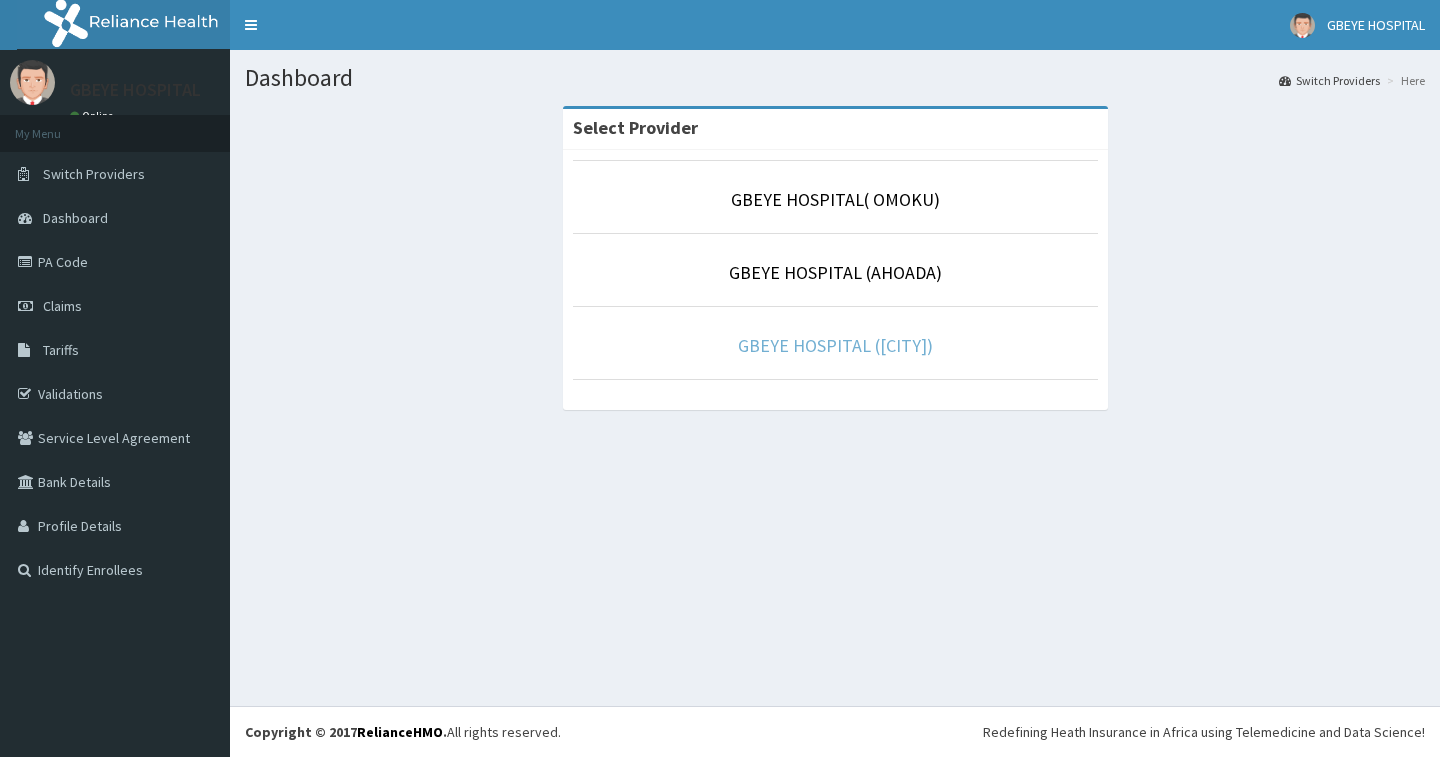 scroll, scrollTop: 0, scrollLeft: 0, axis: both 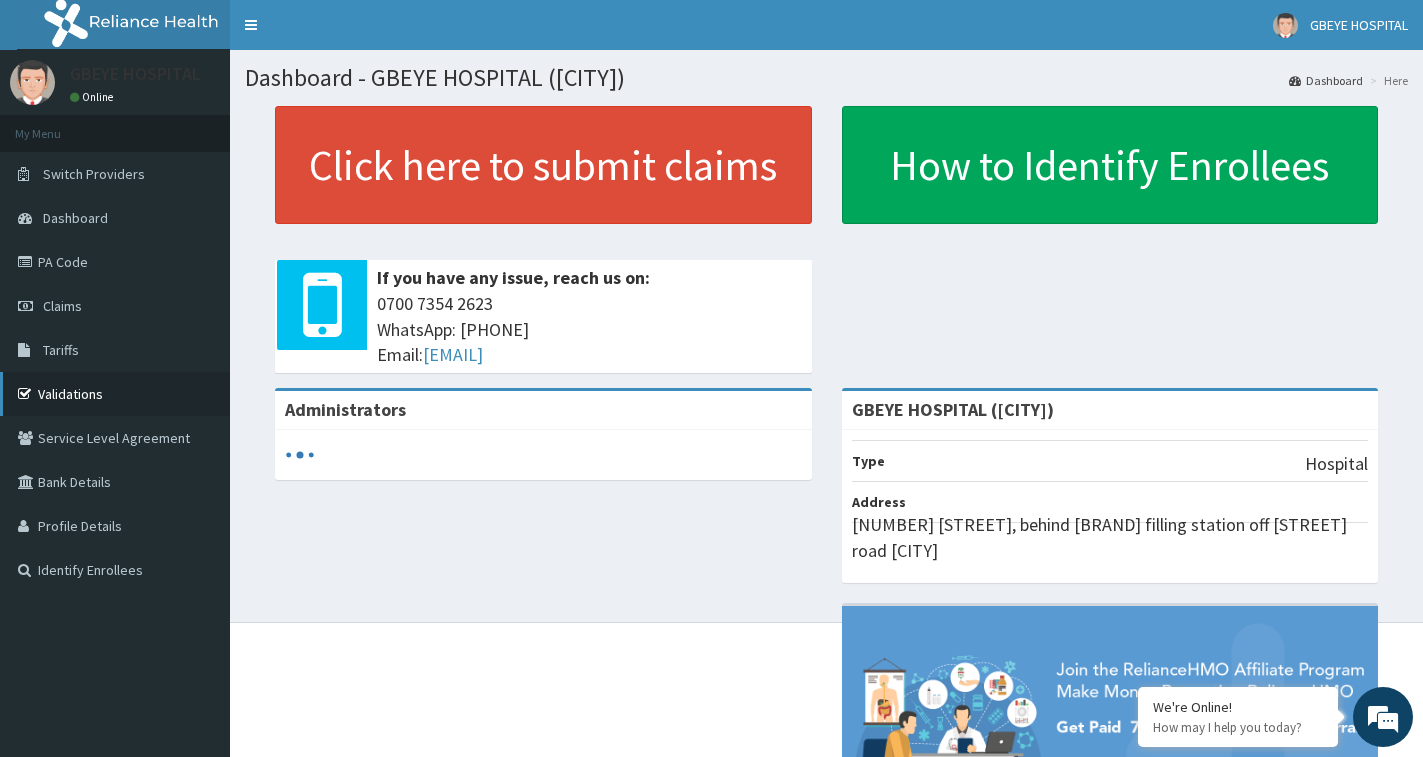 click on "Validations" at bounding box center [115, 394] 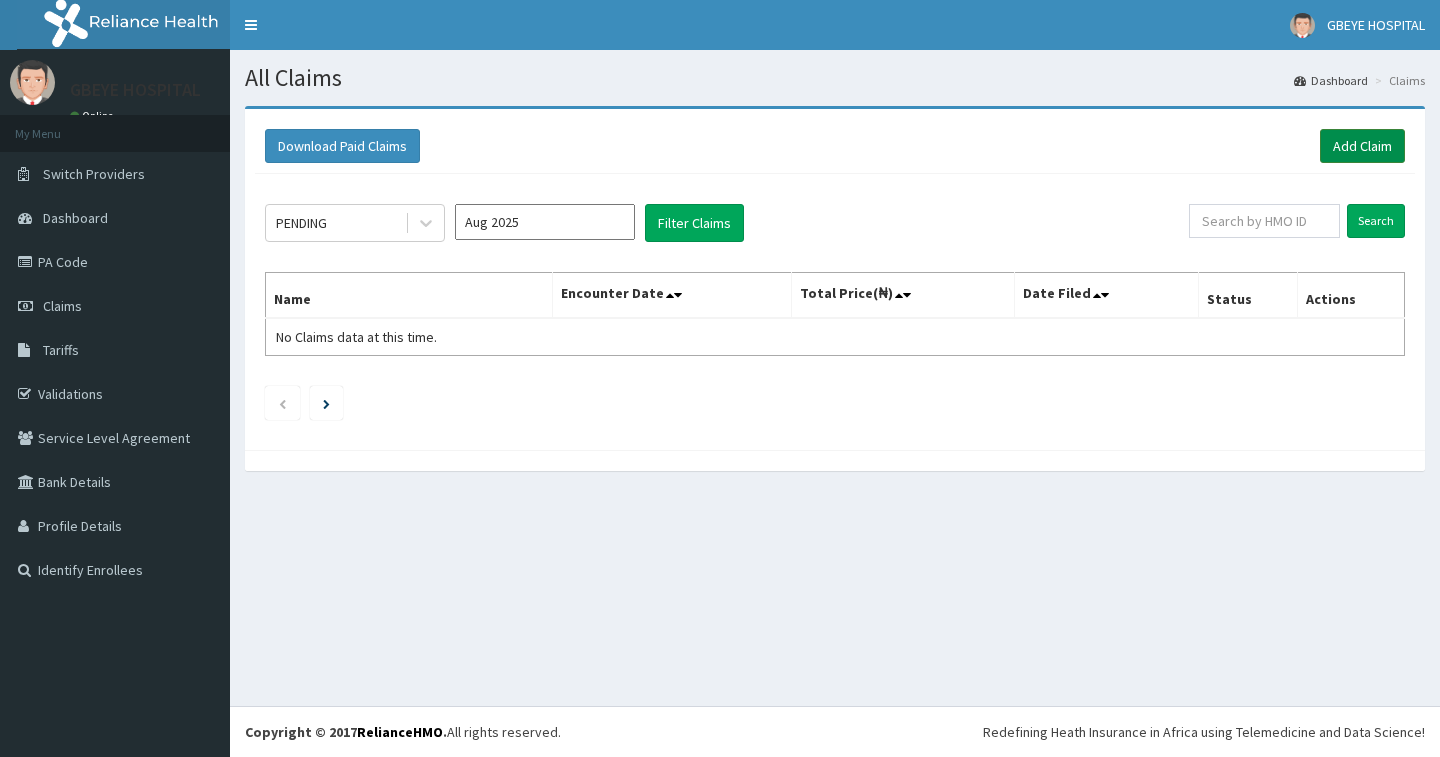 scroll, scrollTop: 0, scrollLeft: 0, axis: both 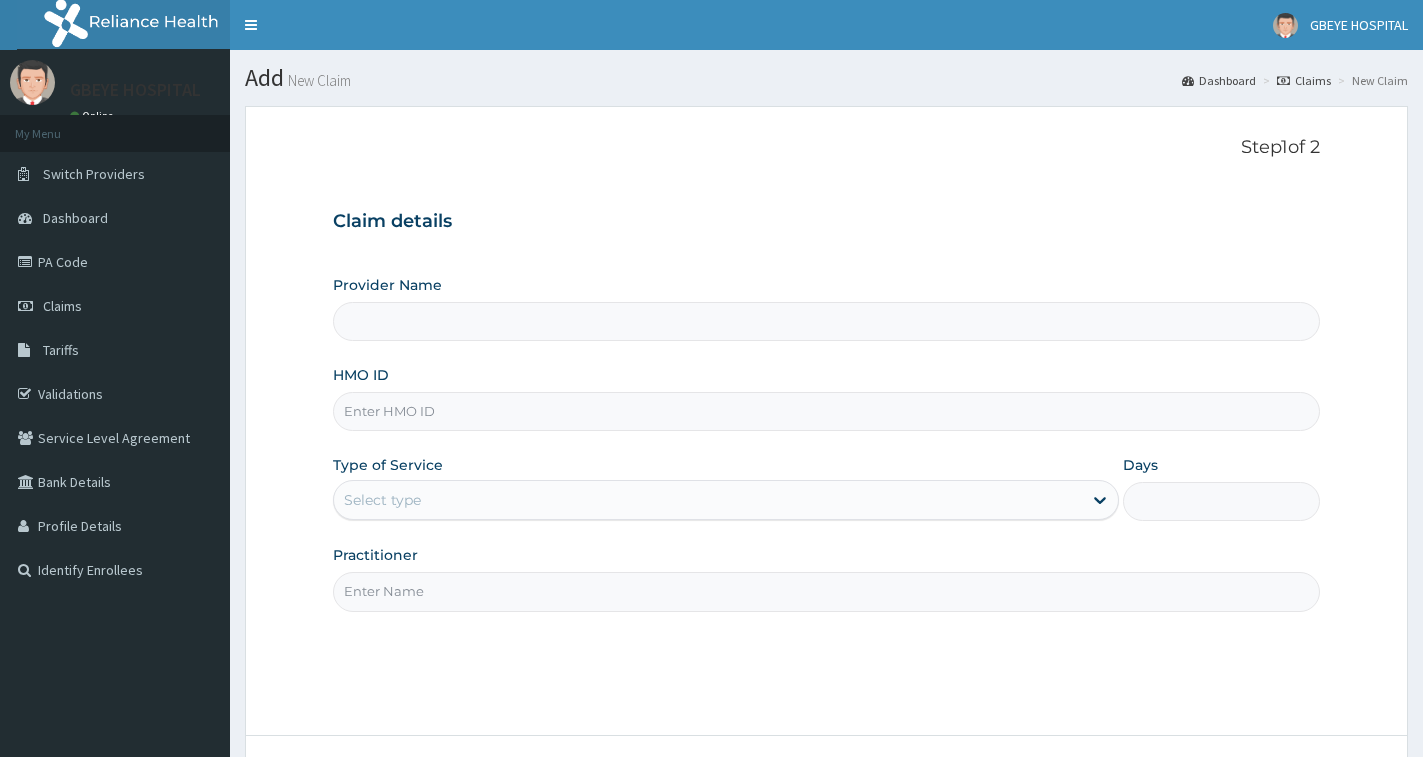 click on "HMO ID" at bounding box center [826, 411] 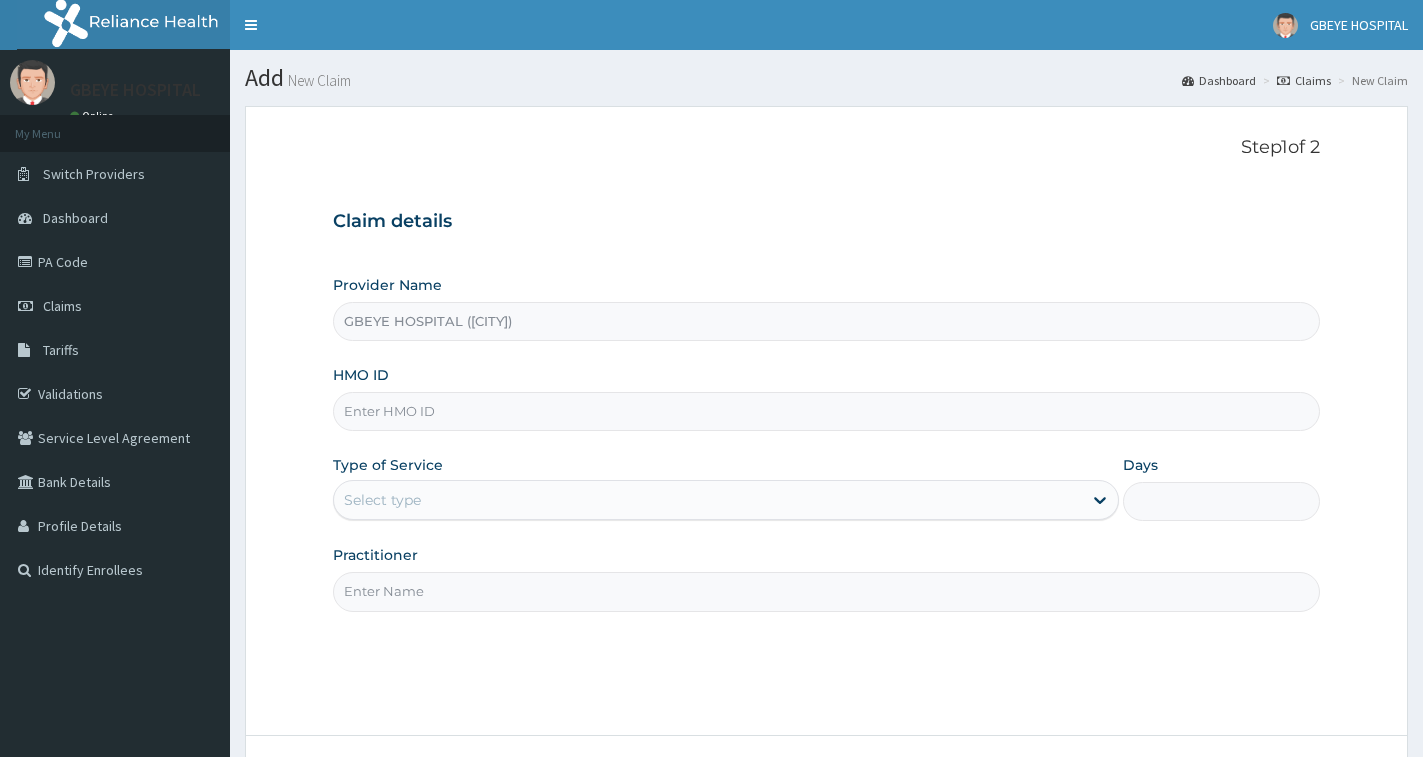paste on "ERM/10206/D" 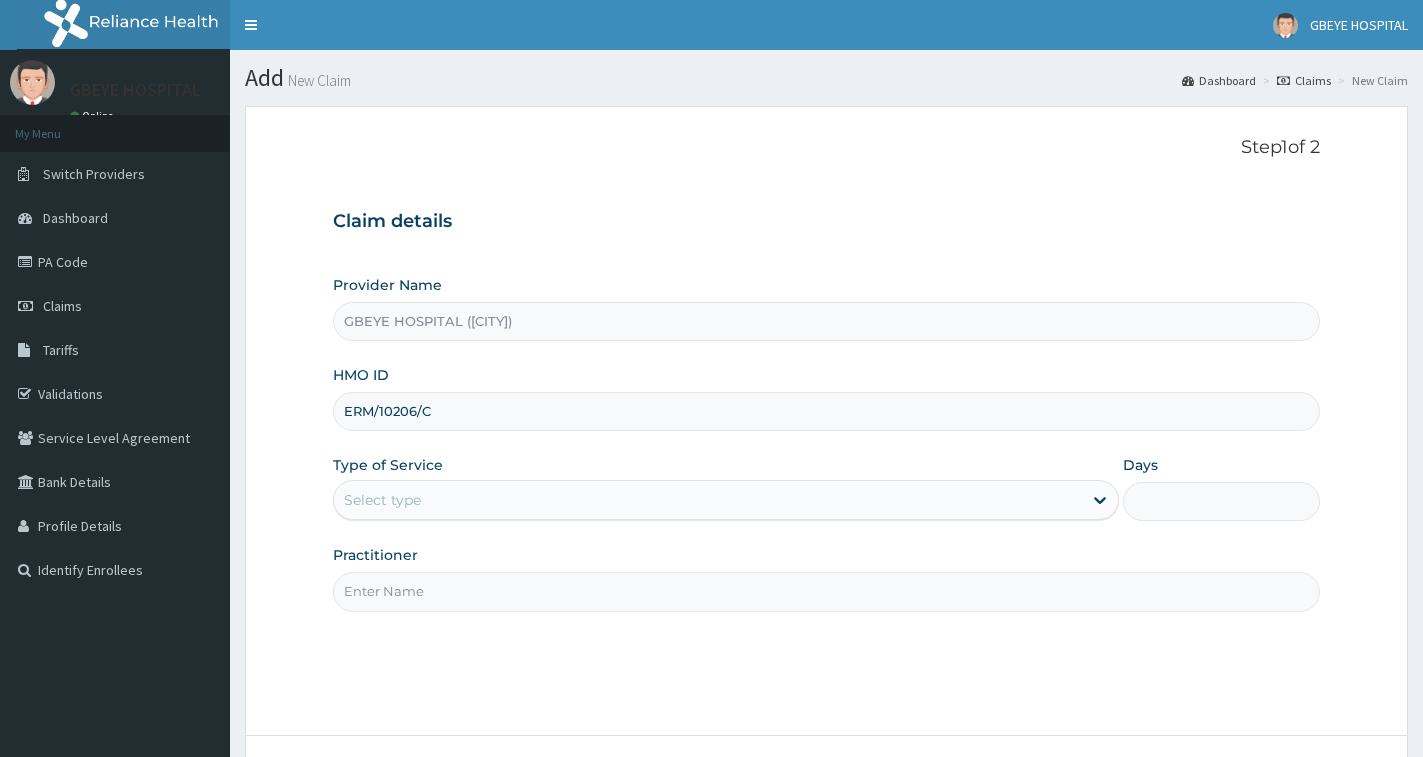 type on "ERM/10206/C" 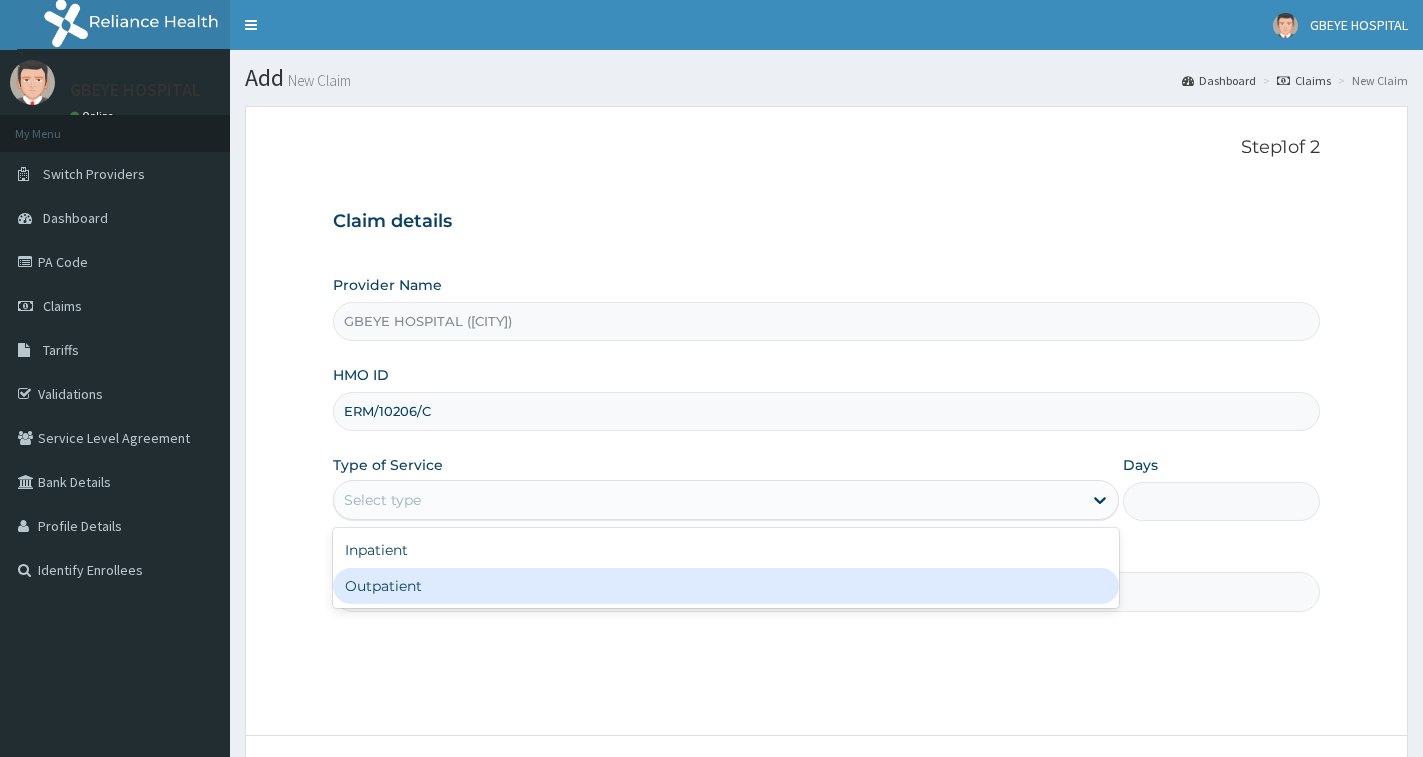 click on "Outpatient" at bounding box center (726, 586) 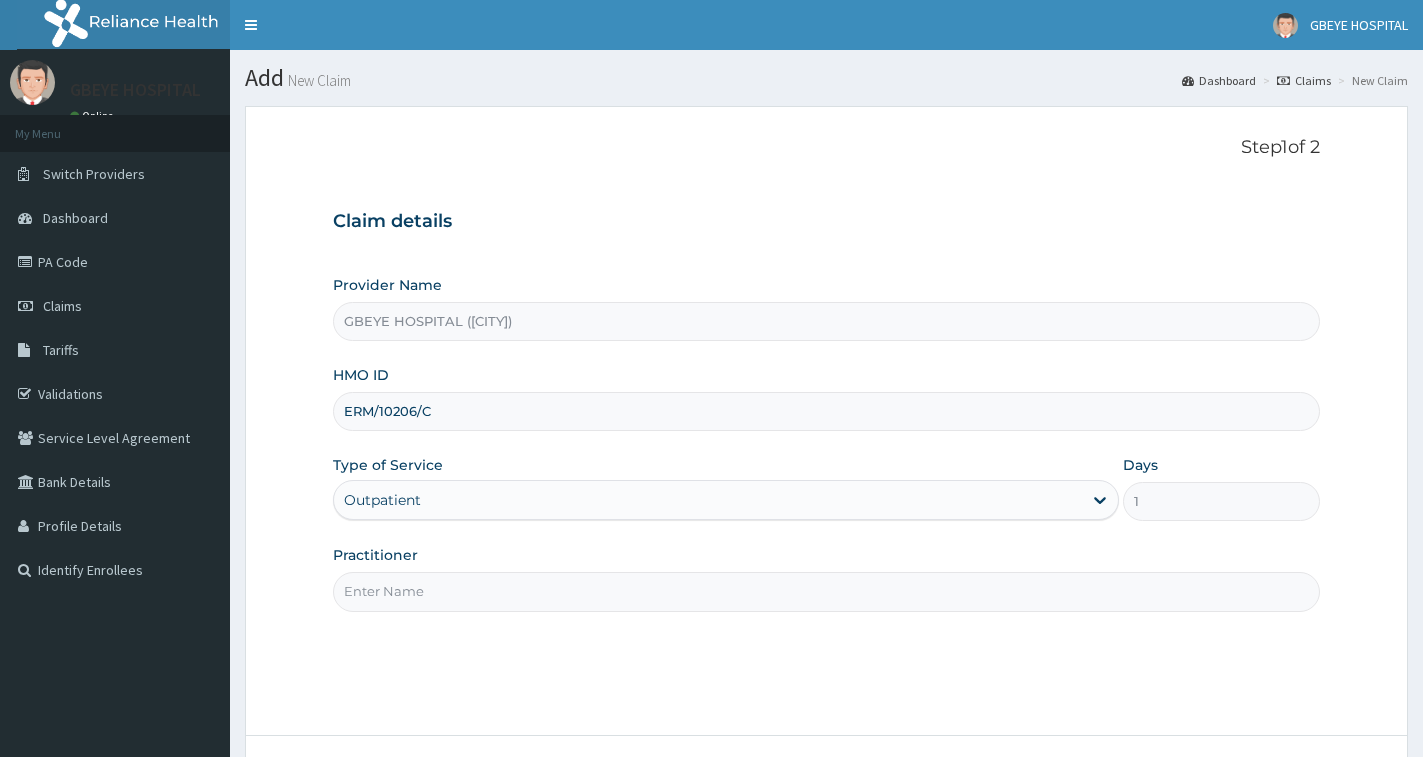 click on "Practitioner" at bounding box center [826, 591] 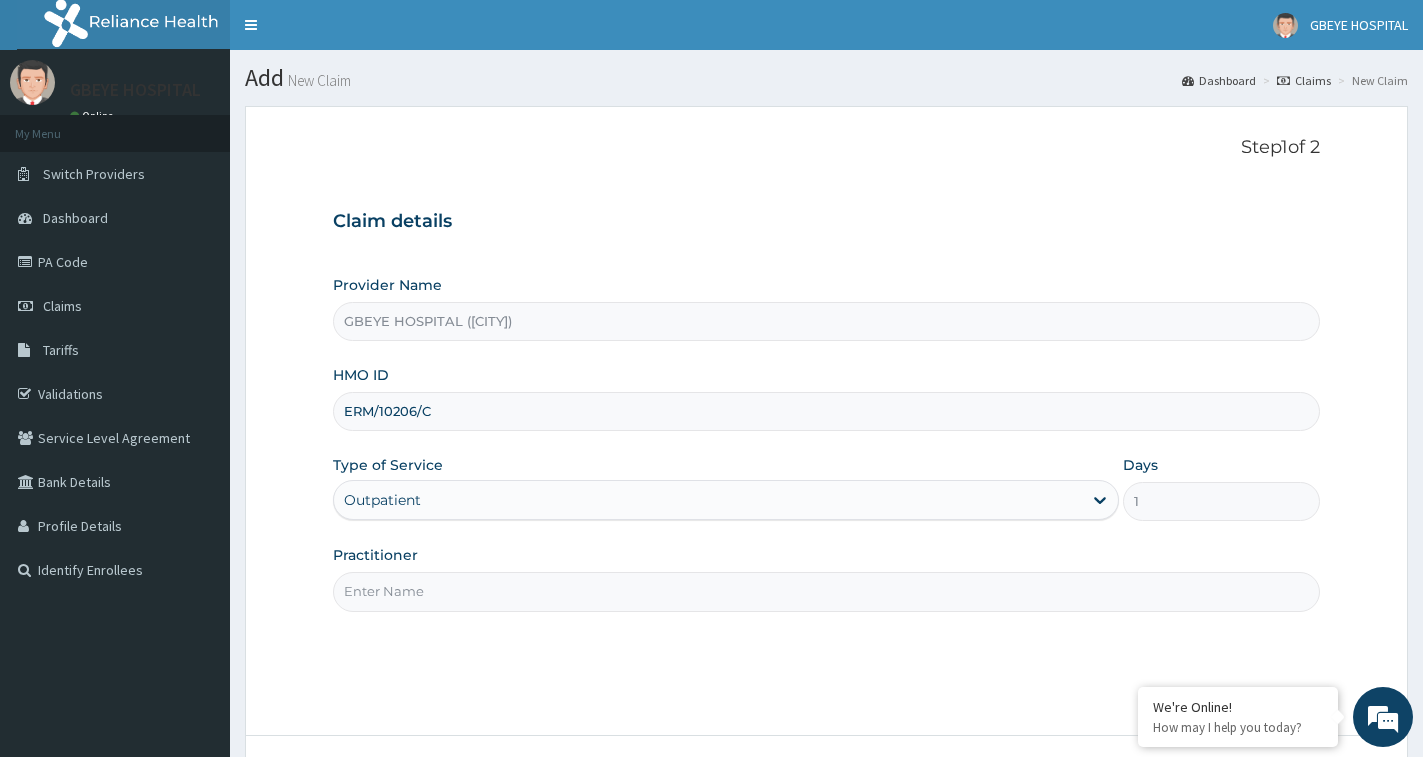 type on "d" 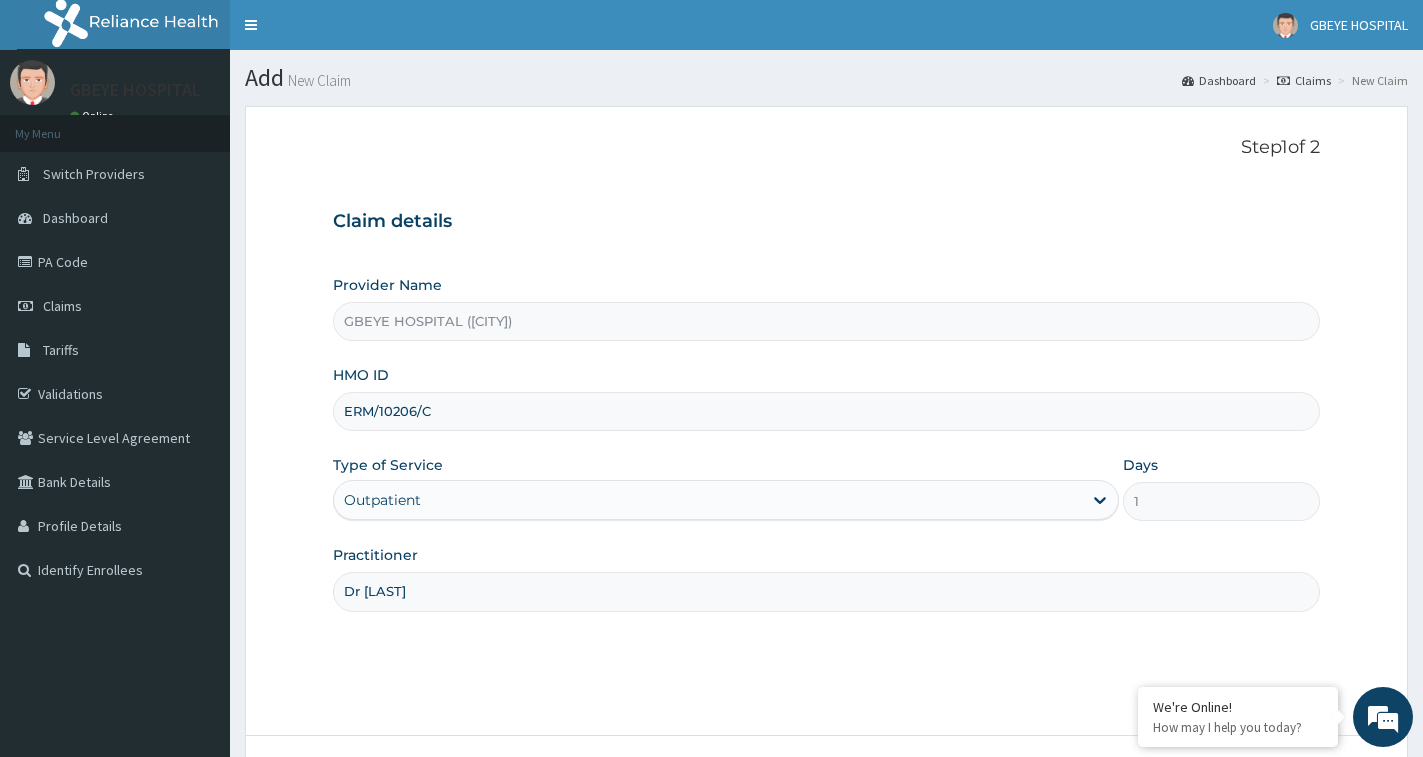 scroll, scrollTop: 0, scrollLeft: 0, axis: both 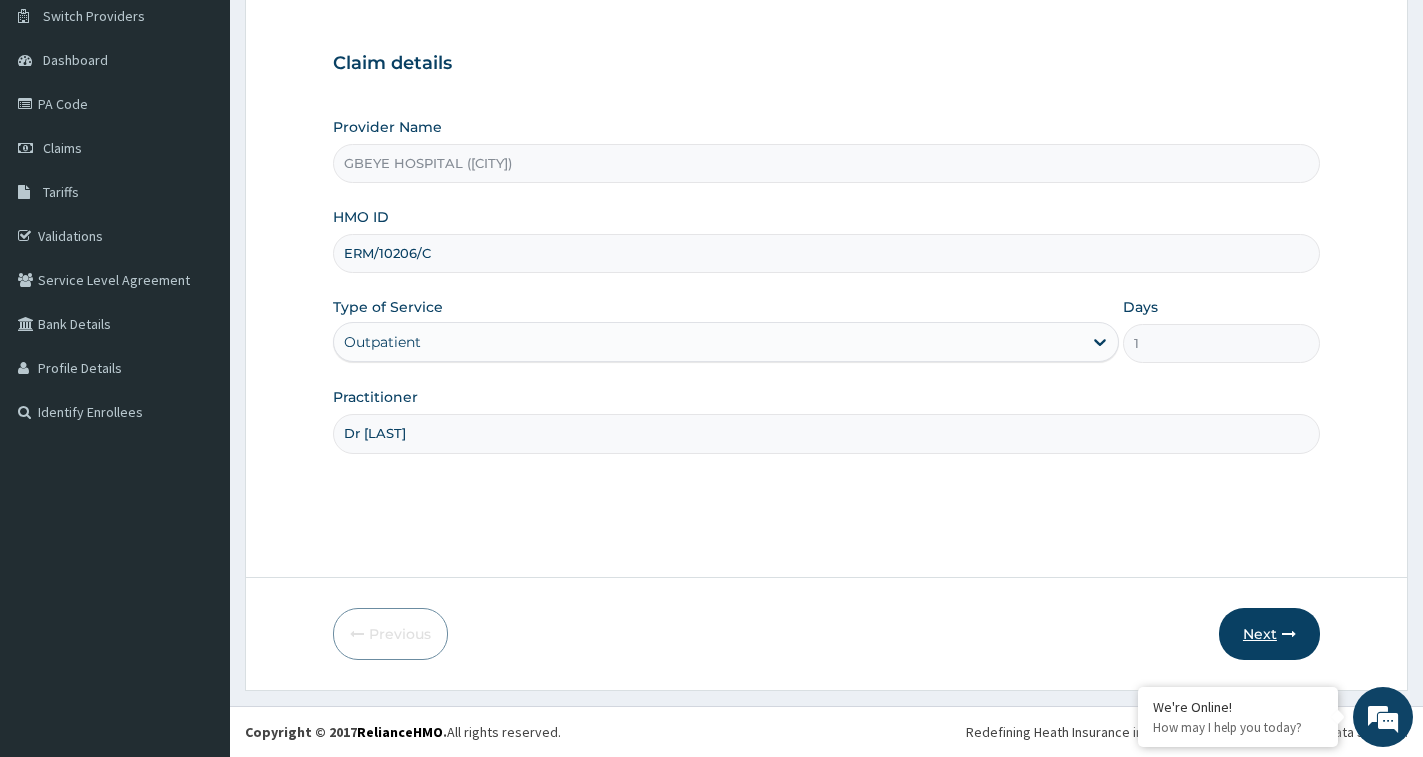 type on "Dr [LAST]" 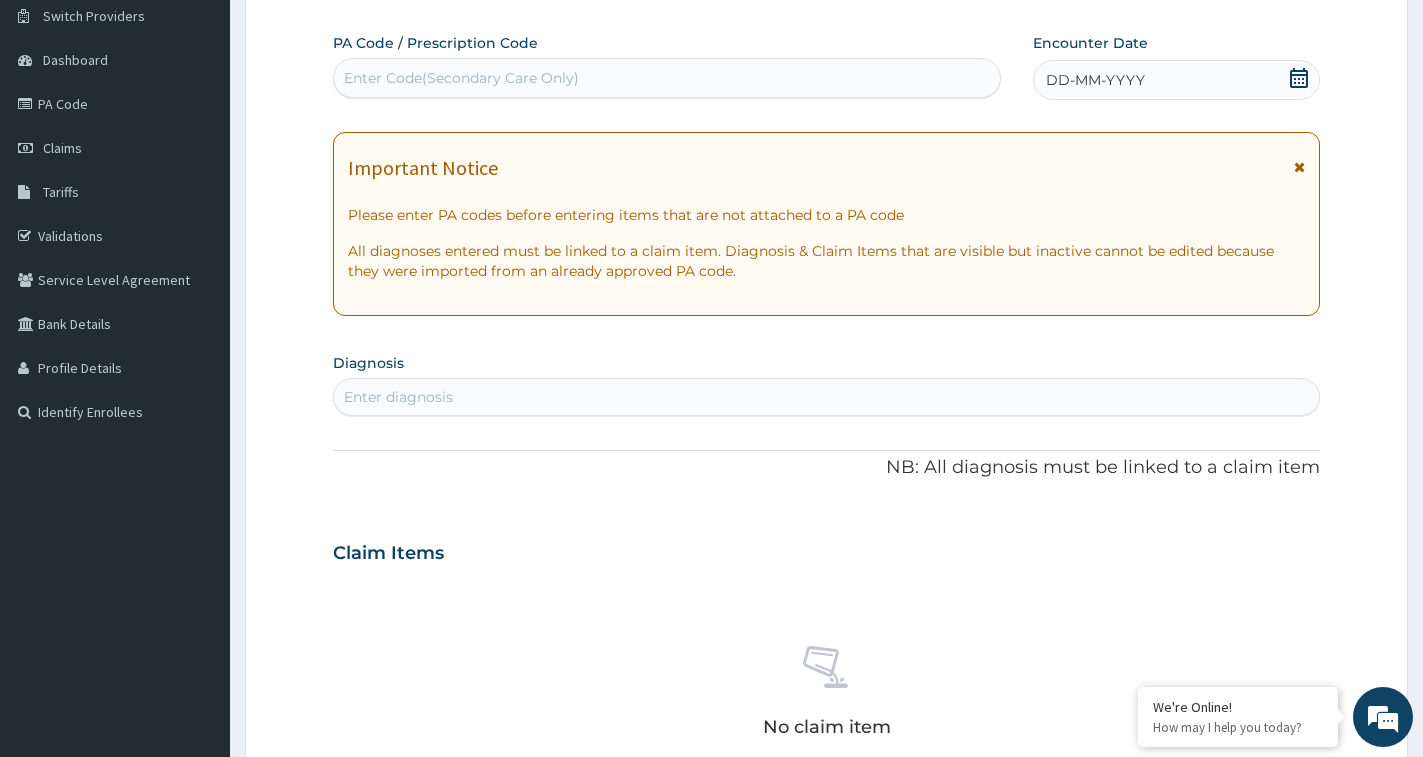 click on "DD-MM-YYYY" at bounding box center (1176, 80) 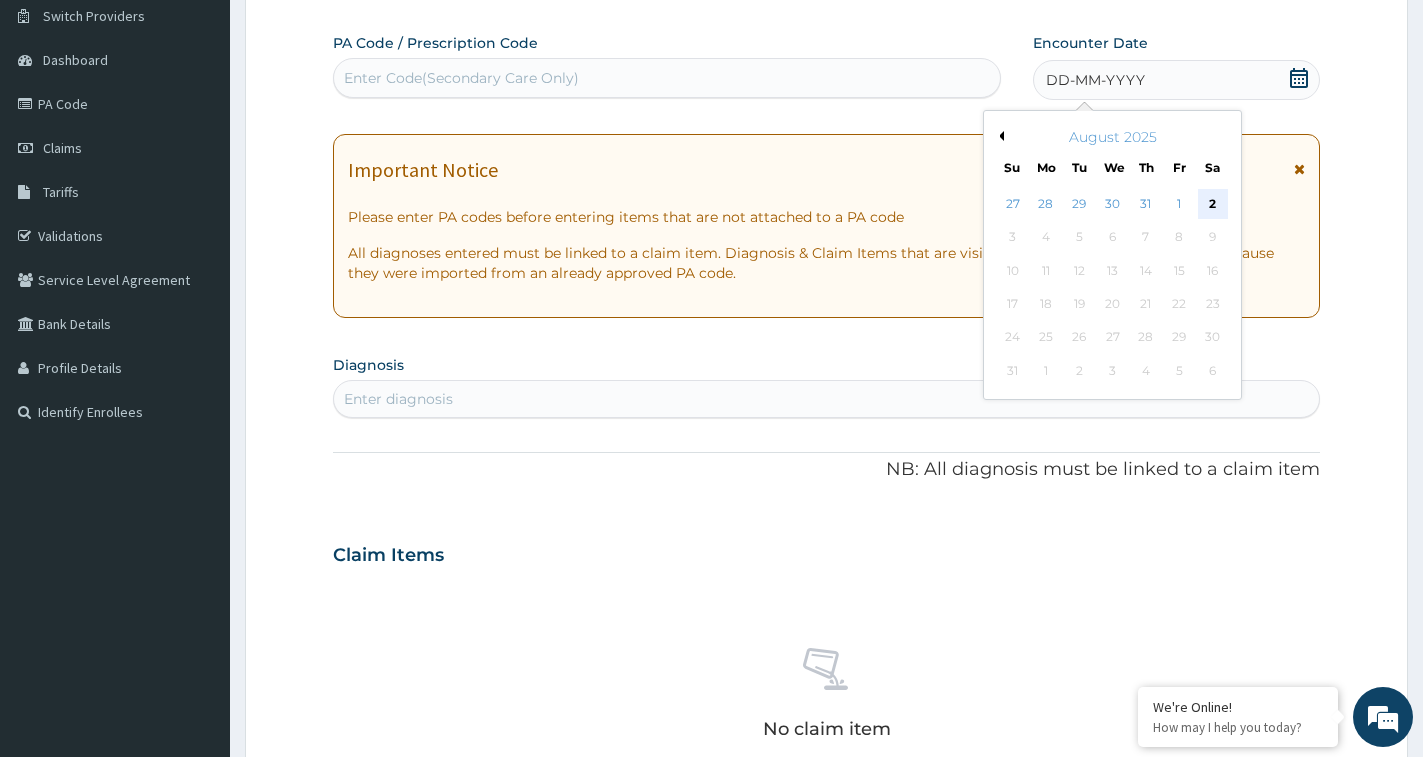 click on "2" at bounding box center [1213, 204] 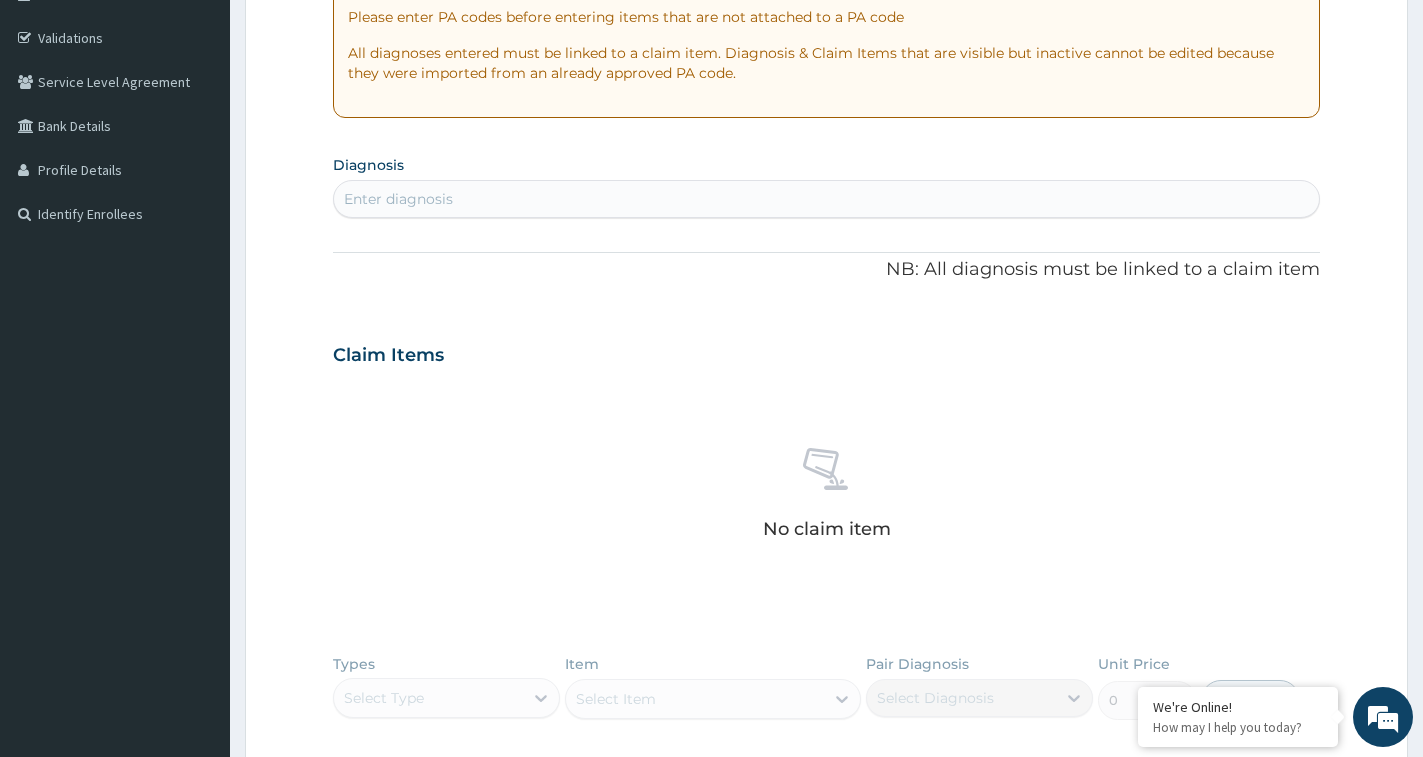 scroll, scrollTop: 358, scrollLeft: 0, axis: vertical 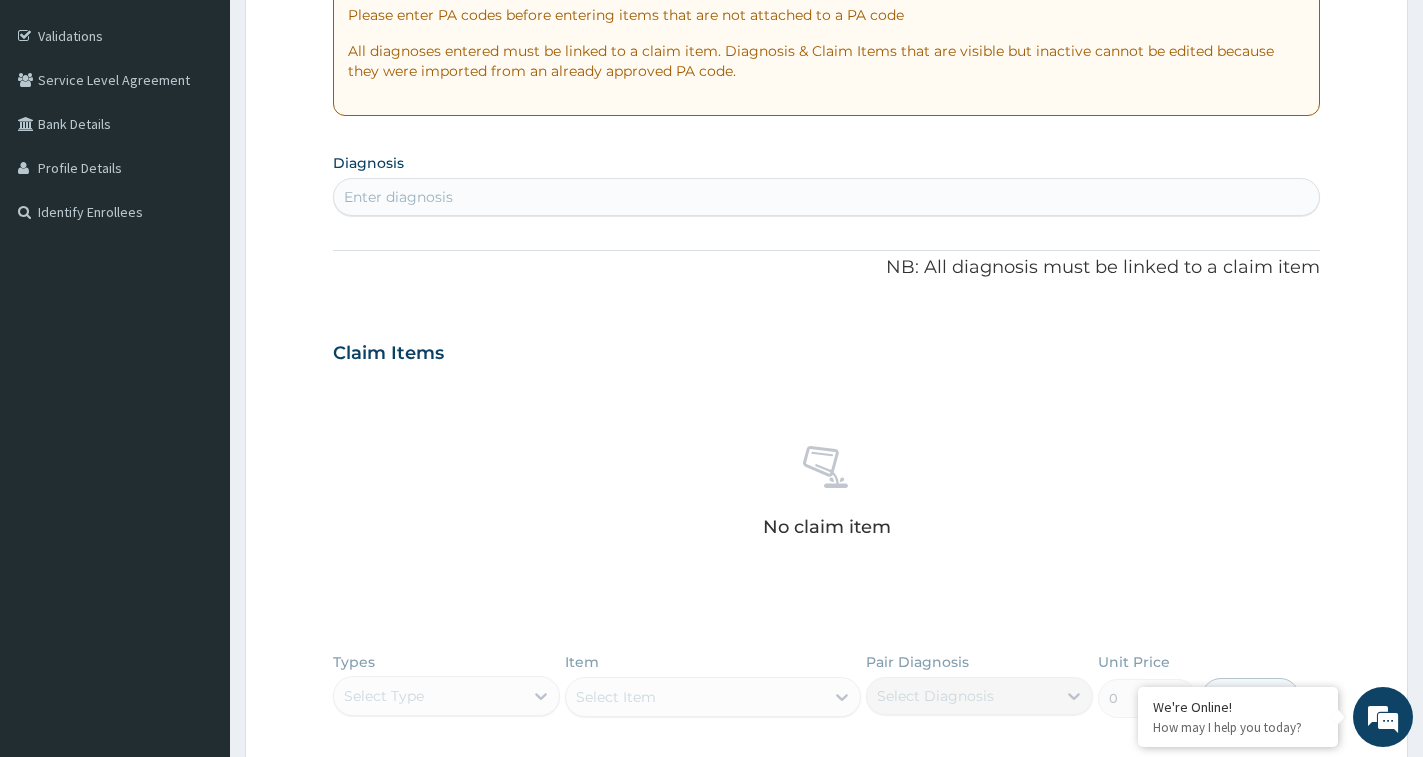 click on "Enter diagnosis" at bounding box center [826, 197] 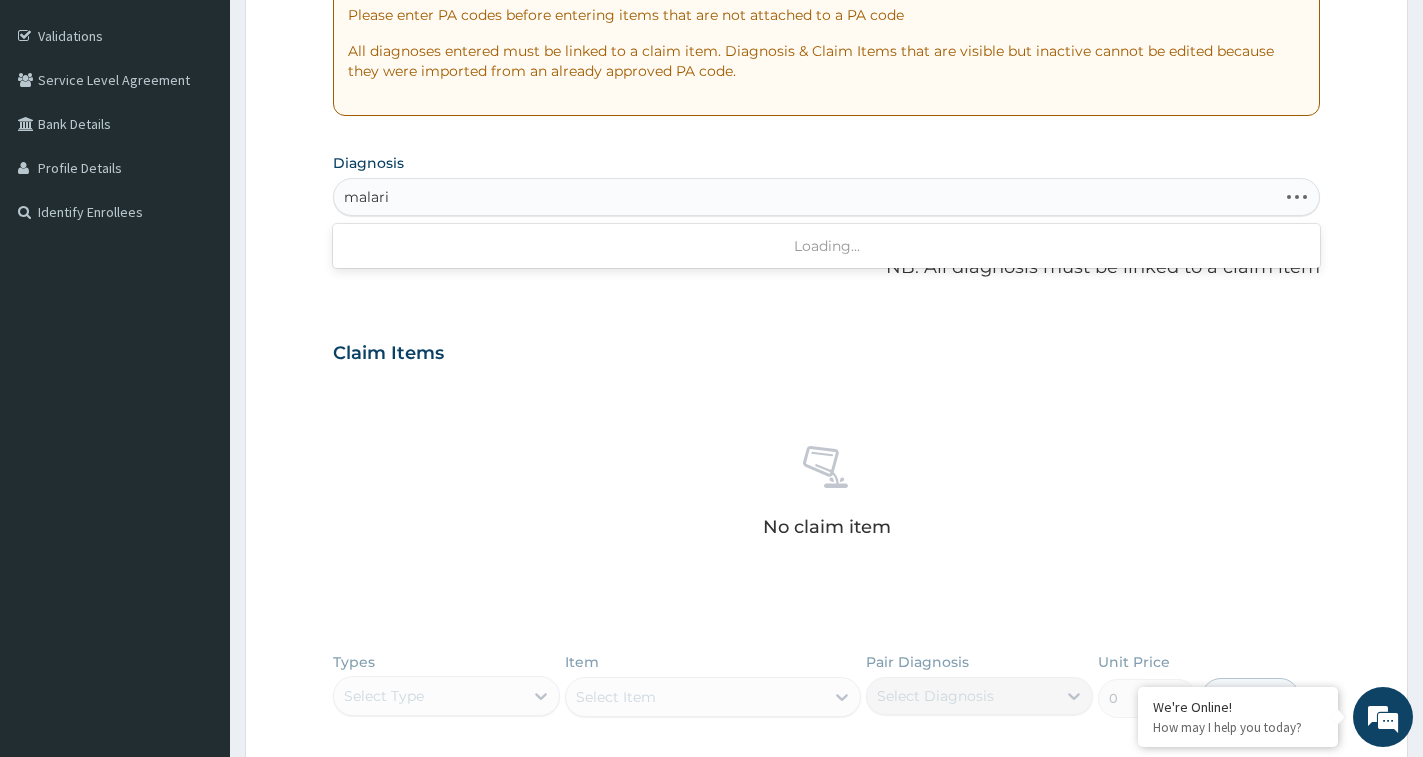 type on "malaria" 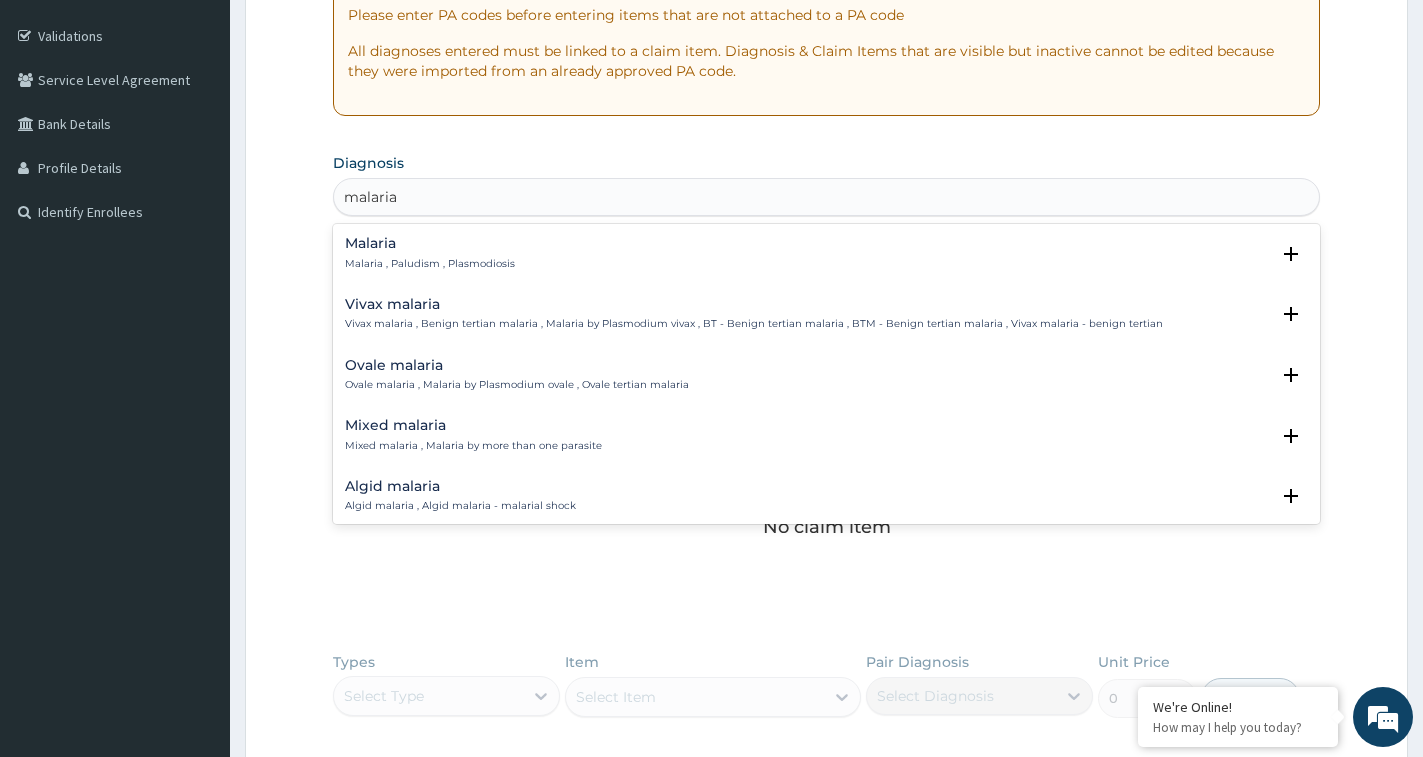 click on "Malaria Malaria , Paludism , Plasmodiosis" at bounding box center (826, 253) 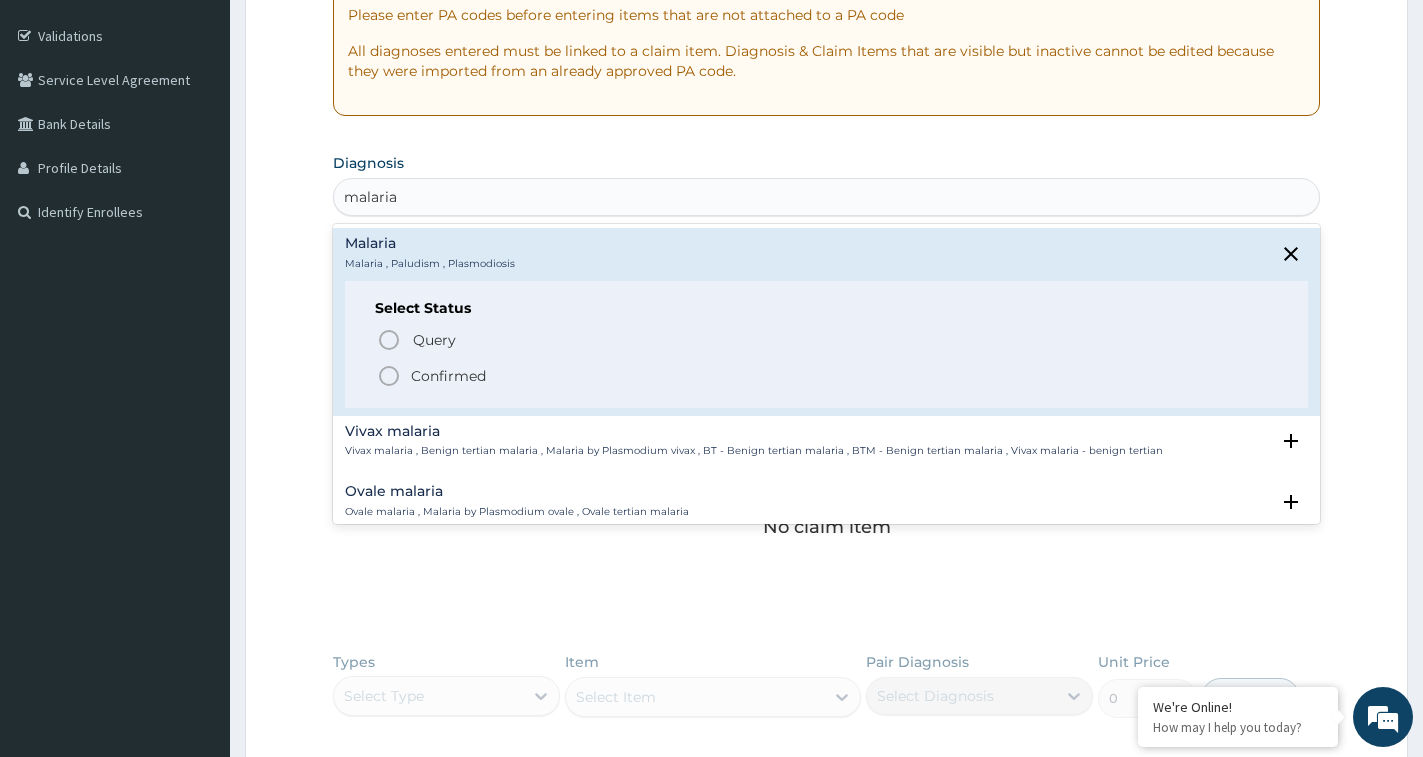 click on "Confirmed" at bounding box center (827, 376) 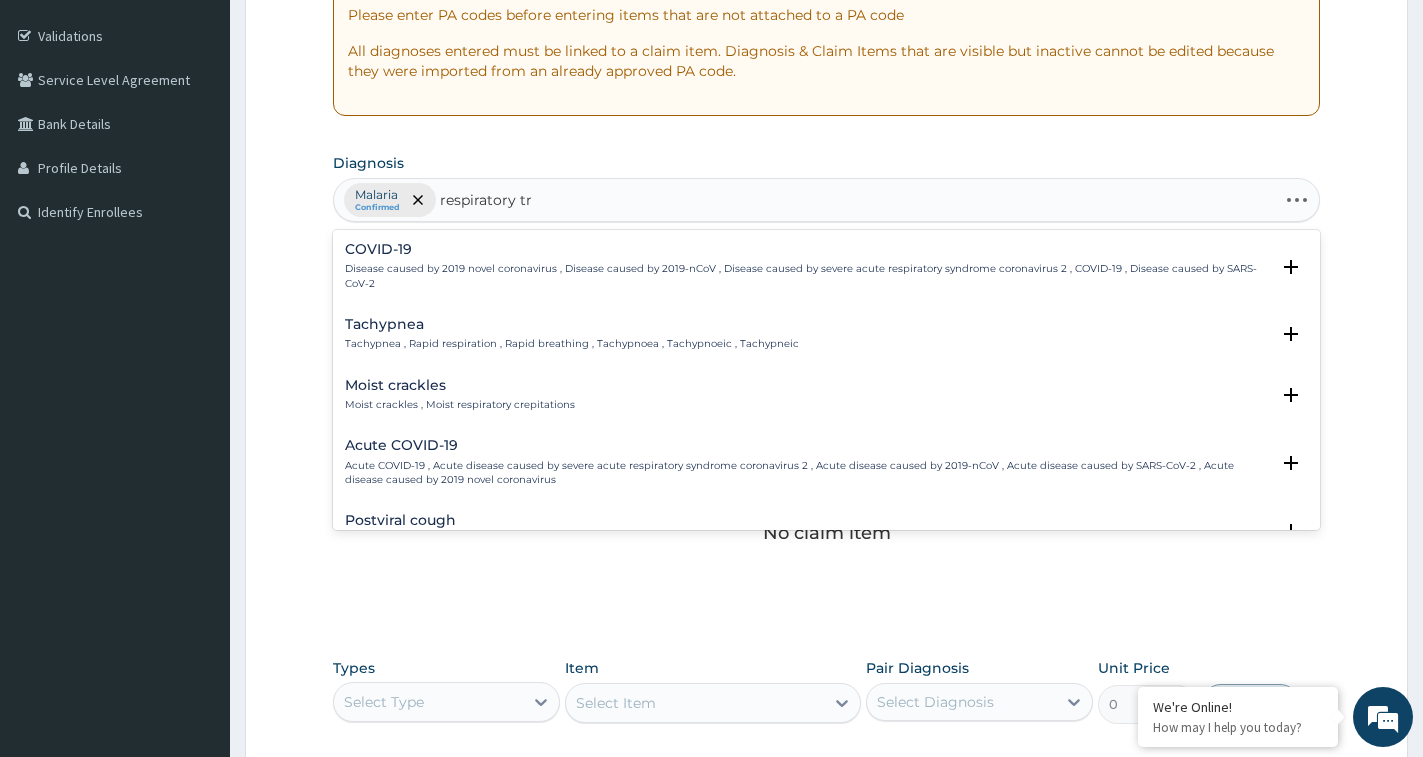 type on "respiratory tra" 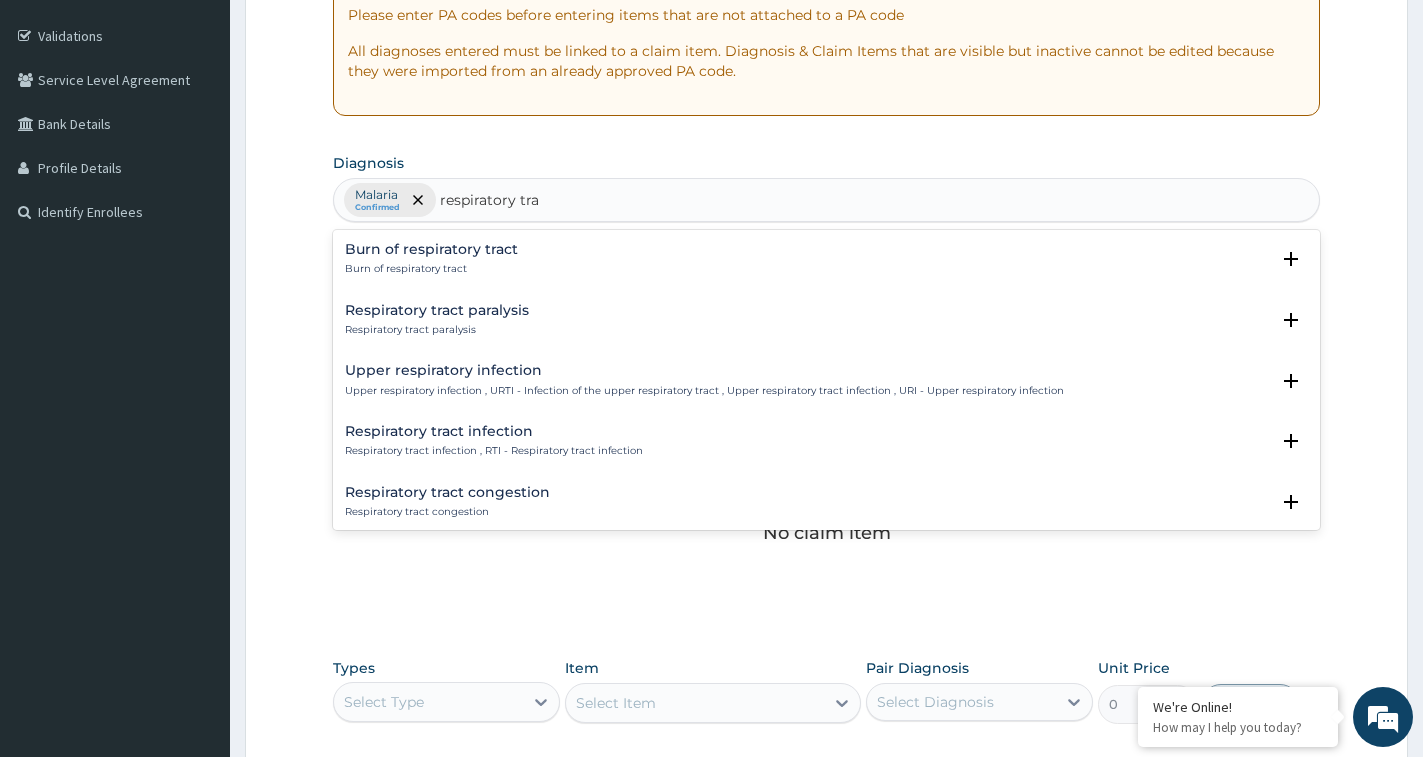 click on "Upper respiratory infection" at bounding box center [704, 370] 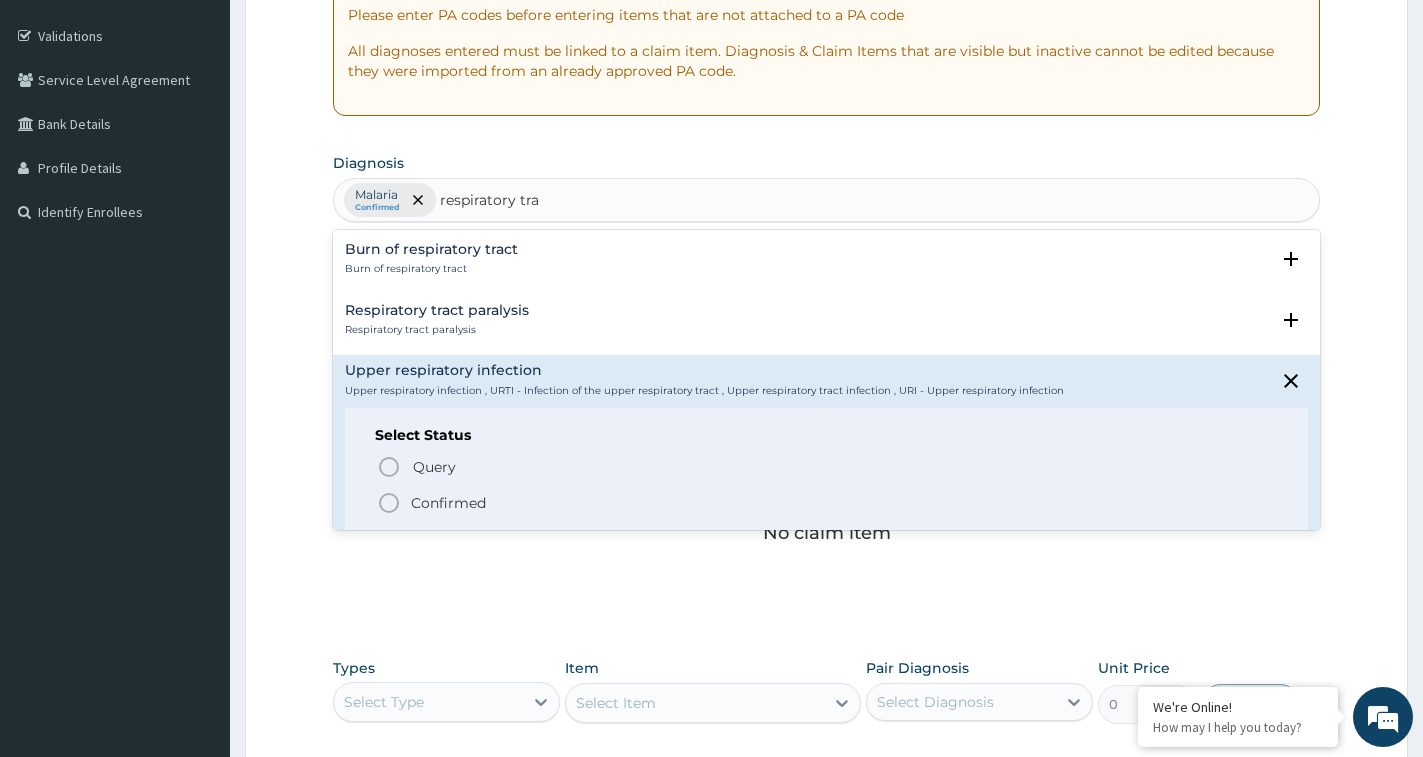 click 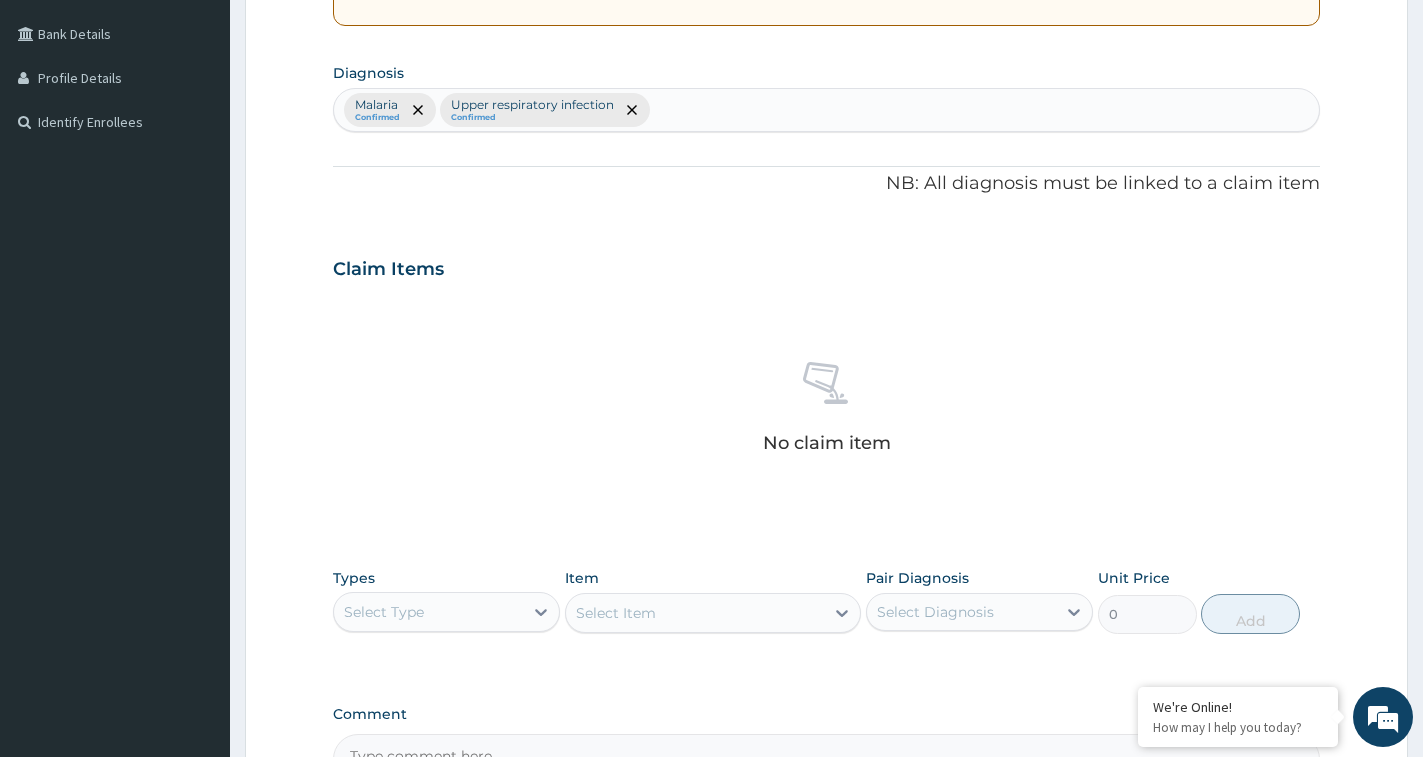 scroll, scrollTop: 685, scrollLeft: 0, axis: vertical 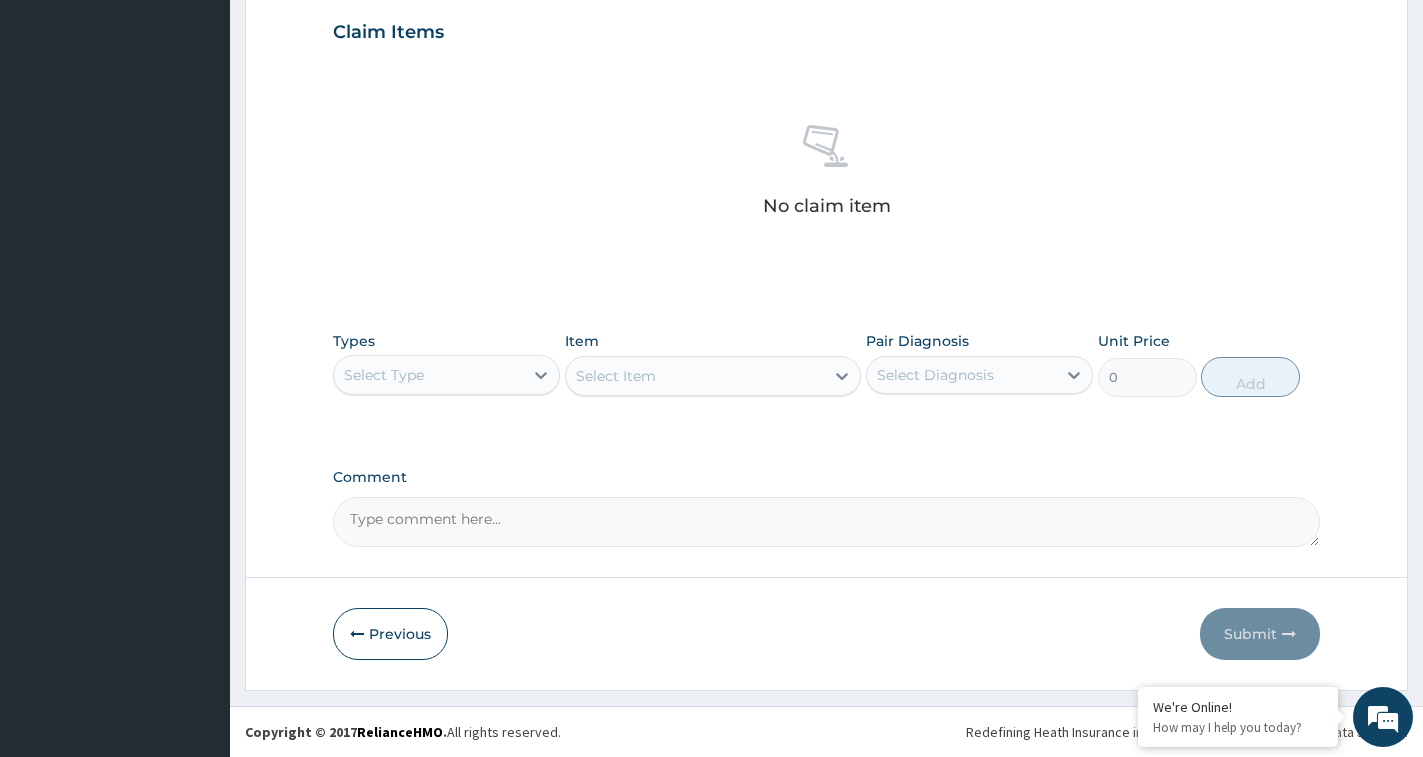 click on "Select Type" at bounding box center [428, 375] 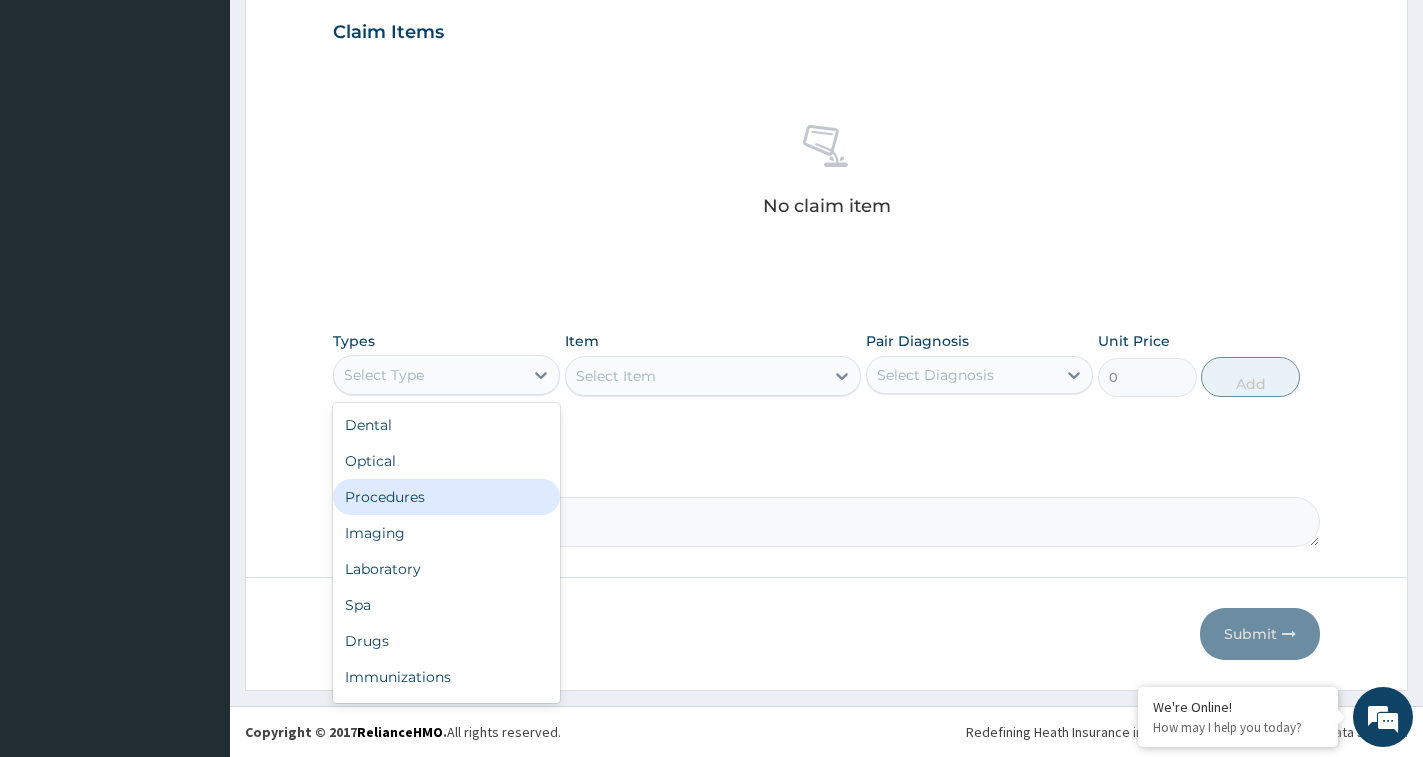 click on "Procedures" at bounding box center [446, 497] 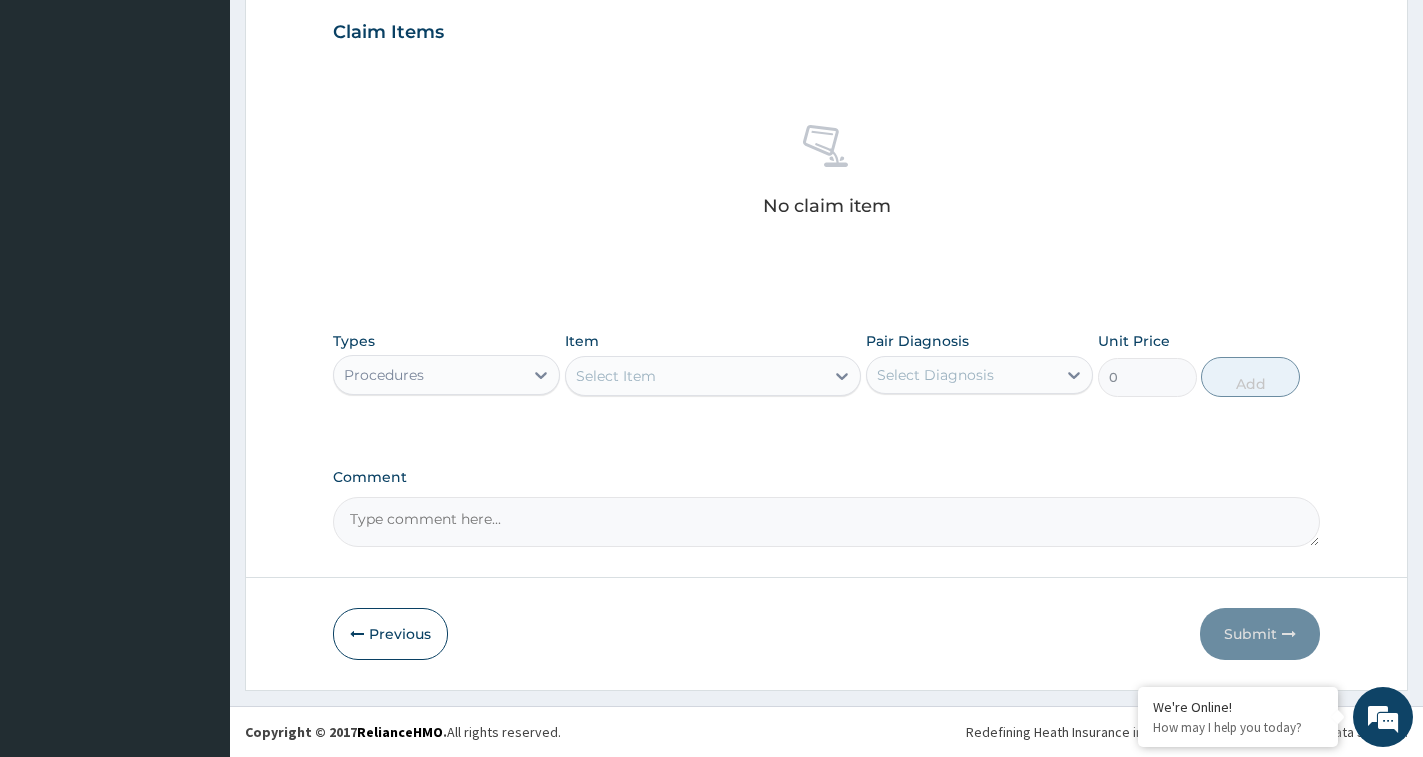 click on "Select Item" at bounding box center (695, 376) 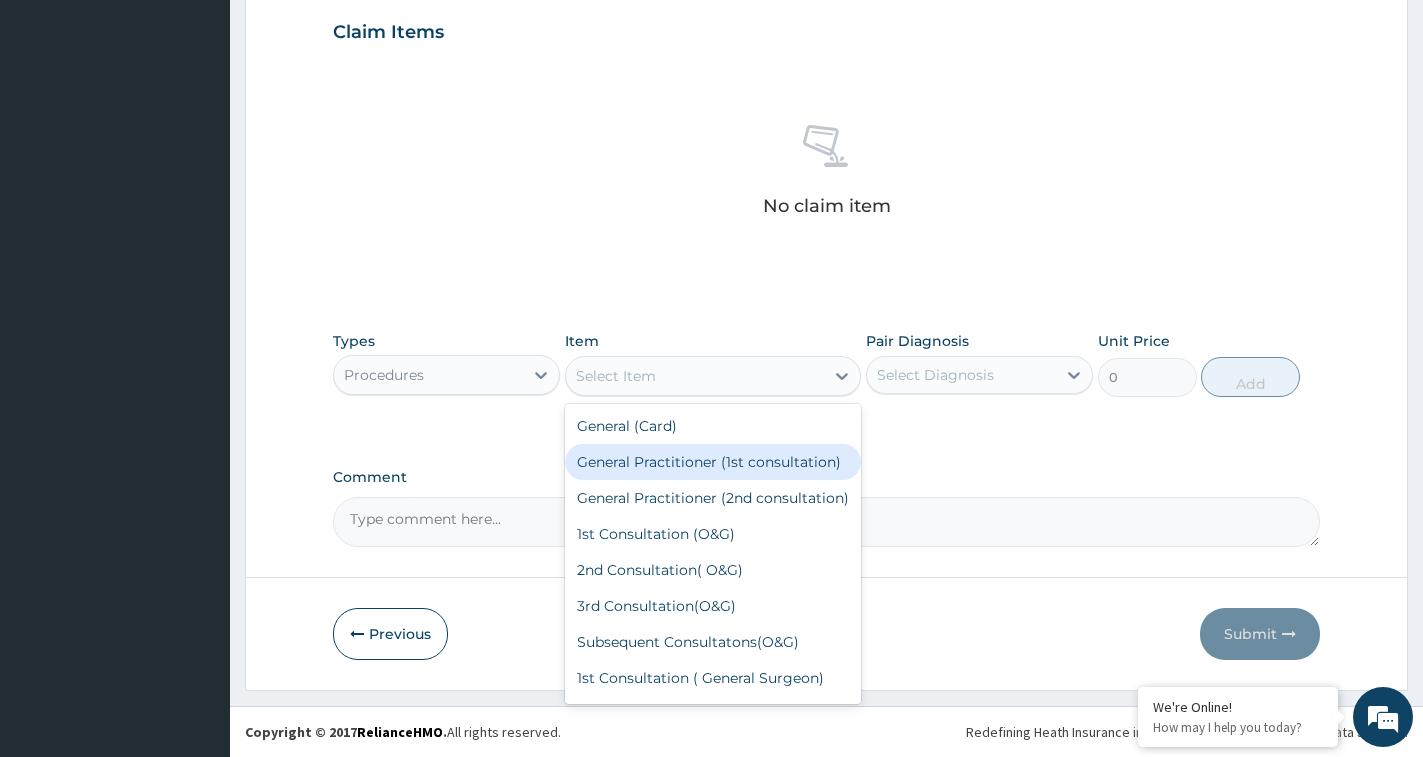 drag, startPoint x: 652, startPoint y: 481, endPoint x: 680, endPoint y: 472, distance: 29.410883 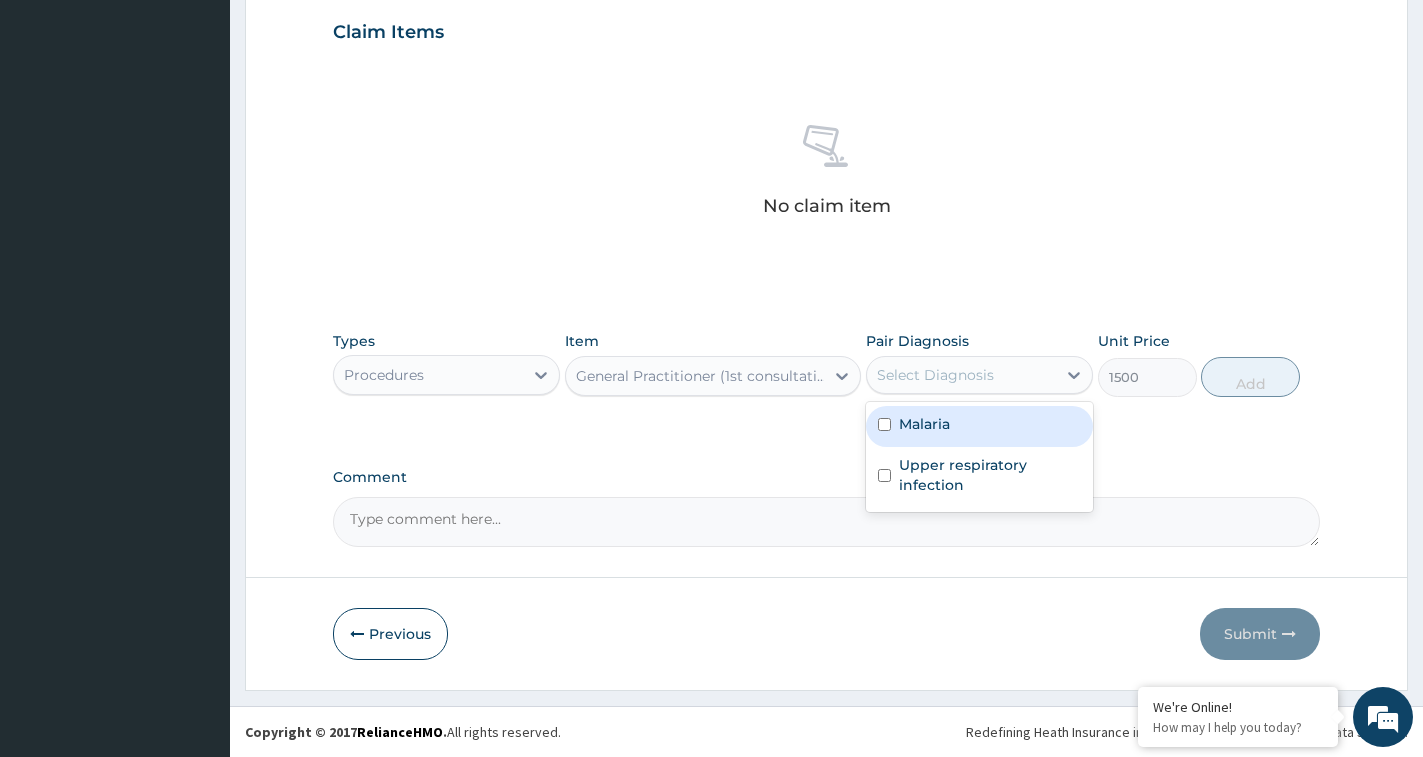 click on "Select Diagnosis" at bounding box center [935, 375] 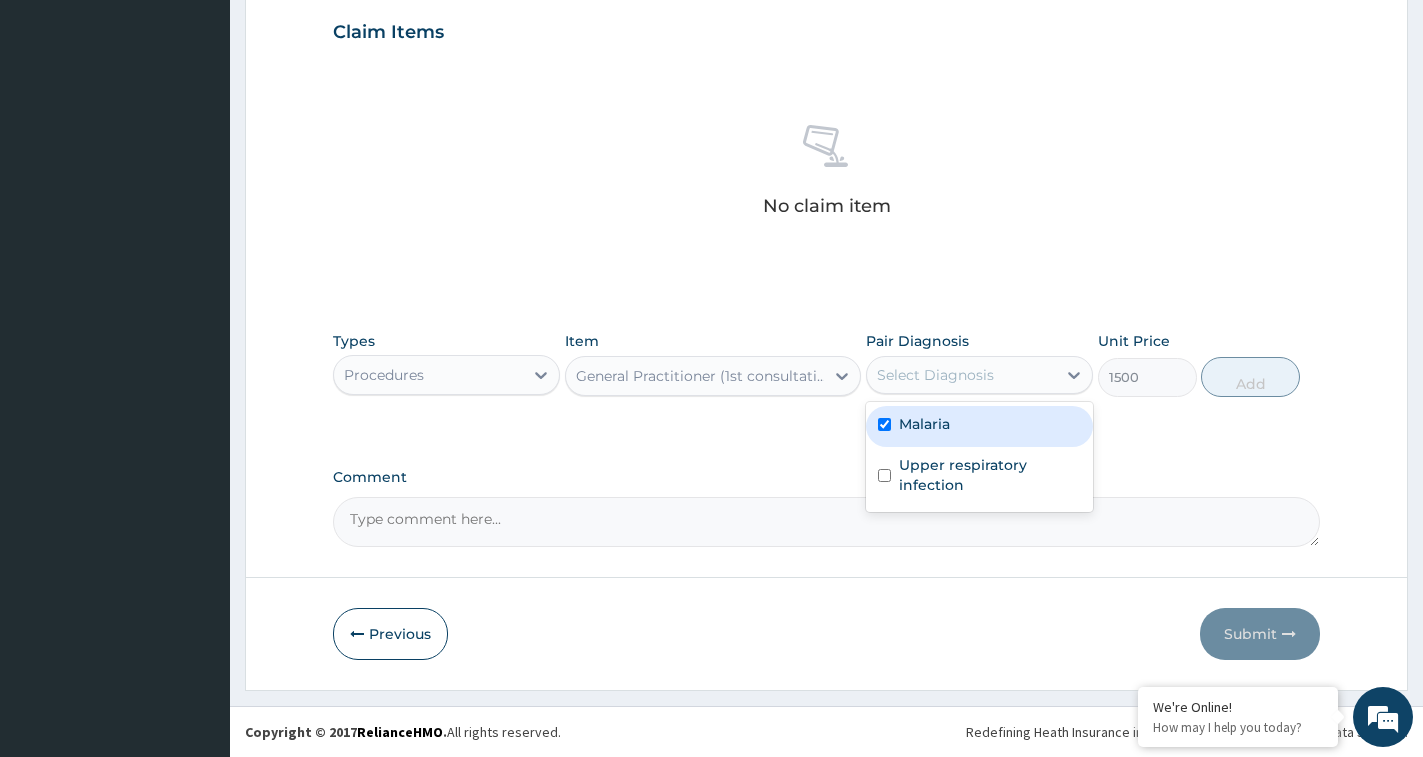 checkbox on "true" 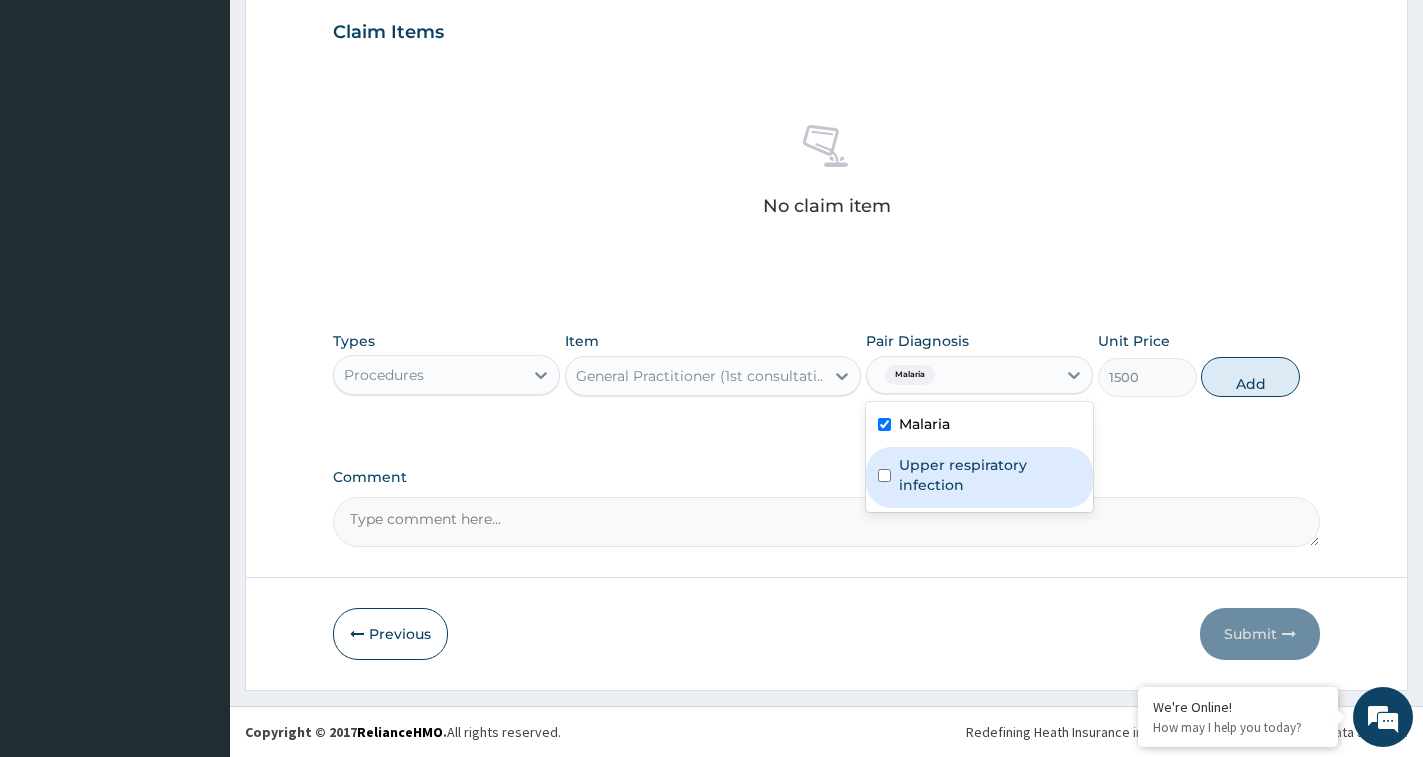 drag, startPoint x: 965, startPoint y: 479, endPoint x: 1210, endPoint y: 441, distance: 247.92943 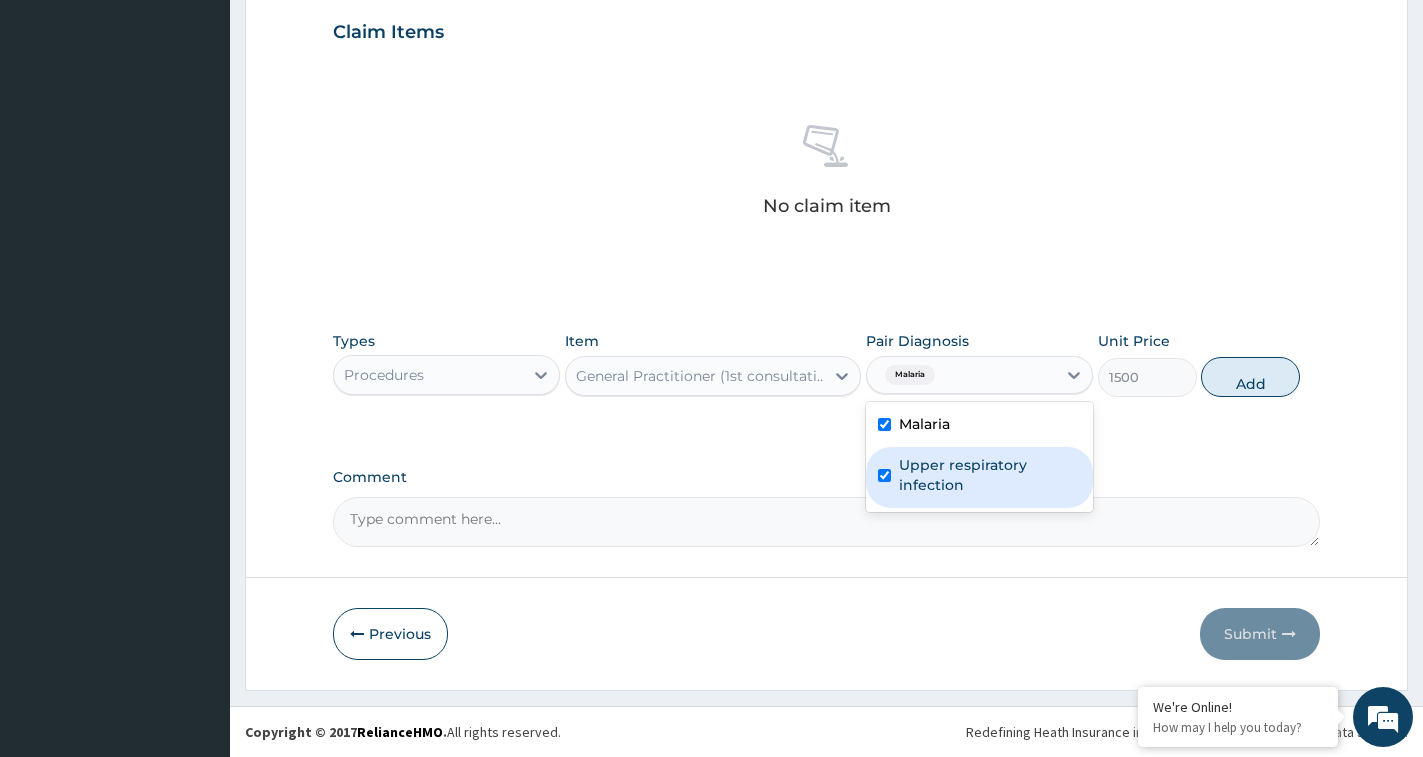checkbox on "true" 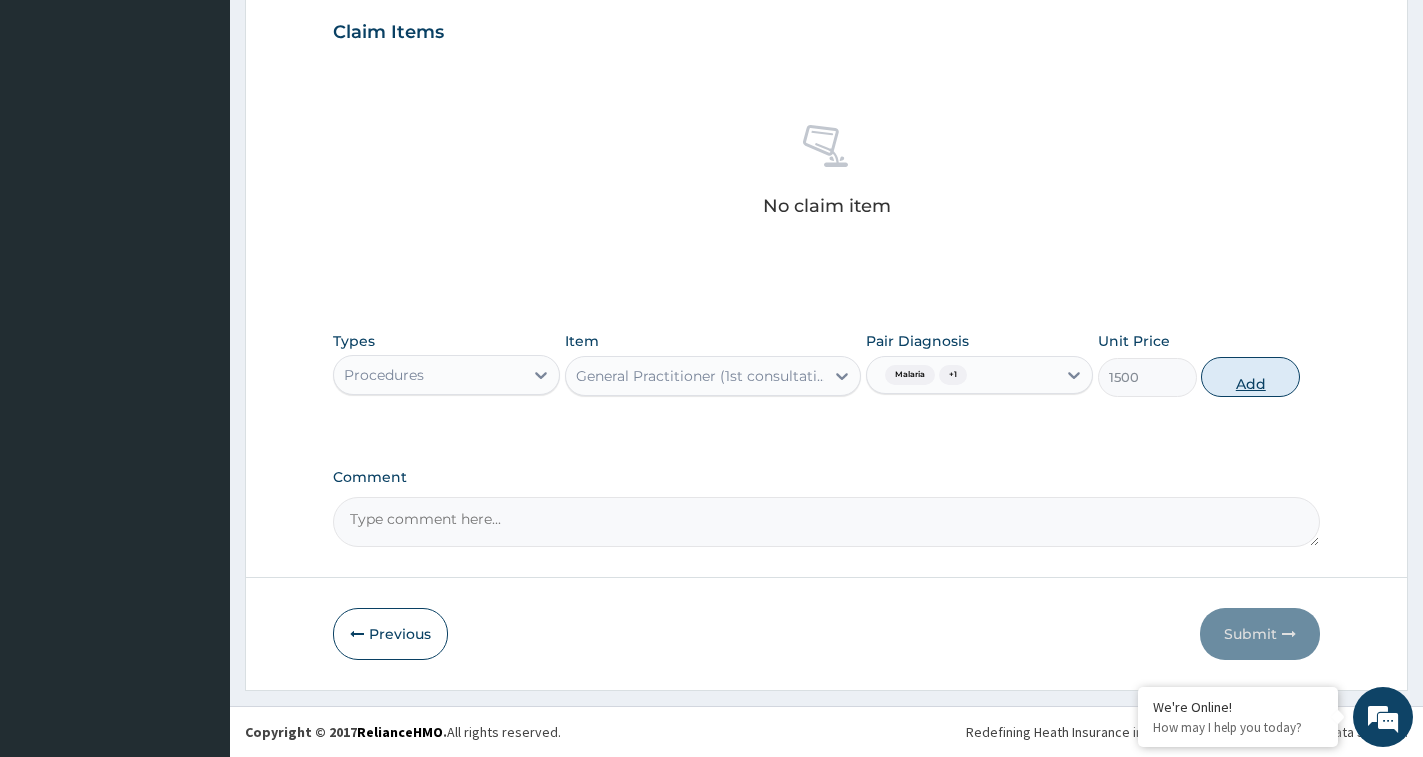 click on "Add" at bounding box center [1250, 377] 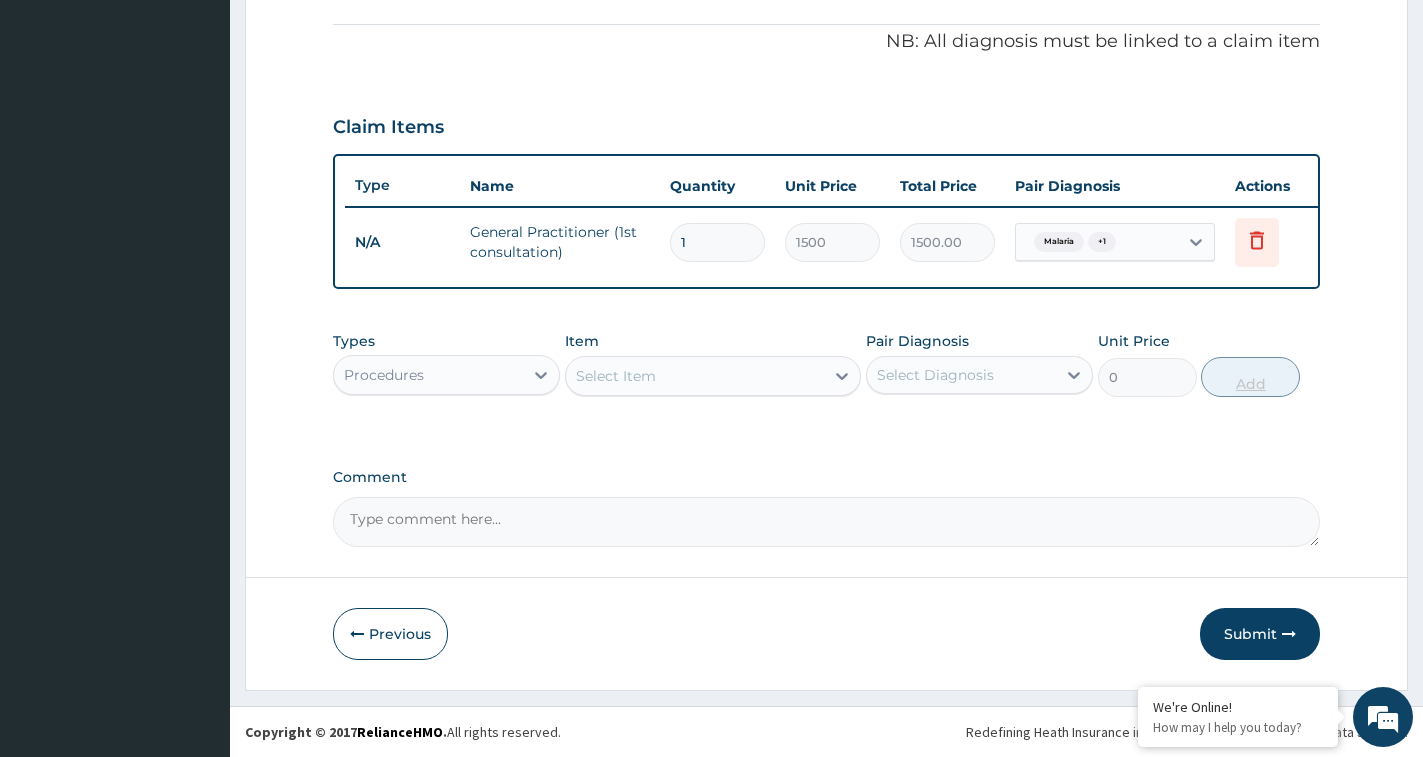 scroll, scrollTop: 607, scrollLeft: 0, axis: vertical 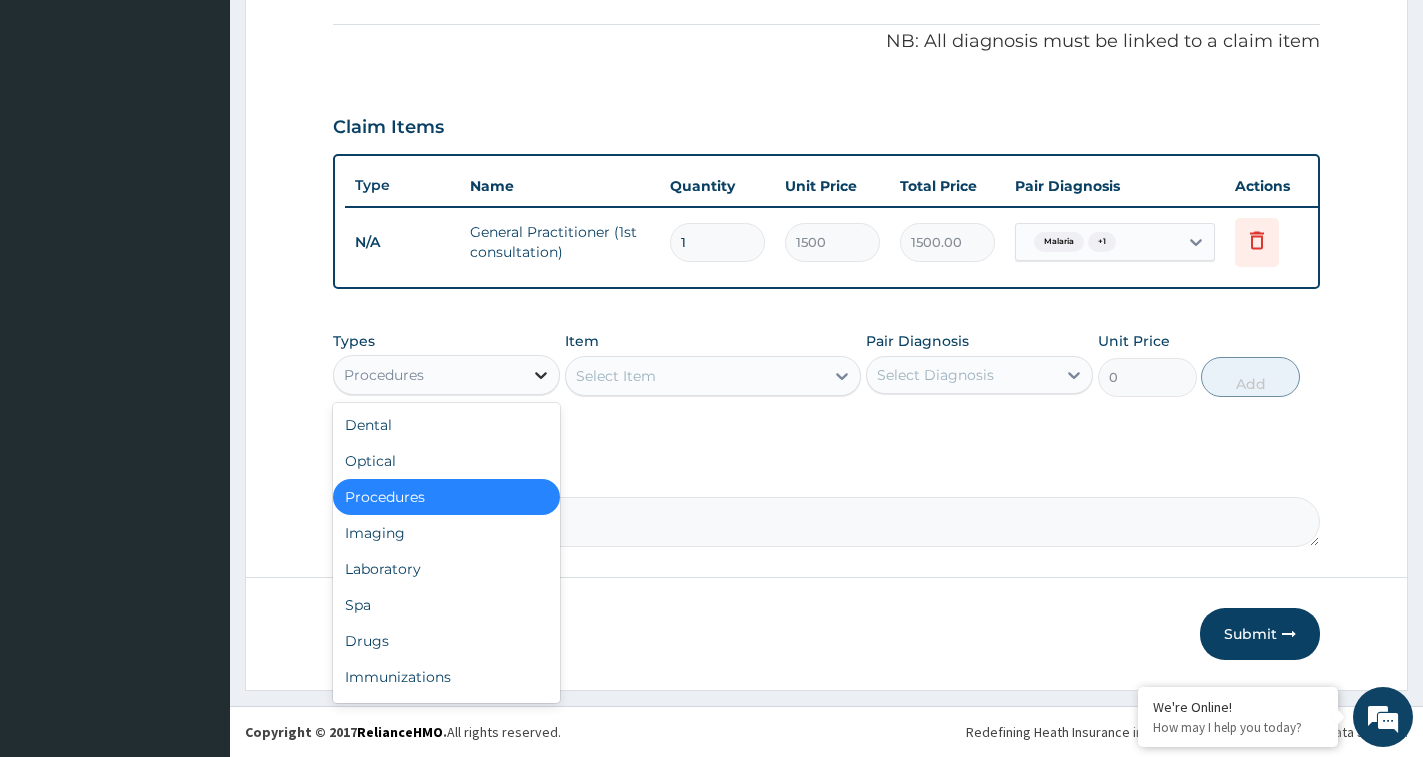 click 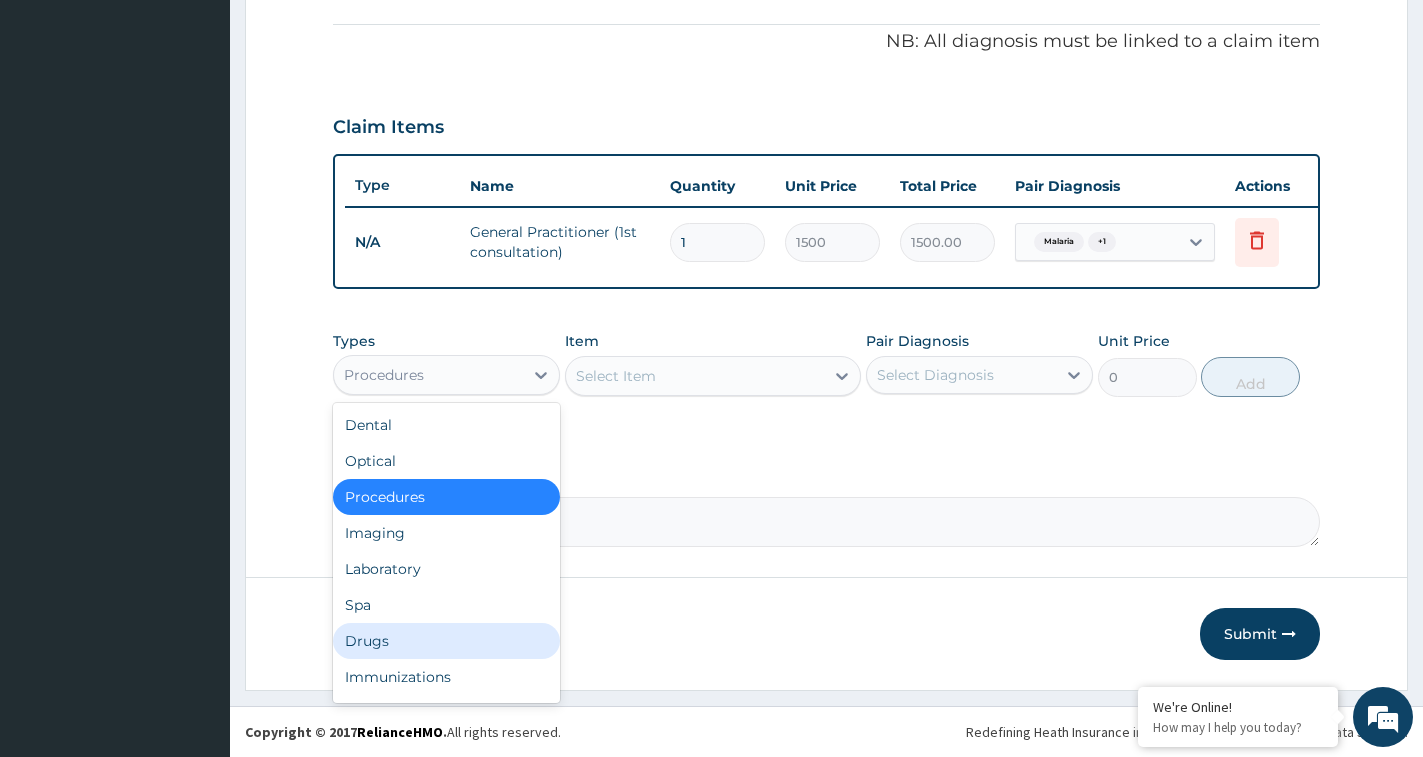 click on "Drugs" at bounding box center [446, 641] 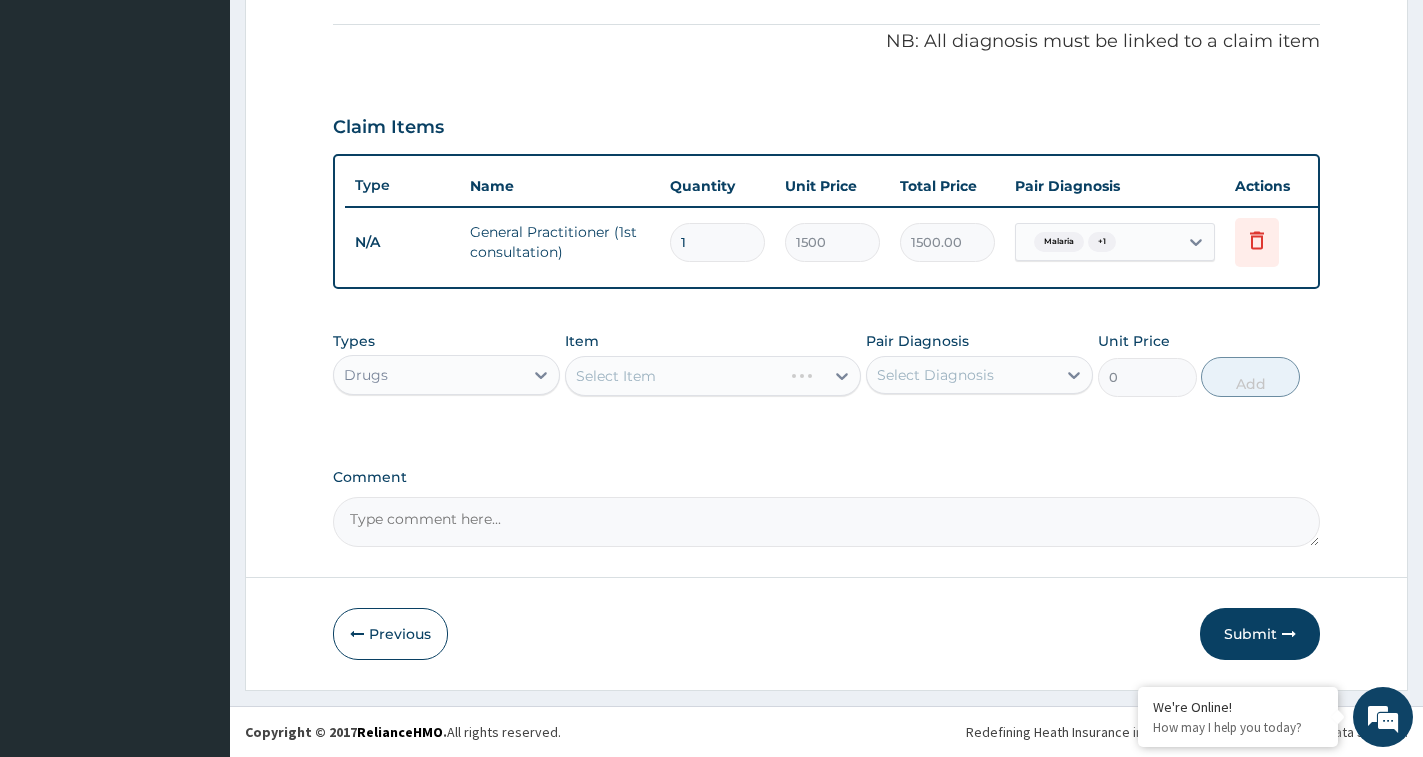 click on "Select Item" at bounding box center (713, 376) 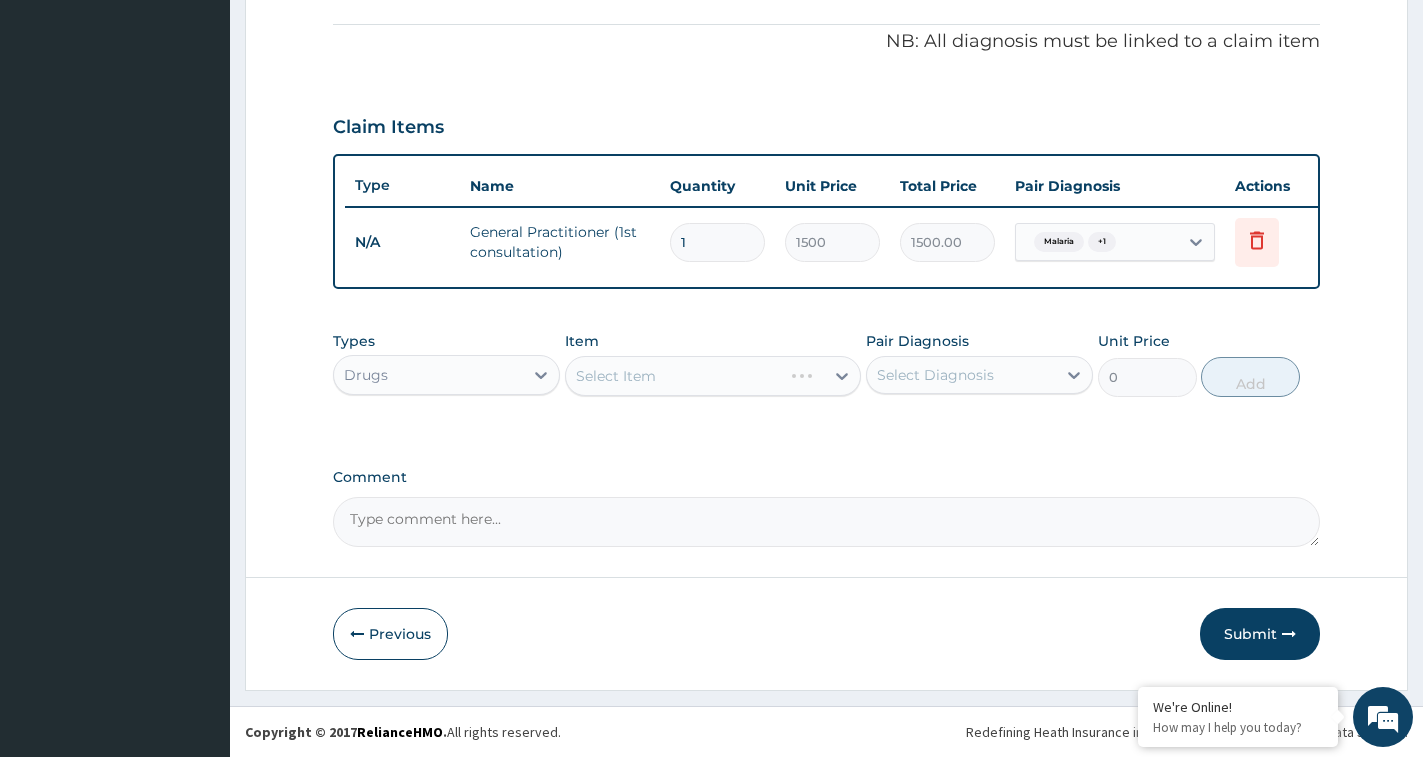 click on "Select Item" at bounding box center (713, 376) 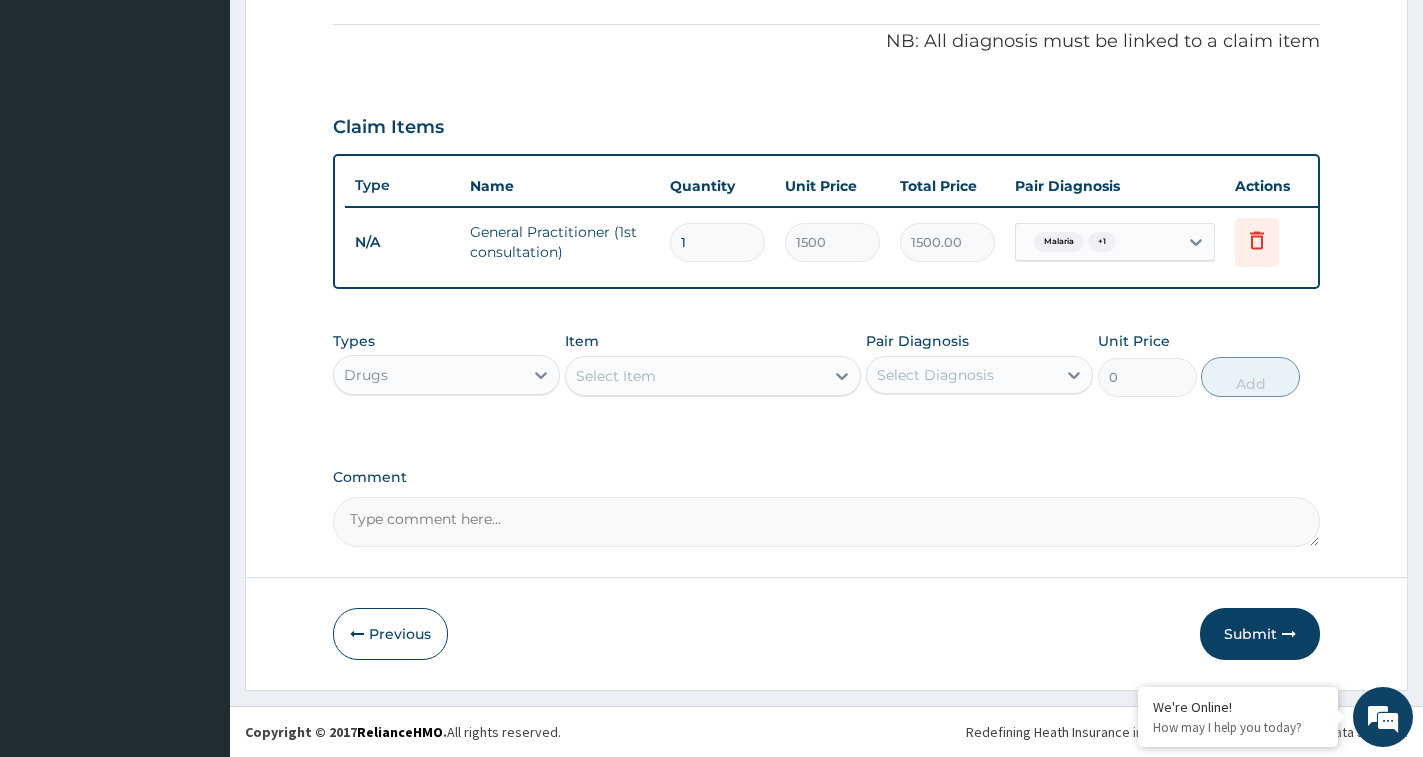 click on "Select Item" at bounding box center [695, 376] 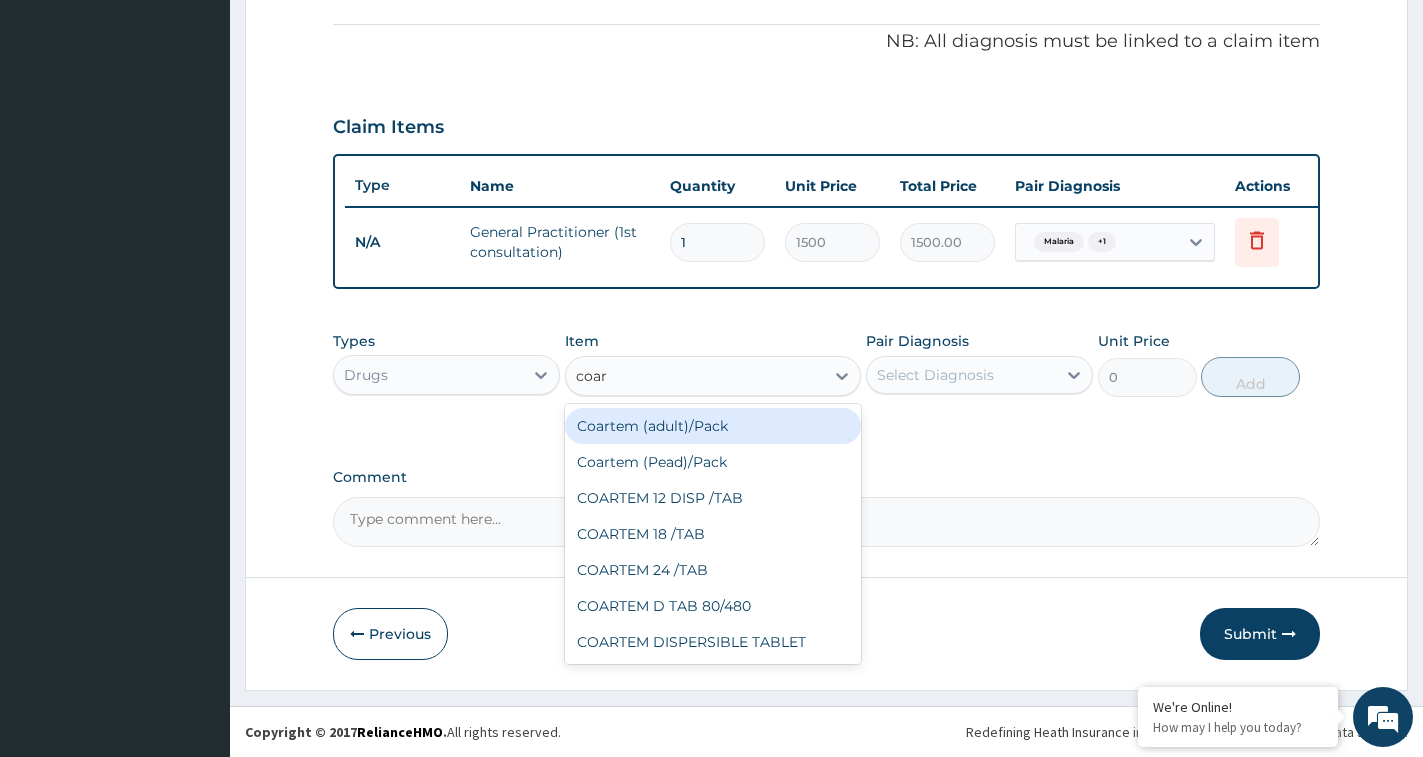 type on "coart" 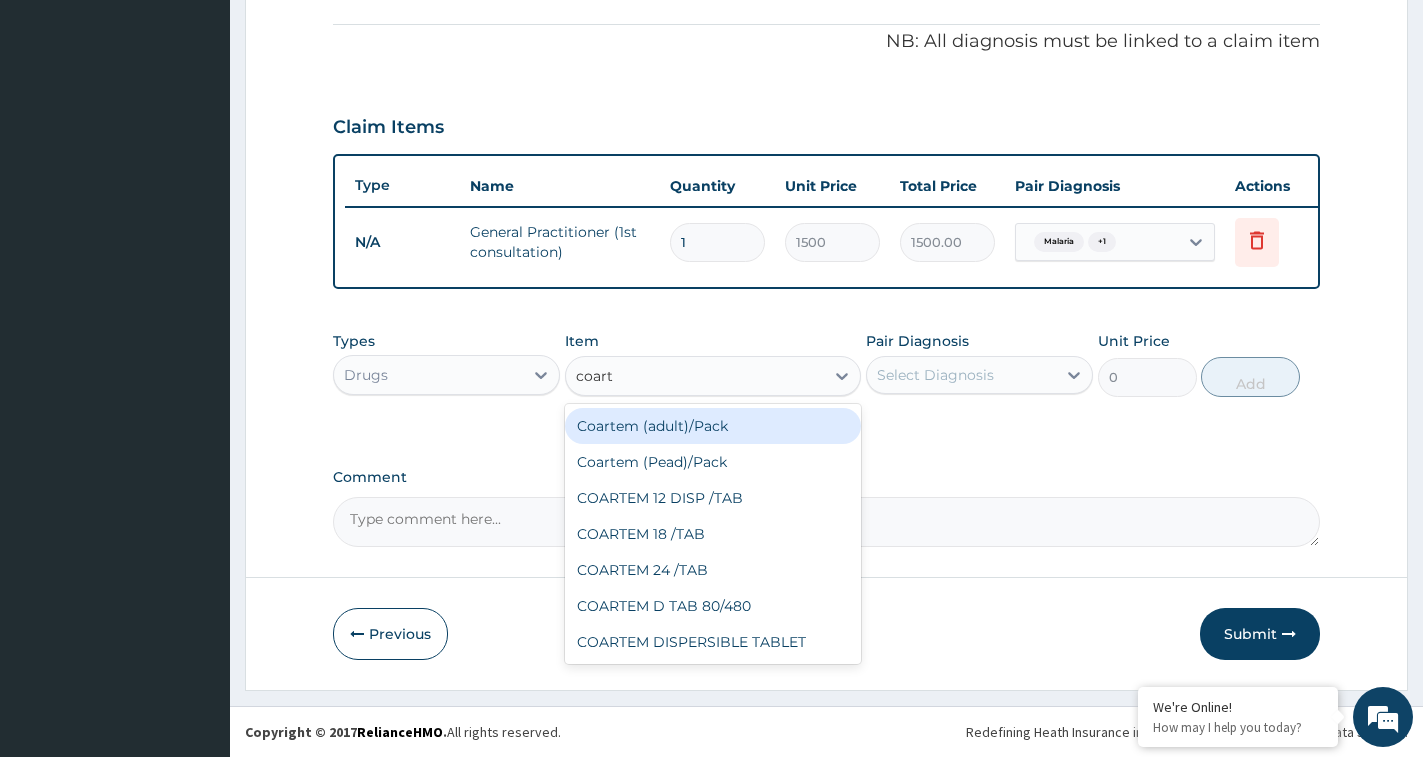 click on "Coartem (adult)/Pack" at bounding box center (713, 426) 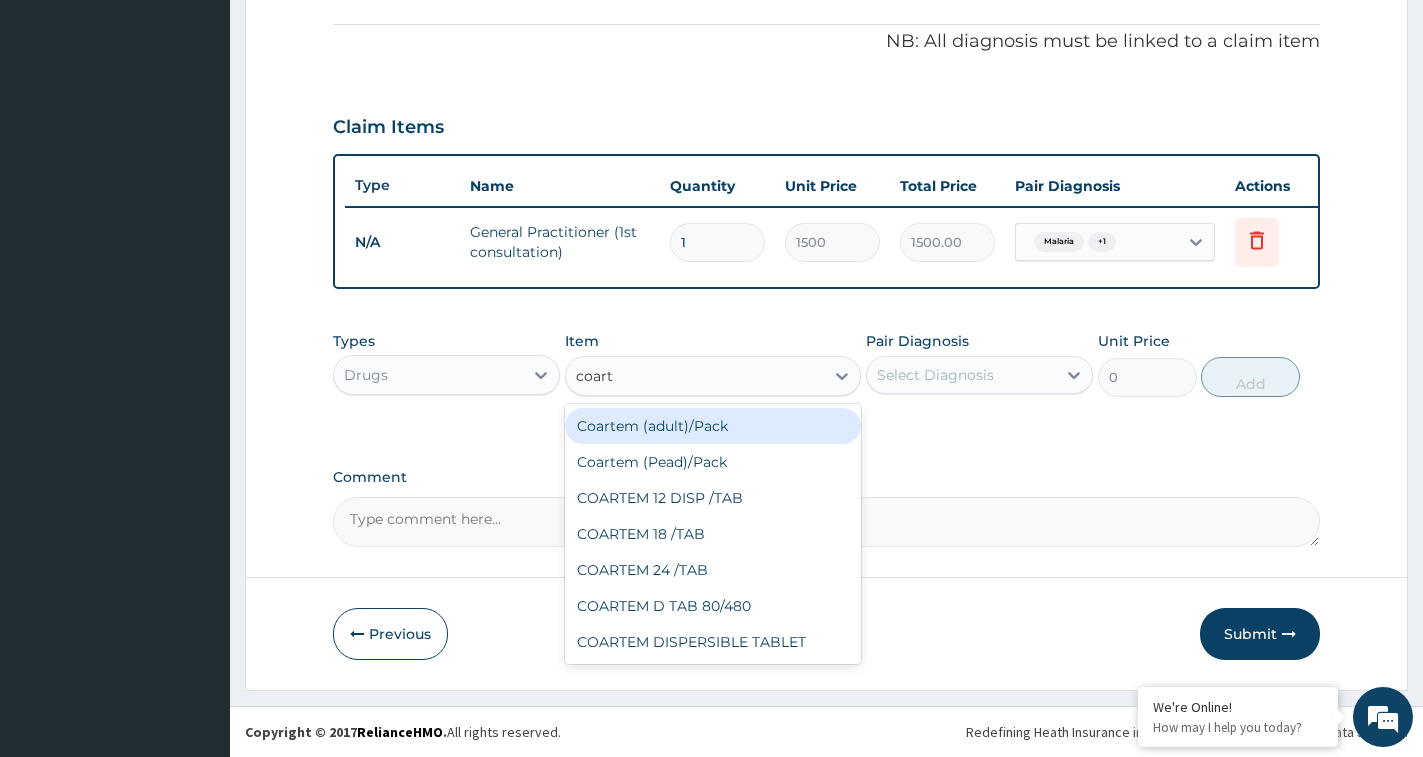 type 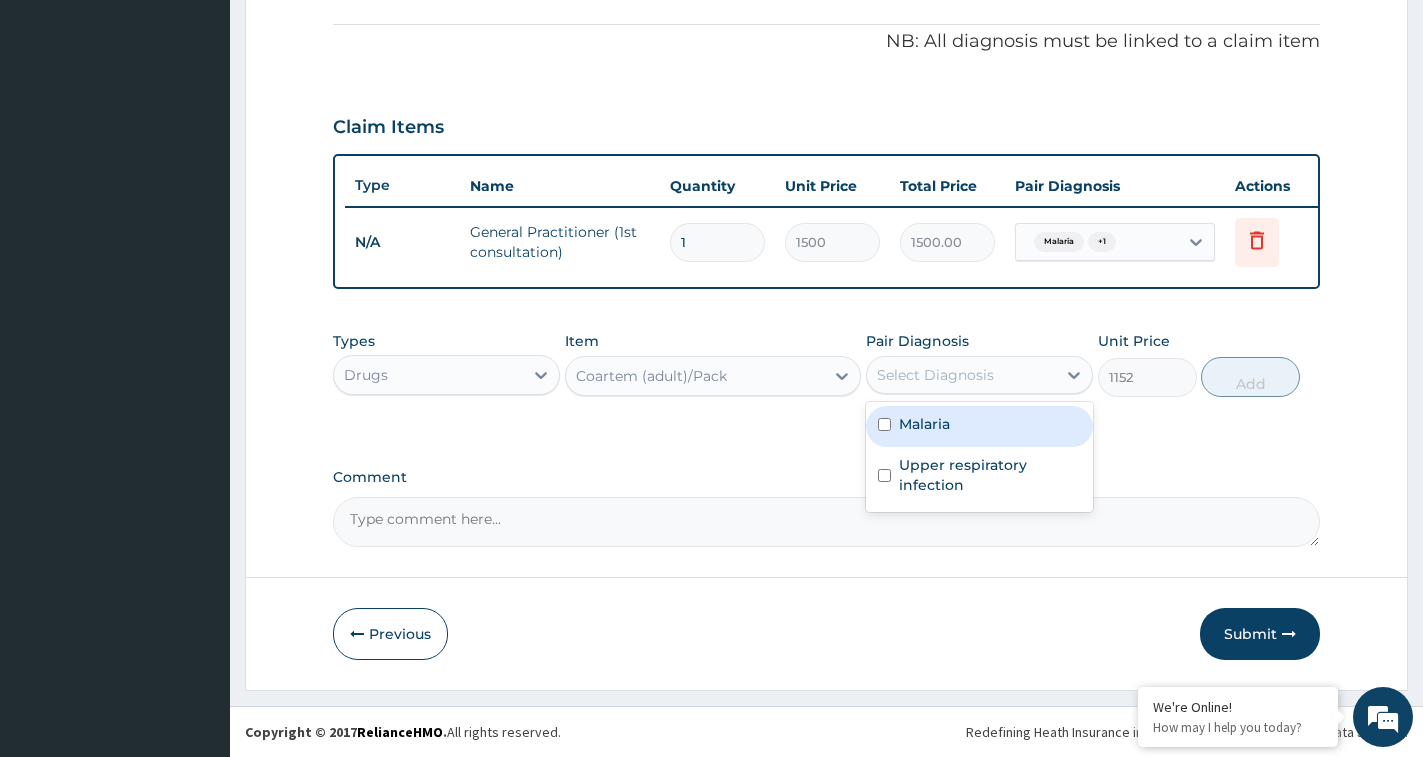 click on "Select Diagnosis" at bounding box center (935, 375) 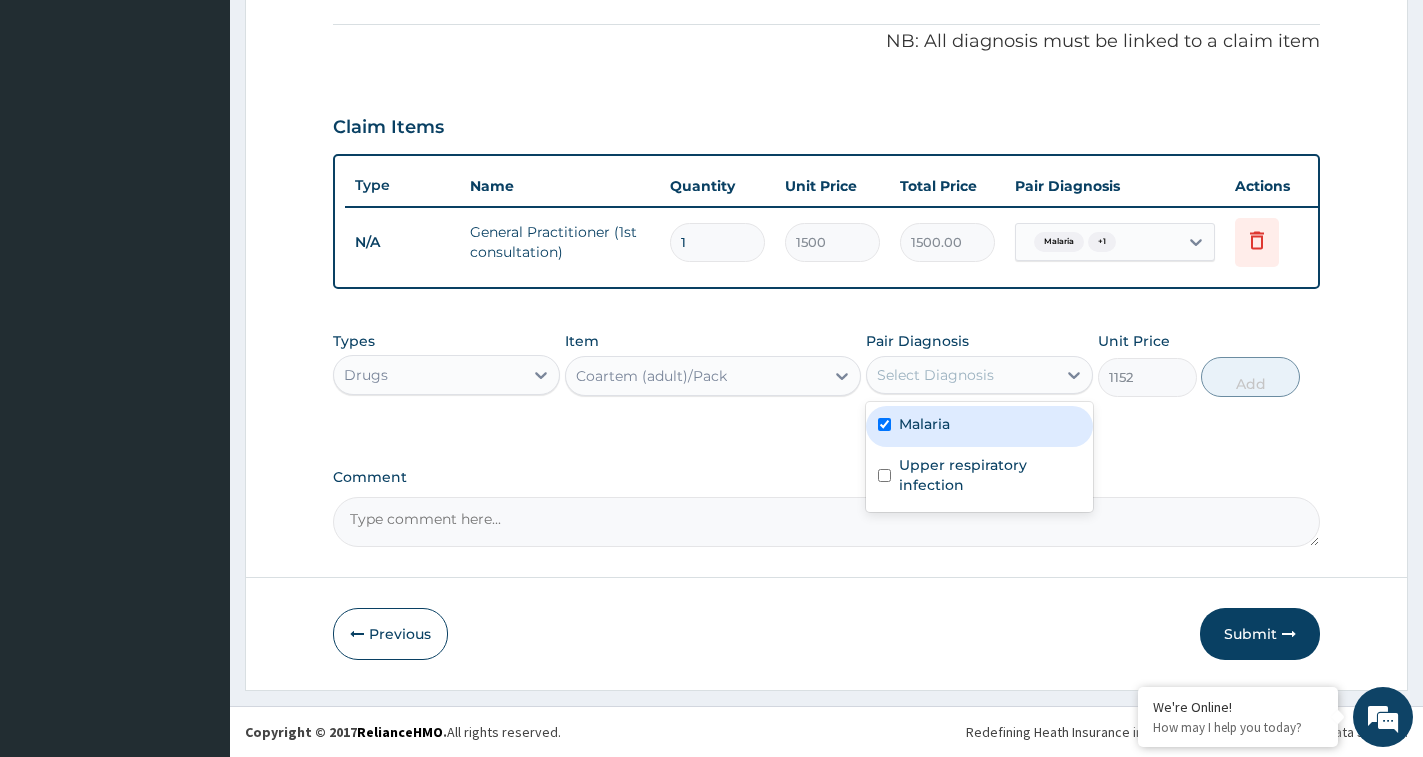 checkbox on "true" 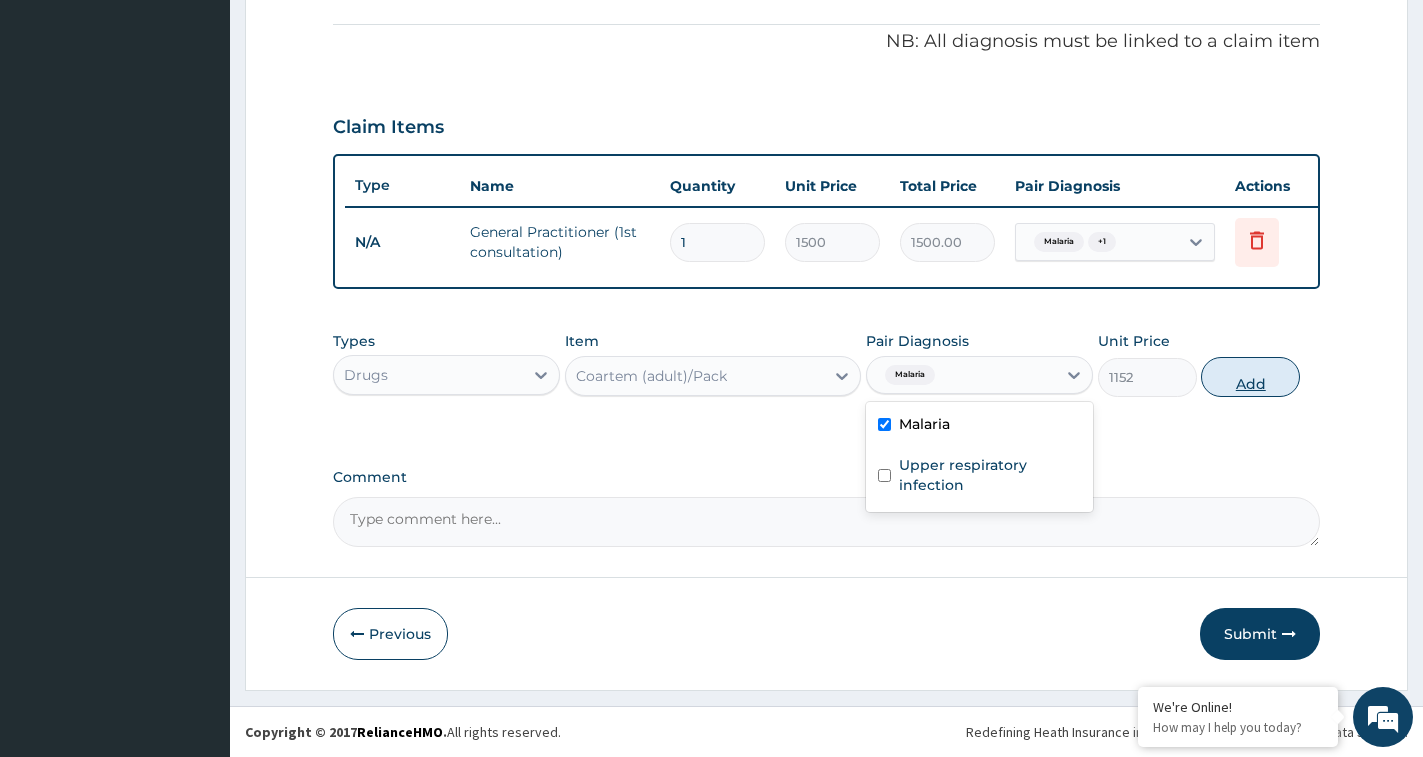 click on "Add" at bounding box center [1250, 377] 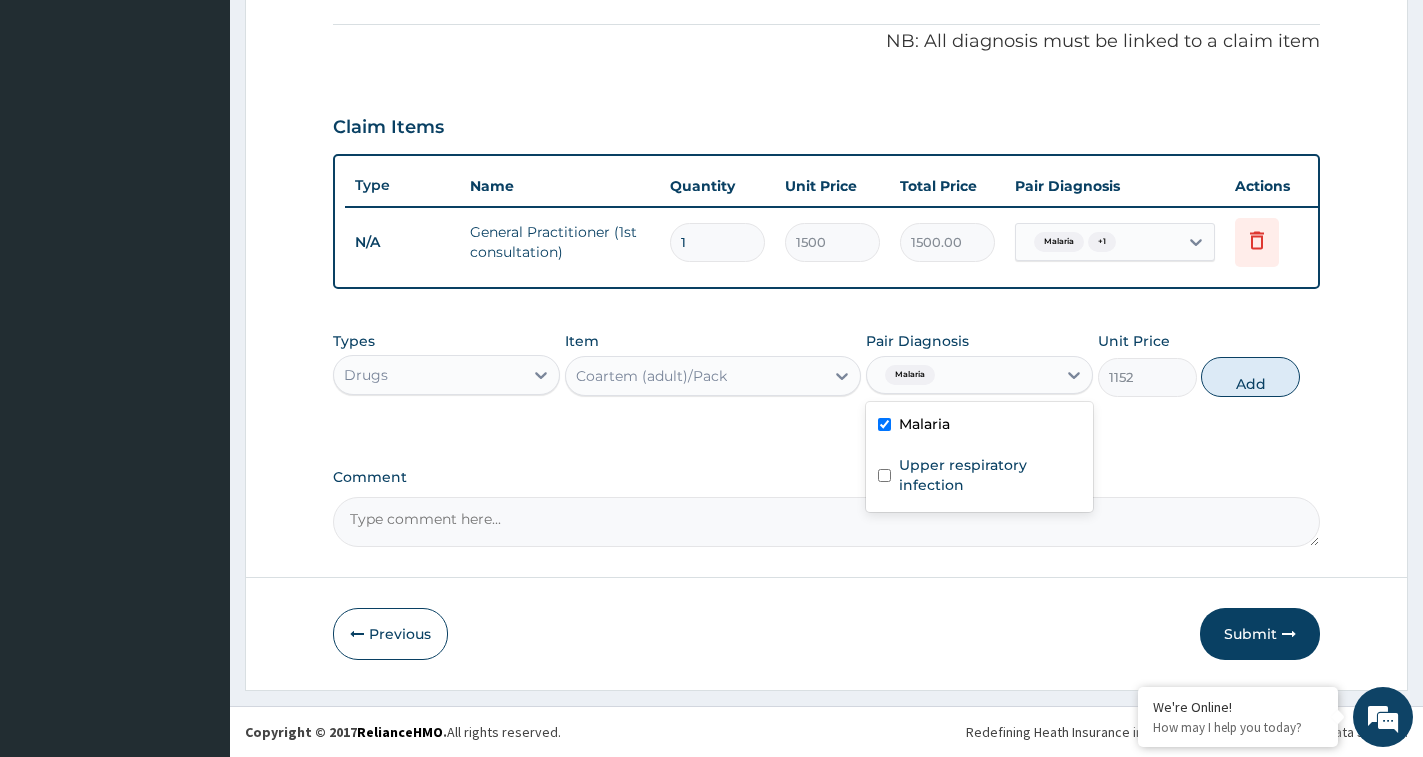 type on "0" 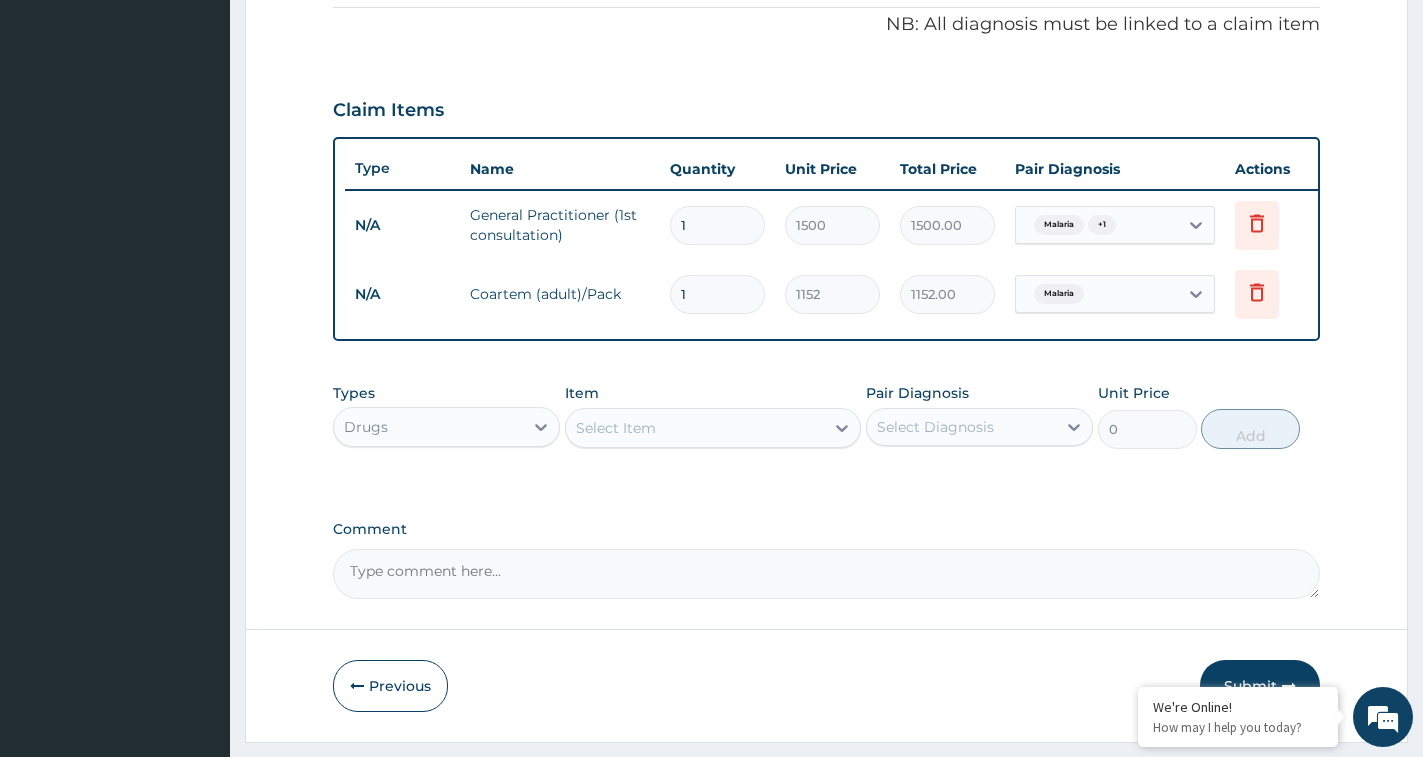 click on "Select Item" at bounding box center (616, 428) 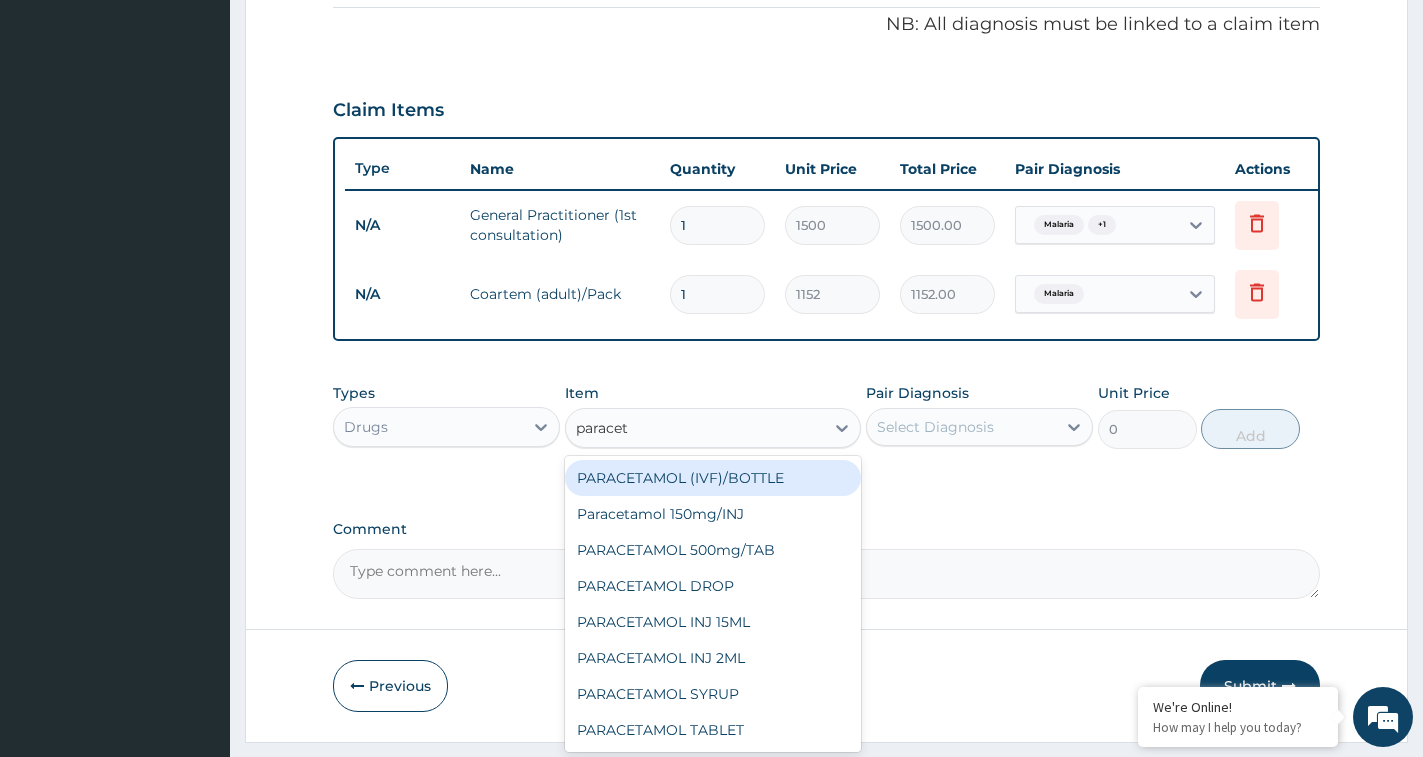 type on "paraceta" 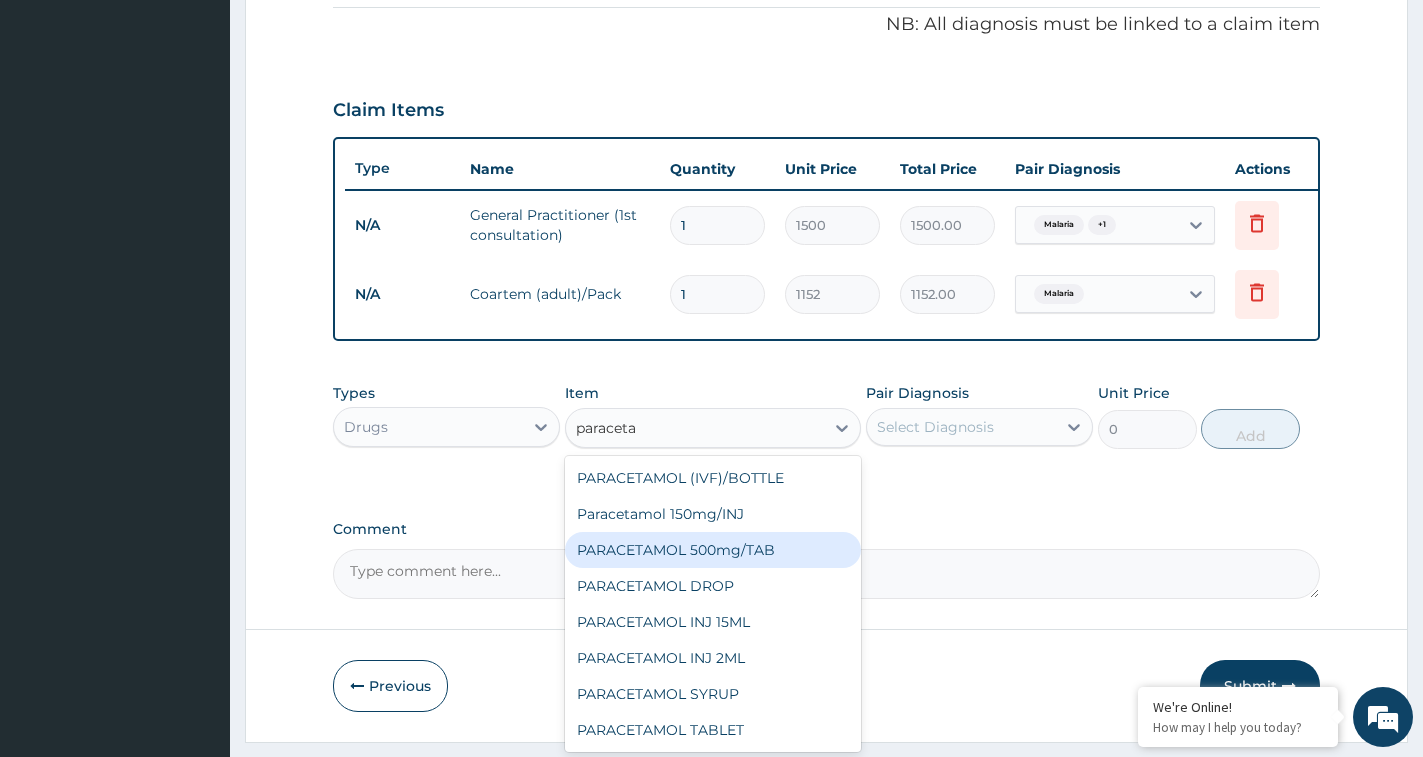 click on "PARACETAMOL 500mg/TAB" at bounding box center [713, 550] 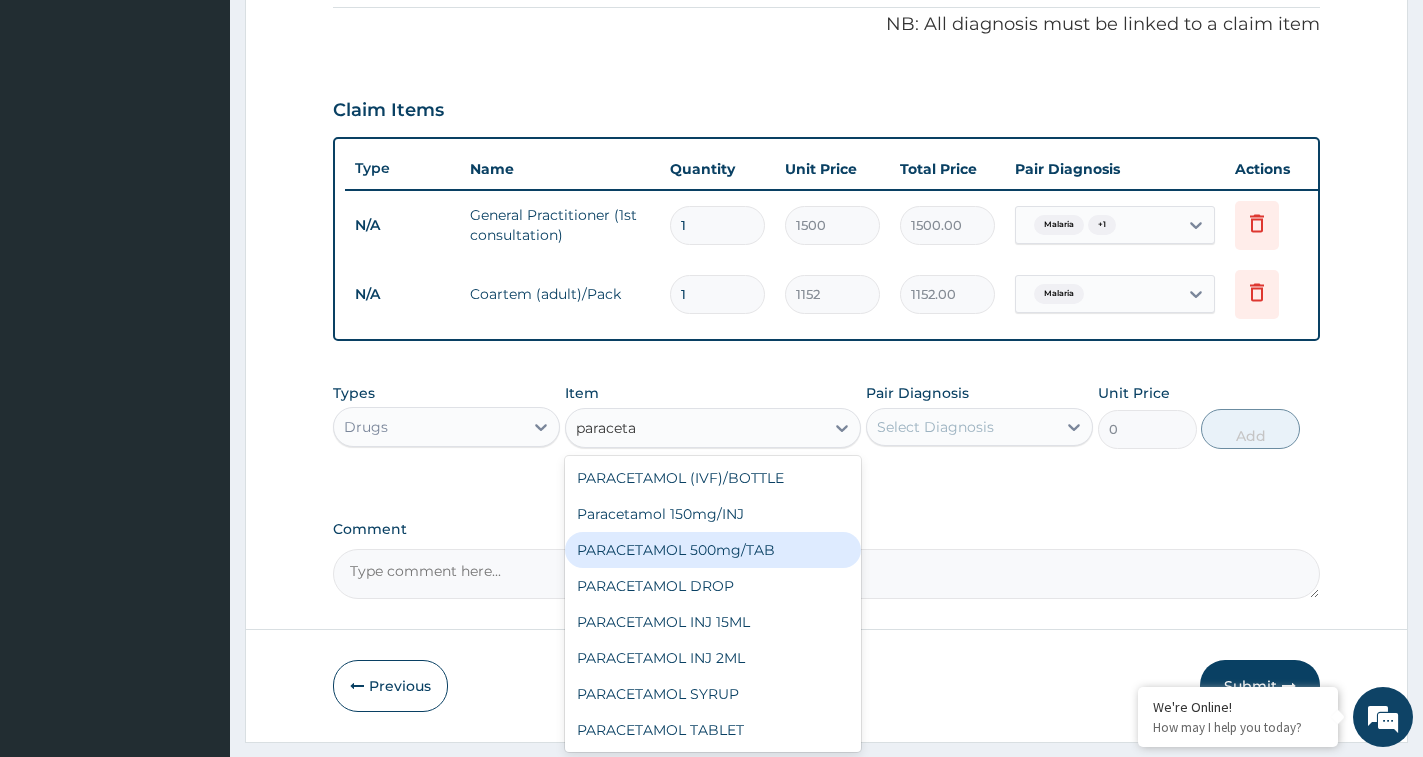 type 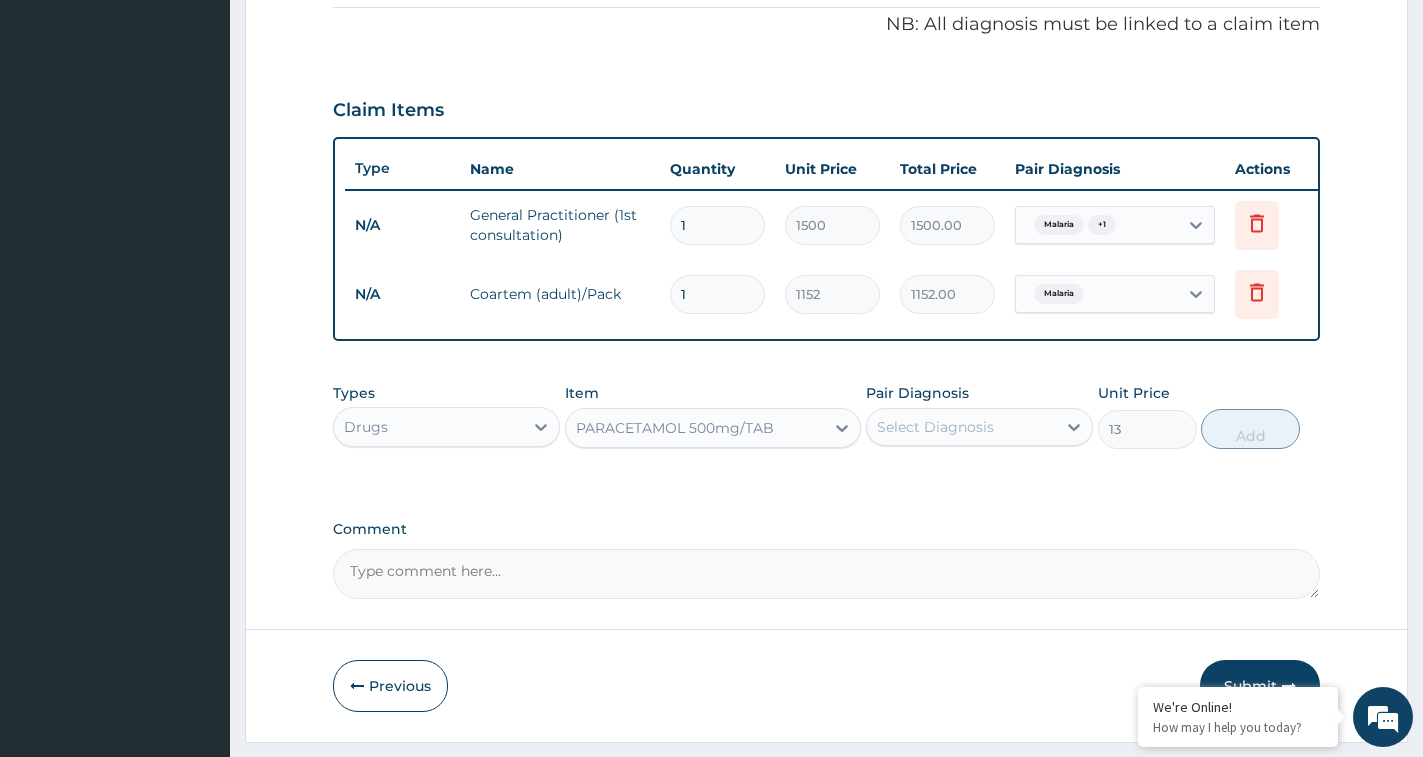 click on "Select Diagnosis" at bounding box center (935, 427) 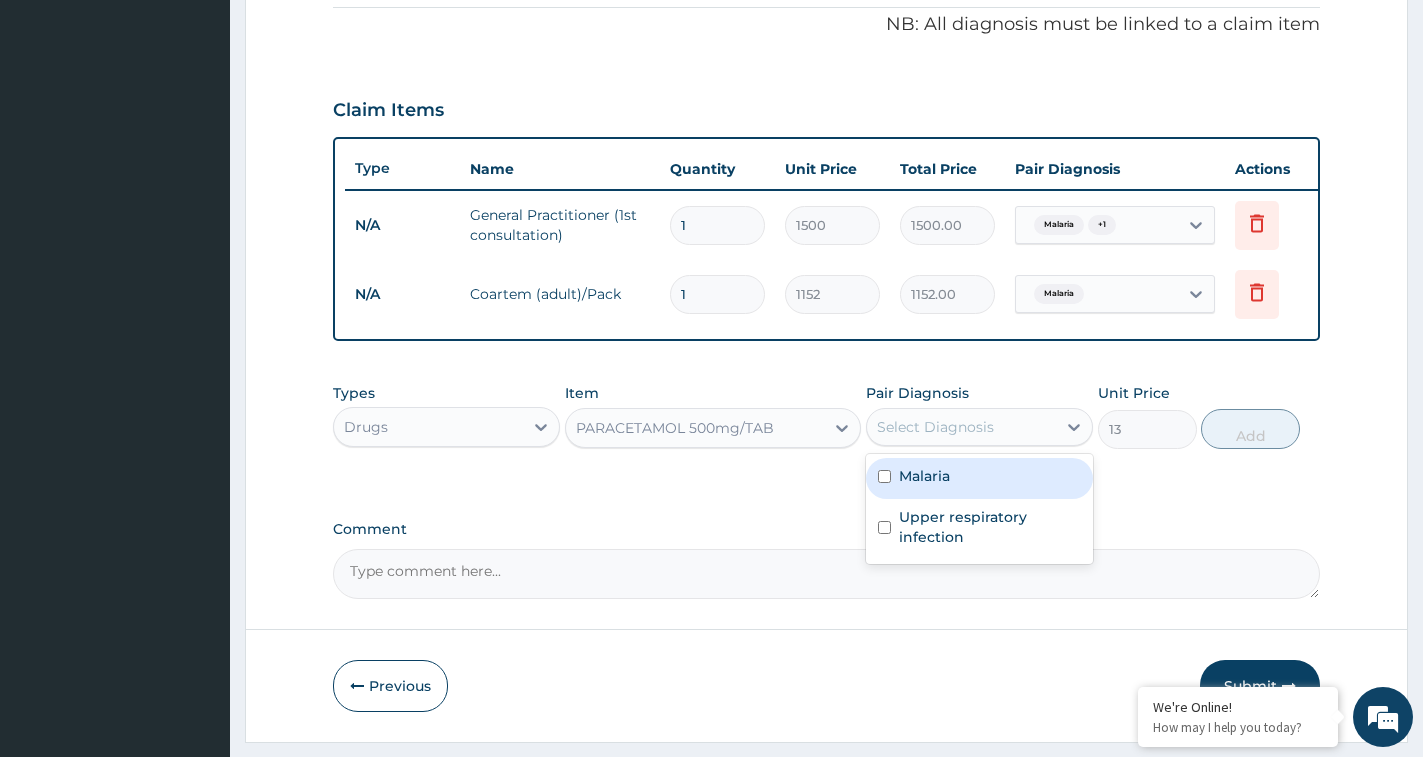 click on "Malaria" at bounding box center [979, 478] 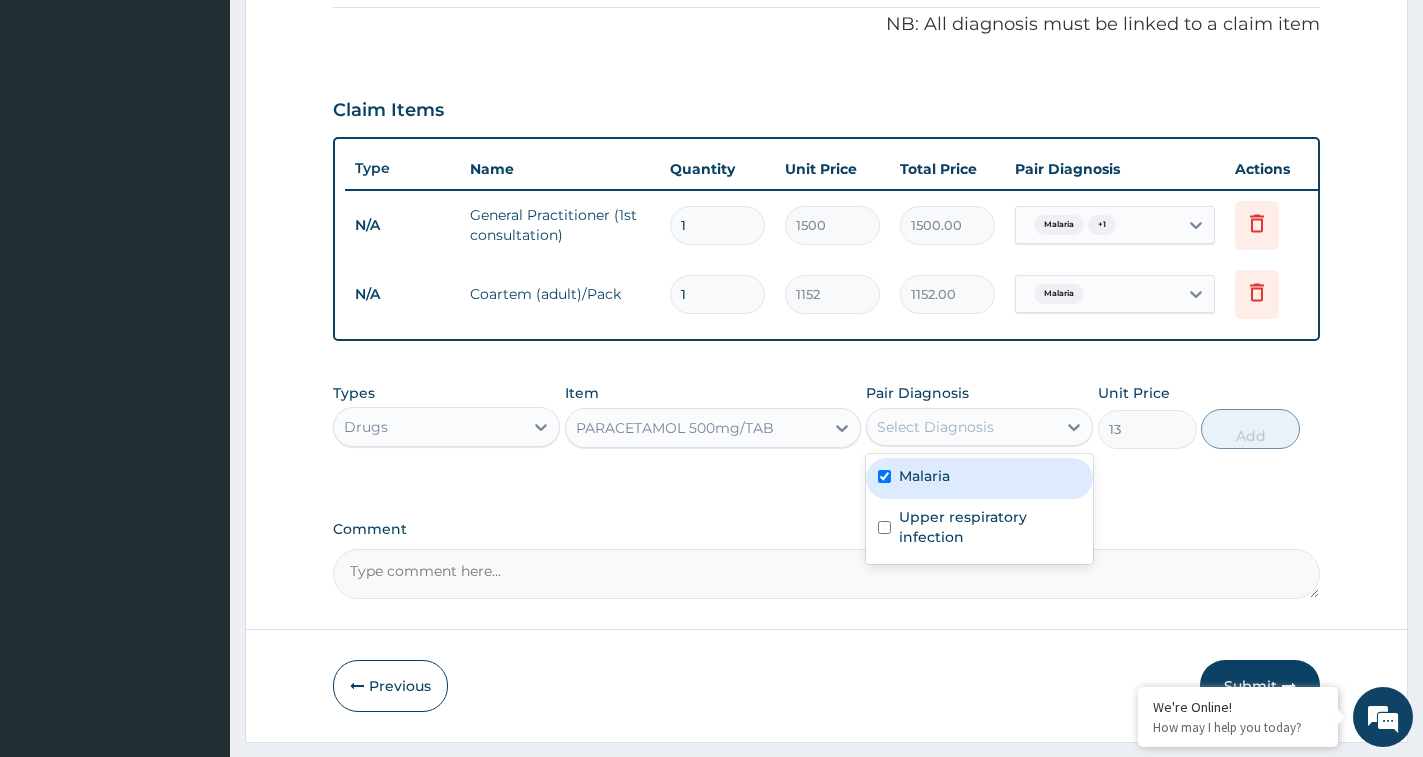 checkbox on "true" 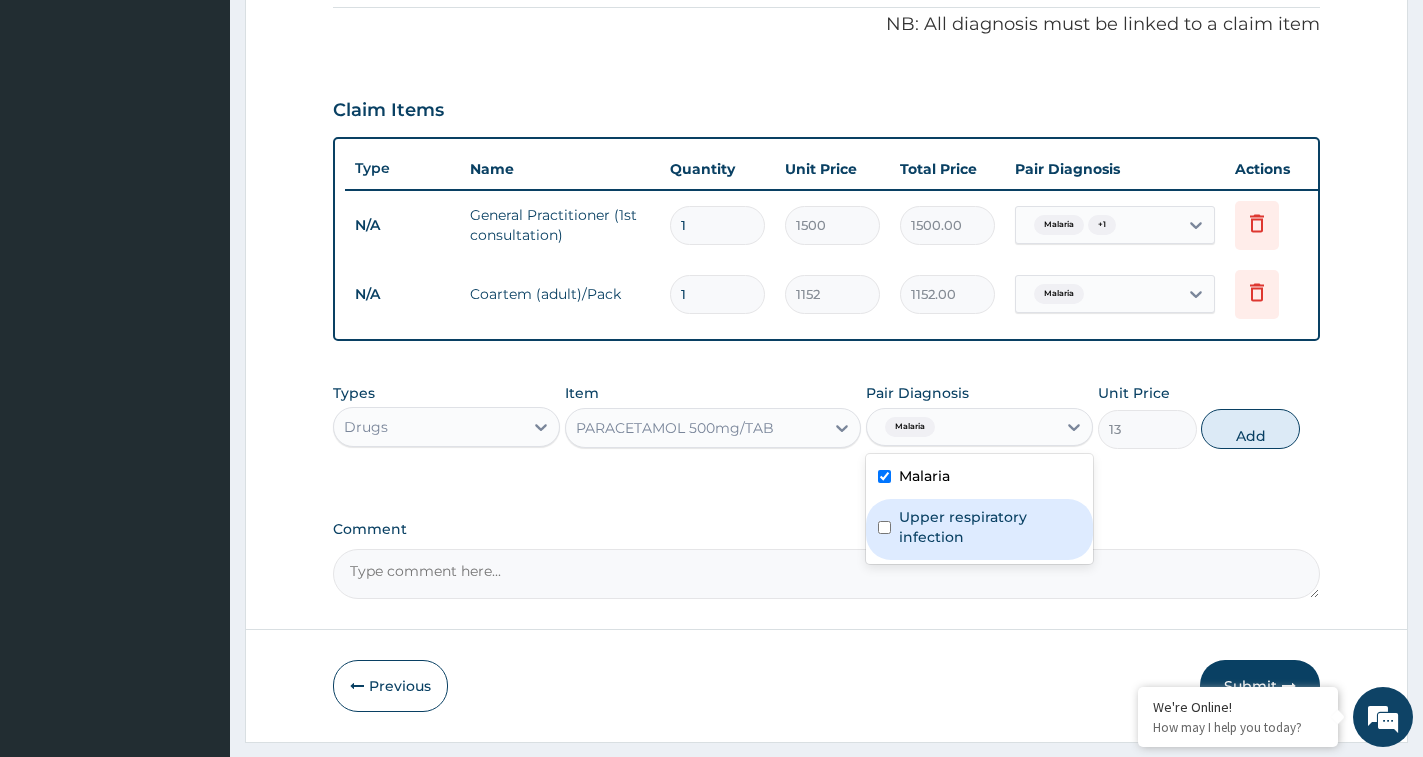 click on "Upper respiratory infection" at bounding box center [990, 527] 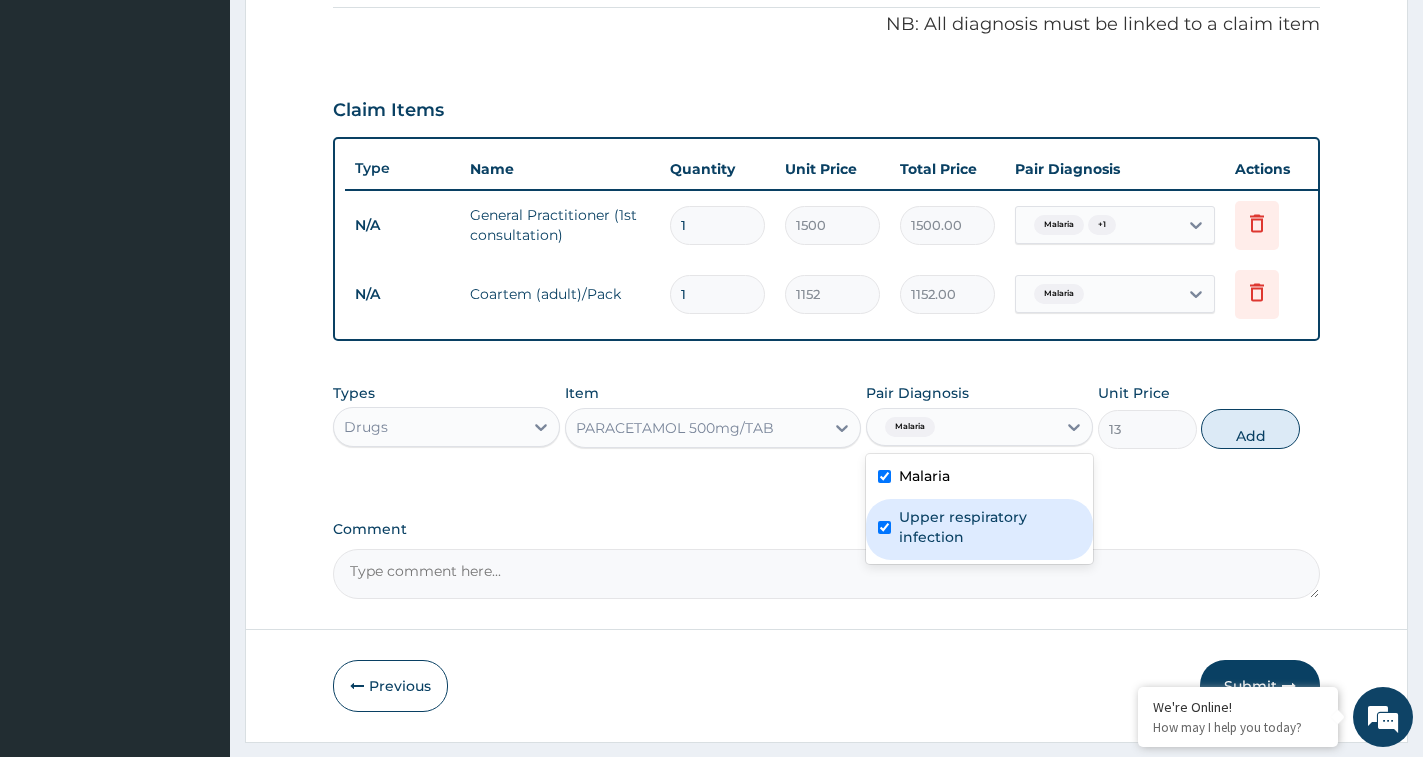 checkbox on "true" 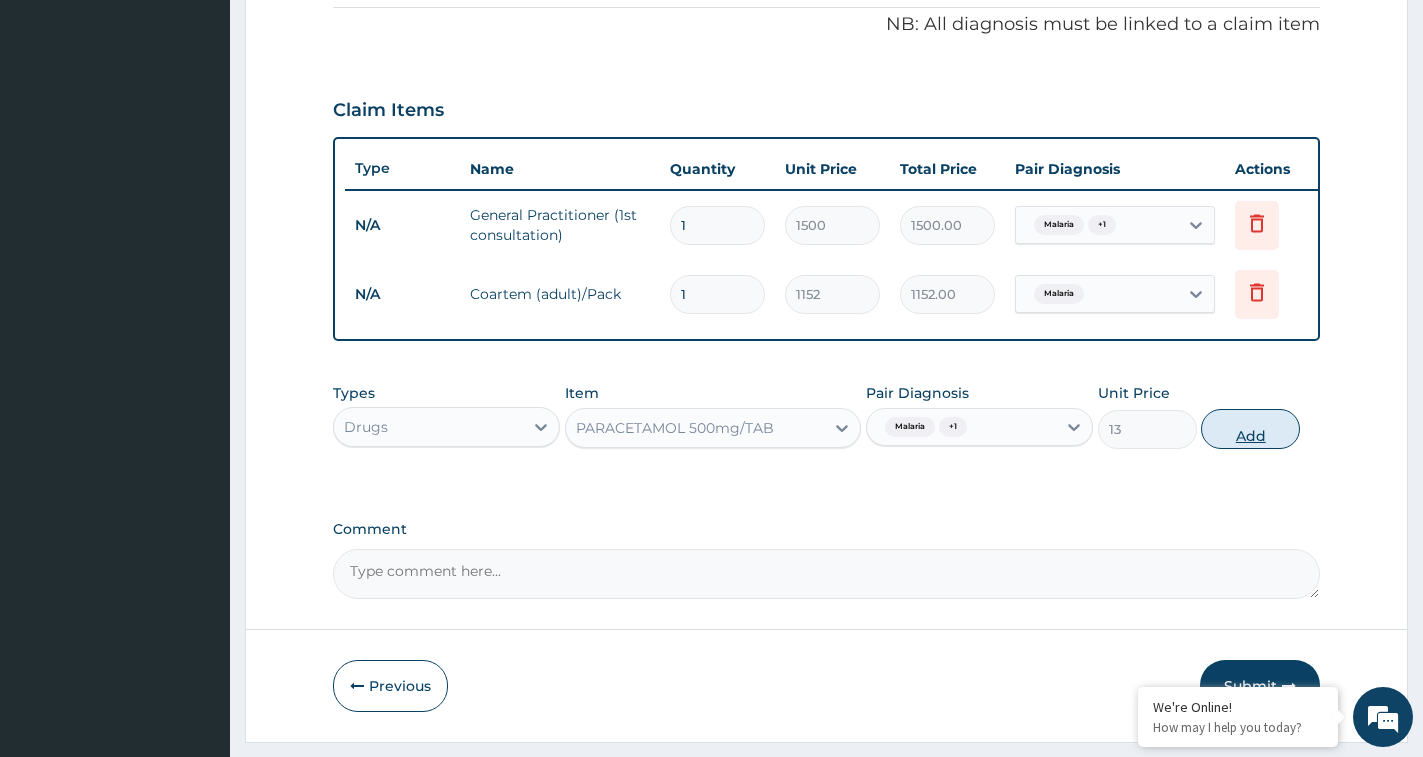 click on "Add" at bounding box center [1250, 429] 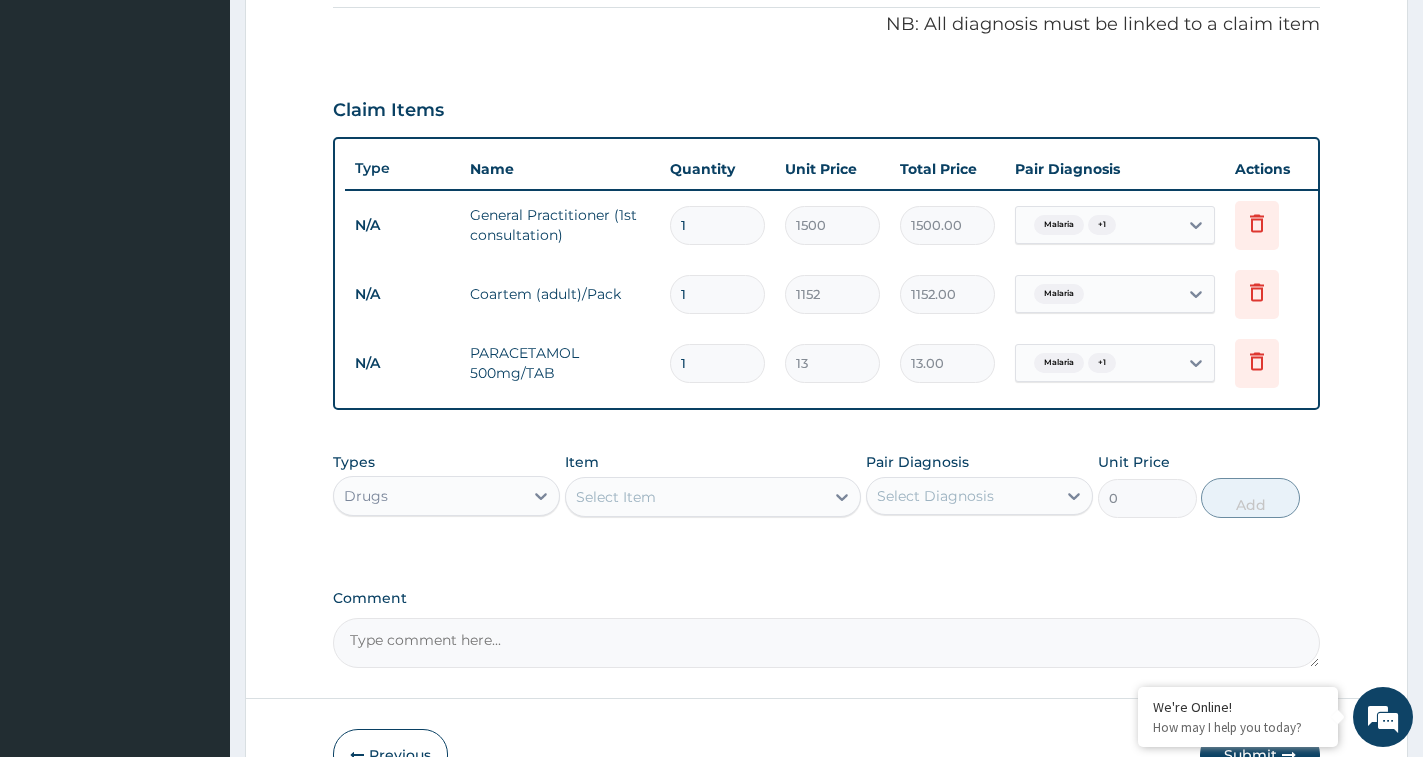 type on "18" 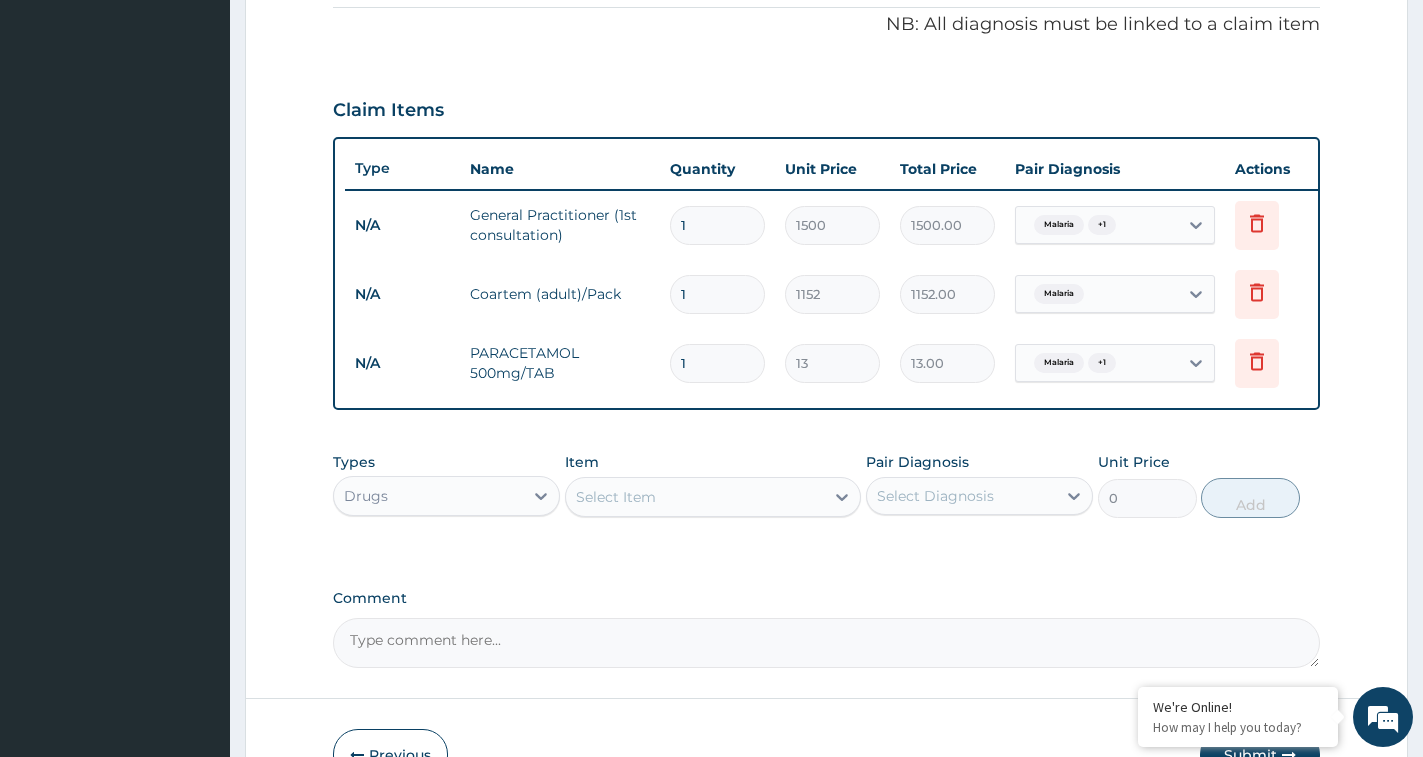 type on "234.00" 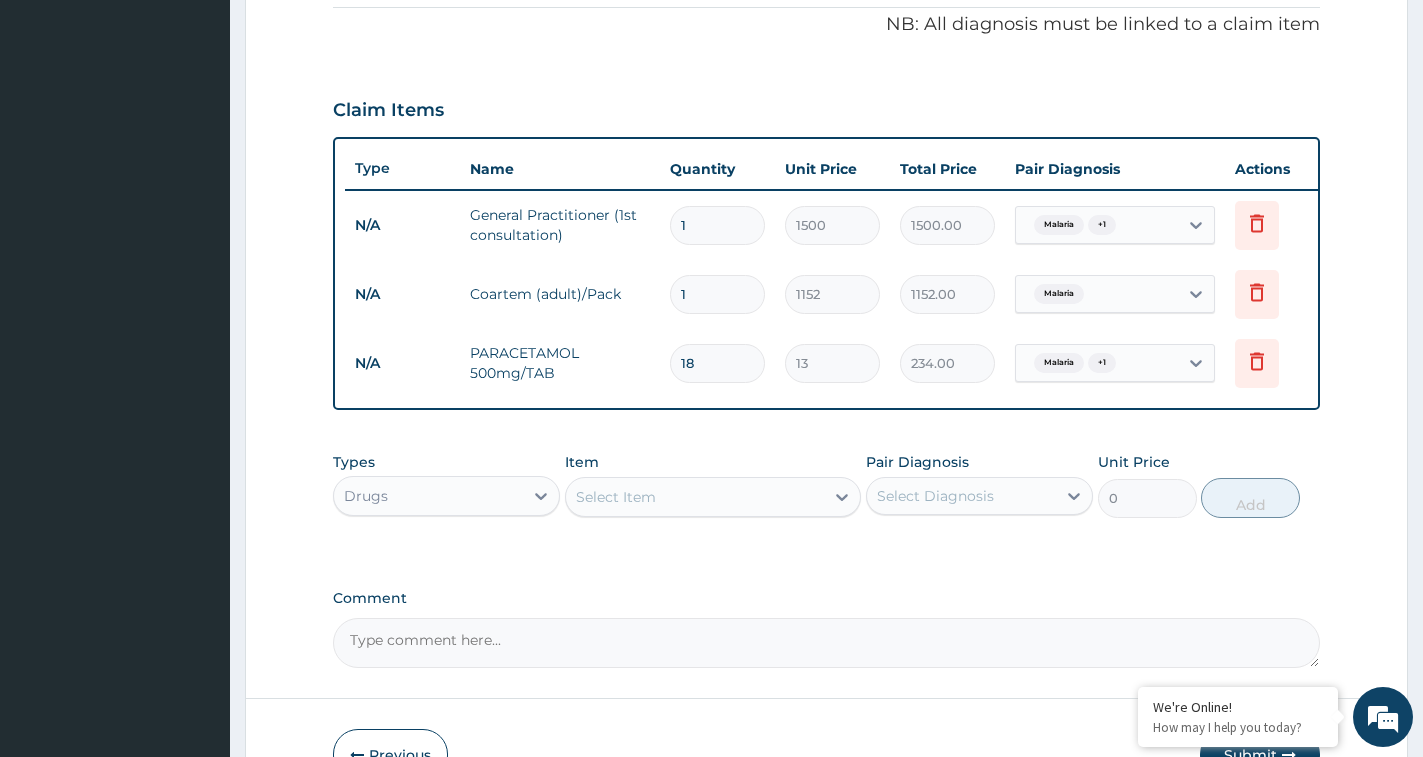 type on "18" 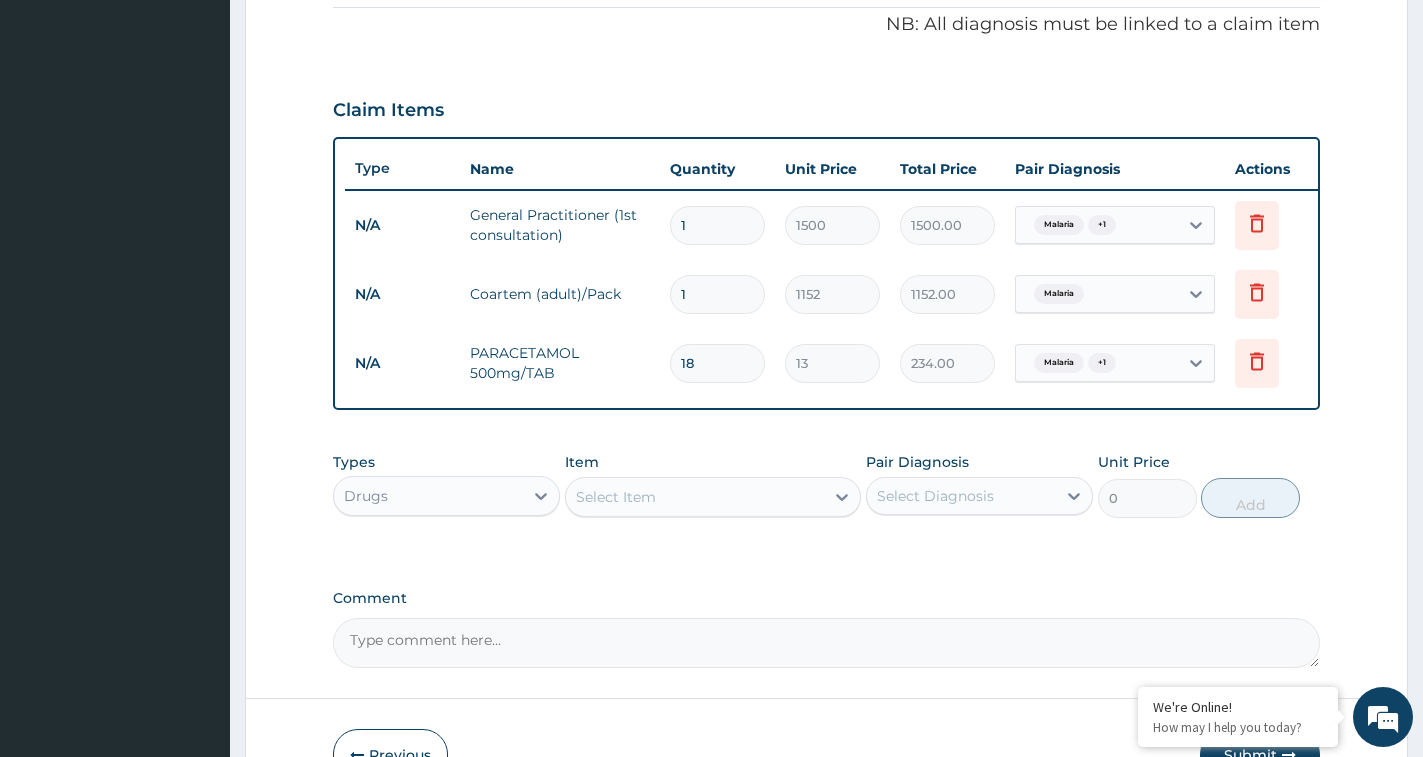 click on "Select Item" at bounding box center [695, 497] 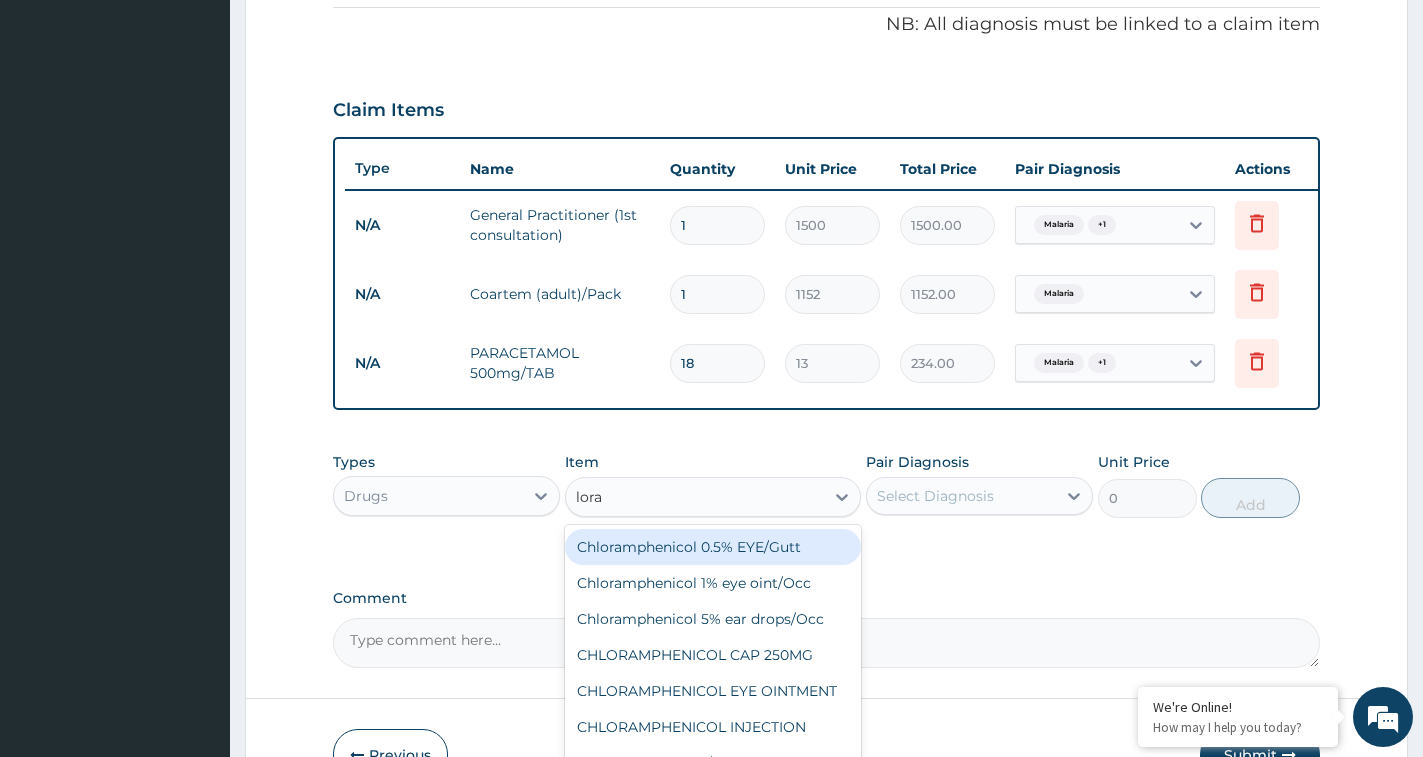 type on "lorat" 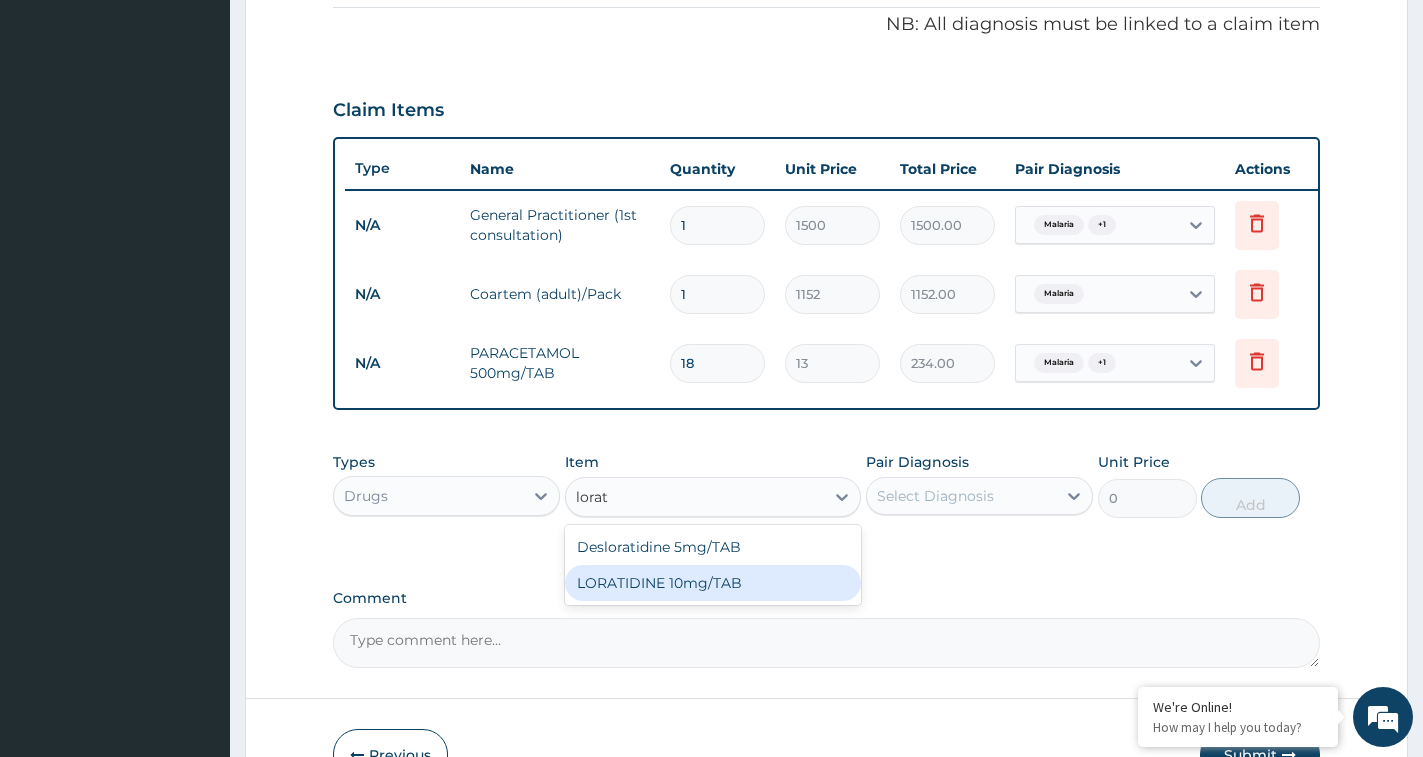 click on "LORATIDINE 10mg/TAB" at bounding box center (713, 583) 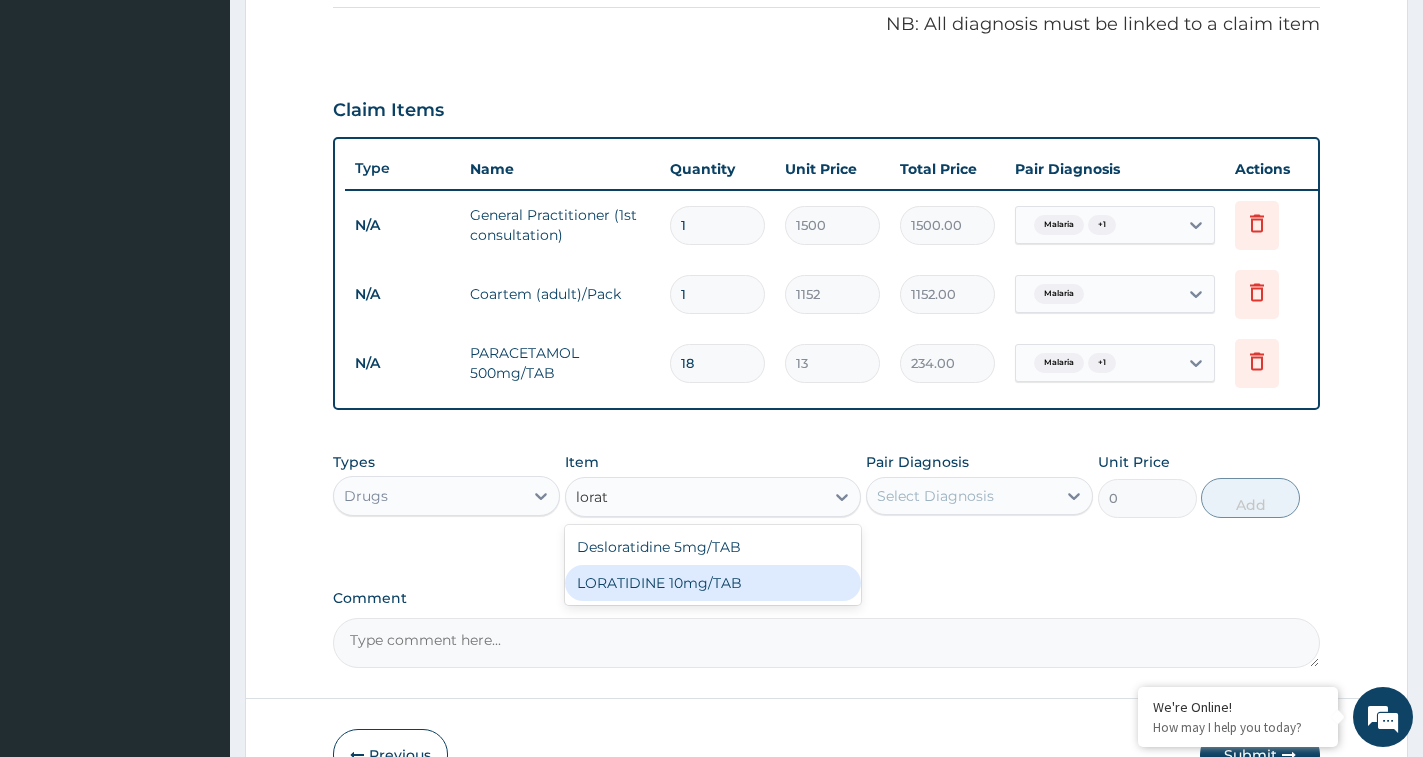 type 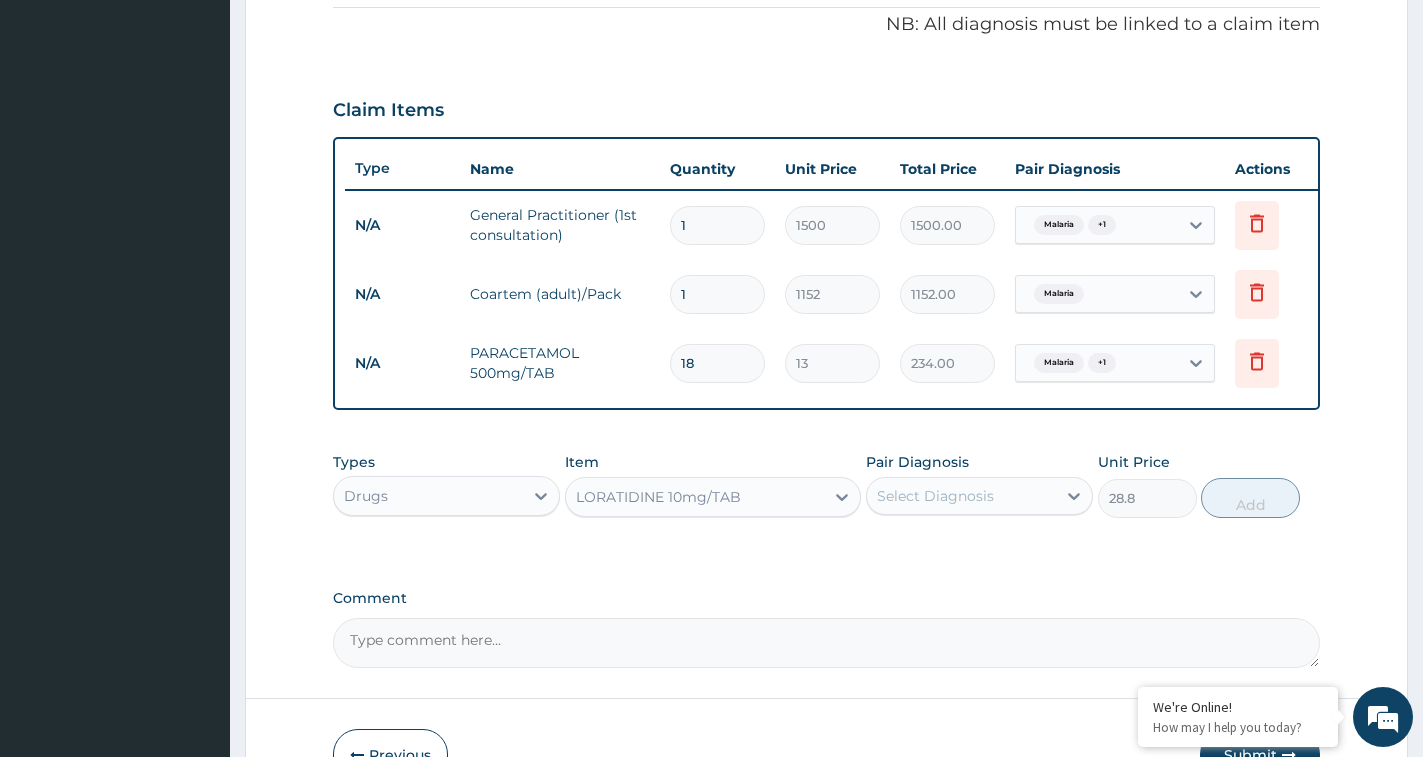 click on "Select Diagnosis" at bounding box center [935, 496] 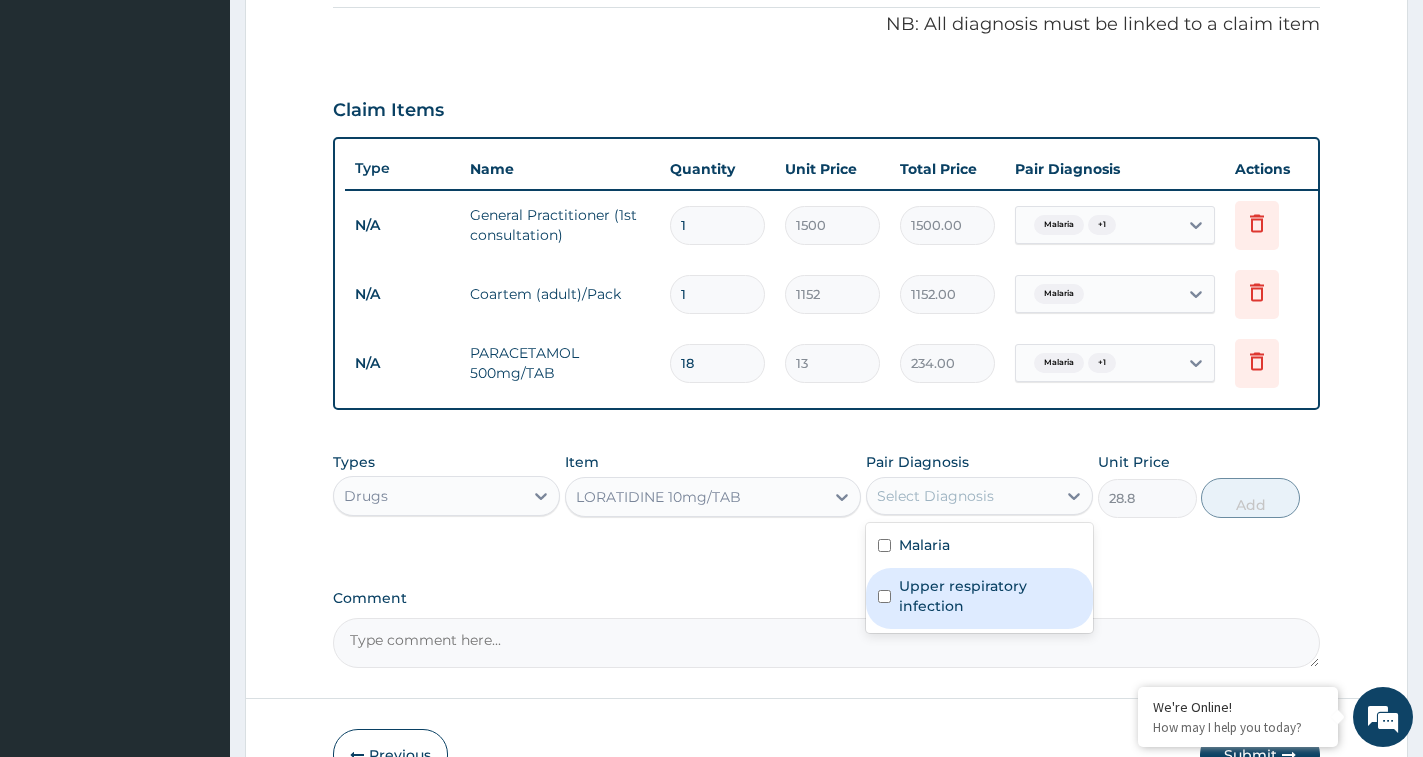 drag, startPoint x: 939, startPoint y: 618, endPoint x: 948, endPoint y: 606, distance: 15 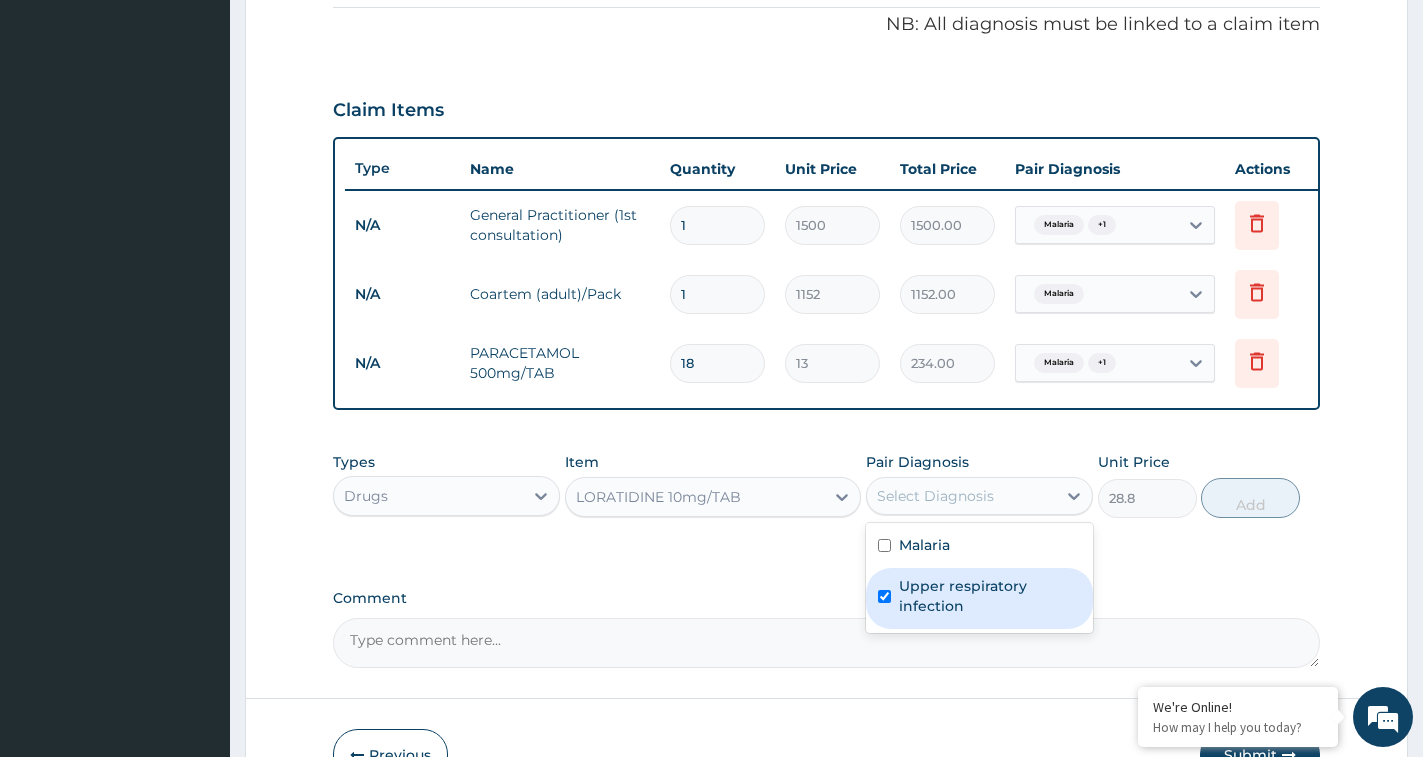 checkbox on "true" 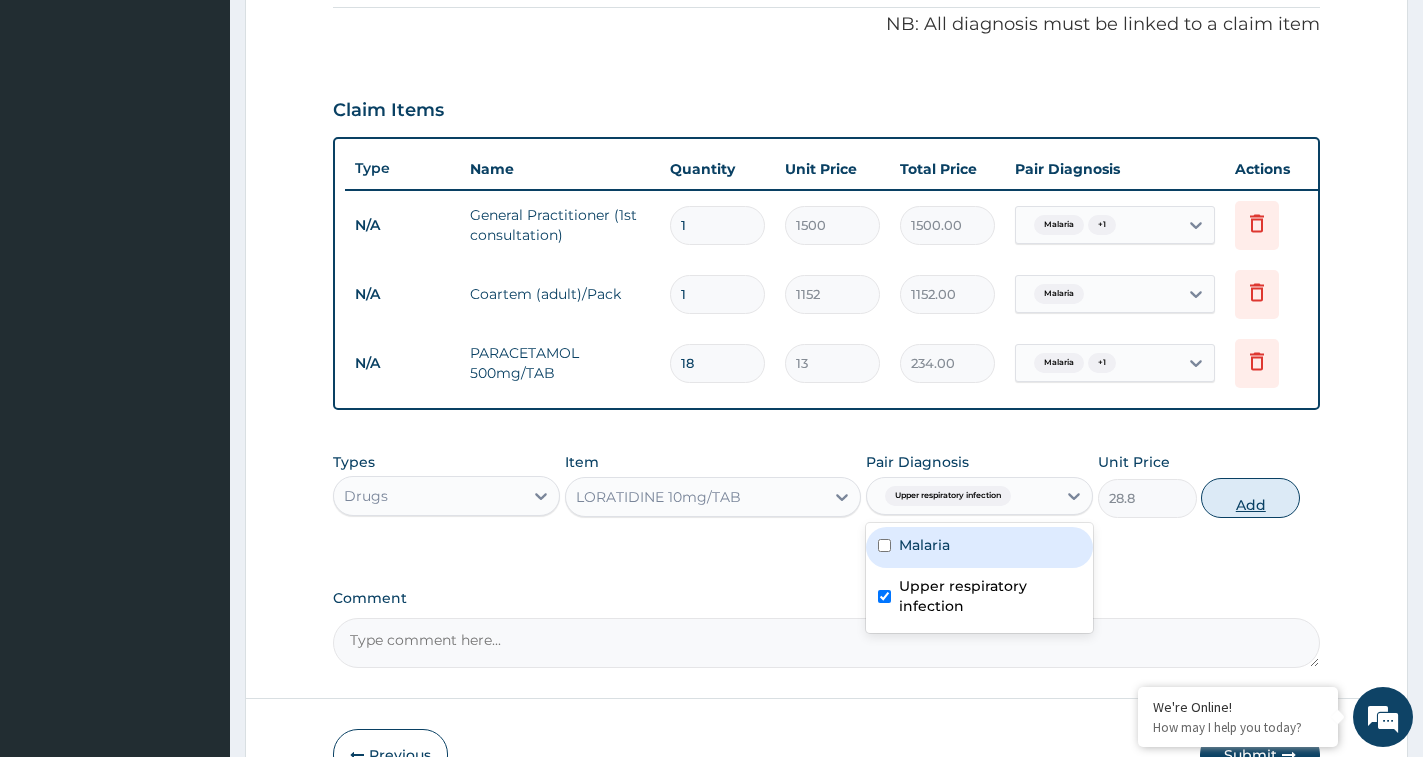 click on "Add" at bounding box center [1250, 498] 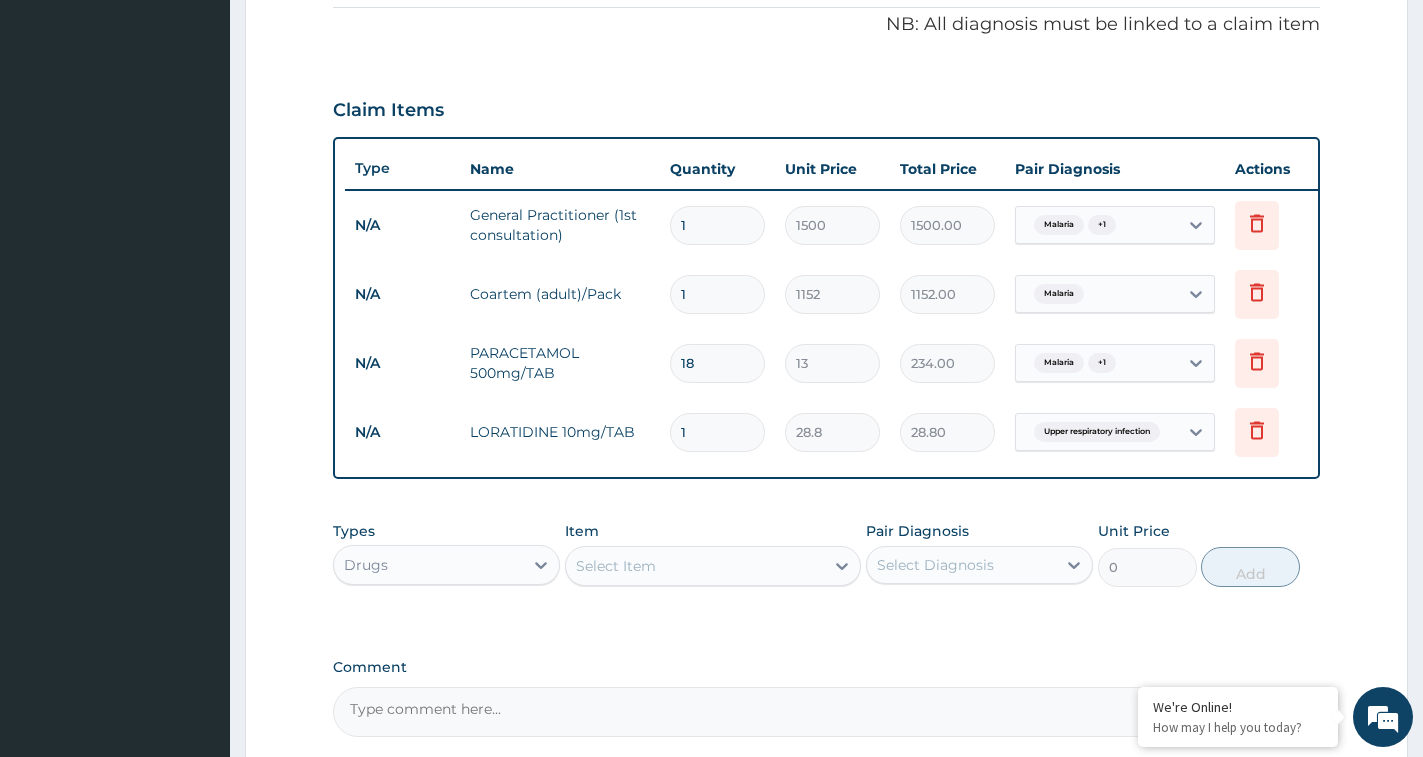 drag, startPoint x: 700, startPoint y: 434, endPoint x: 676, endPoint y: 430, distance: 24.33105 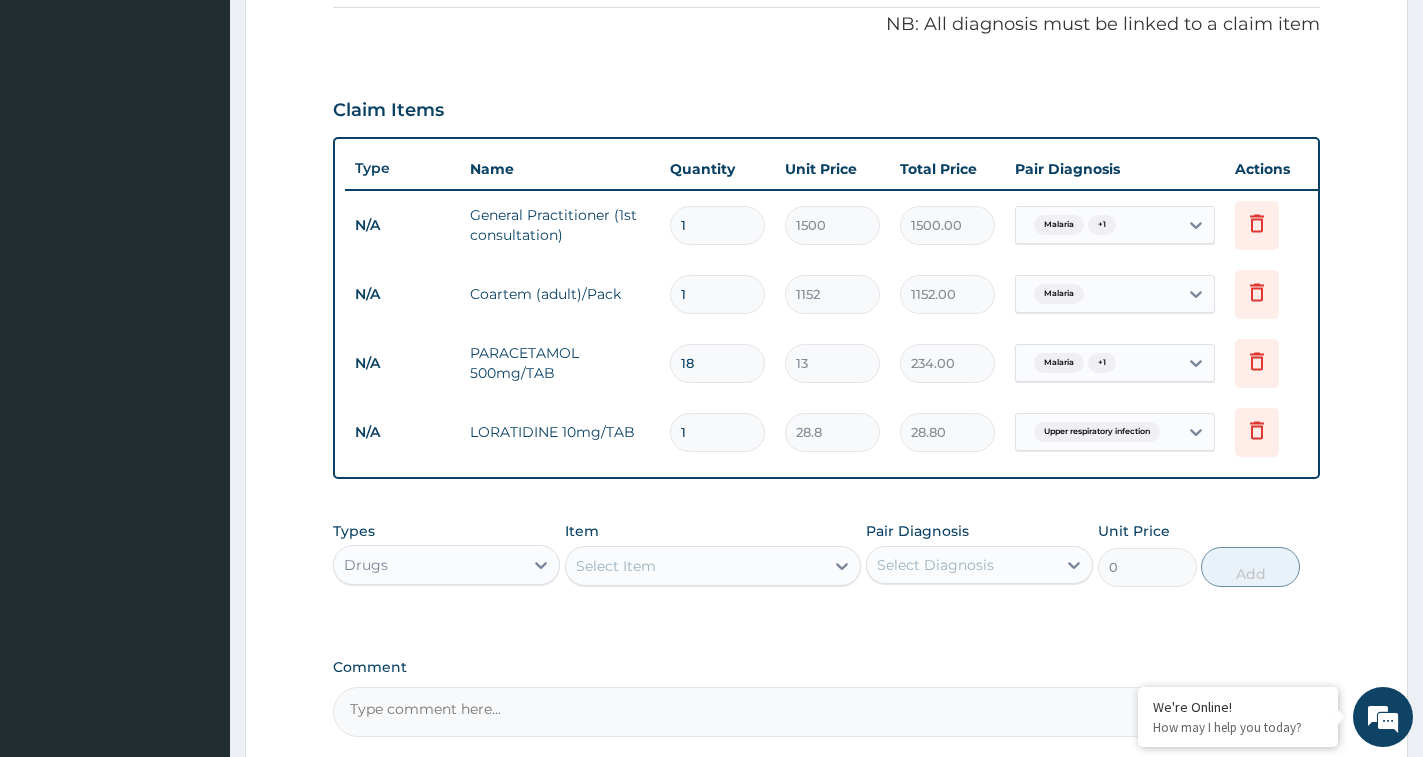 click on "1" at bounding box center (717, 432) 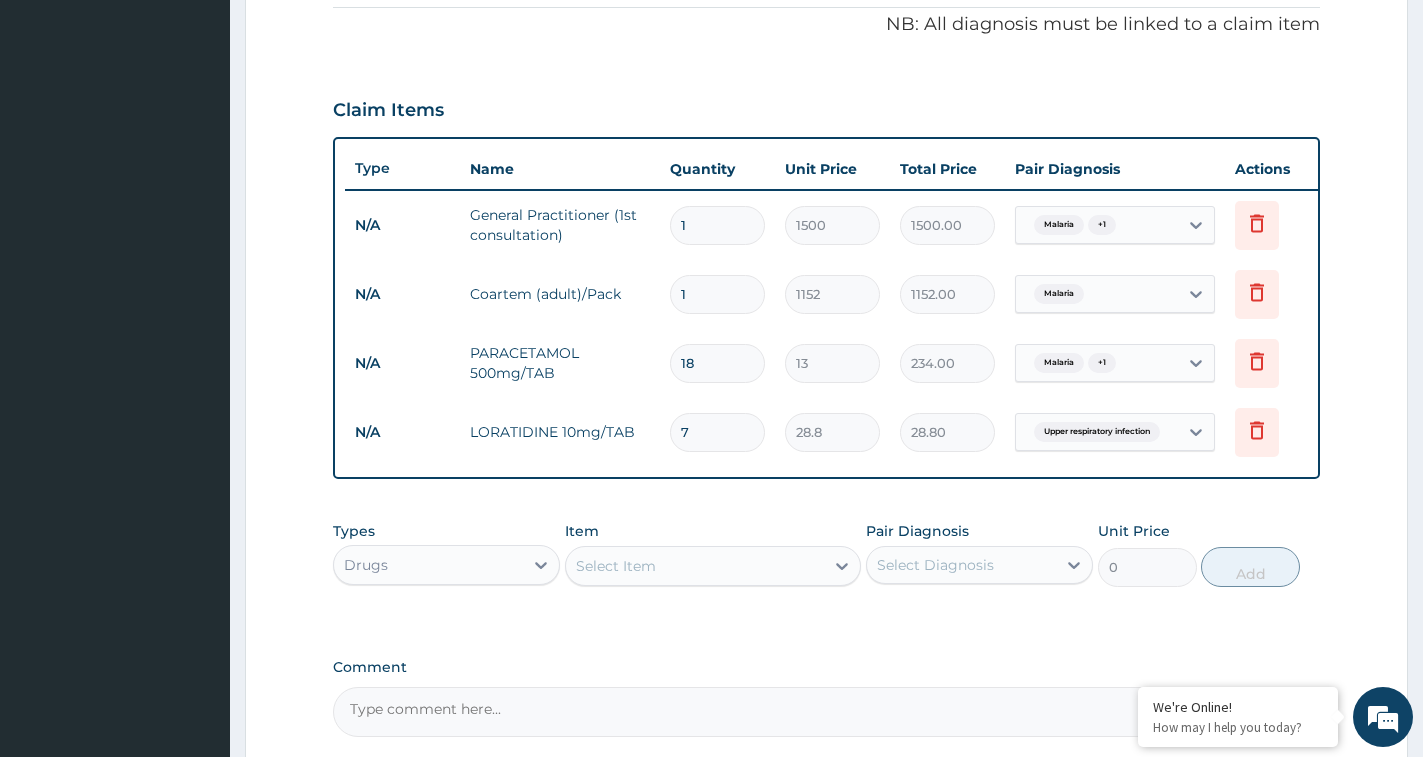 type on "201.60" 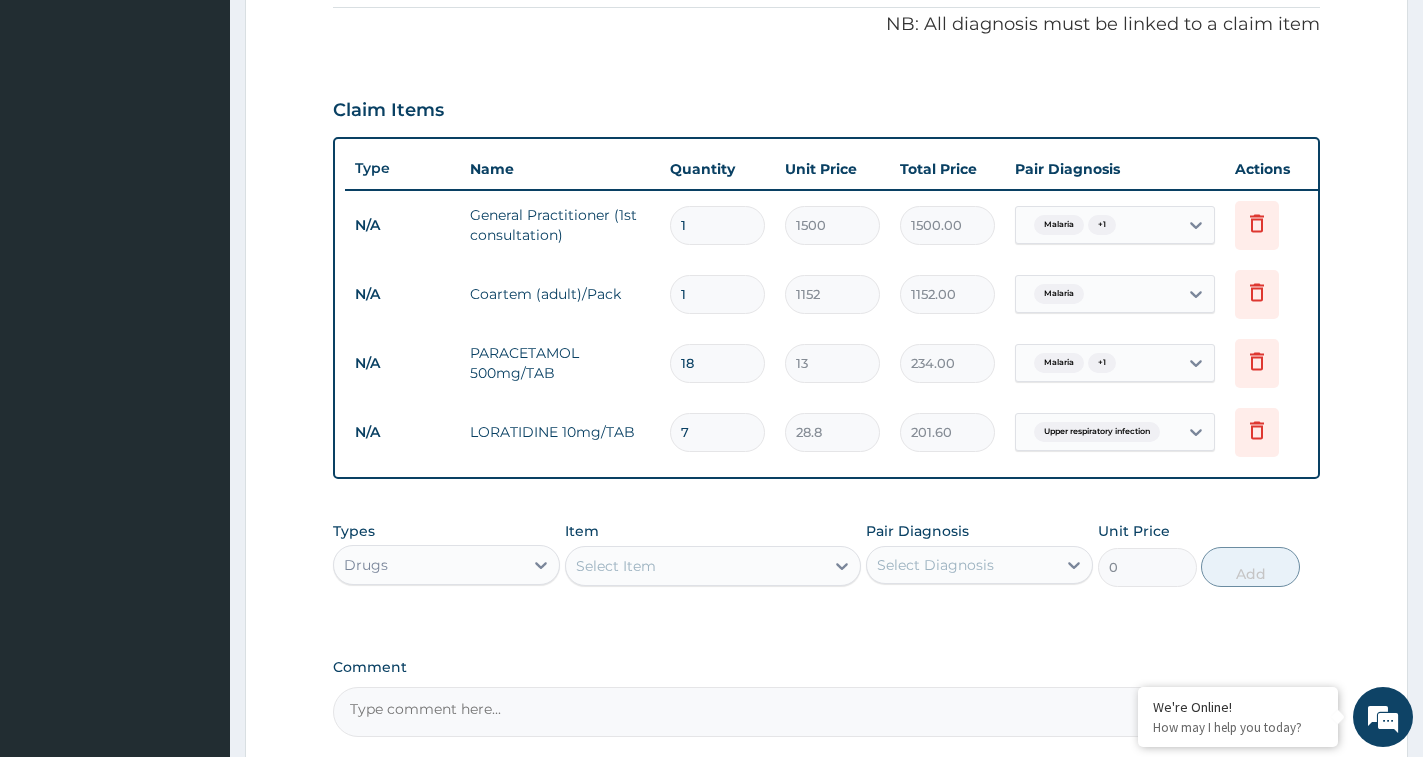 type on "7" 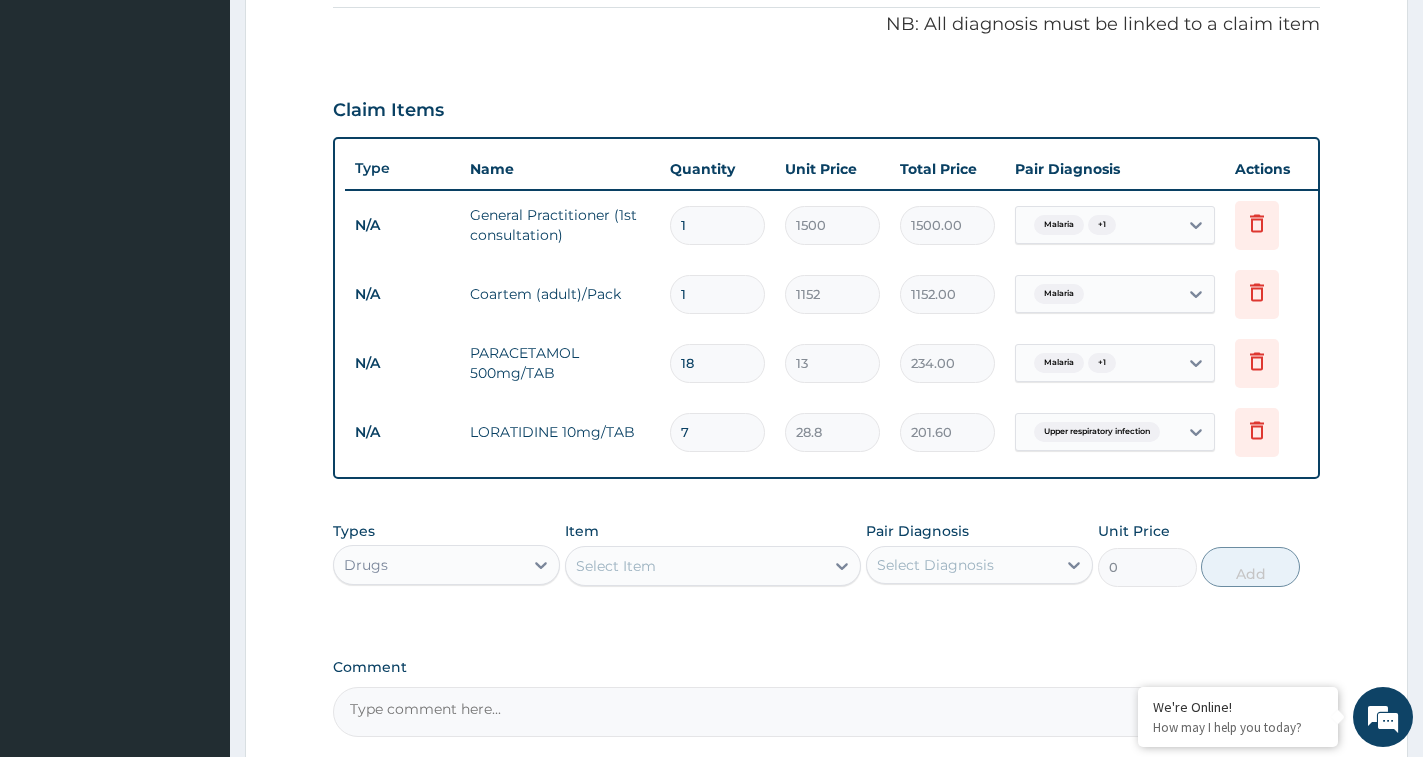 click on "Select Item" at bounding box center [695, 566] 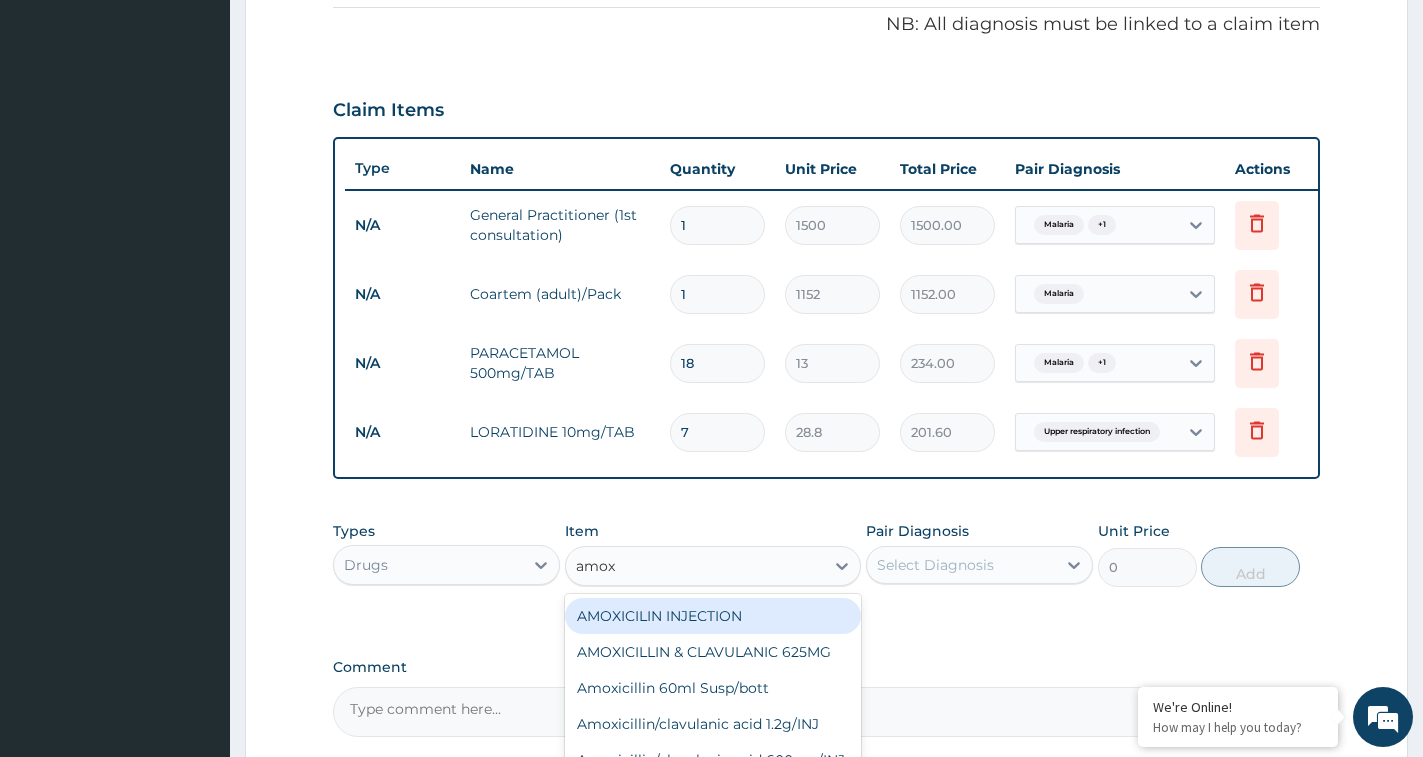 type on "amoxi" 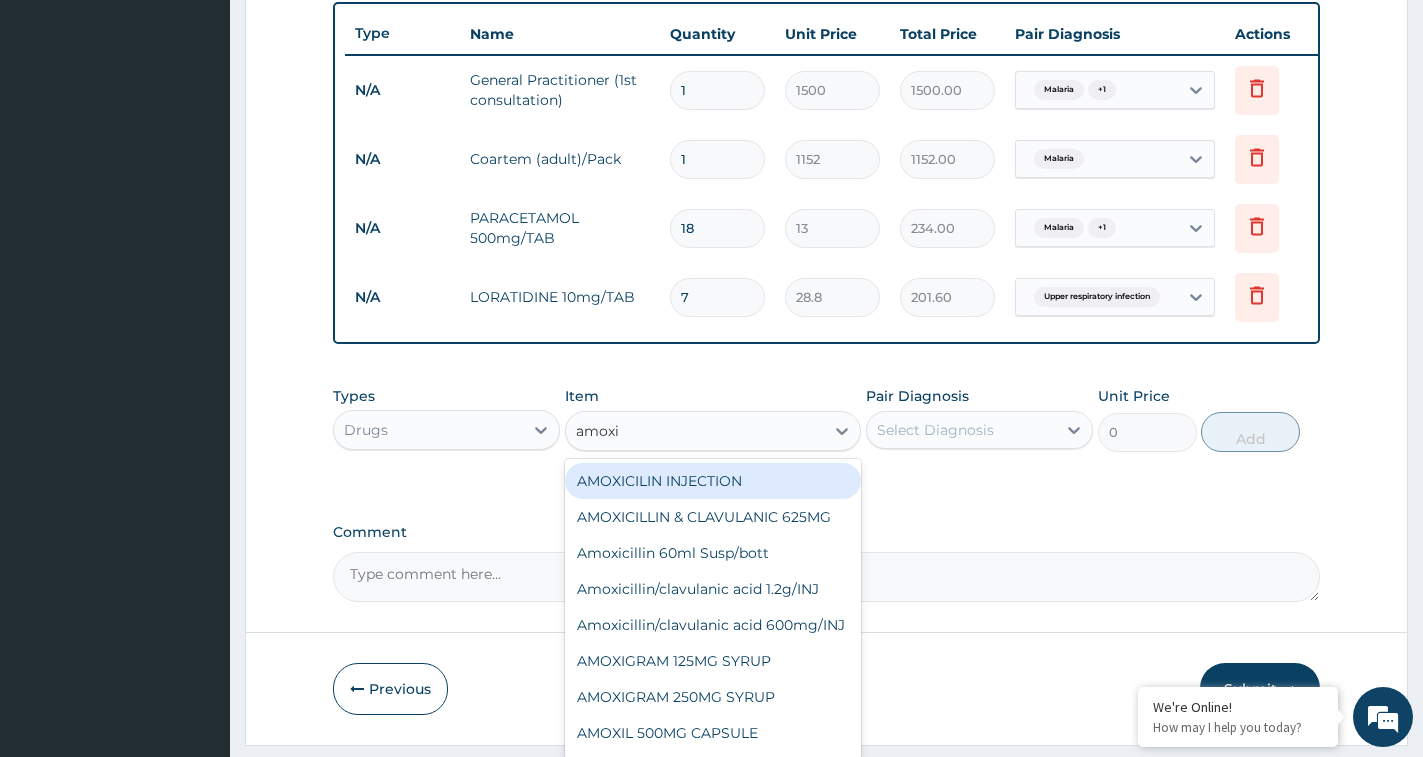 scroll, scrollTop: 814, scrollLeft: 0, axis: vertical 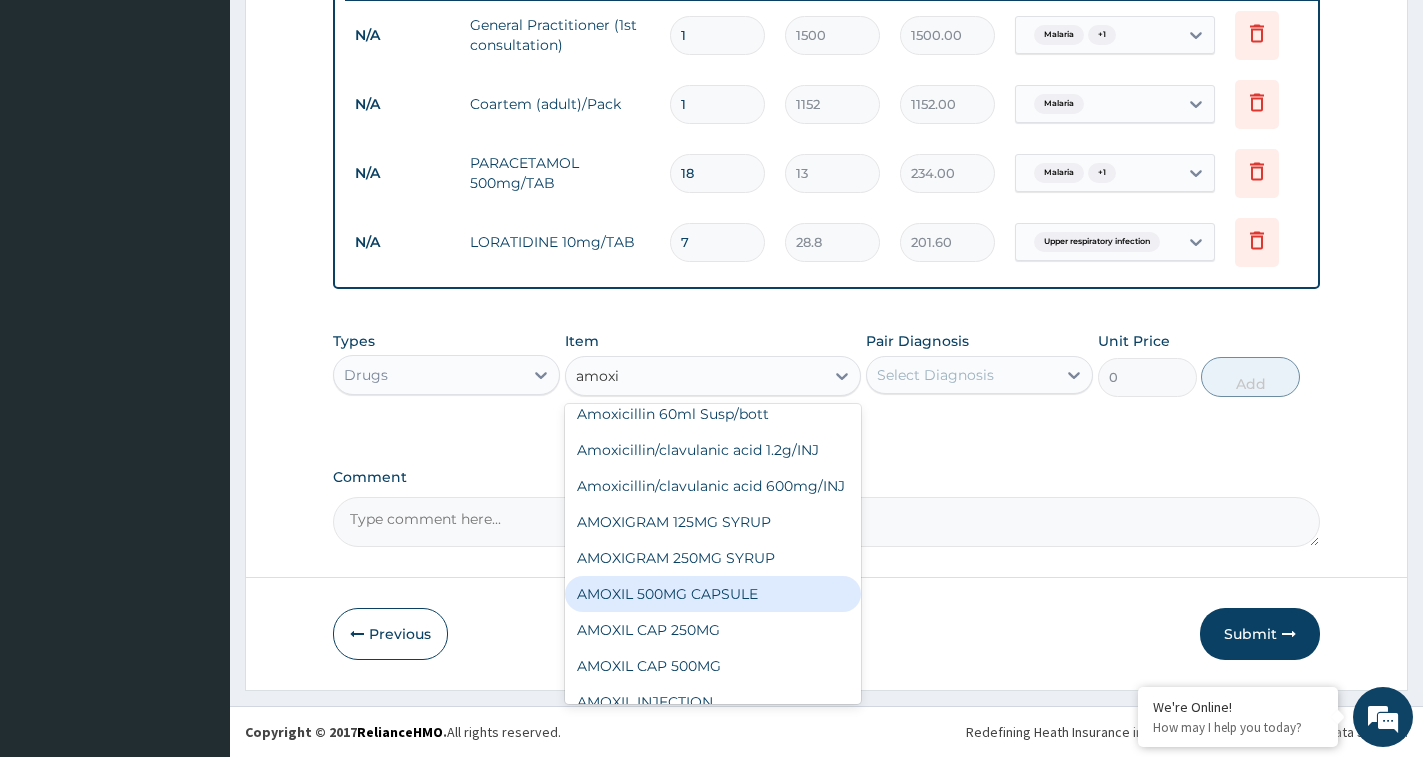 click on "AMOXIL 500MG CAPSULE" at bounding box center [713, 594] 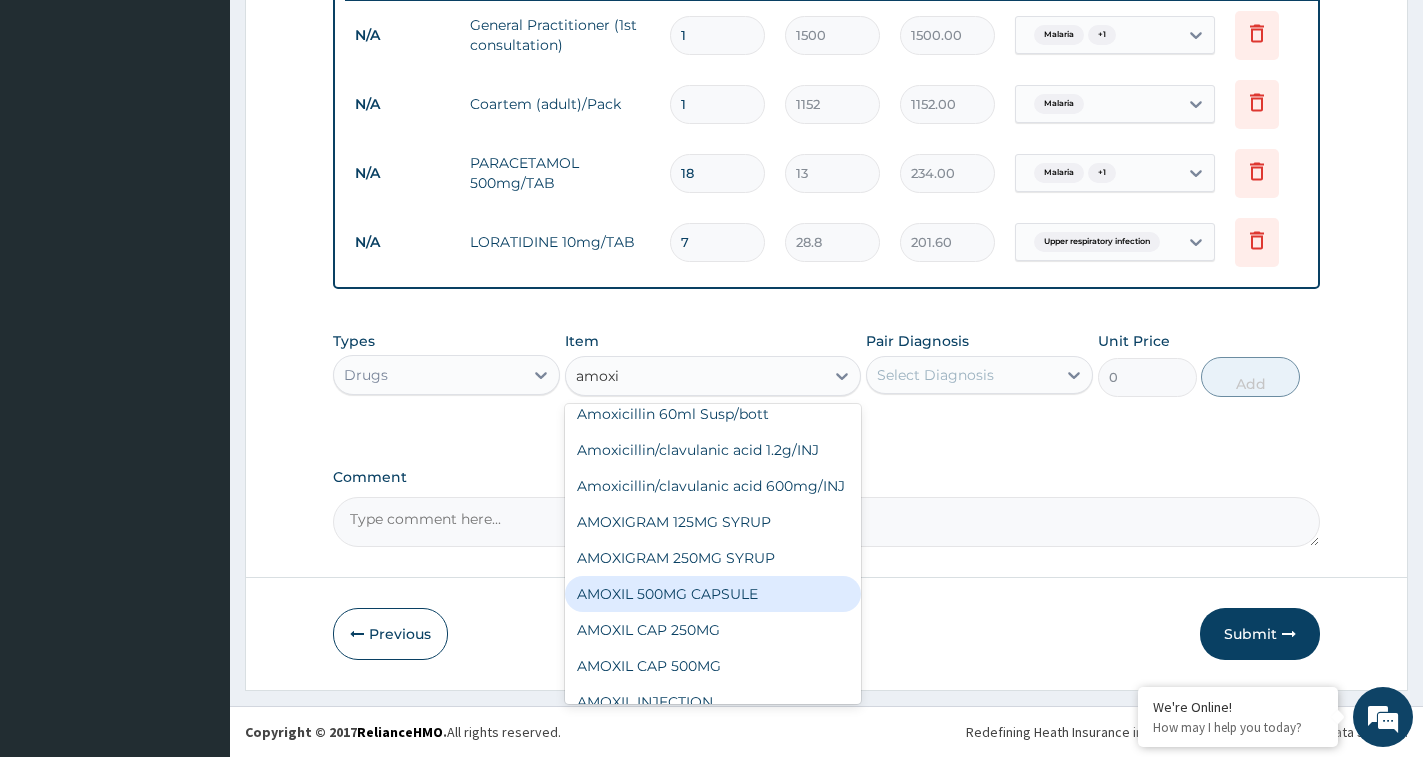 type 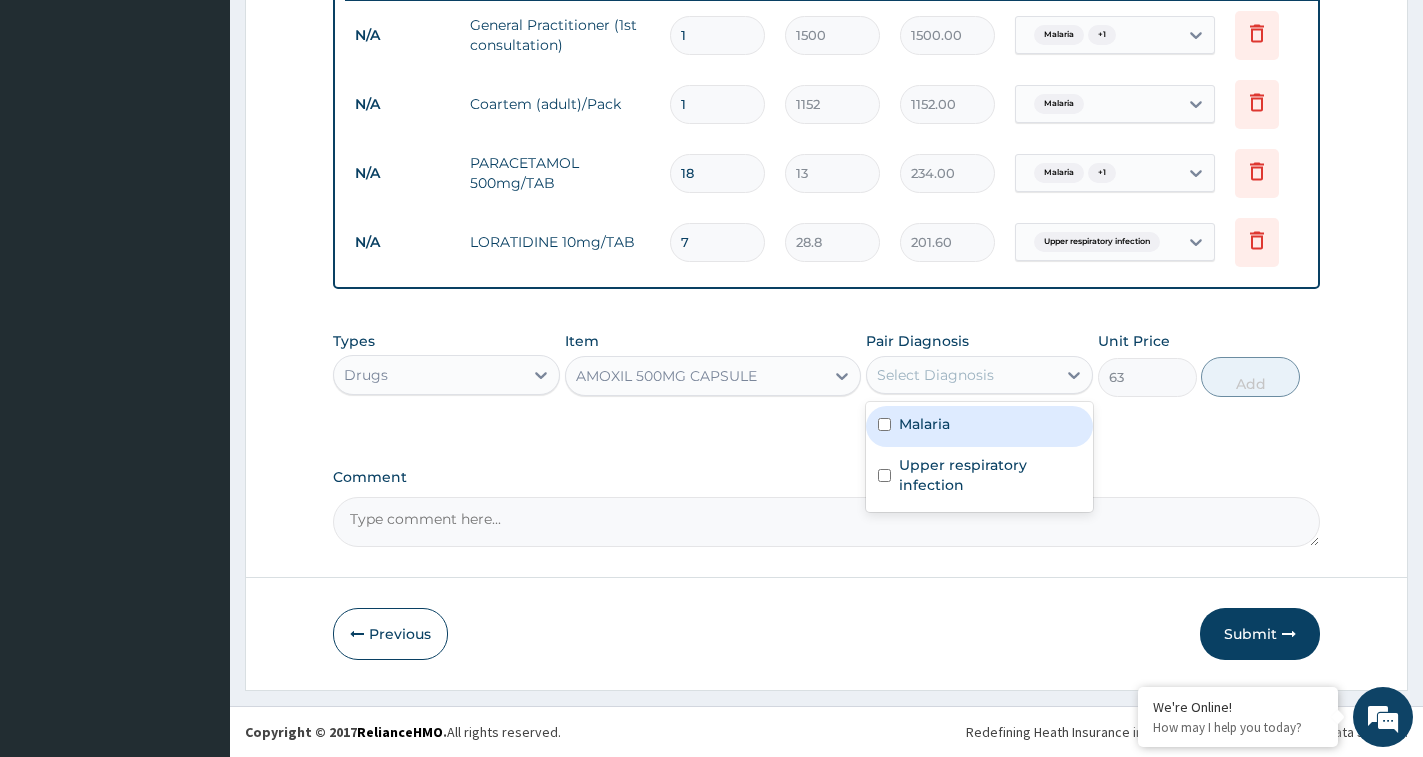 click on "Select Diagnosis" at bounding box center [935, 375] 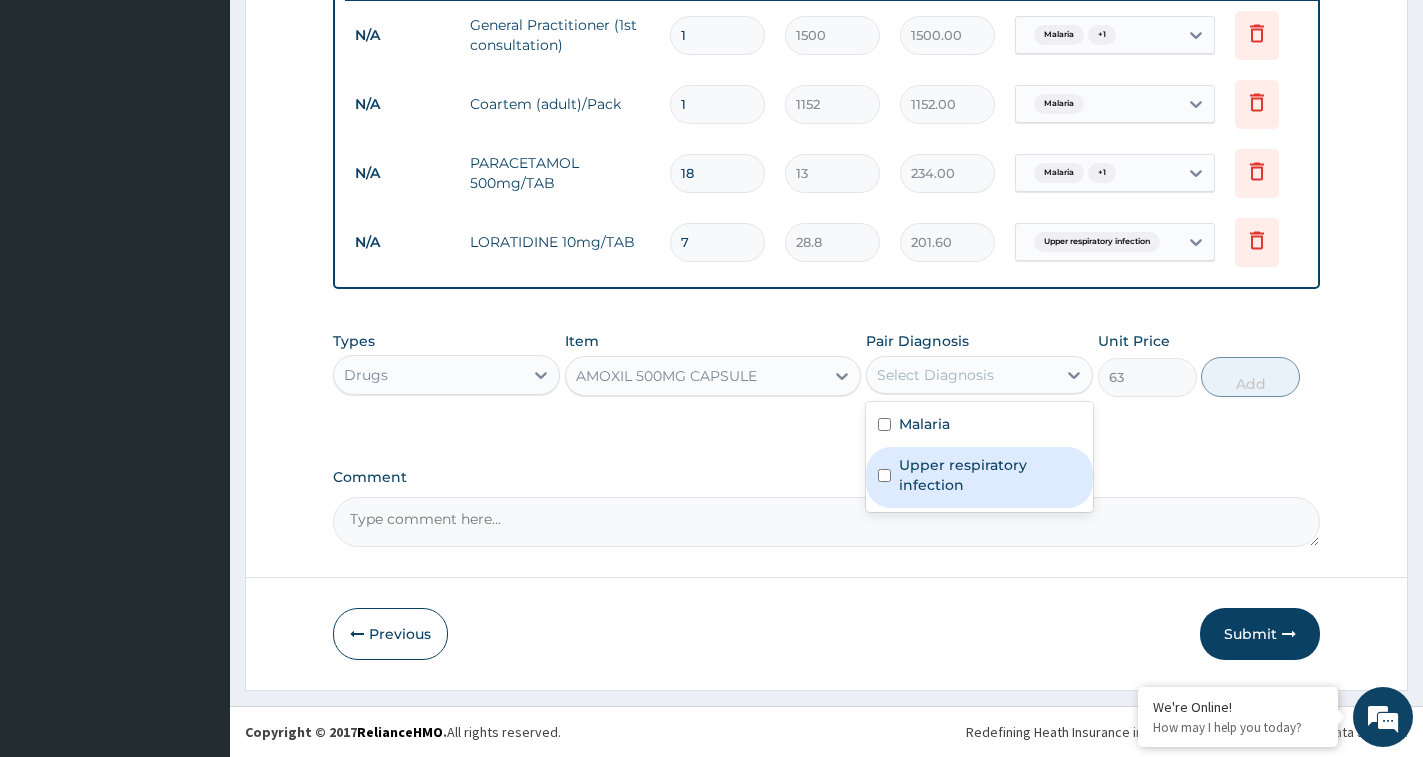 click on "Upper respiratory infection" at bounding box center [990, 475] 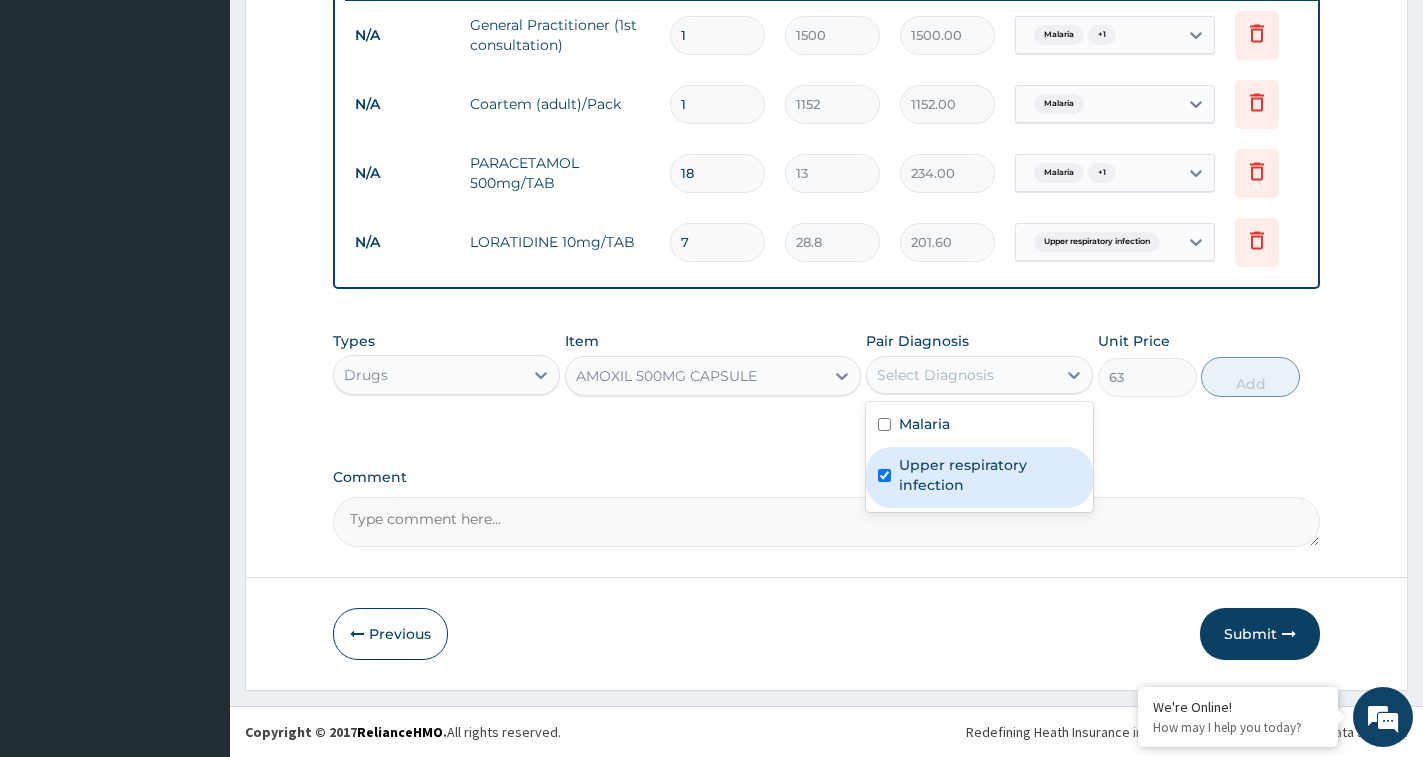 checkbox on "true" 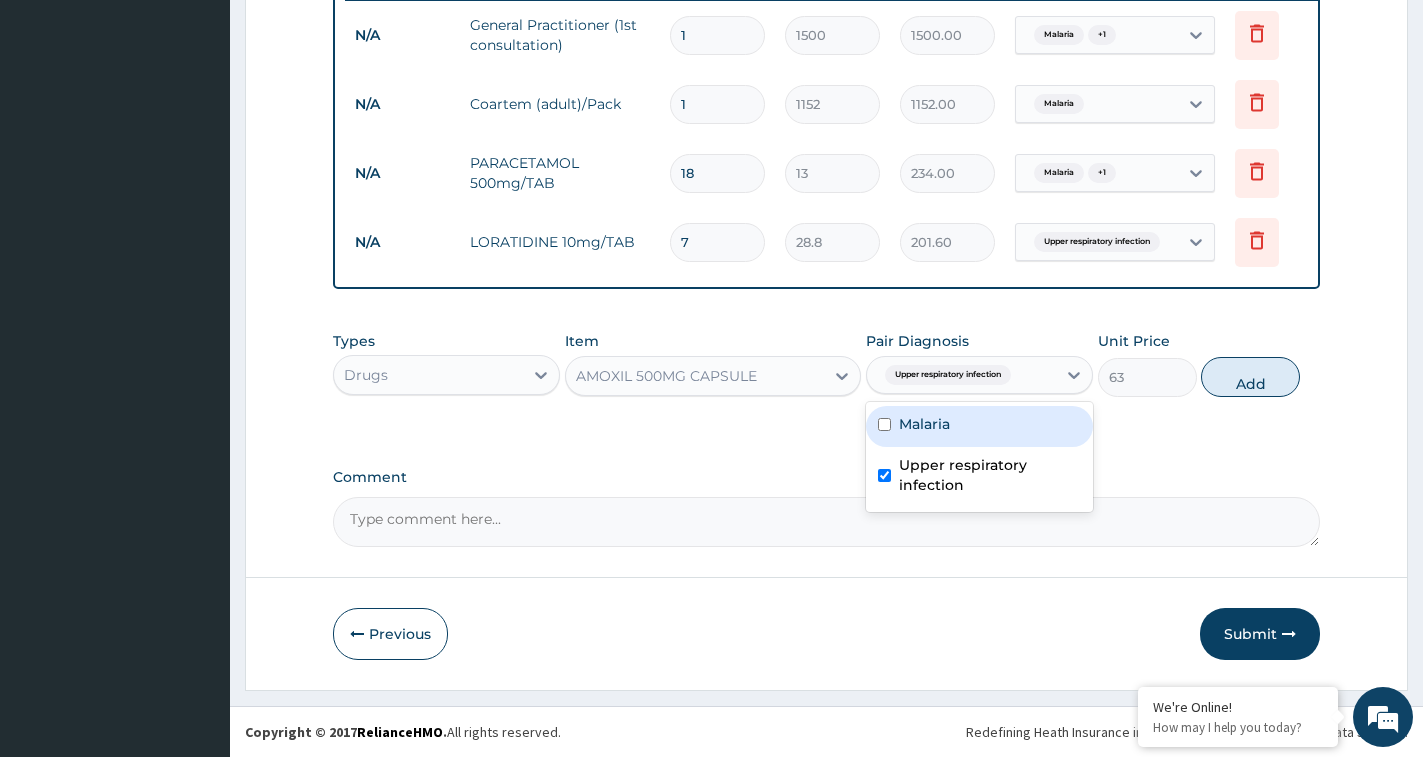 drag, startPoint x: 1235, startPoint y: 383, endPoint x: 1239, endPoint y: 395, distance: 12.649111 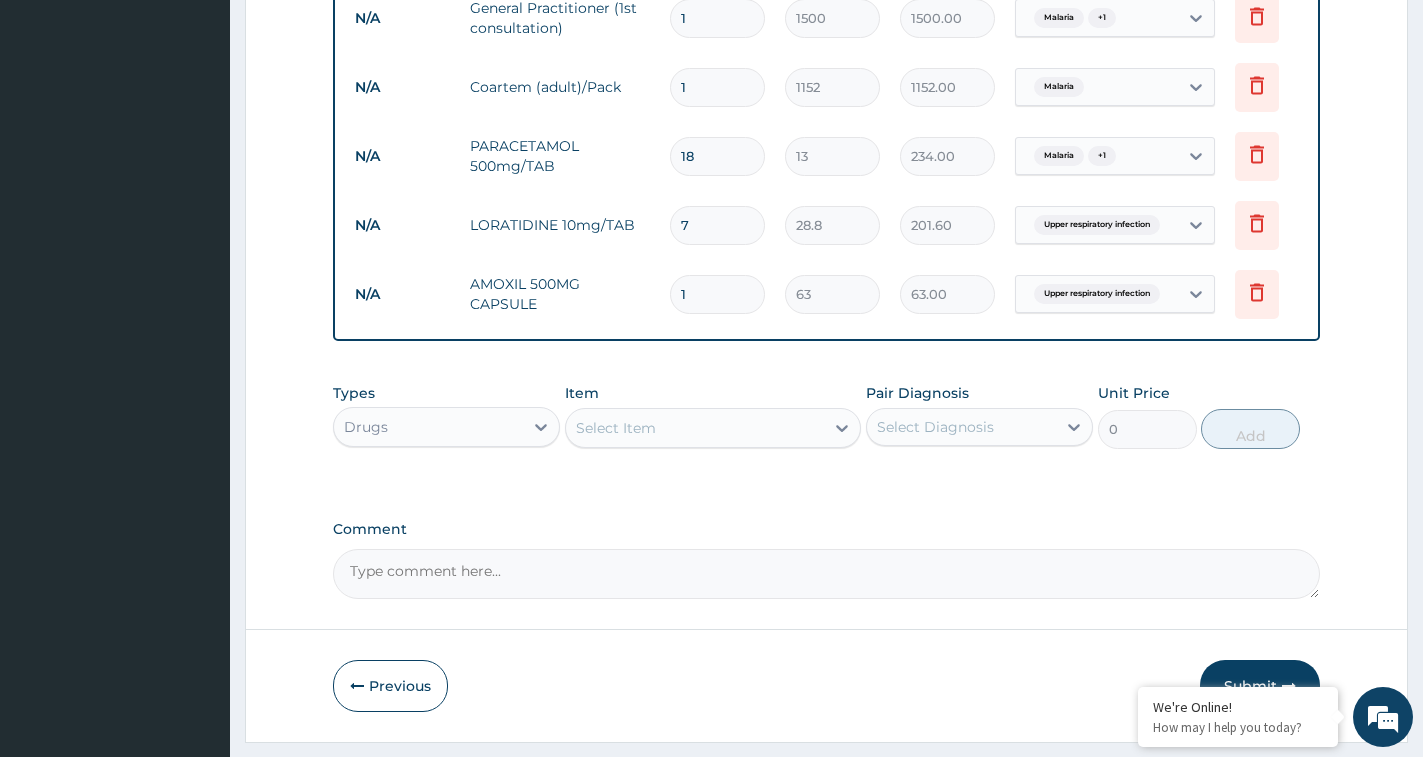 type on "10" 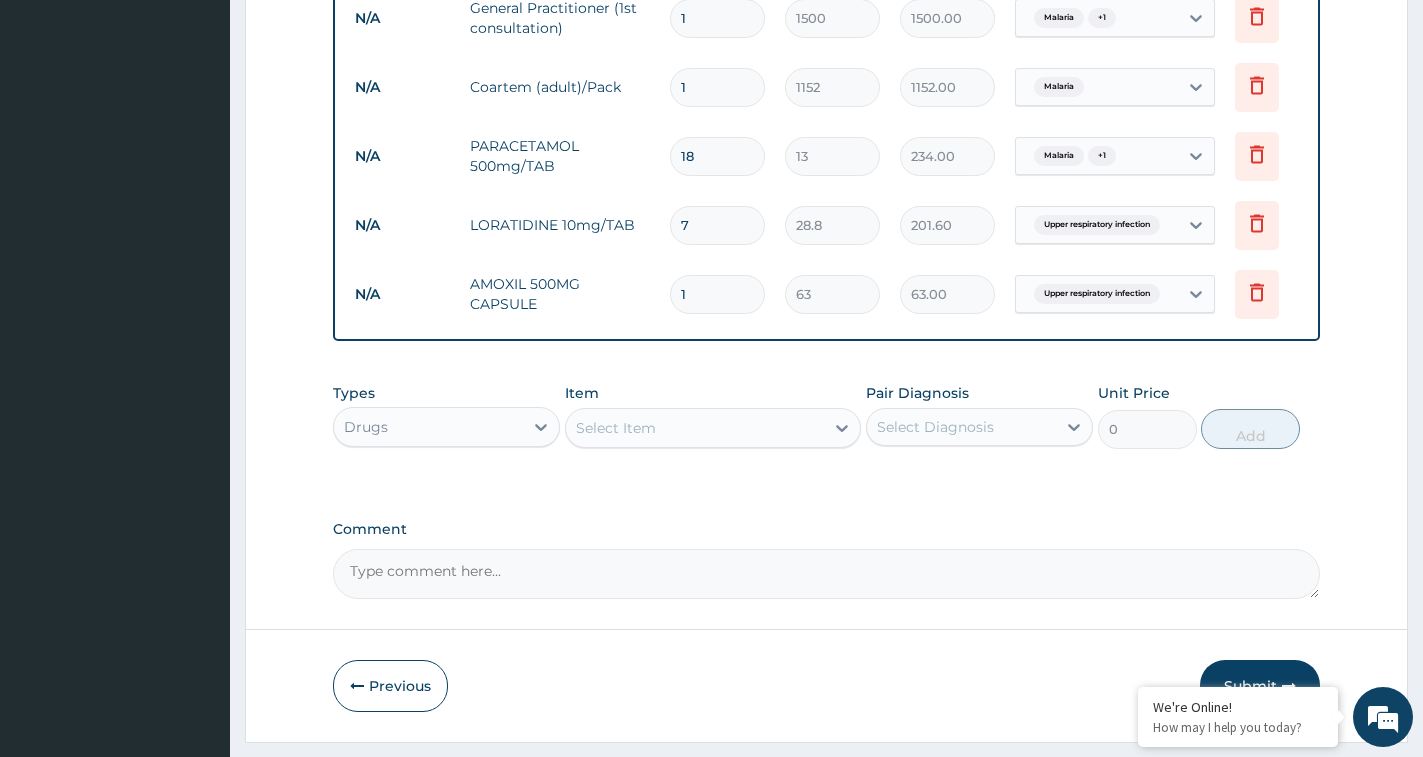 type on "630.00" 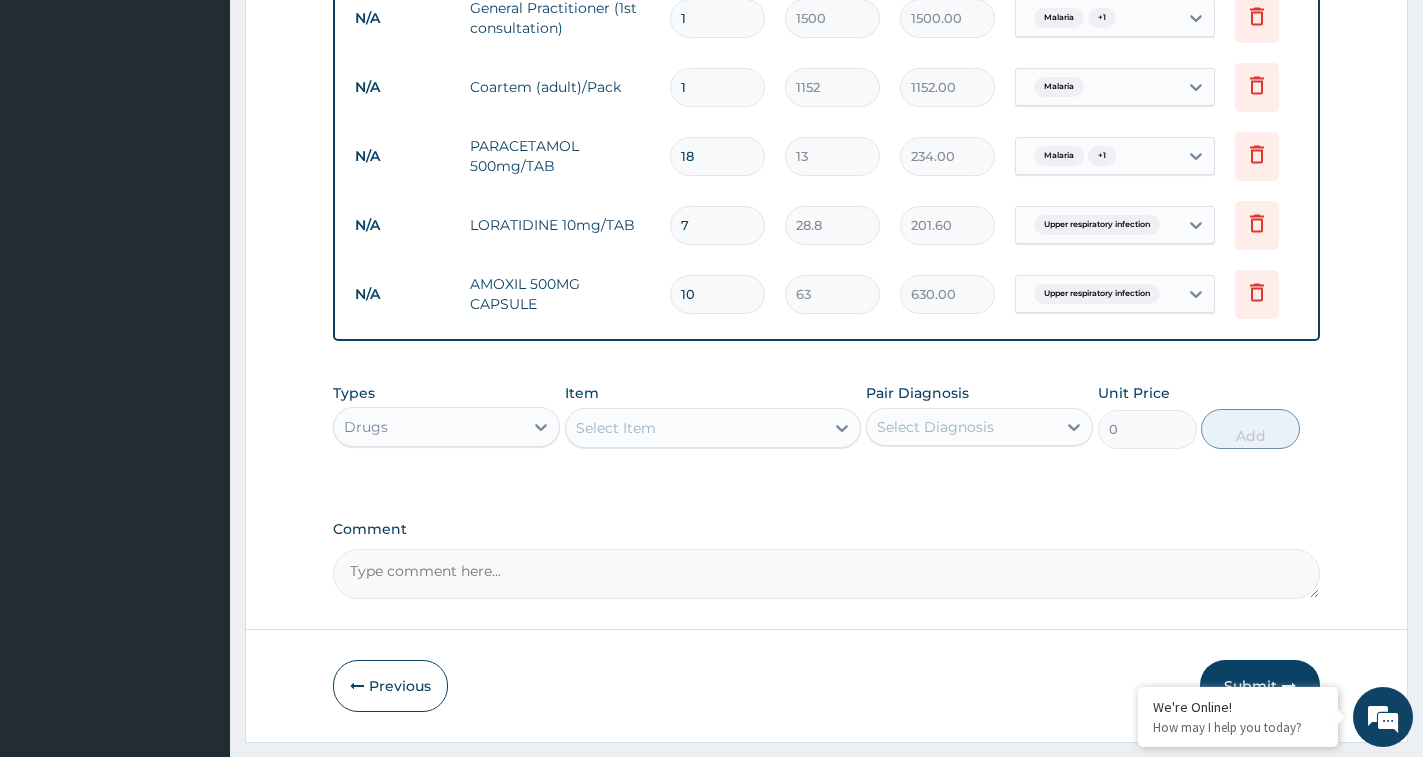 type on "10" 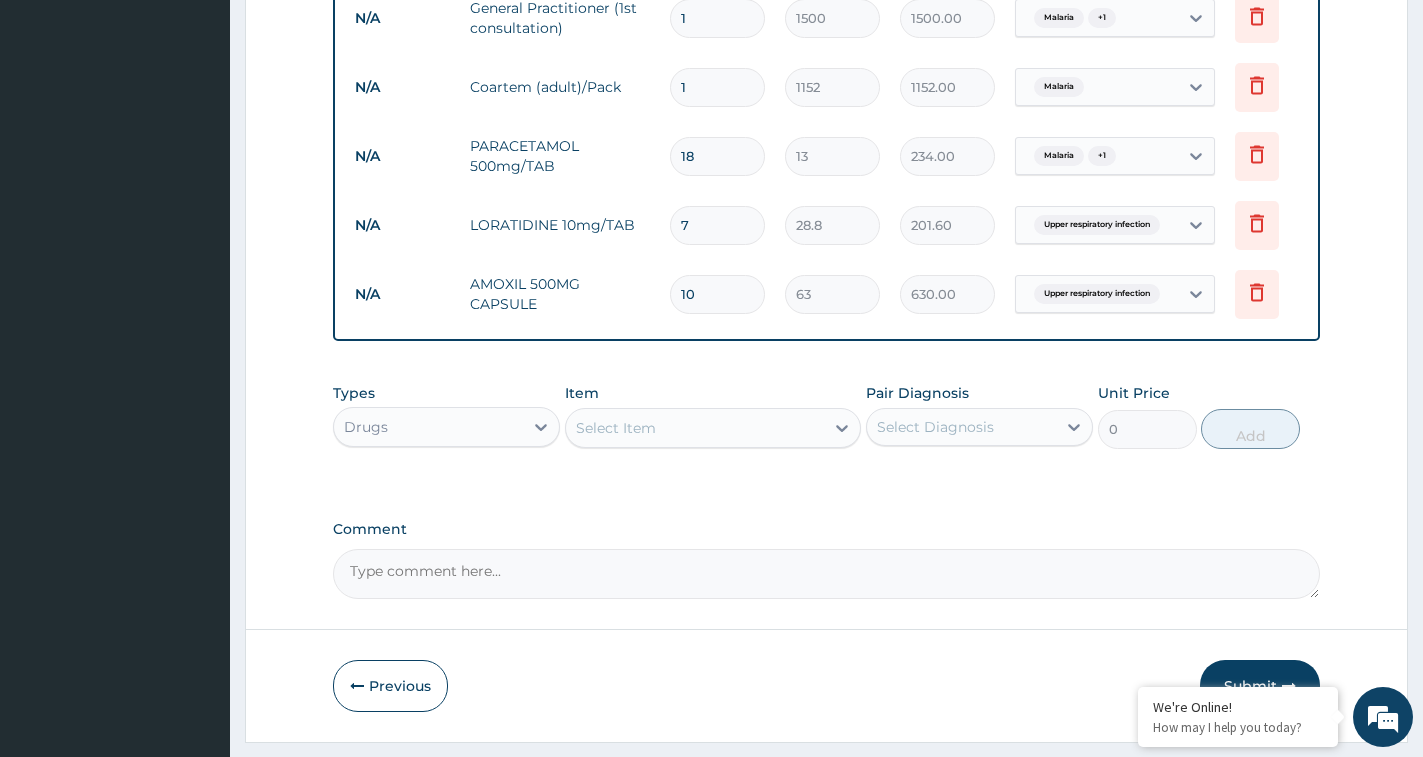 click on "Select Item" at bounding box center (695, 428) 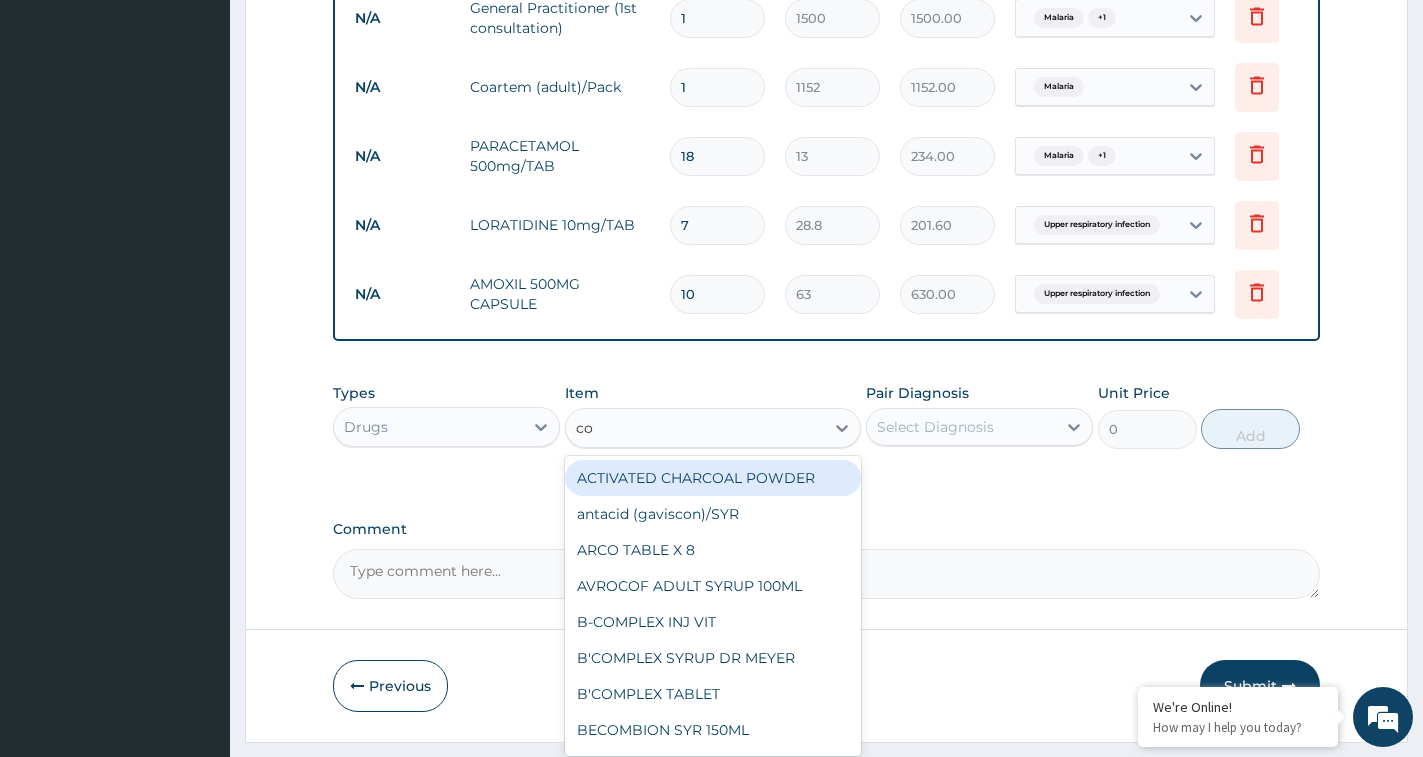 type on "cof" 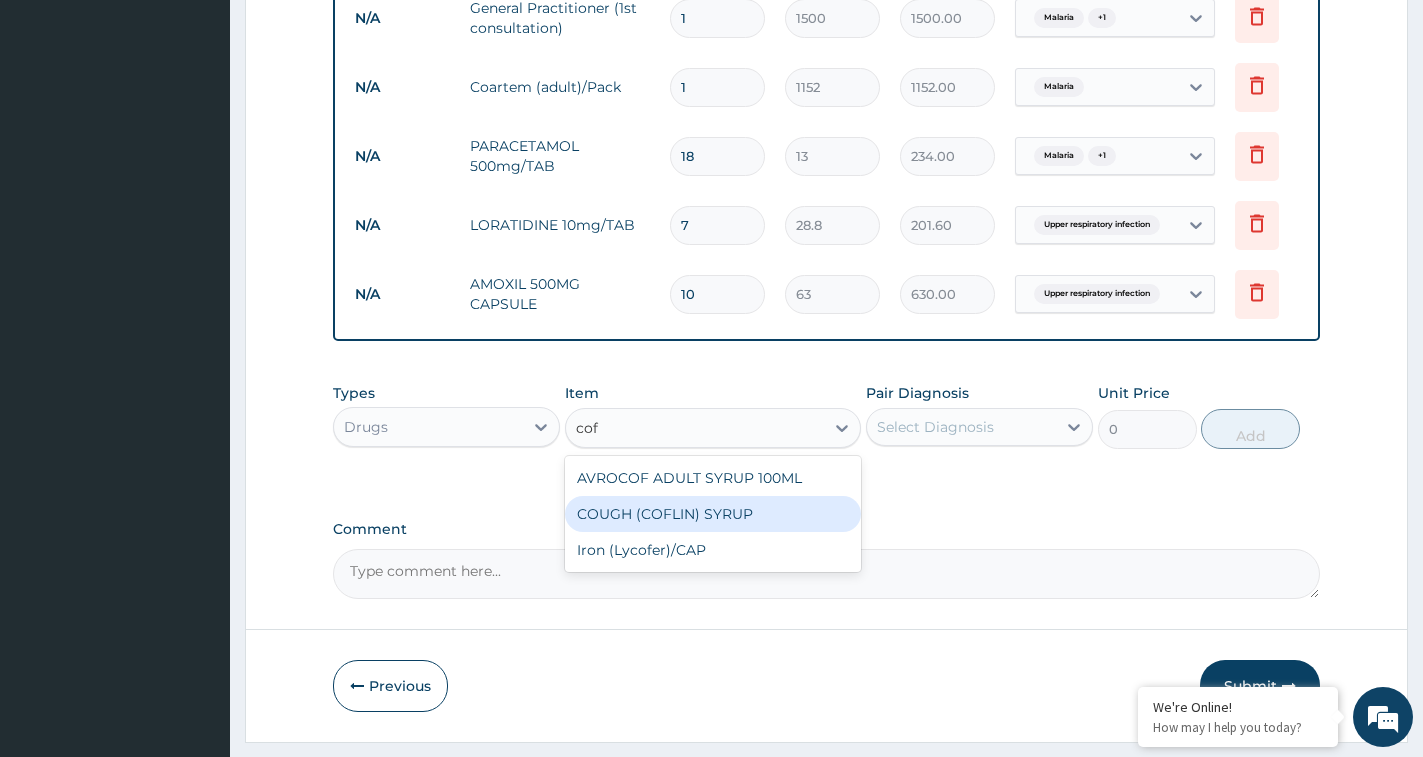 click on "Types Drugs Item option AMOXIL 500MG CAPSULE, selected. option COUGH (COFLIN) SYRUP focused, 493 of 1032. 3 results available for search term cof. Use Up and Down to choose options, press Enter to select the currently focused option, press Escape to exit the menu, press Tab to select the option and exit the menu. cof cof AVROCOF ADULT SYRUP 100ML COUGH (COFLIN) SYRUP Iron (Lycofer)/CAP Pair Diagnosis Select Diagnosis Unit Price 0 Add" at bounding box center [826, 431] 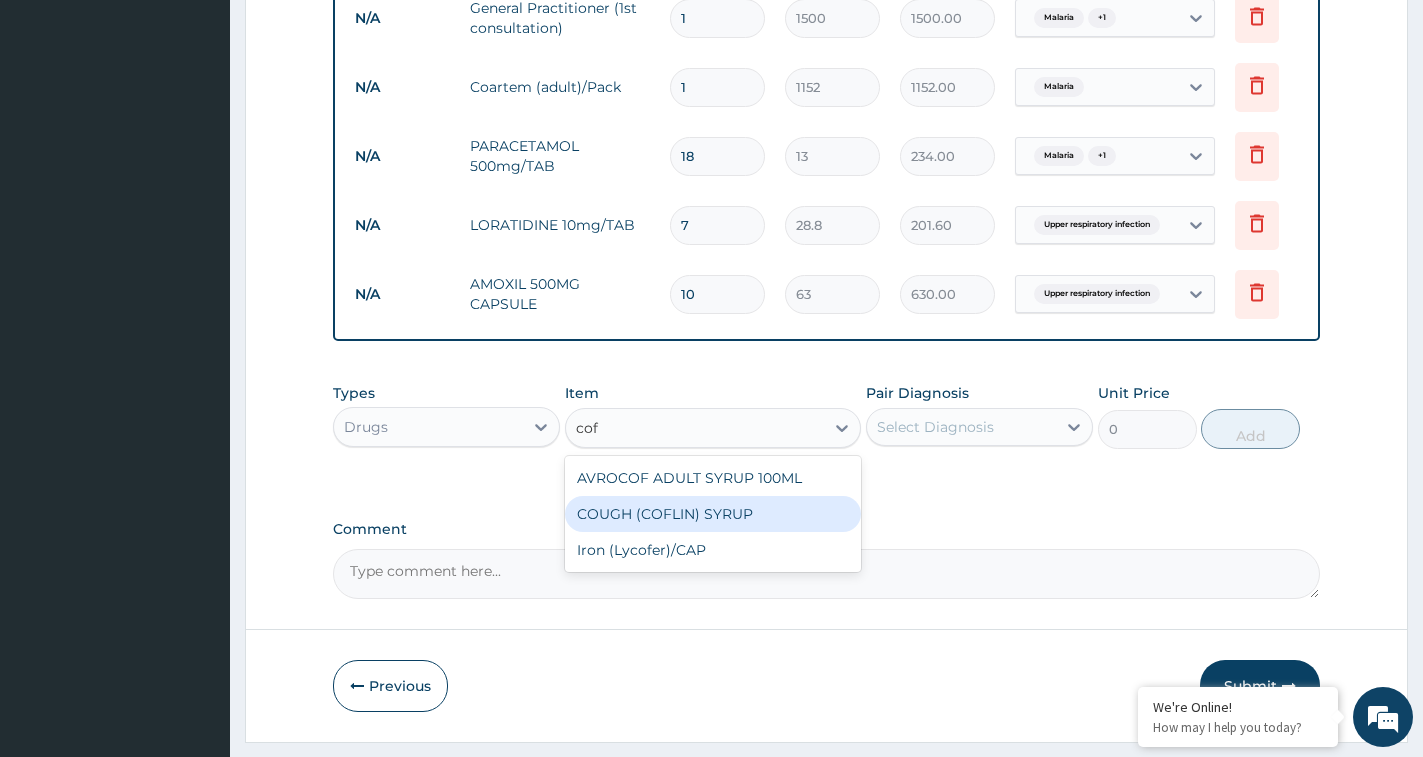 type 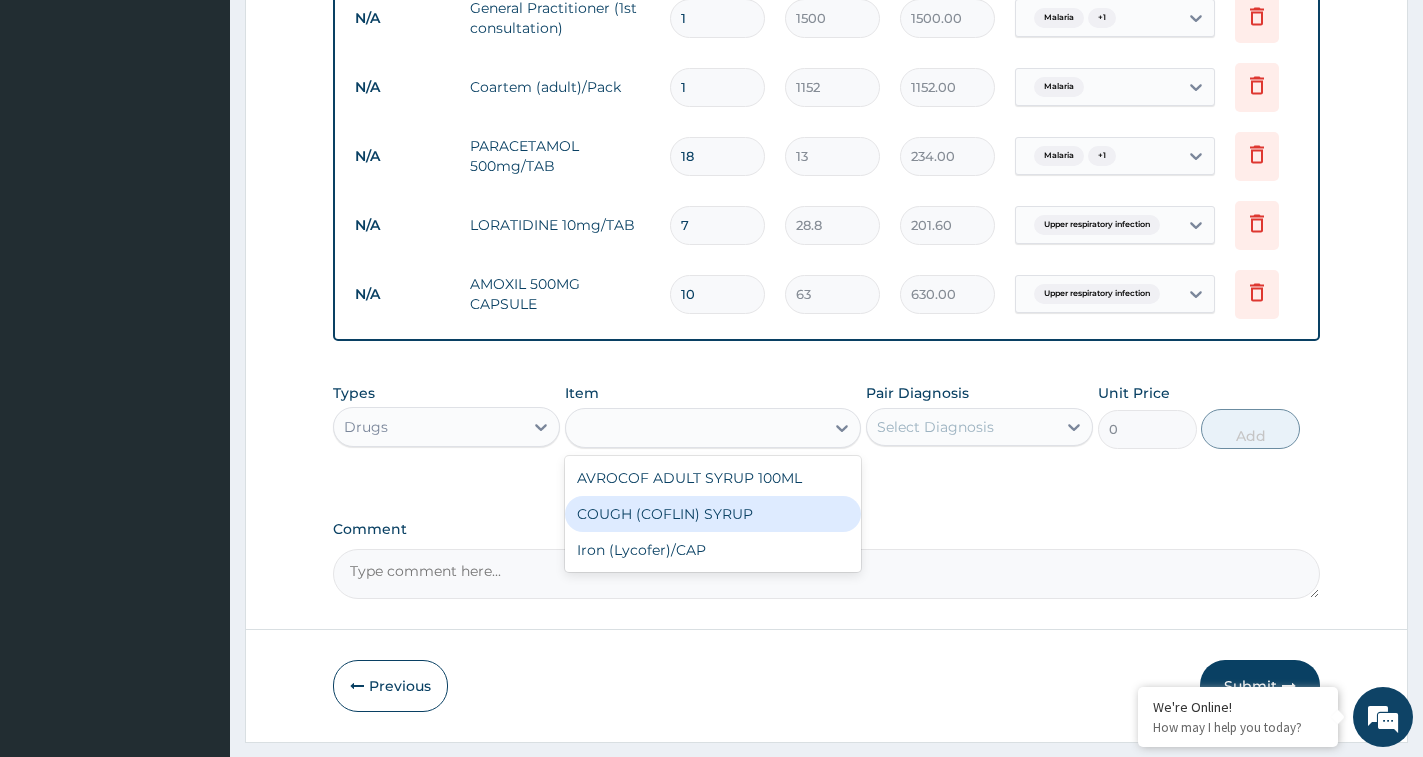 type on "360" 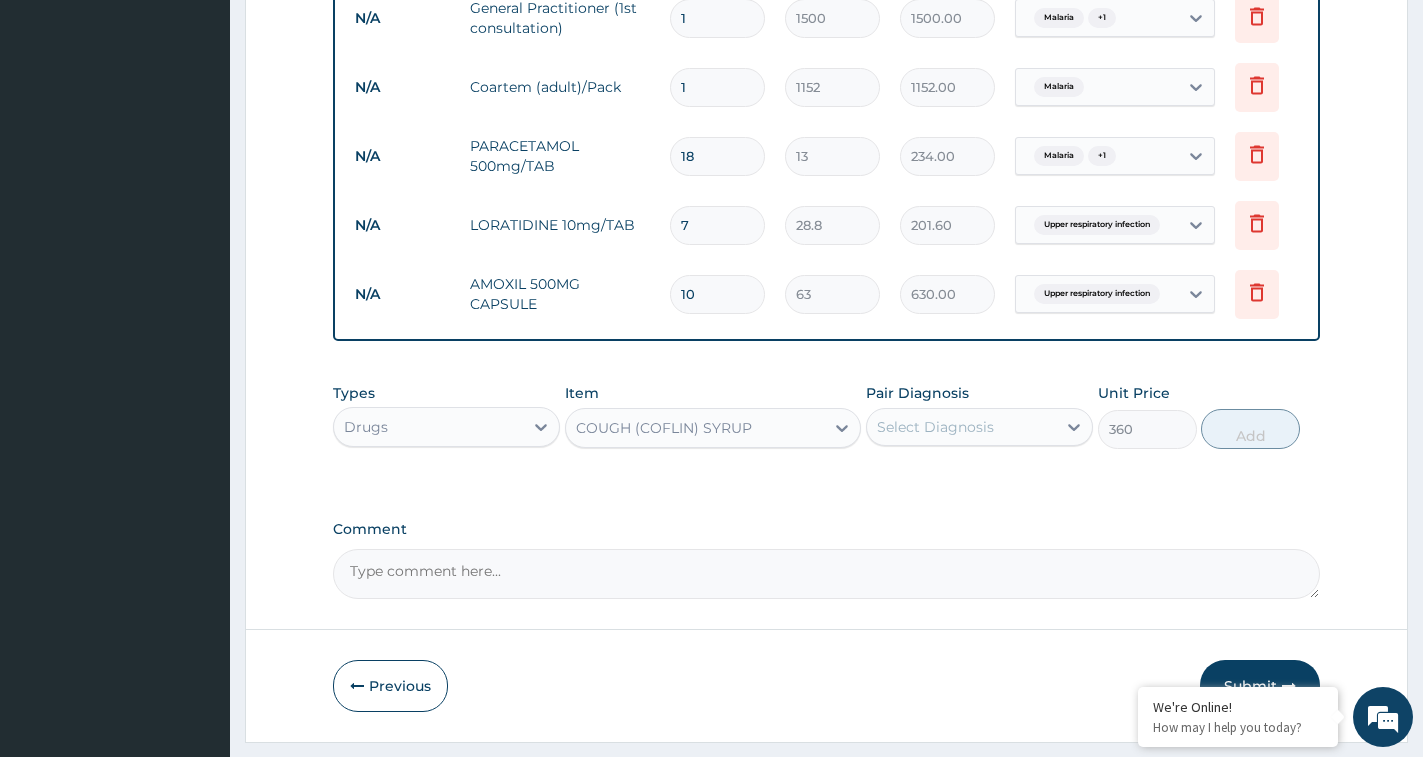click on "Select Diagnosis" at bounding box center (961, 427) 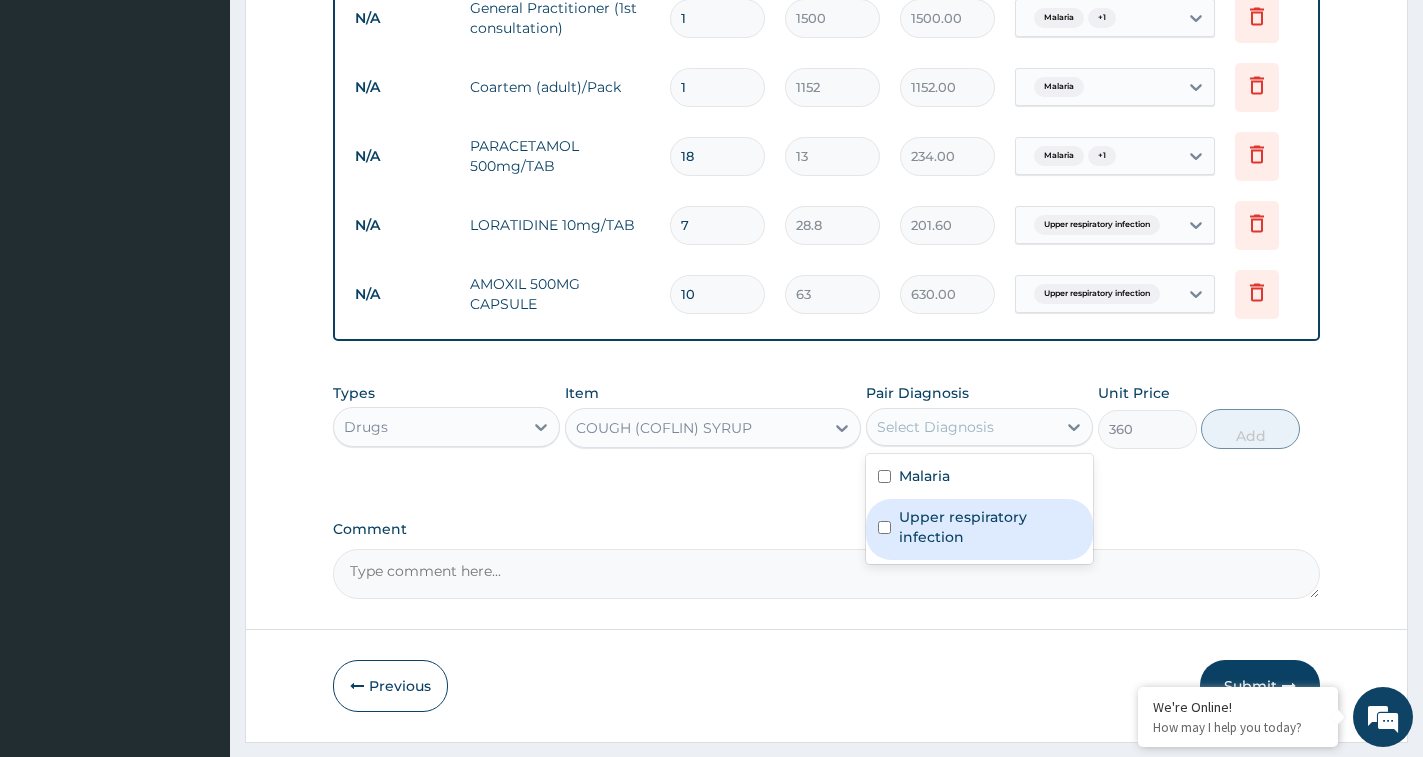 click on "Upper respiratory infection" at bounding box center (979, 529) 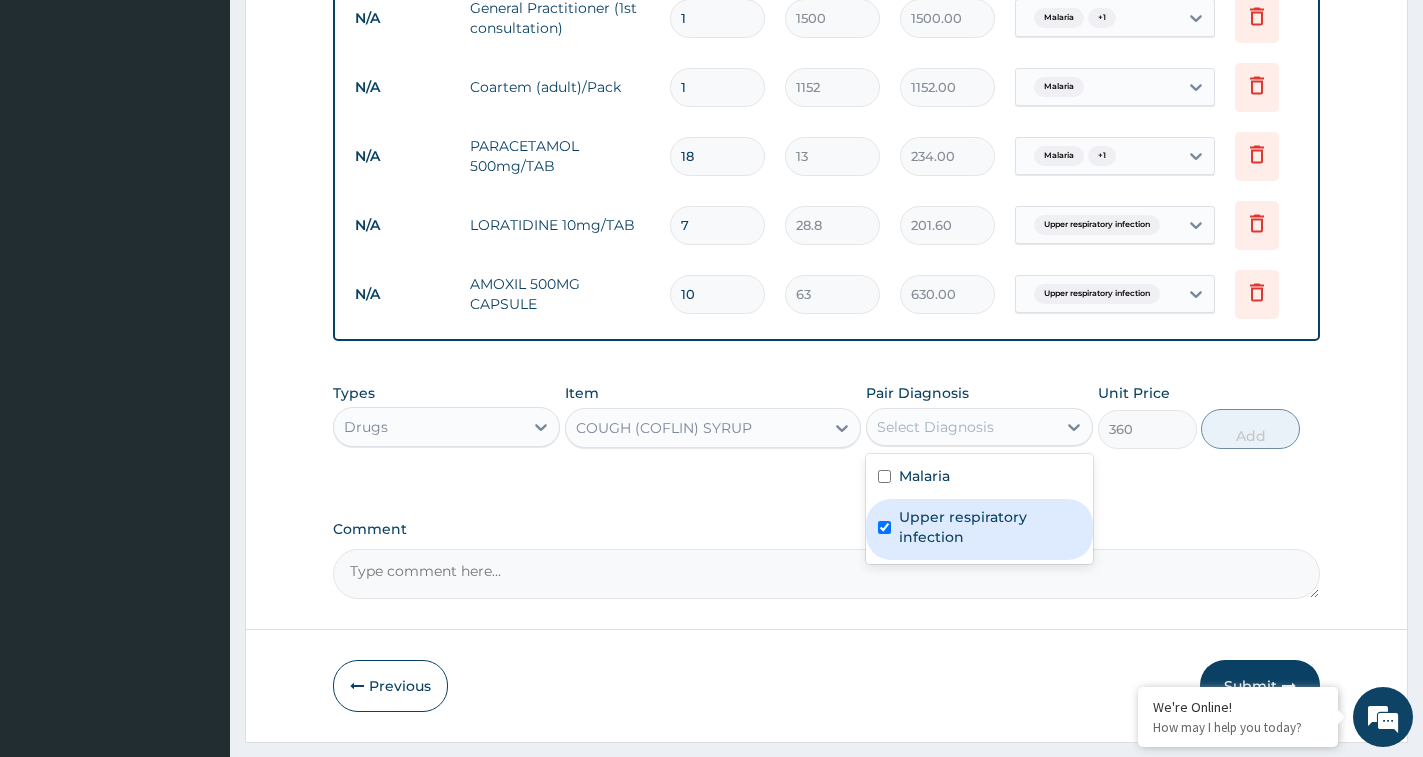 checkbox on "true" 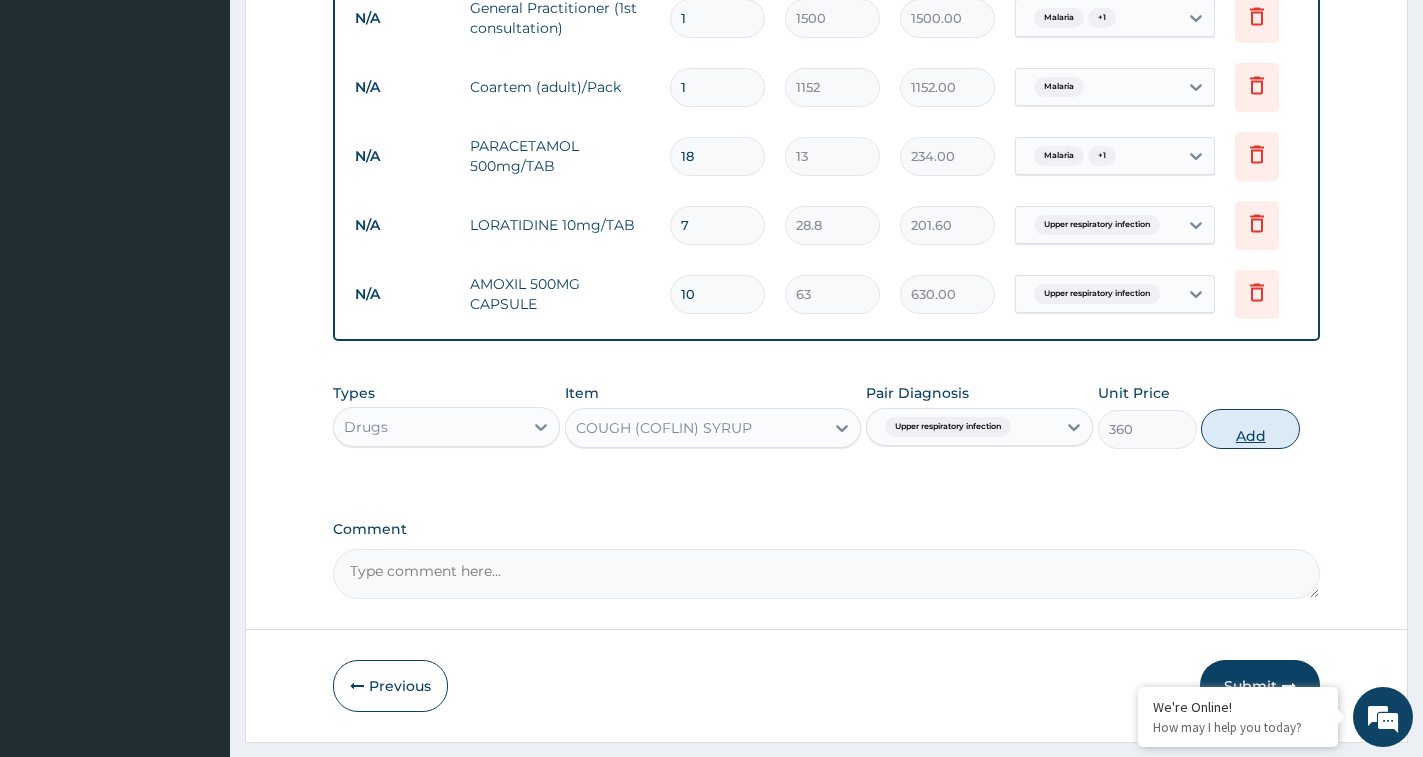 click on "Add" at bounding box center (1250, 429) 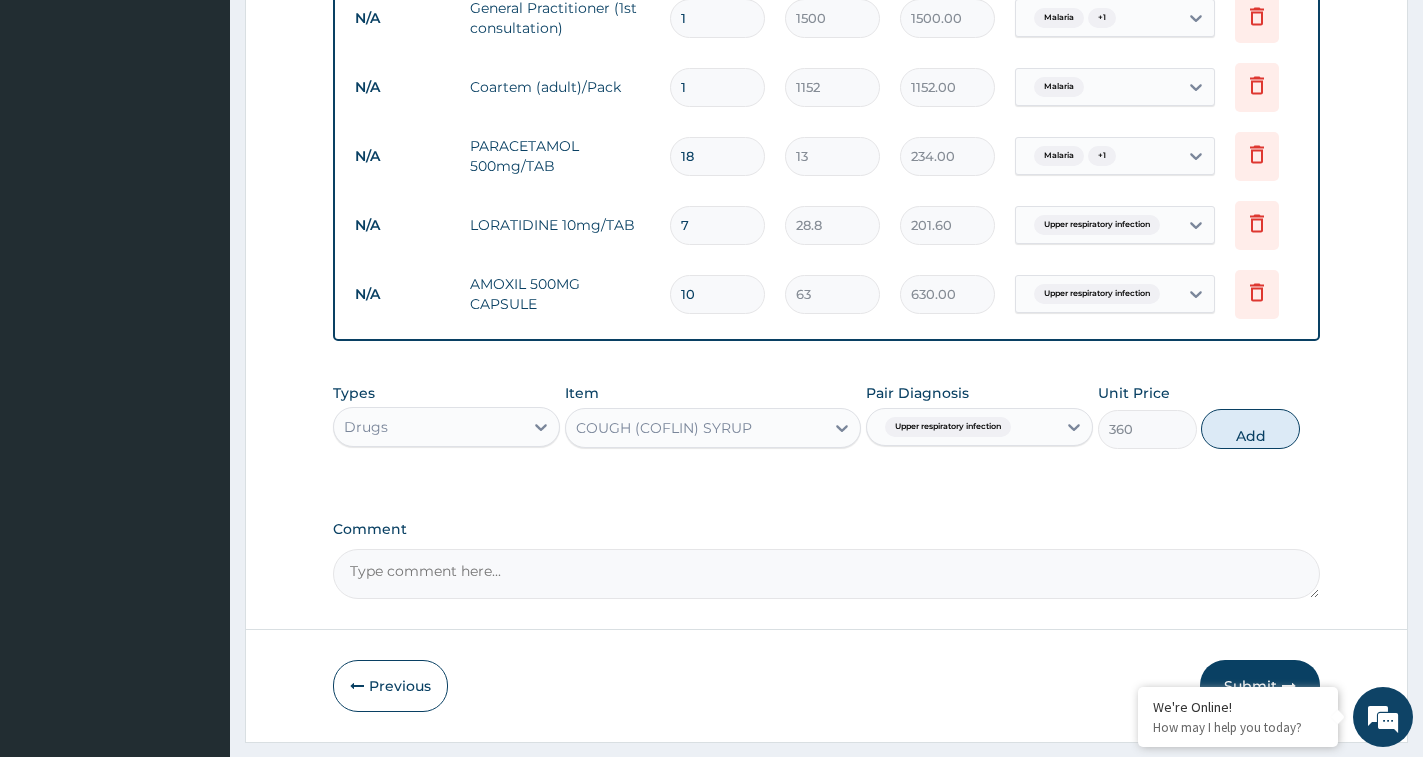type on "0" 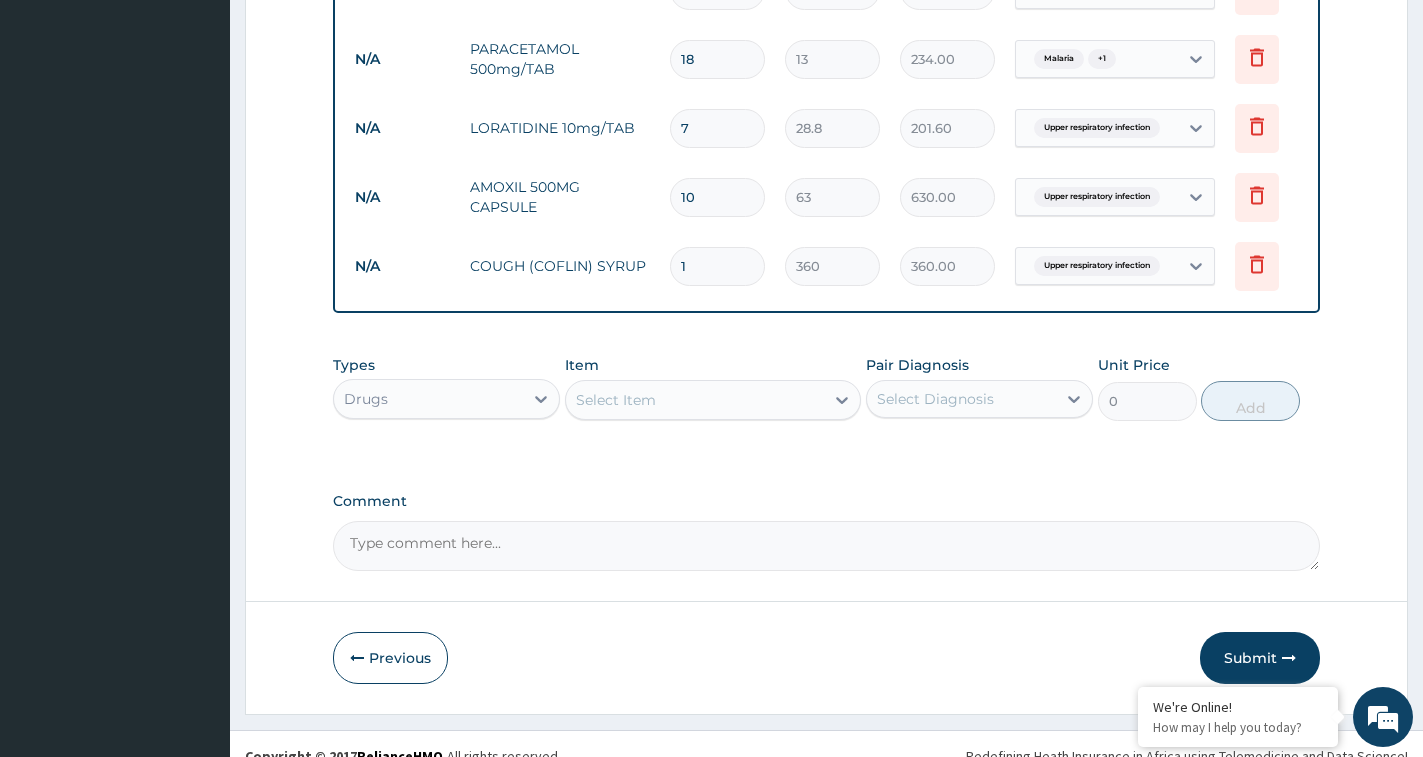 scroll, scrollTop: 952, scrollLeft: 0, axis: vertical 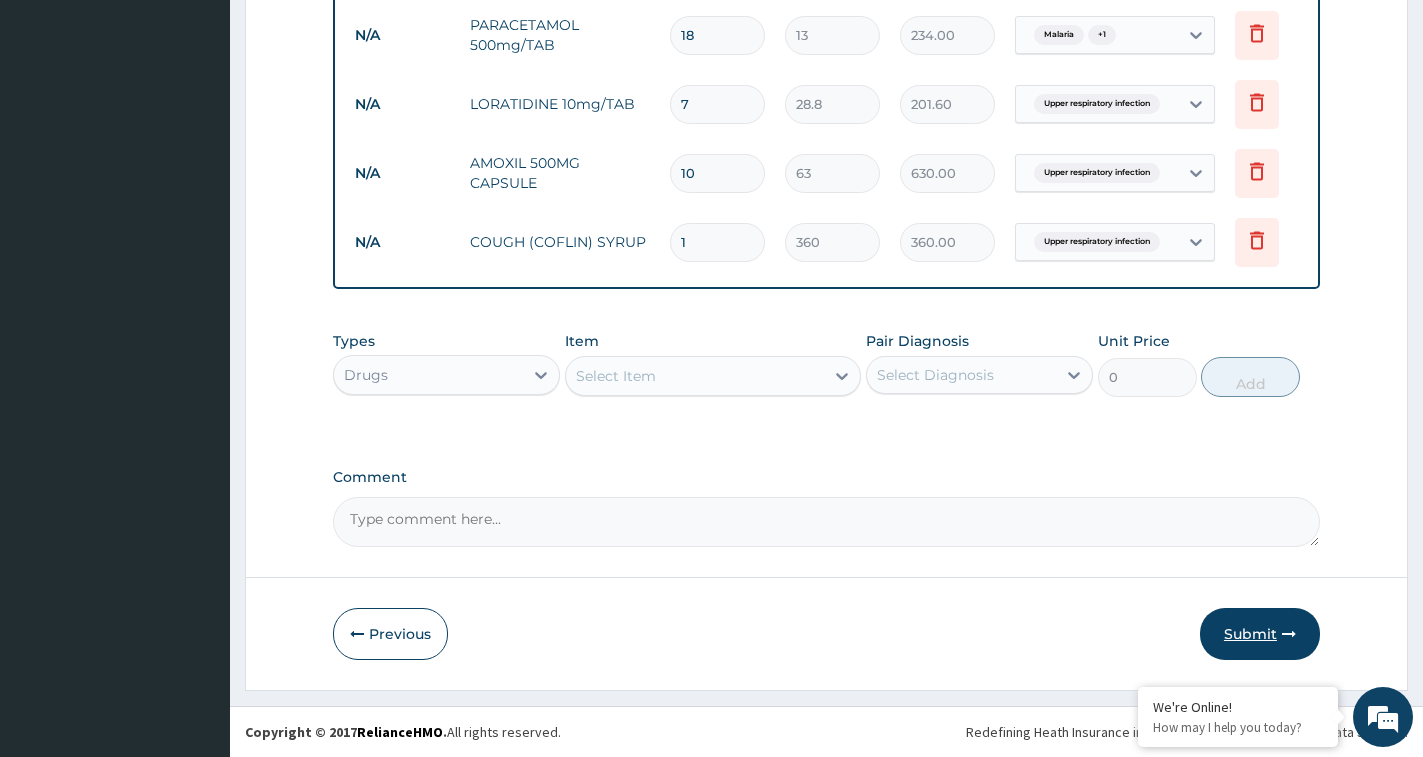 click on "Submit" at bounding box center [1260, 634] 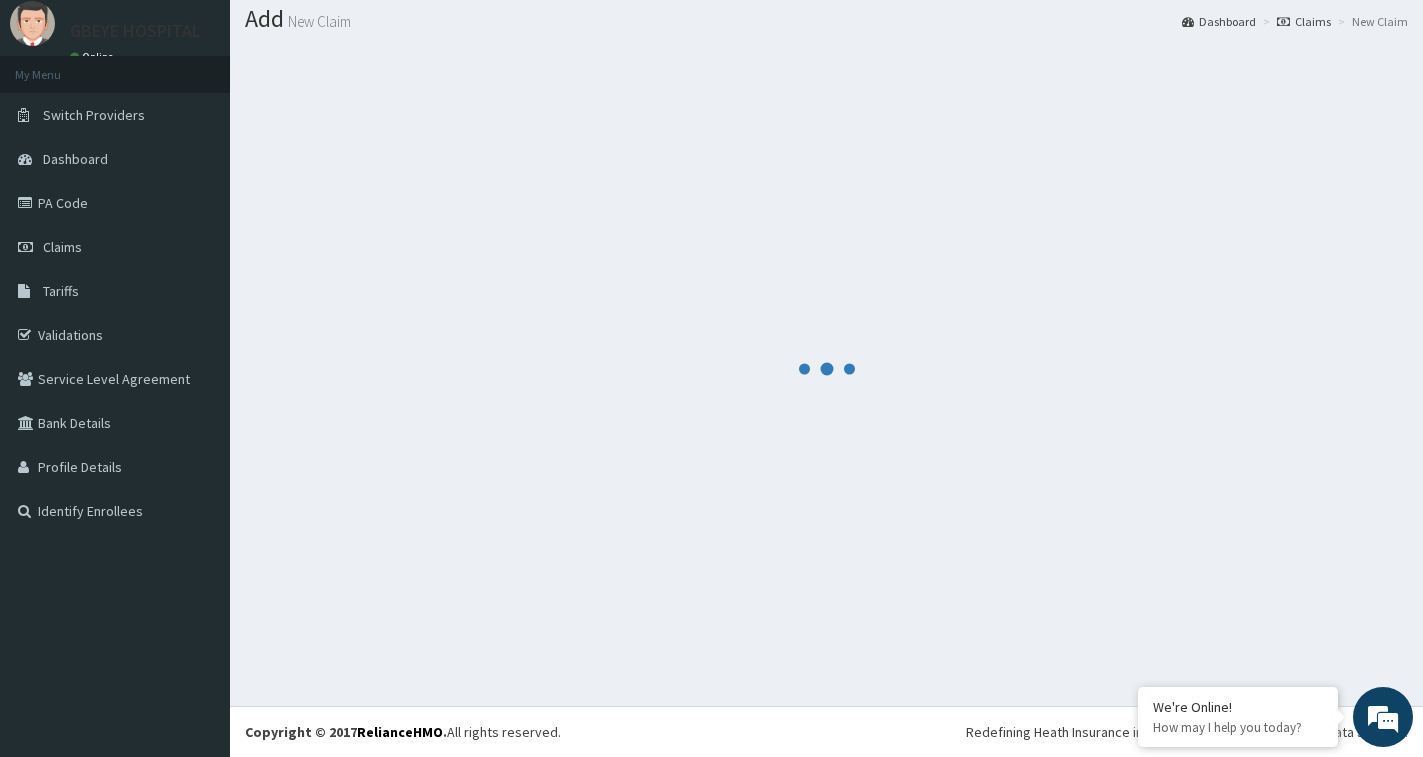 scroll, scrollTop: 952, scrollLeft: 0, axis: vertical 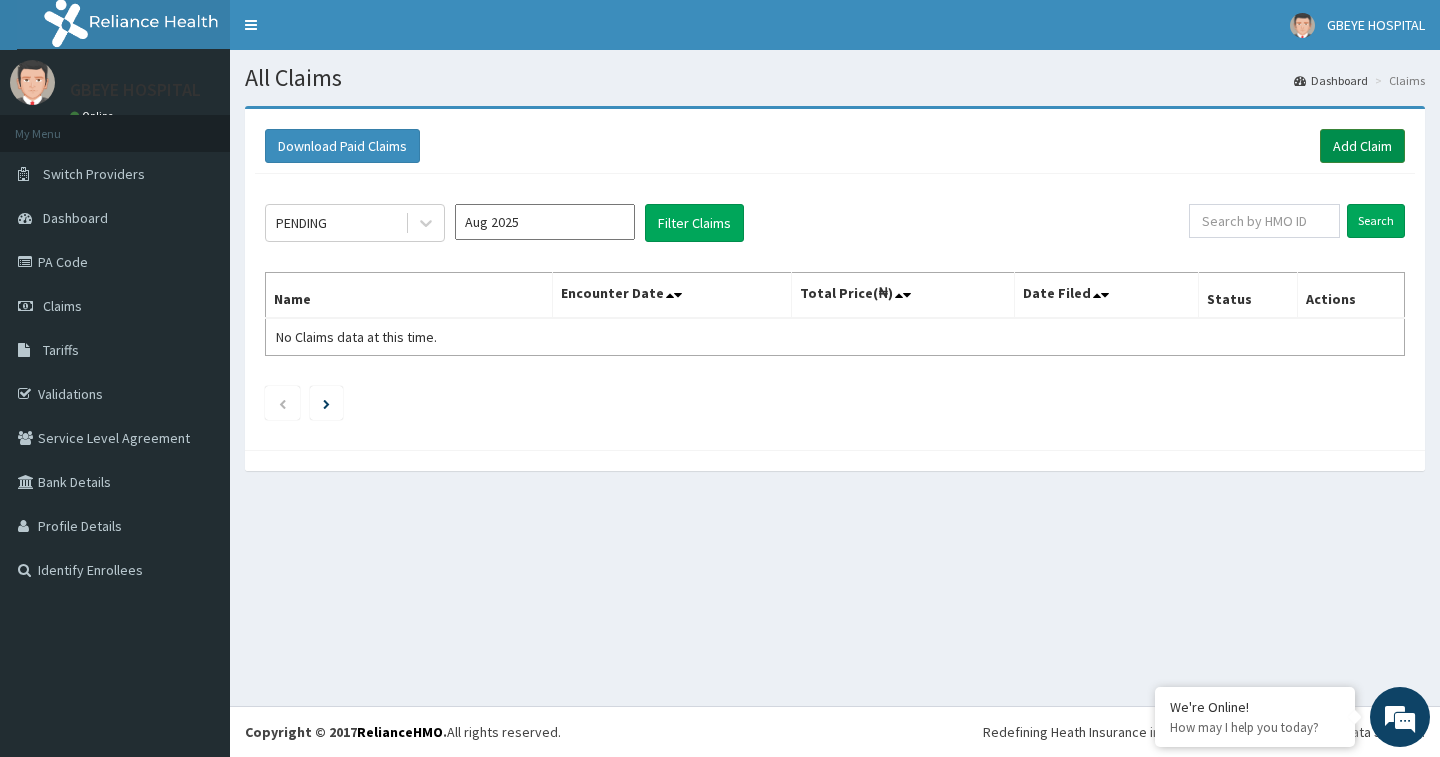 click on "Add Claim" at bounding box center [1362, 146] 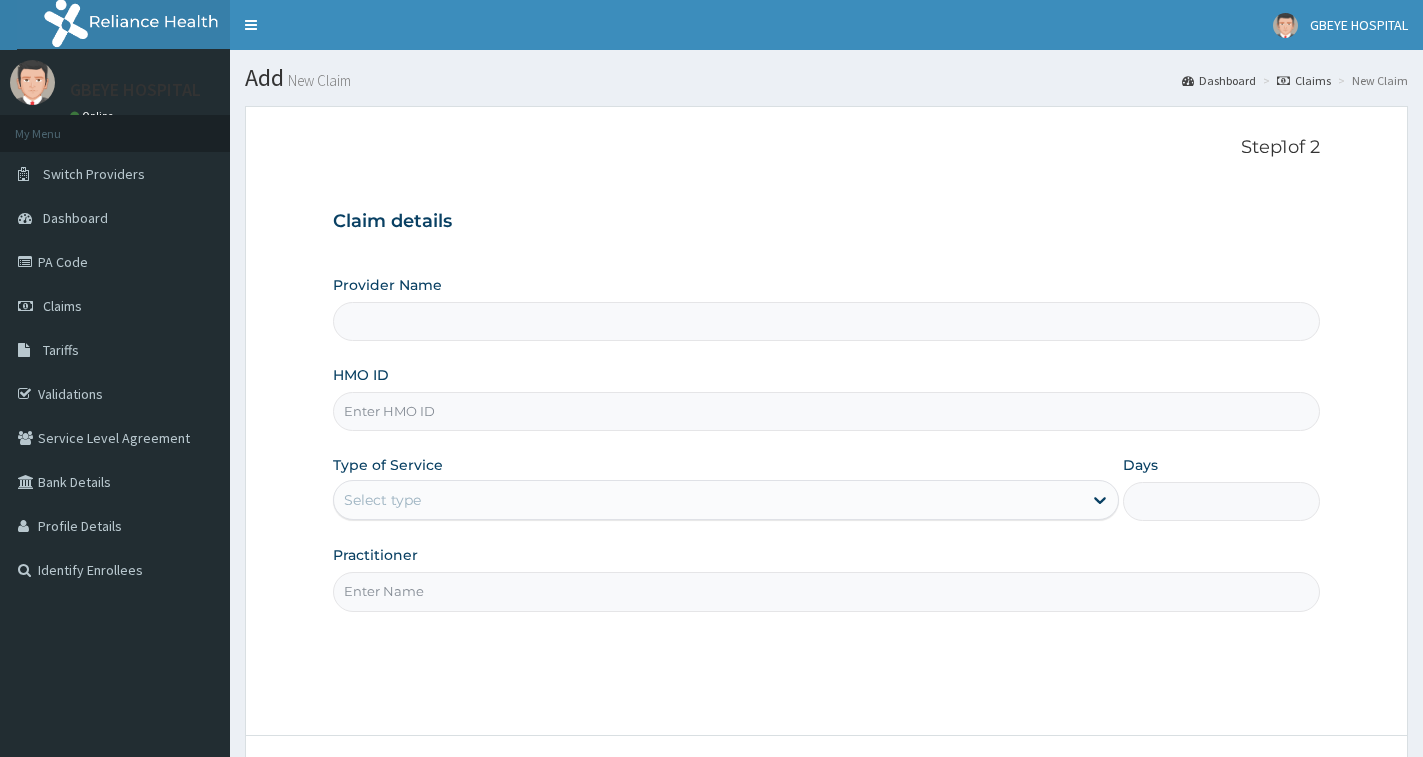 scroll, scrollTop: 0, scrollLeft: 0, axis: both 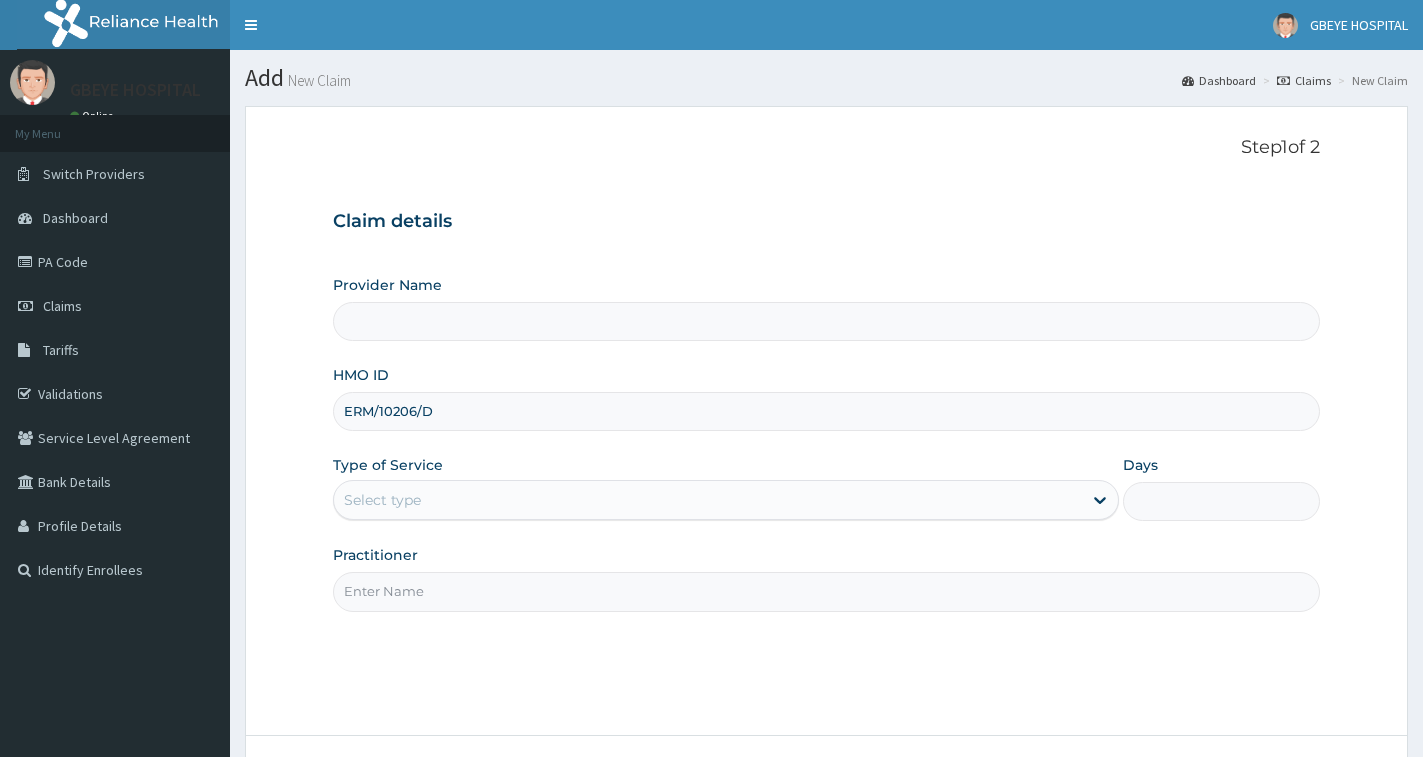 type on "GBEYE HOSPITAL ([CITY])" 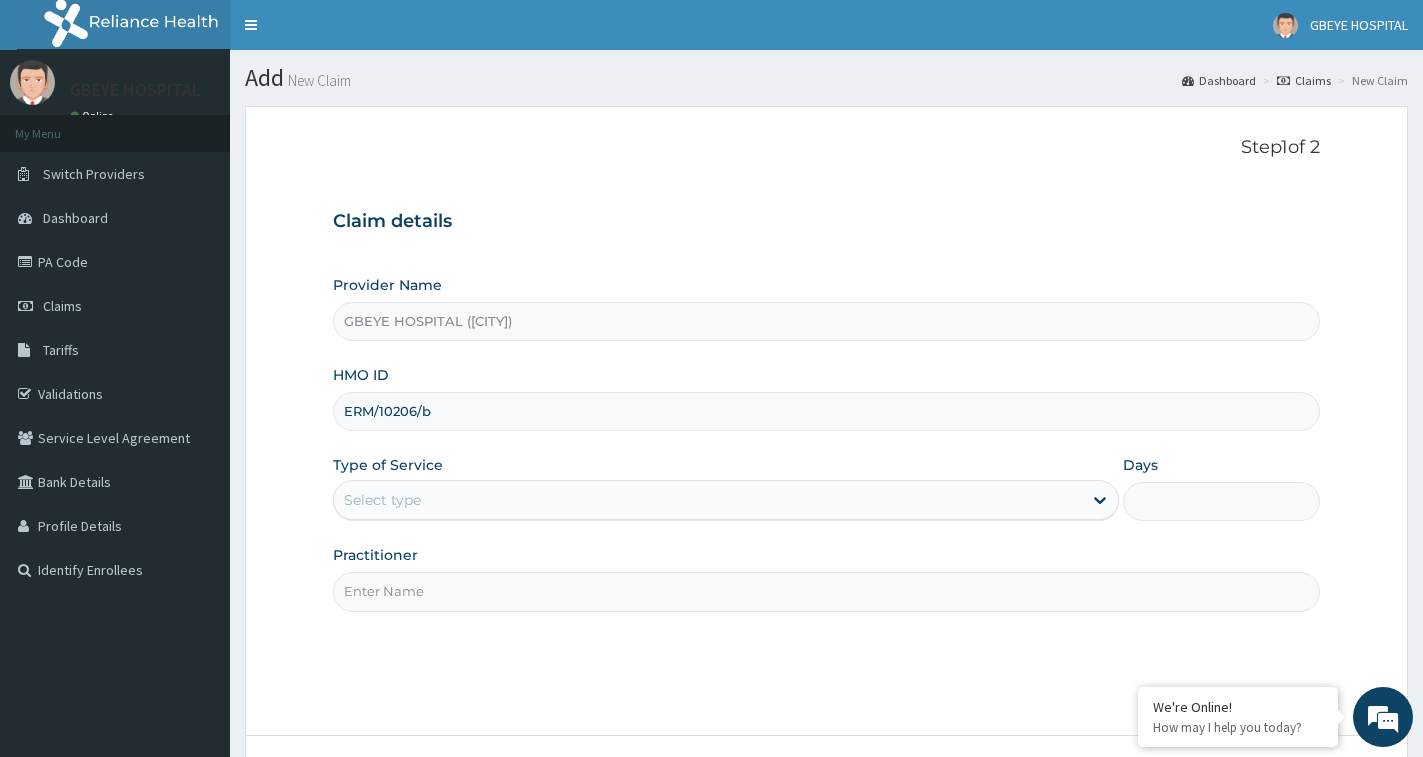 scroll, scrollTop: 0, scrollLeft: 0, axis: both 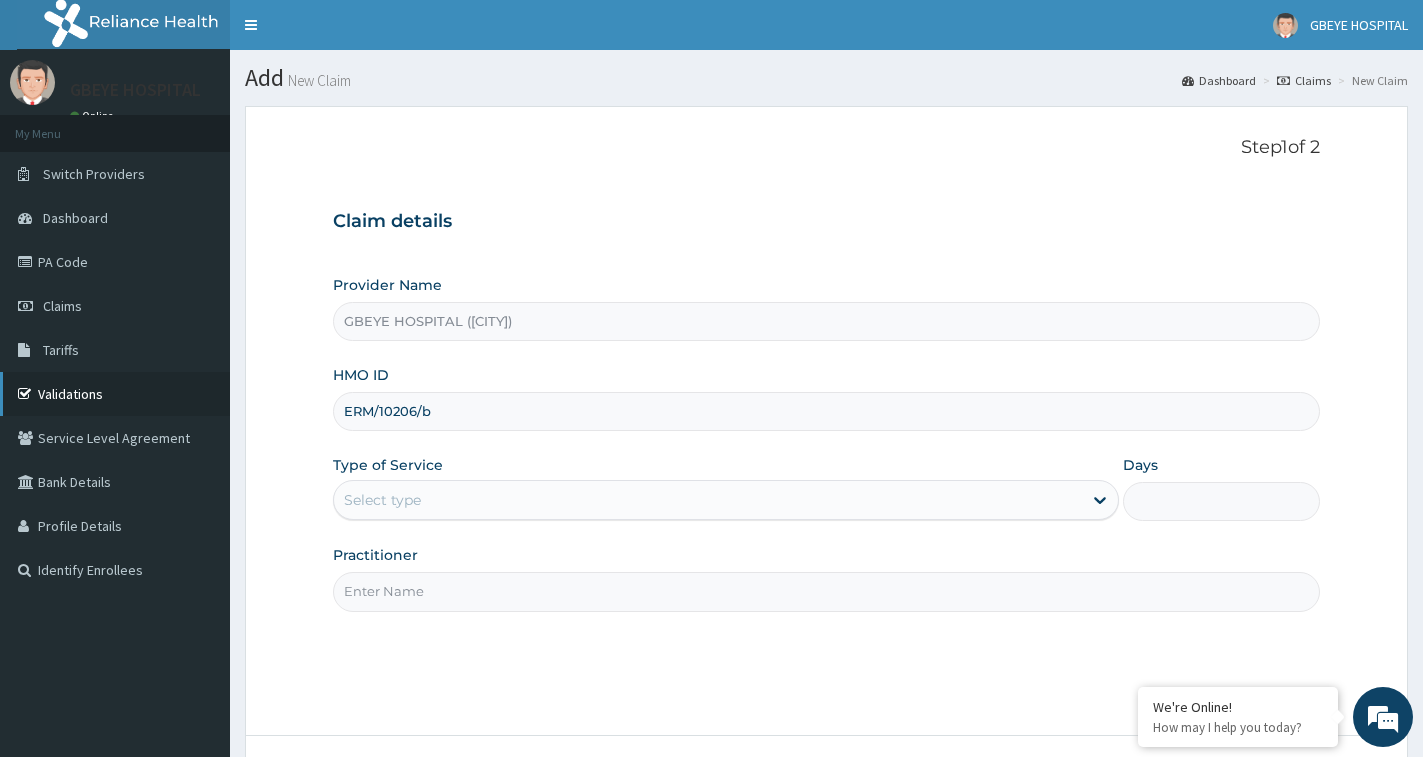 type on "ERM/10206/b" 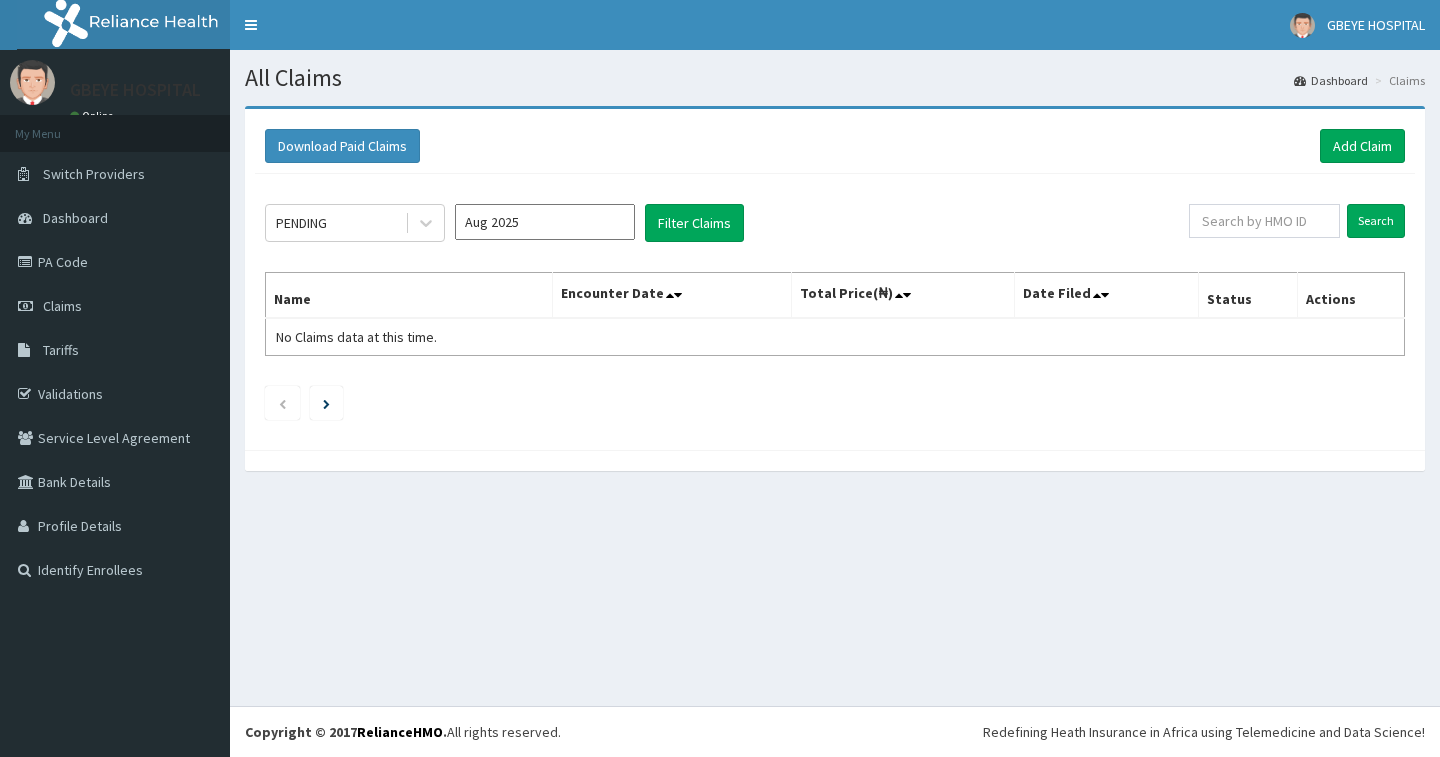 scroll, scrollTop: 0, scrollLeft: 0, axis: both 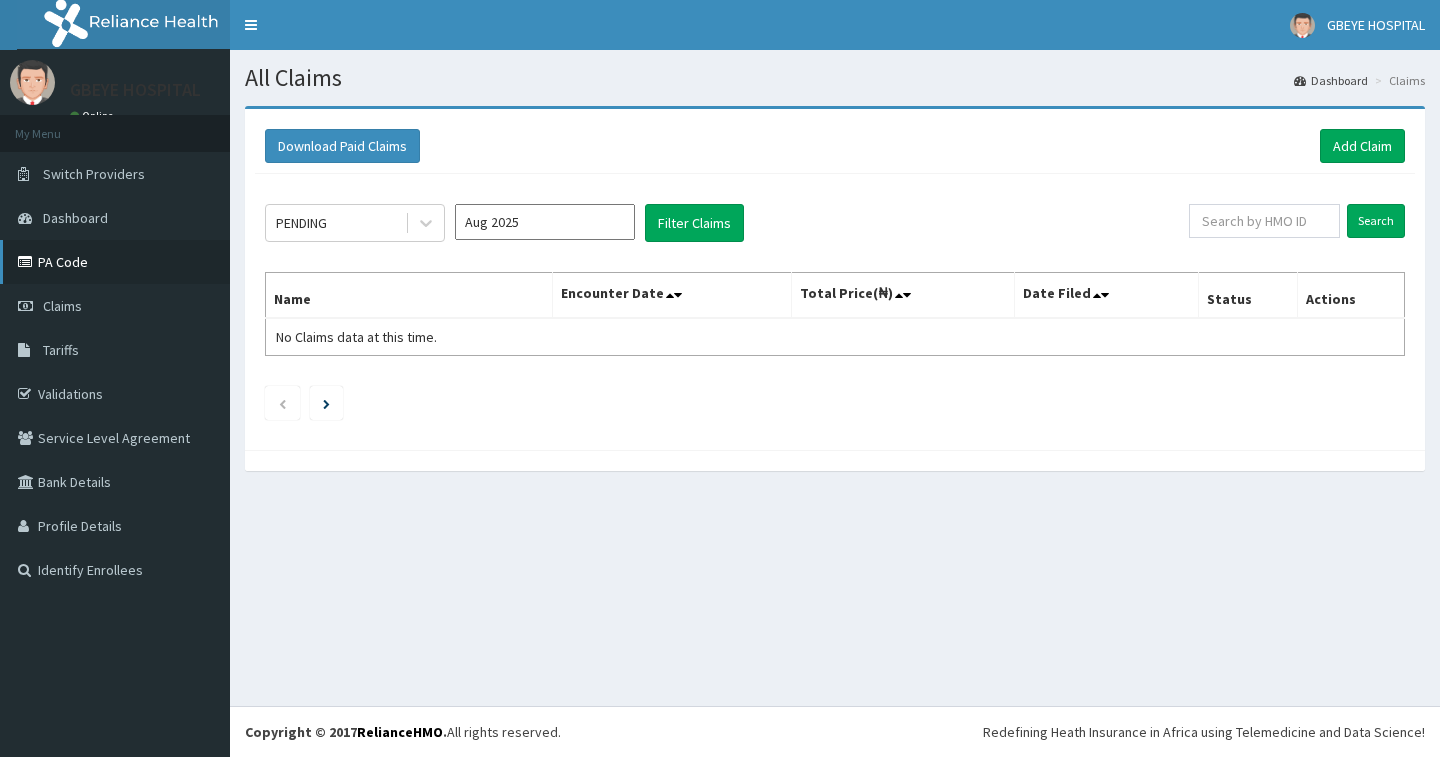 click on "PA Code" at bounding box center [115, 262] 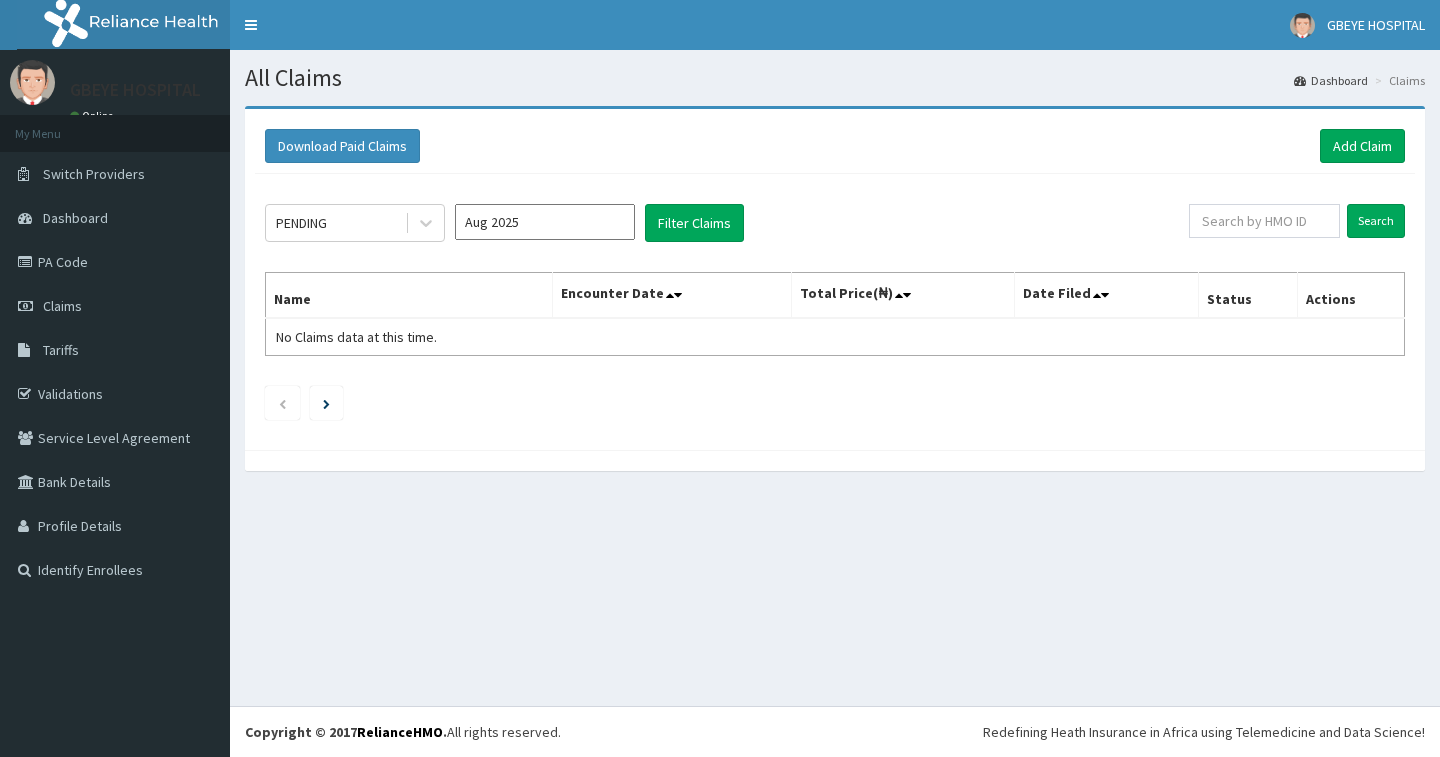 scroll, scrollTop: 0, scrollLeft: 0, axis: both 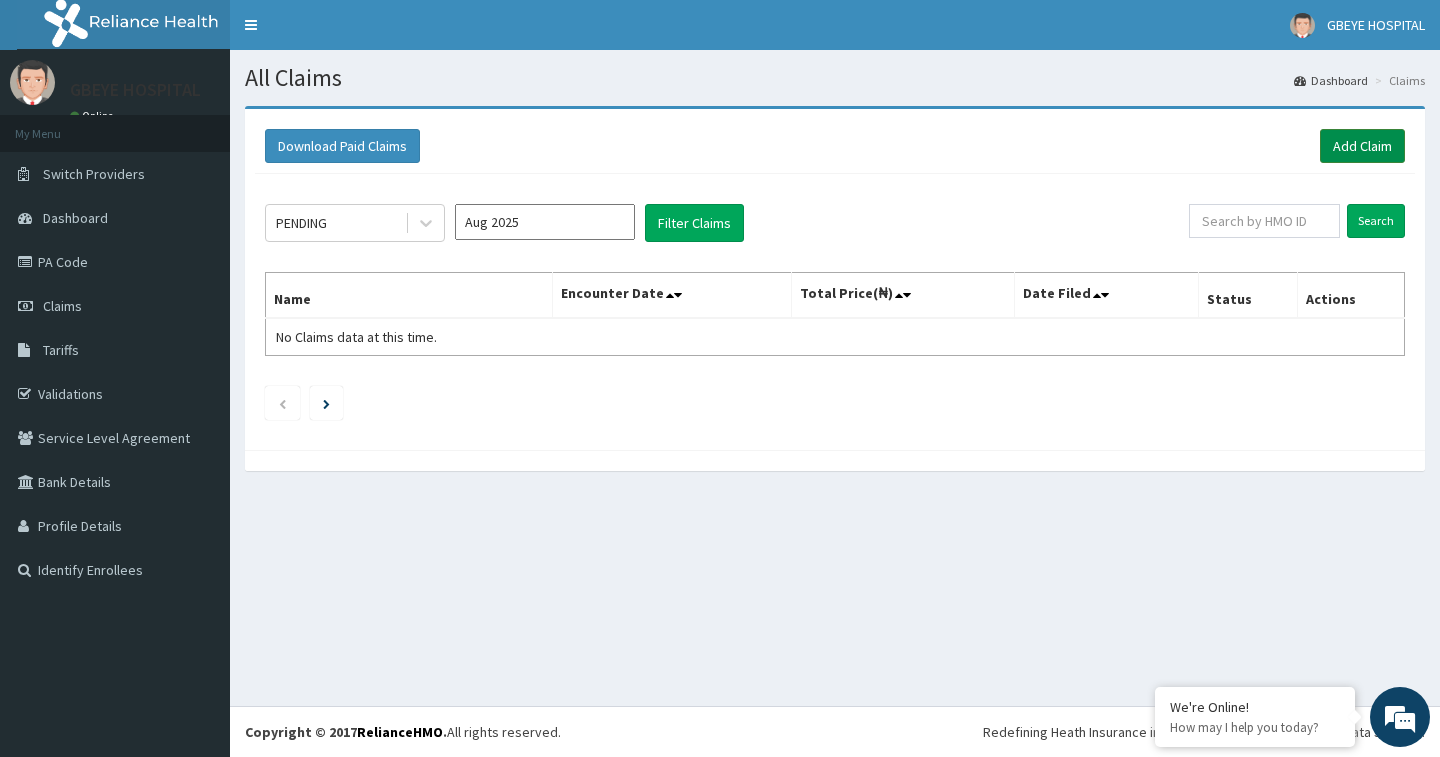 click on "Add Claim" at bounding box center (1362, 146) 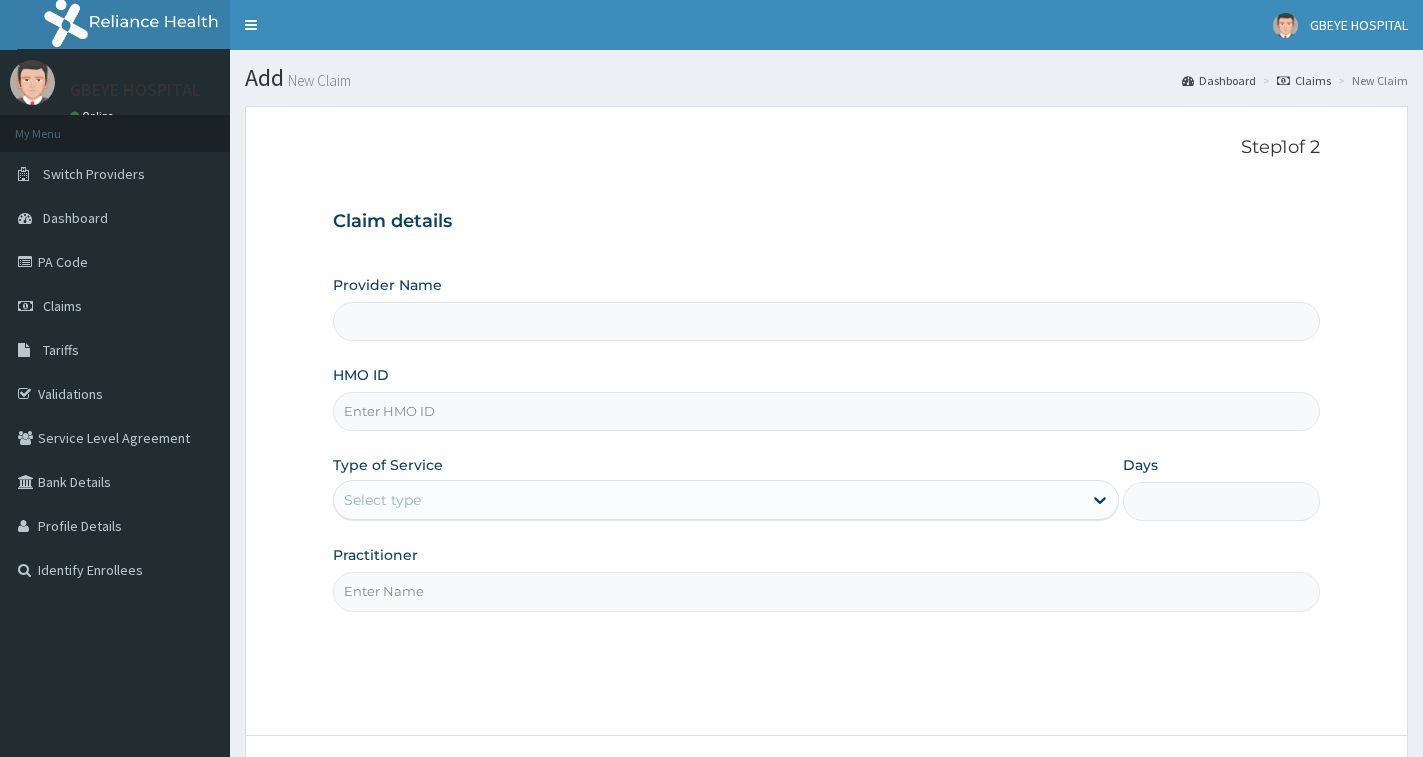 scroll, scrollTop: 0, scrollLeft: 0, axis: both 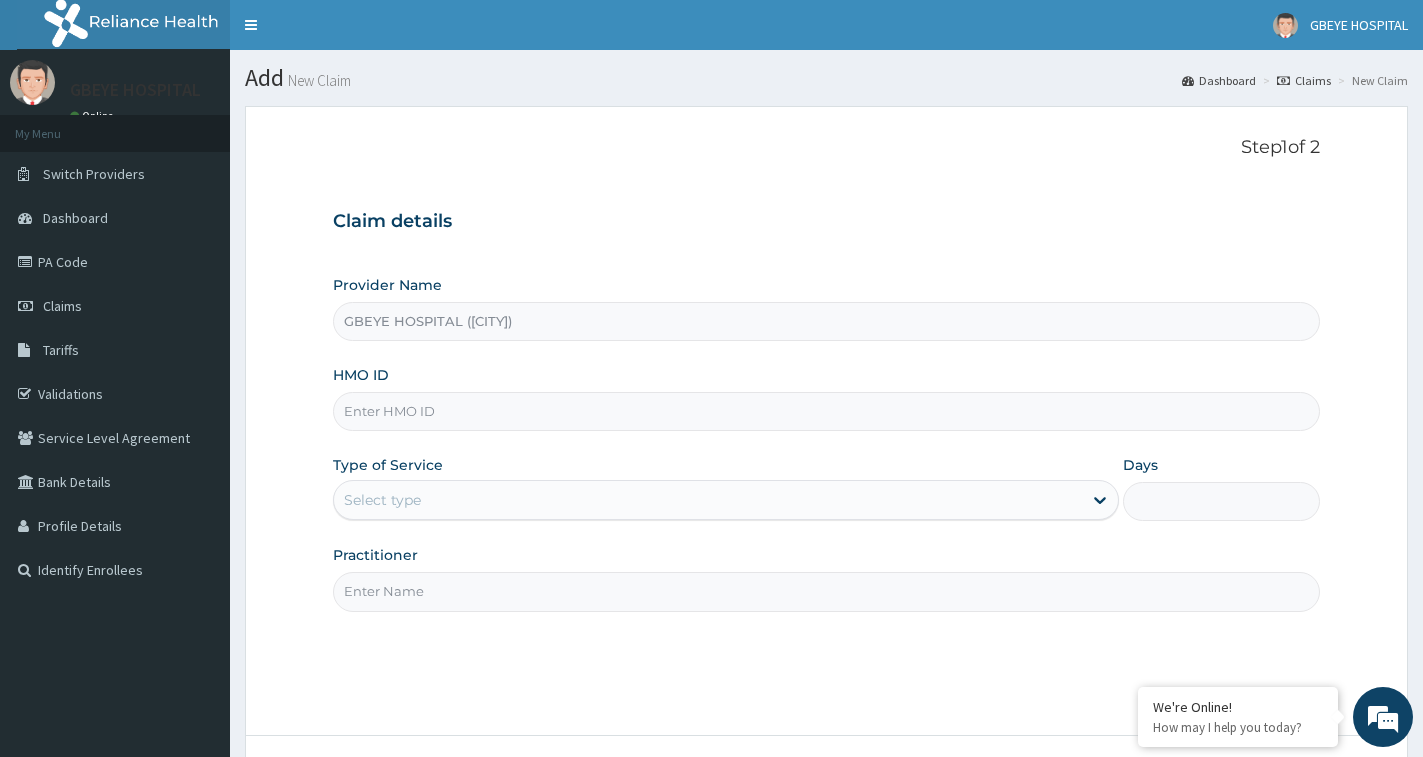 click on "HMO ID" at bounding box center (826, 411) 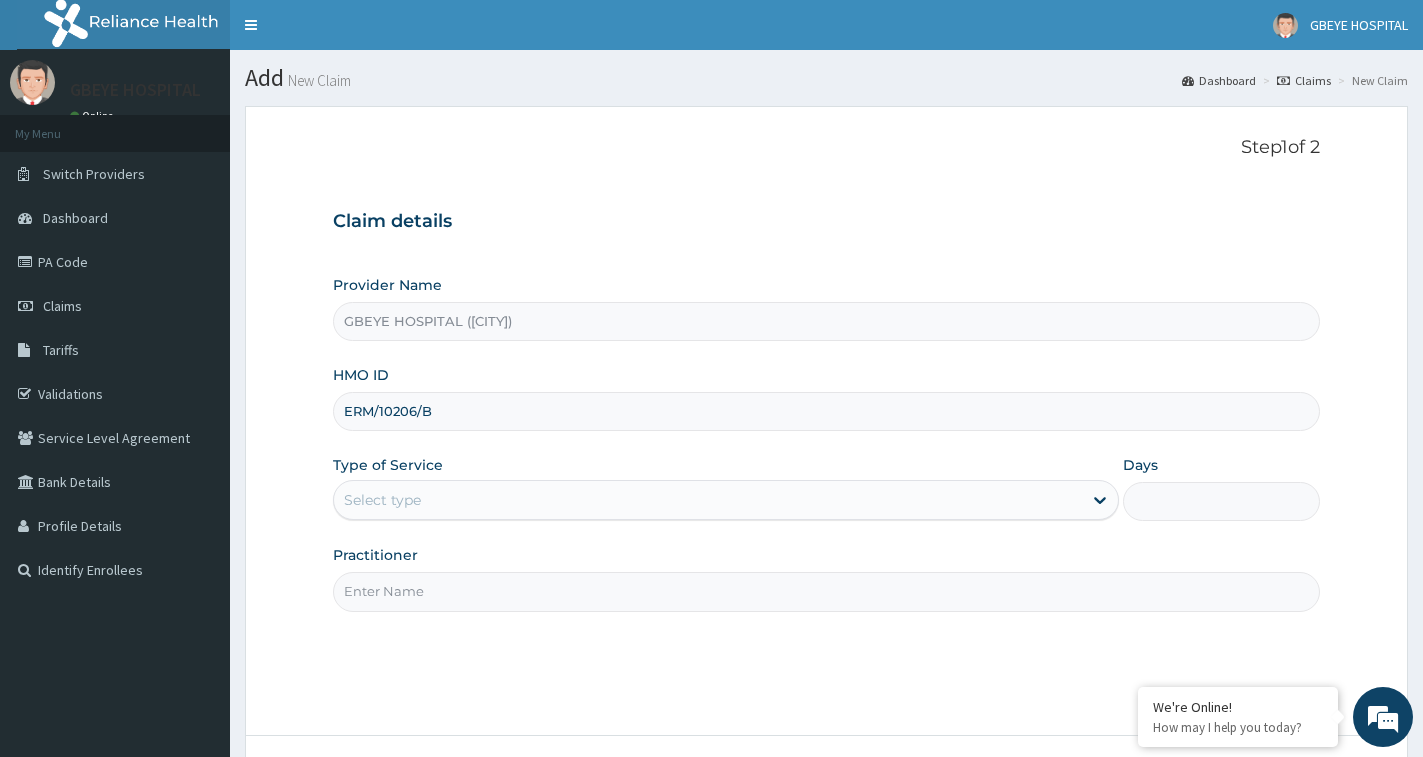 type on "ERM/10206/B" 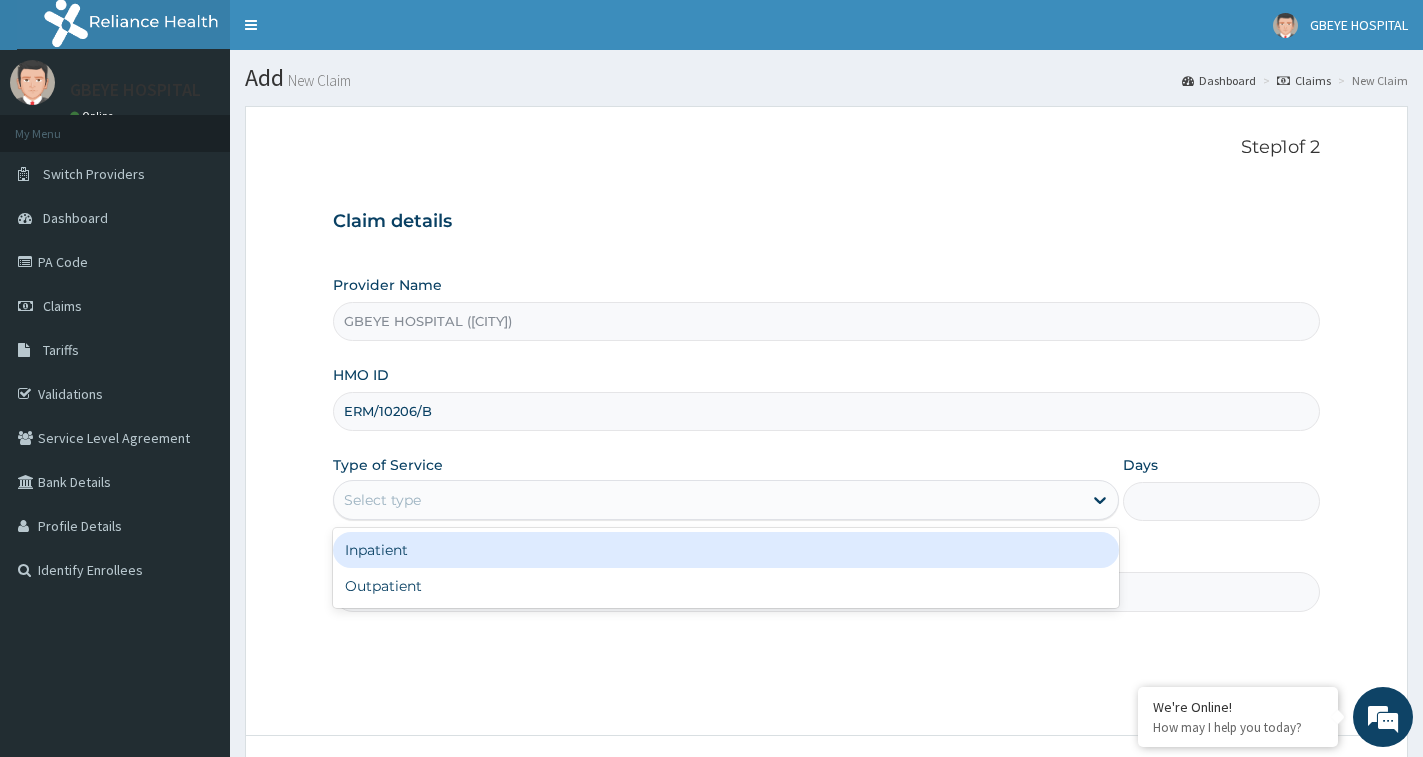 click on "Select type" at bounding box center (708, 500) 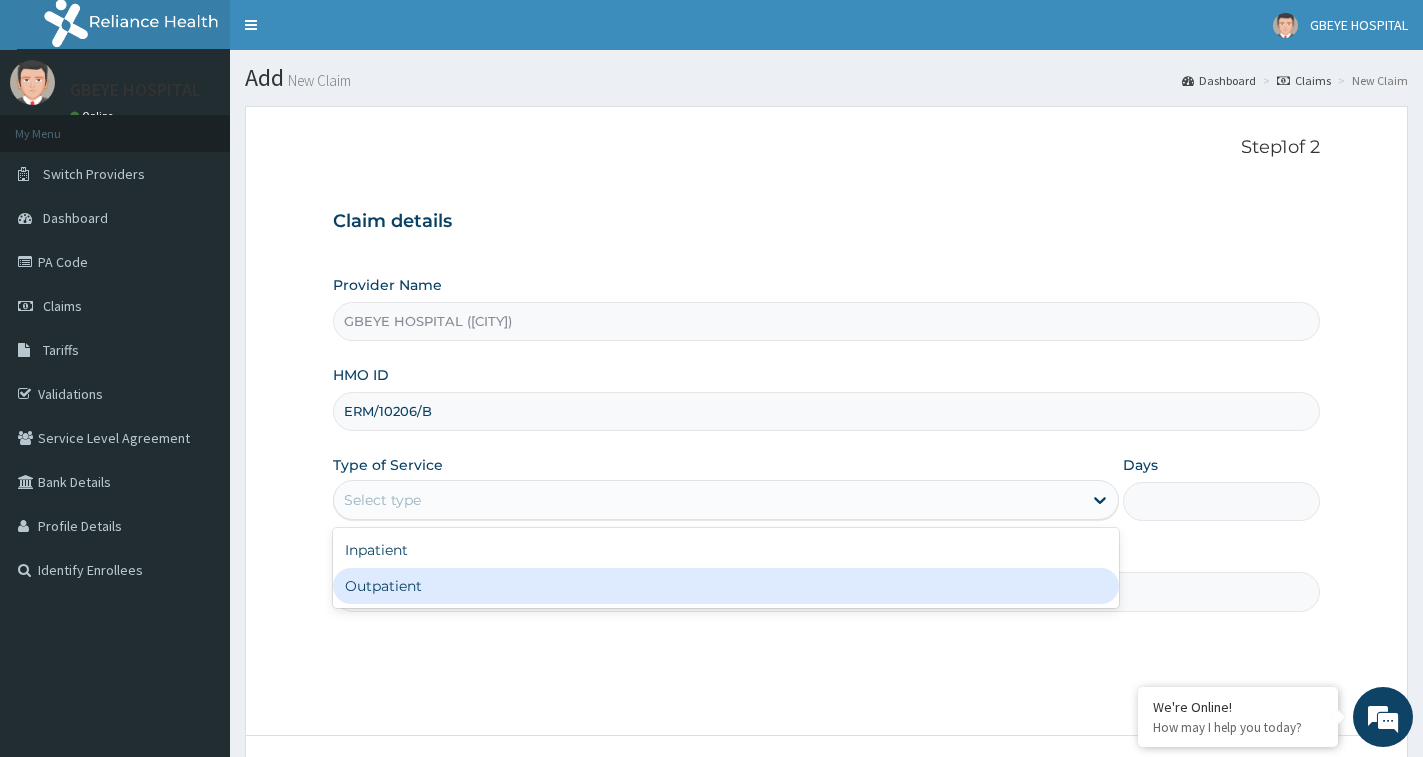 click on "Outpatient" at bounding box center (726, 586) 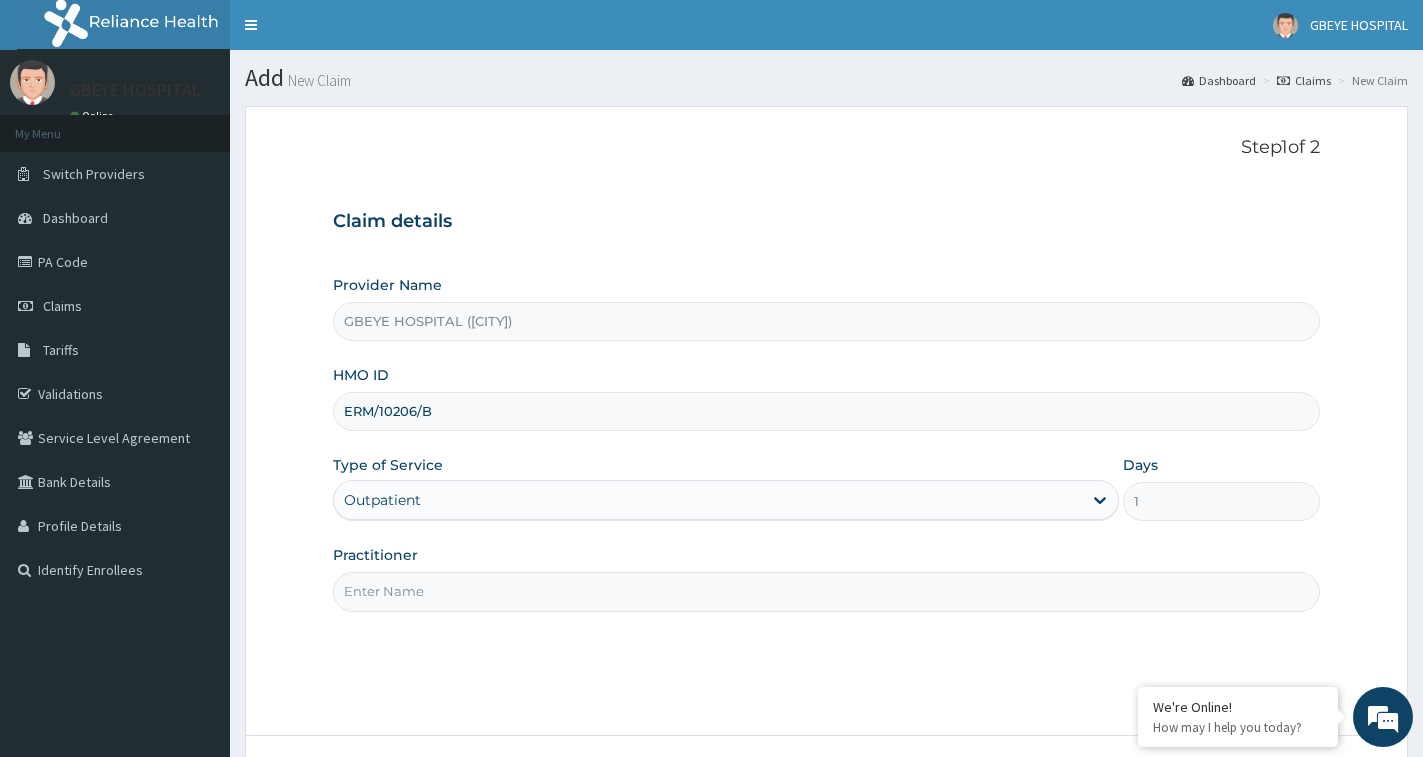 click on "Practitioner" at bounding box center (826, 591) 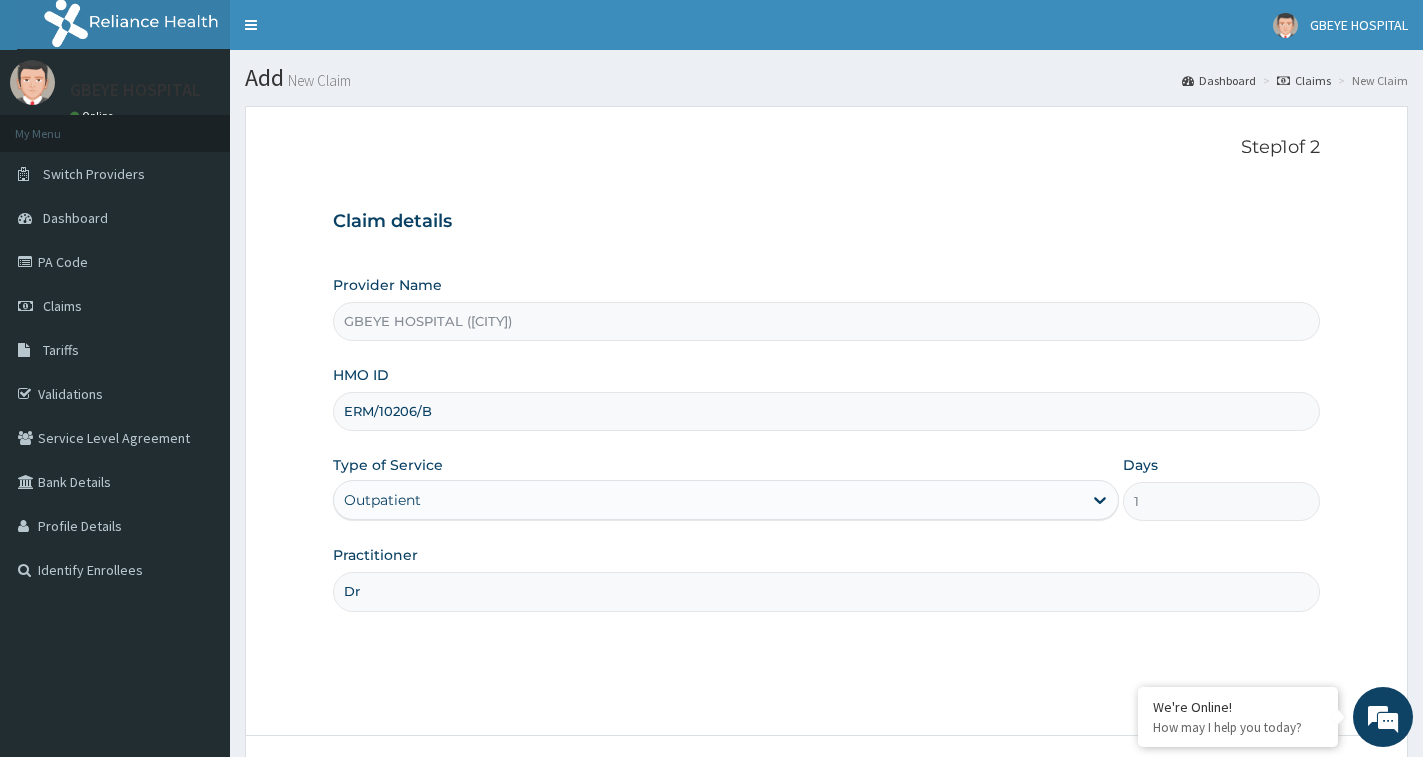 scroll, scrollTop: 0, scrollLeft: 0, axis: both 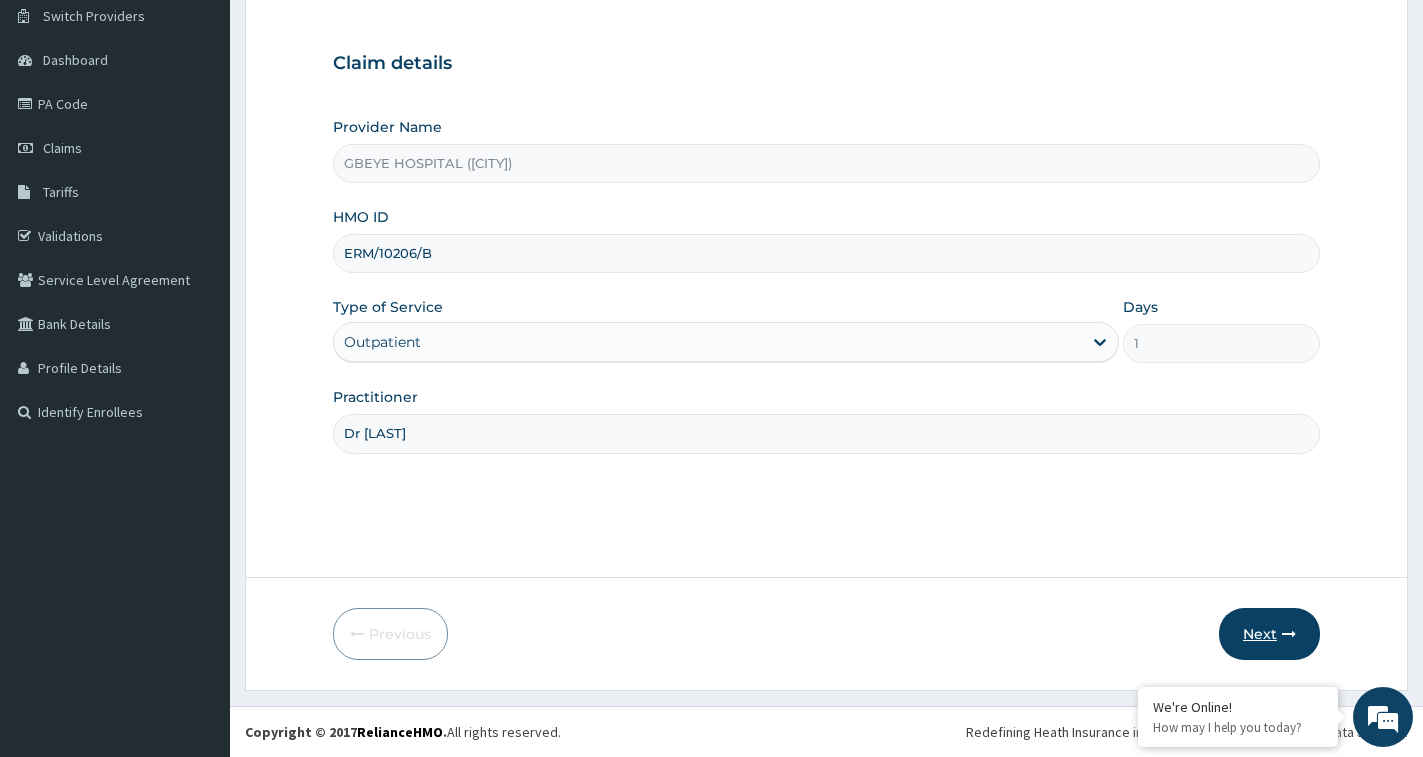 type on "Dr Ucheoha" 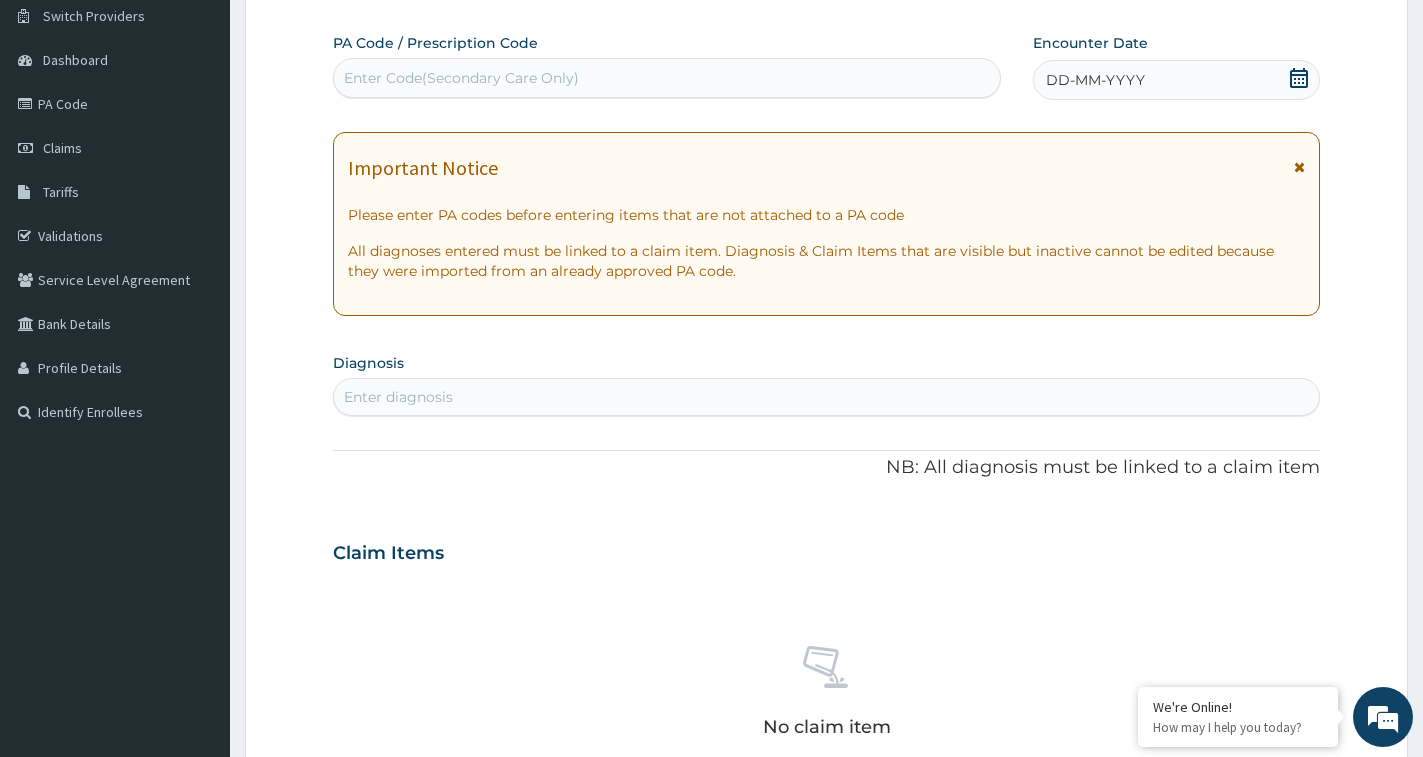 click on "DD-MM-YYYY" at bounding box center (1176, 80) 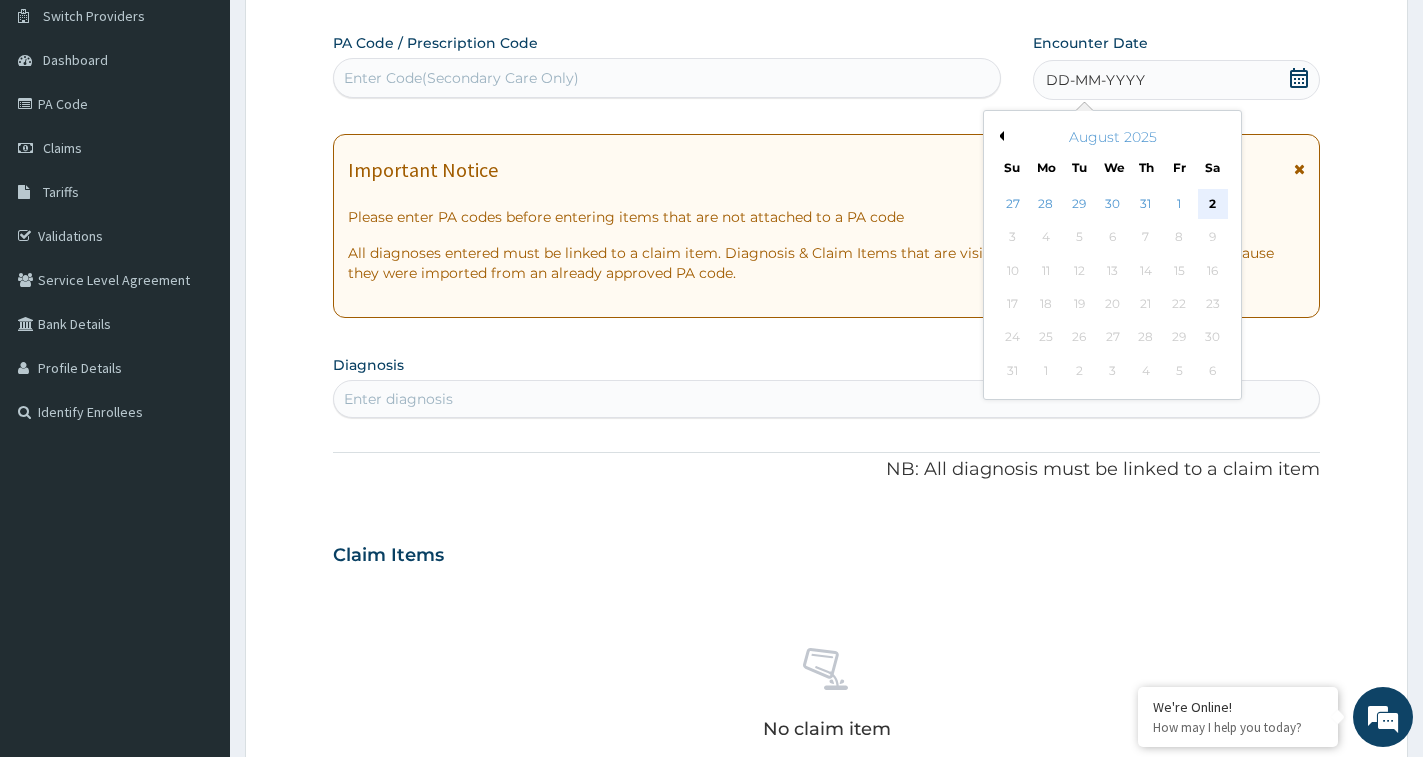 click on "2" at bounding box center [1213, 204] 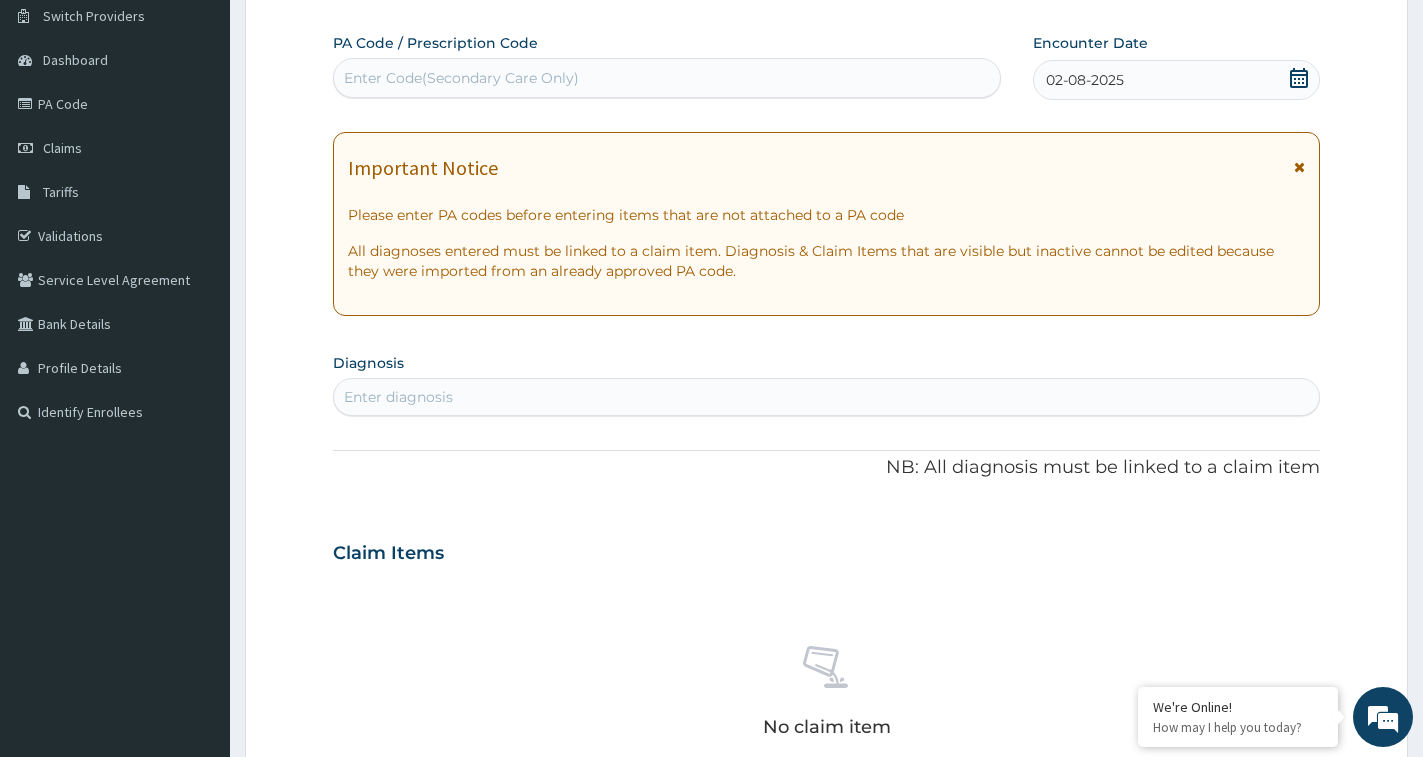 click on "Enter diagnosis" at bounding box center (826, 397) 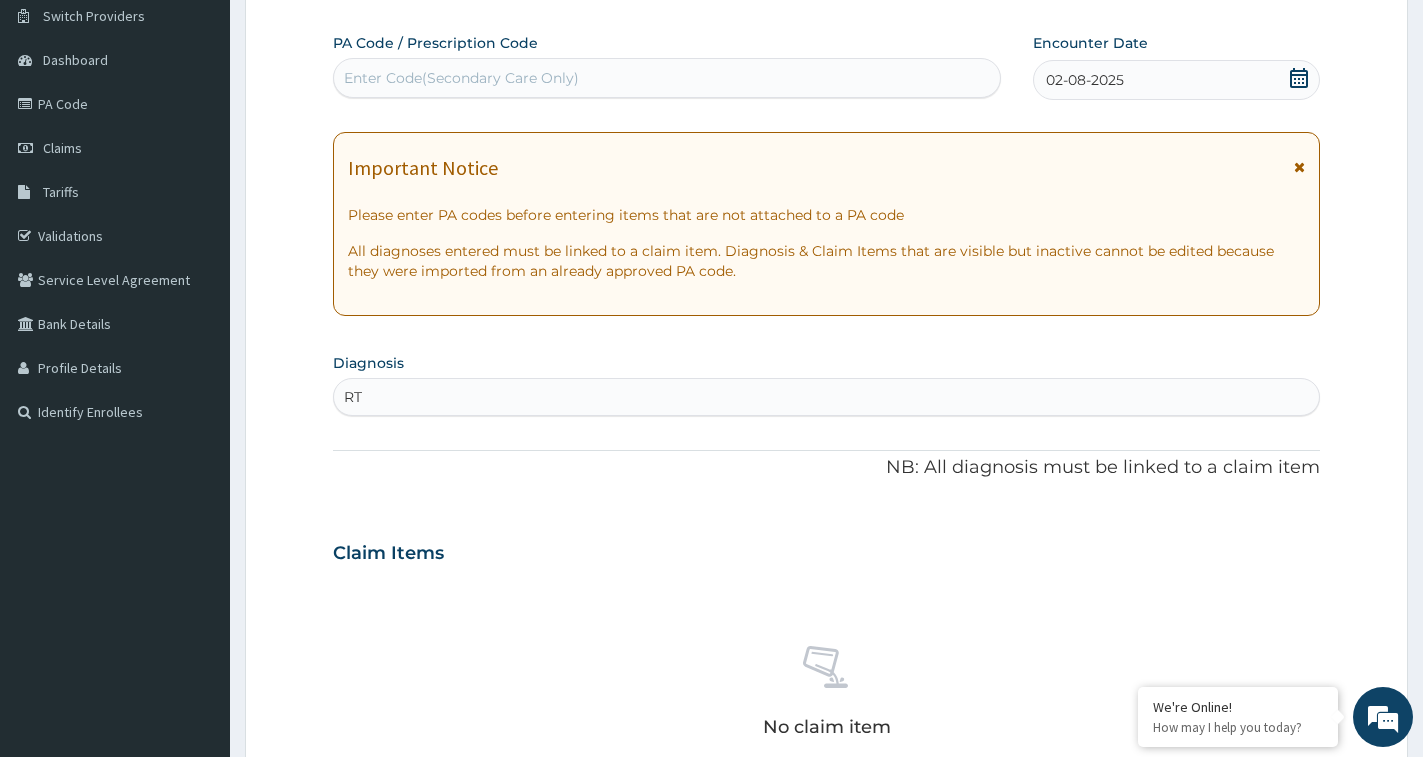 type on "RTI" 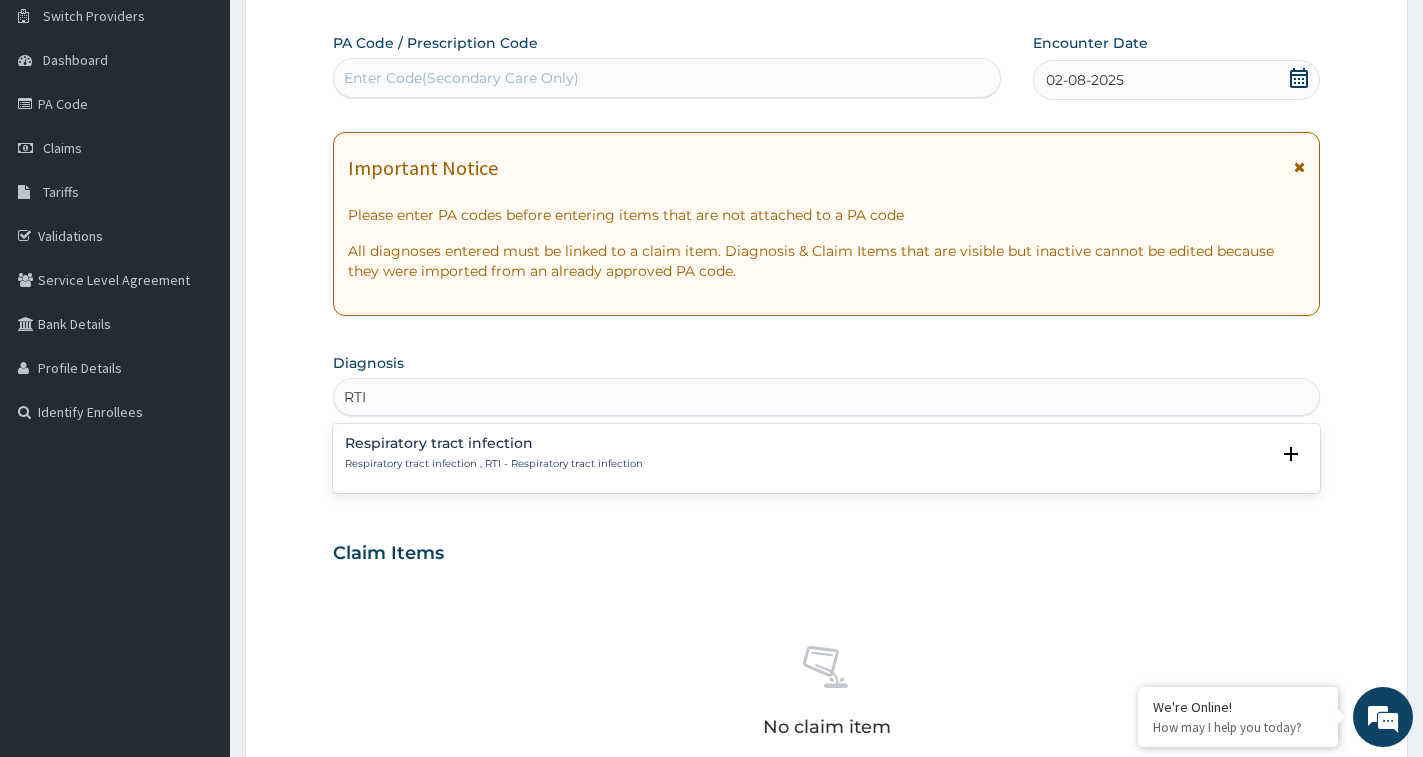 click on "Respiratory tract infection Respiratory tract infection , RTI - Respiratory tract infection" at bounding box center (826, 453) 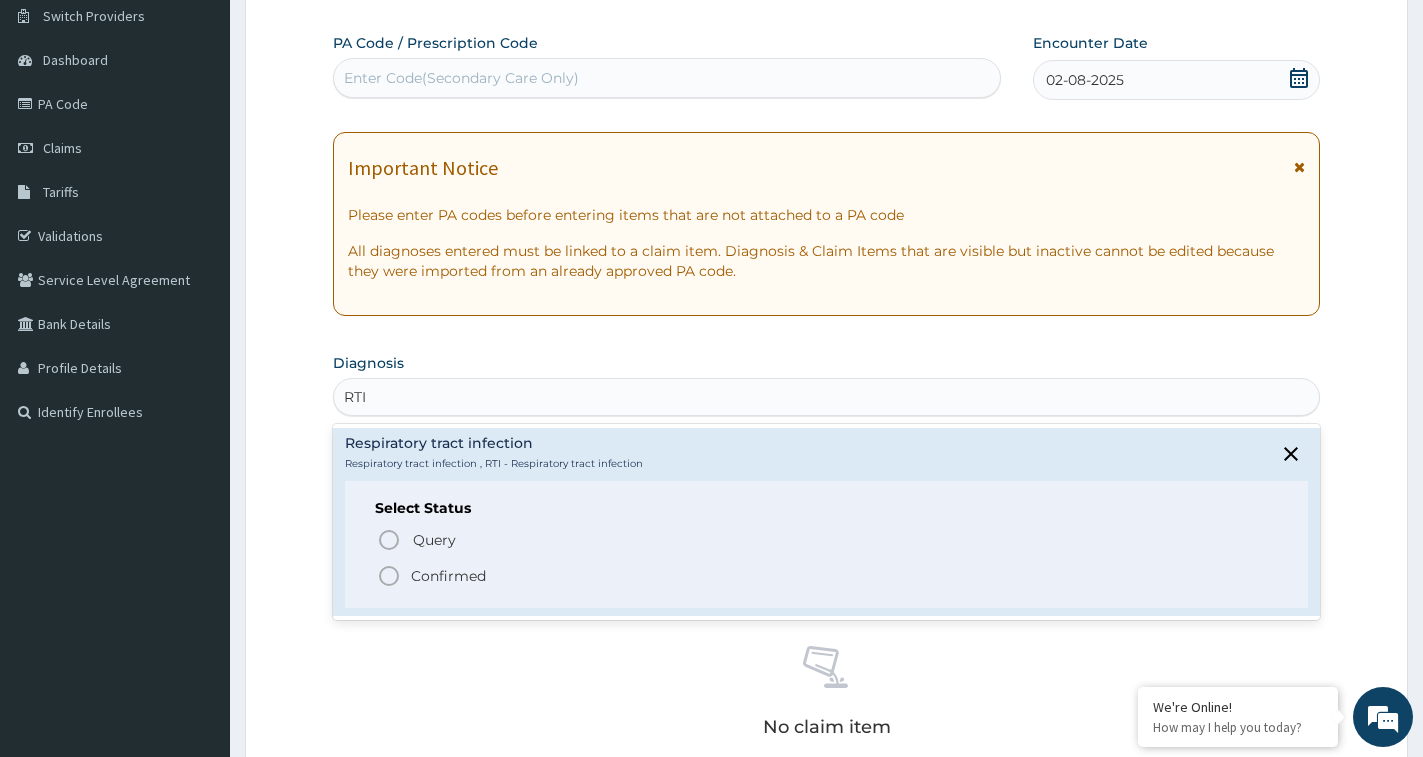 click 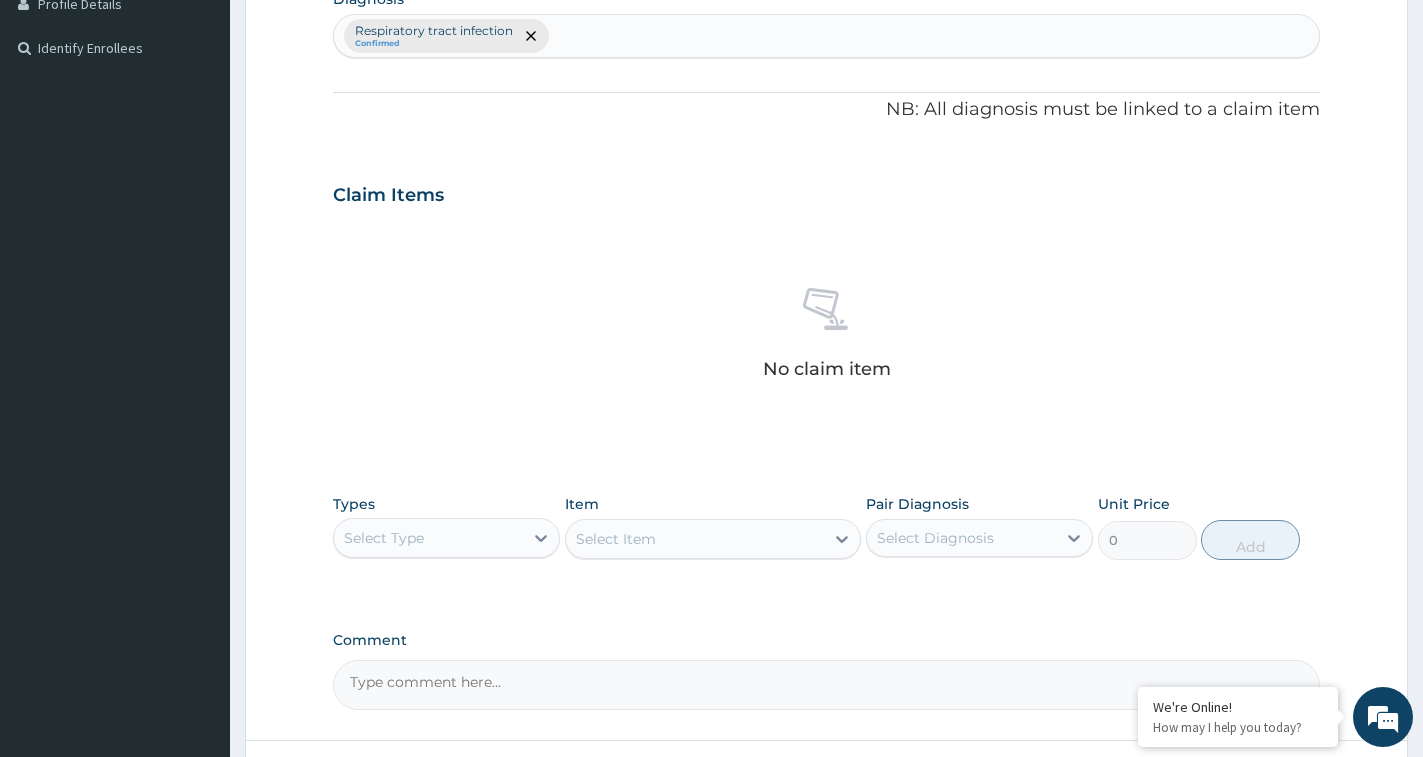 scroll, scrollTop: 558, scrollLeft: 0, axis: vertical 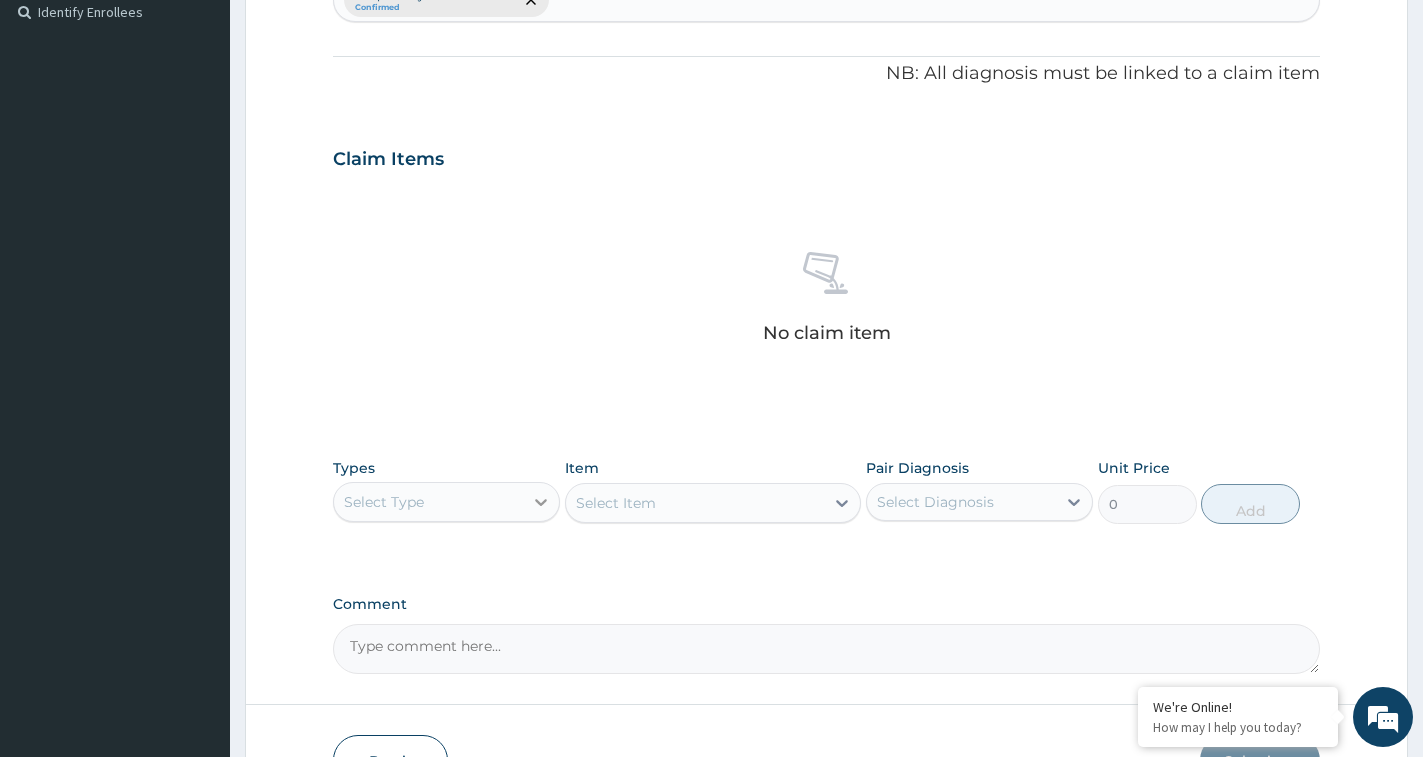 click 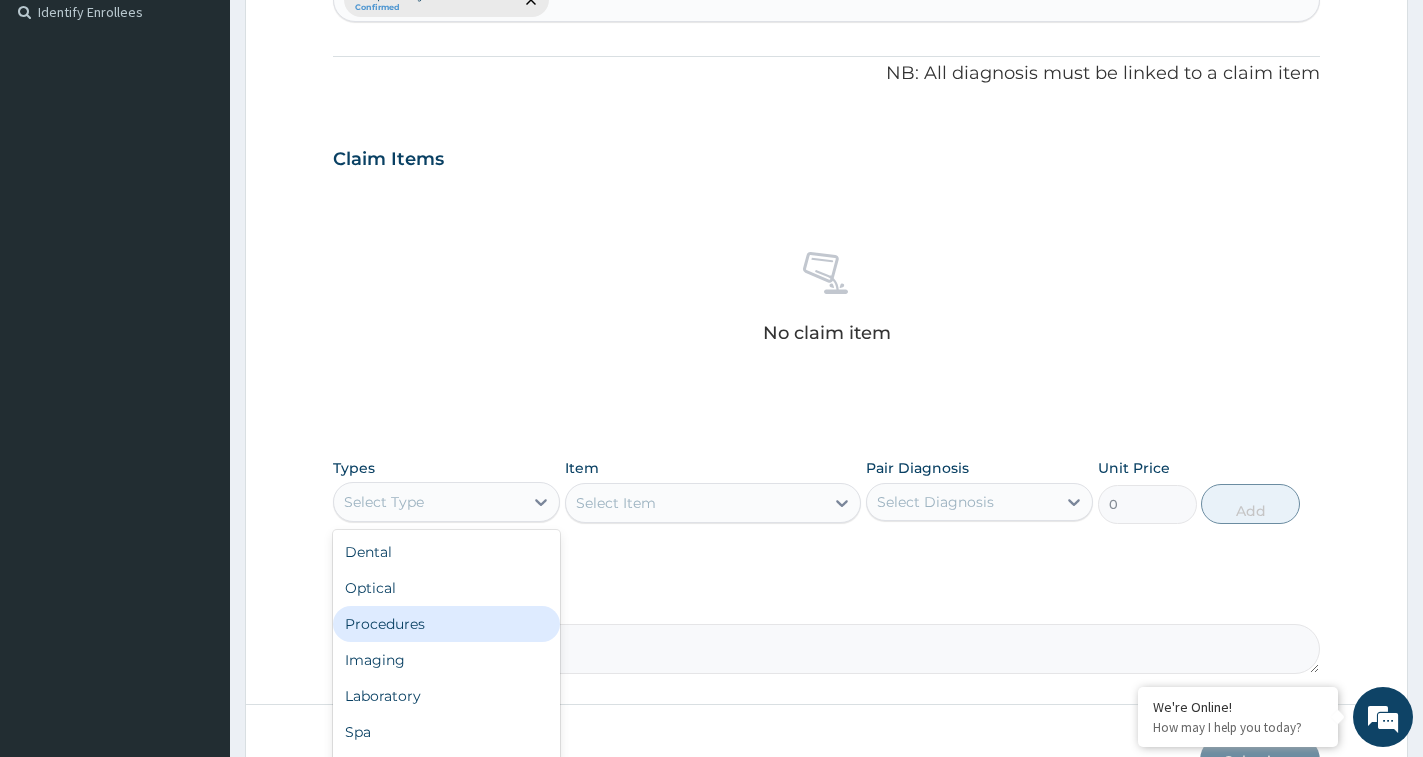click on "Procedures" at bounding box center (446, 624) 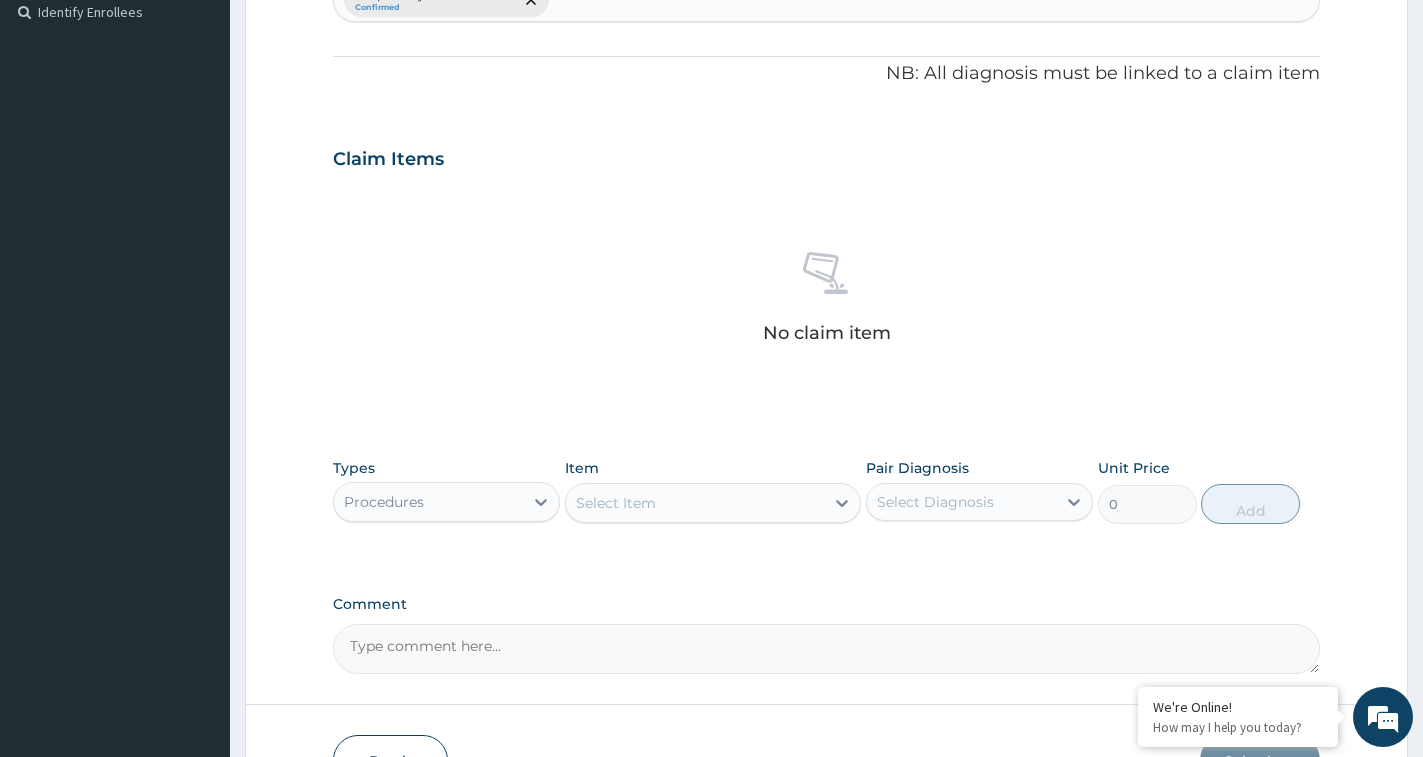 click on "Select Item" at bounding box center (695, 503) 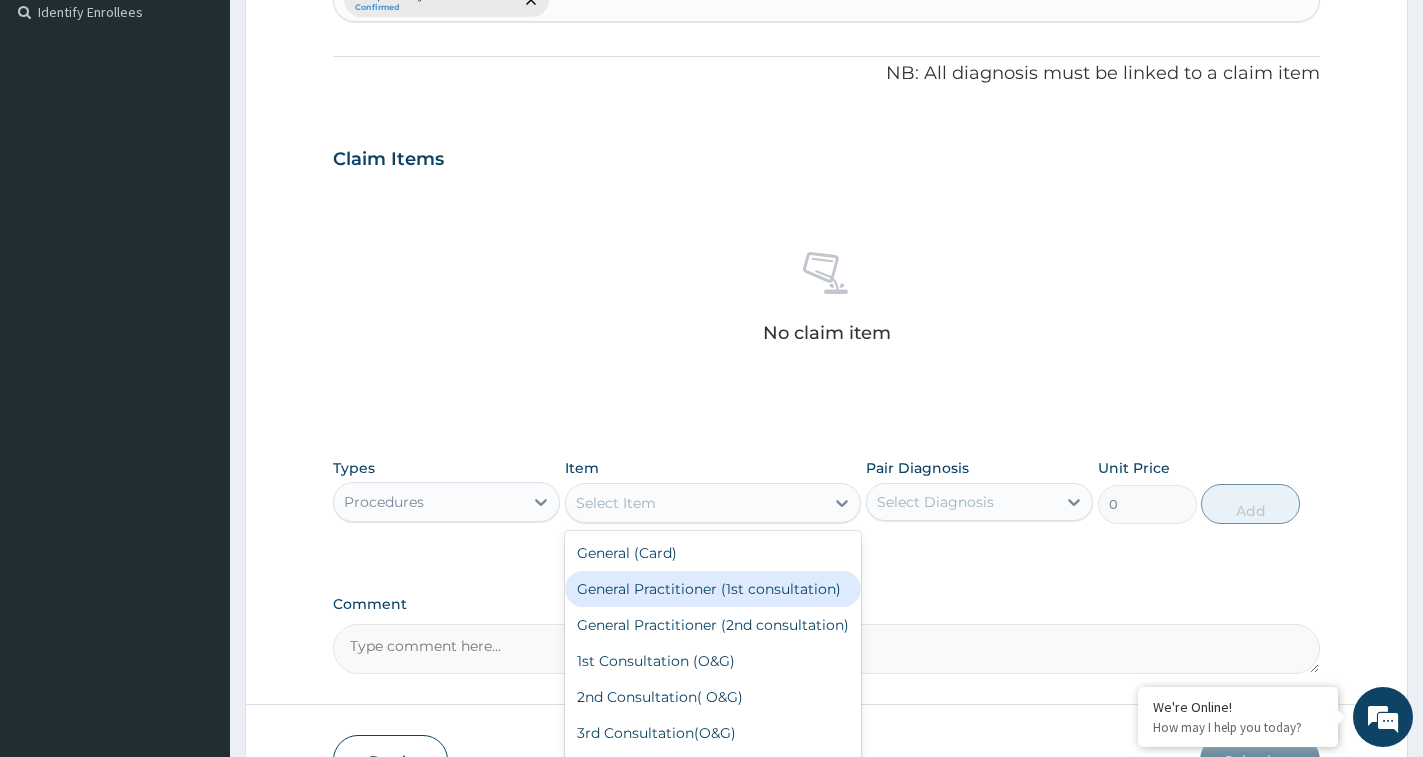 click on "General Practitioner (1st consultation)" at bounding box center (713, 589) 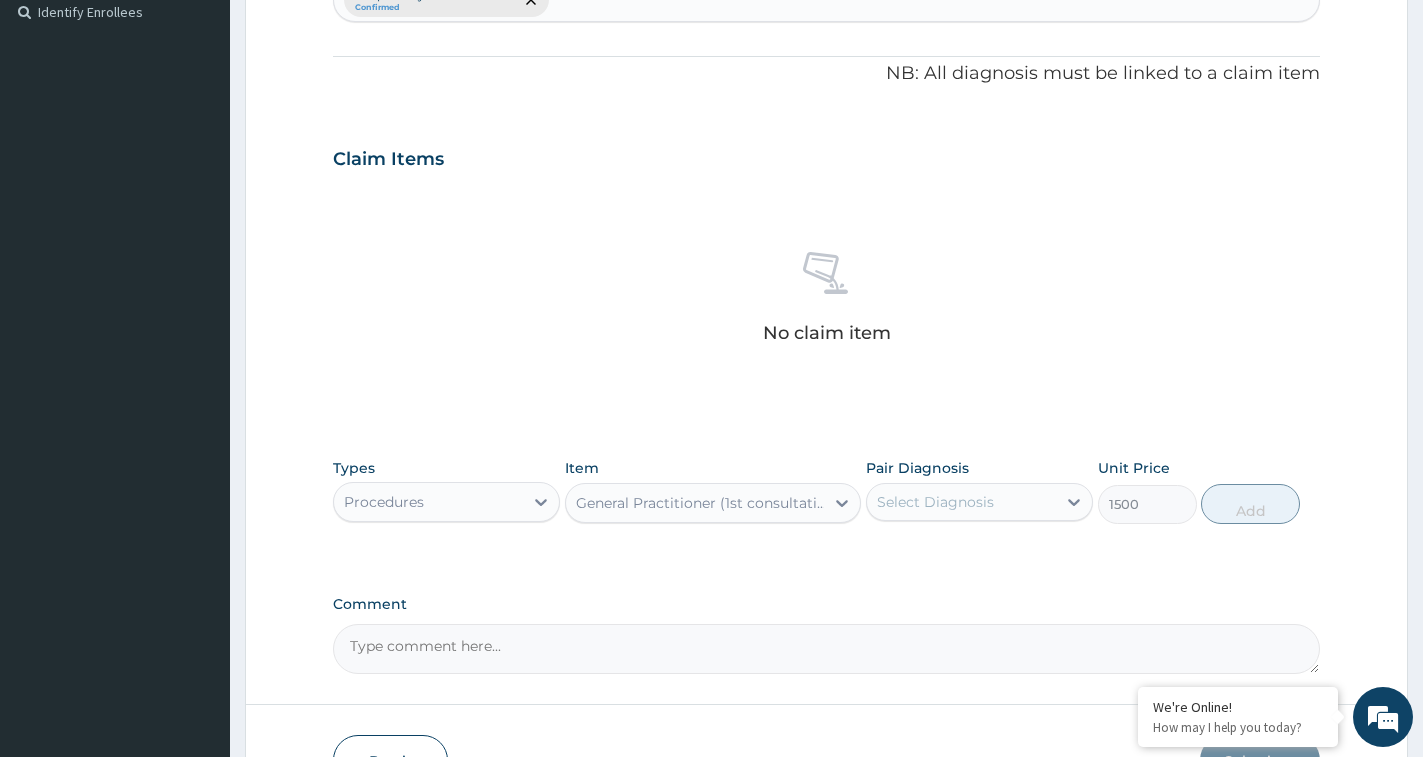 click on "Select Diagnosis" at bounding box center [961, 502] 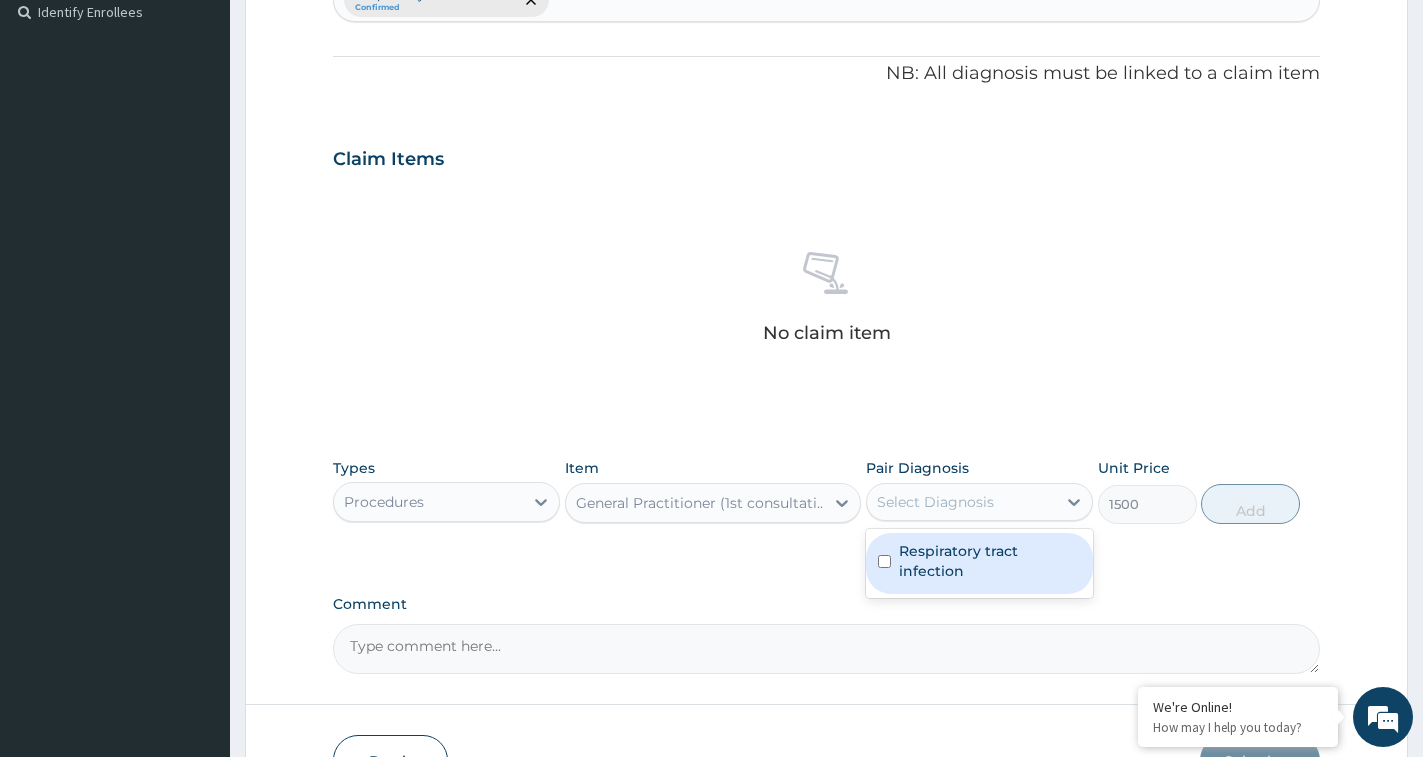 click on "Respiratory tract infection" at bounding box center [990, 561] 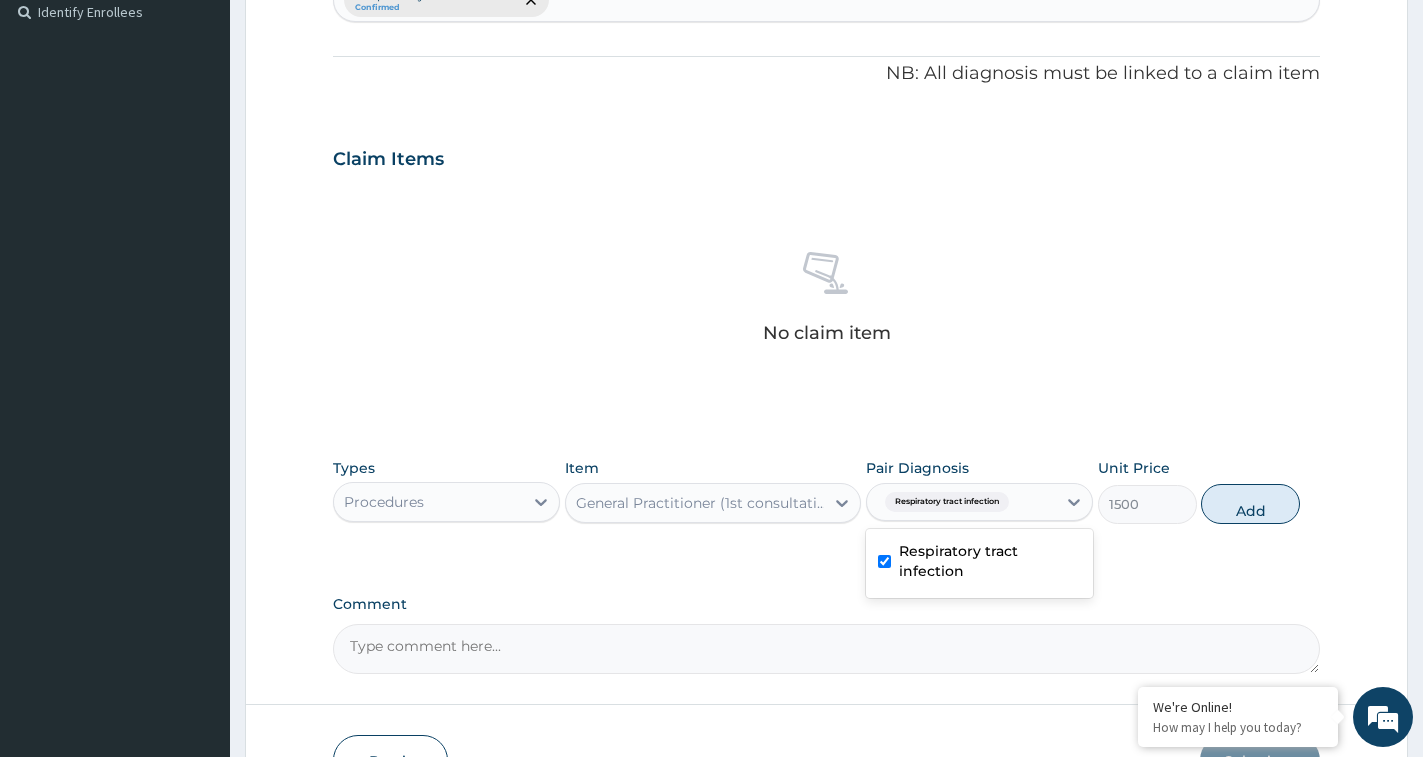 checkbox on "true" 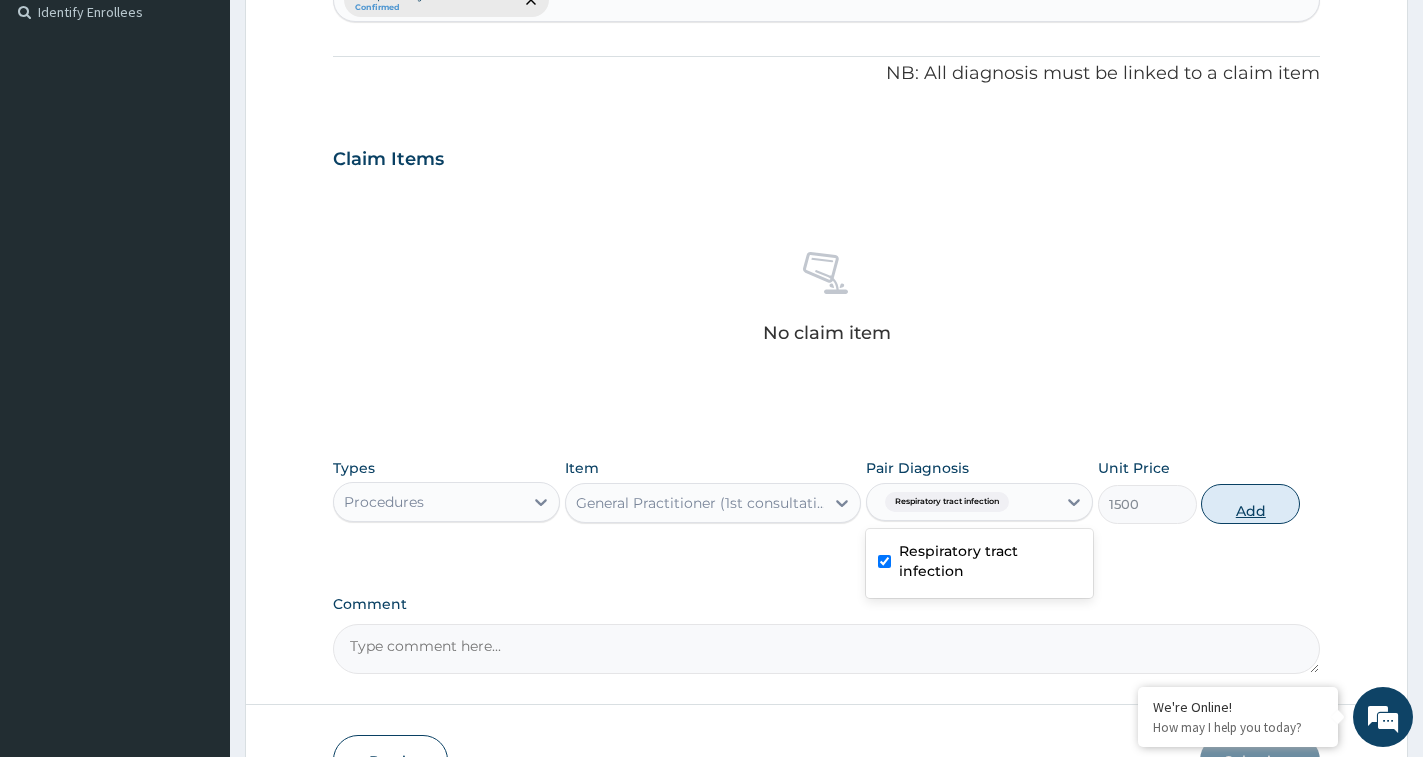 click on "Add" at bounding box center [1250, 504] 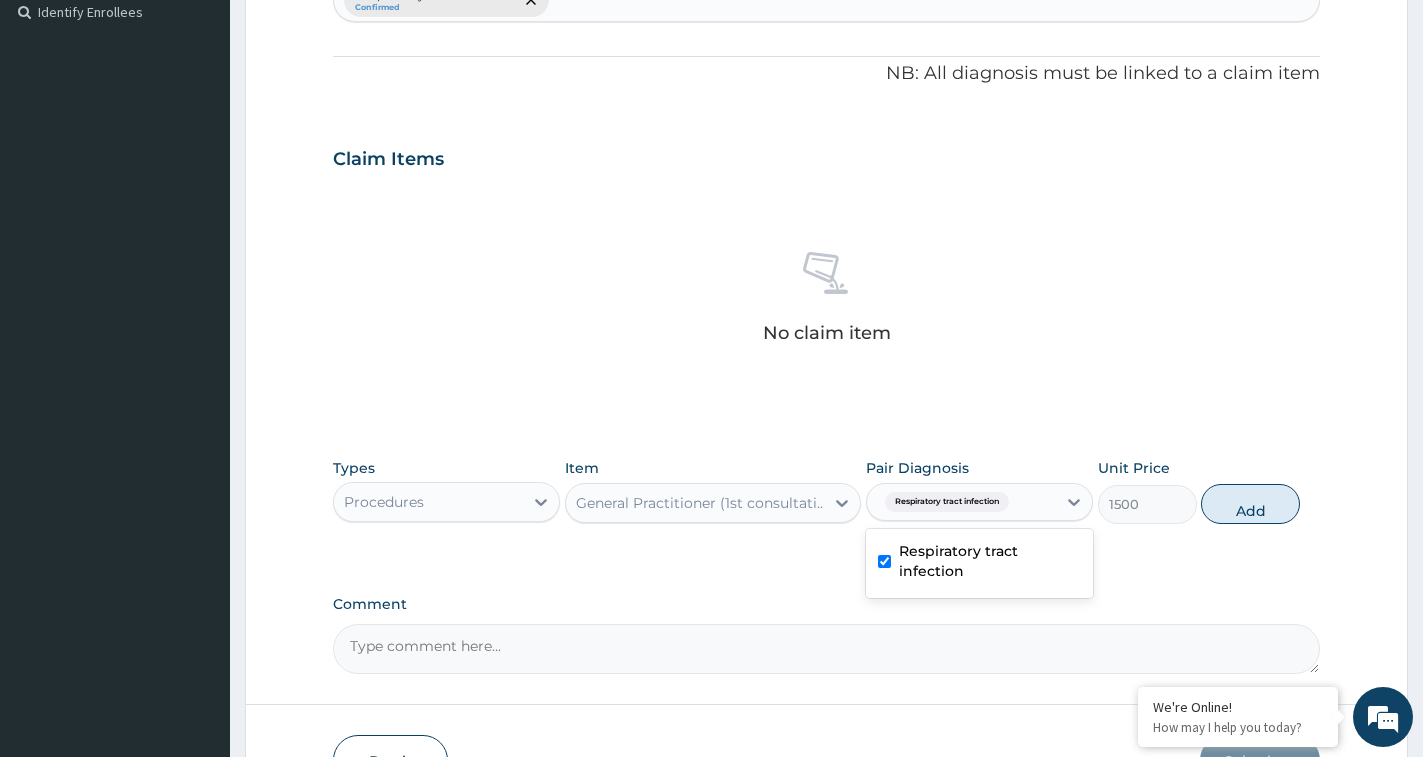 type on "0" 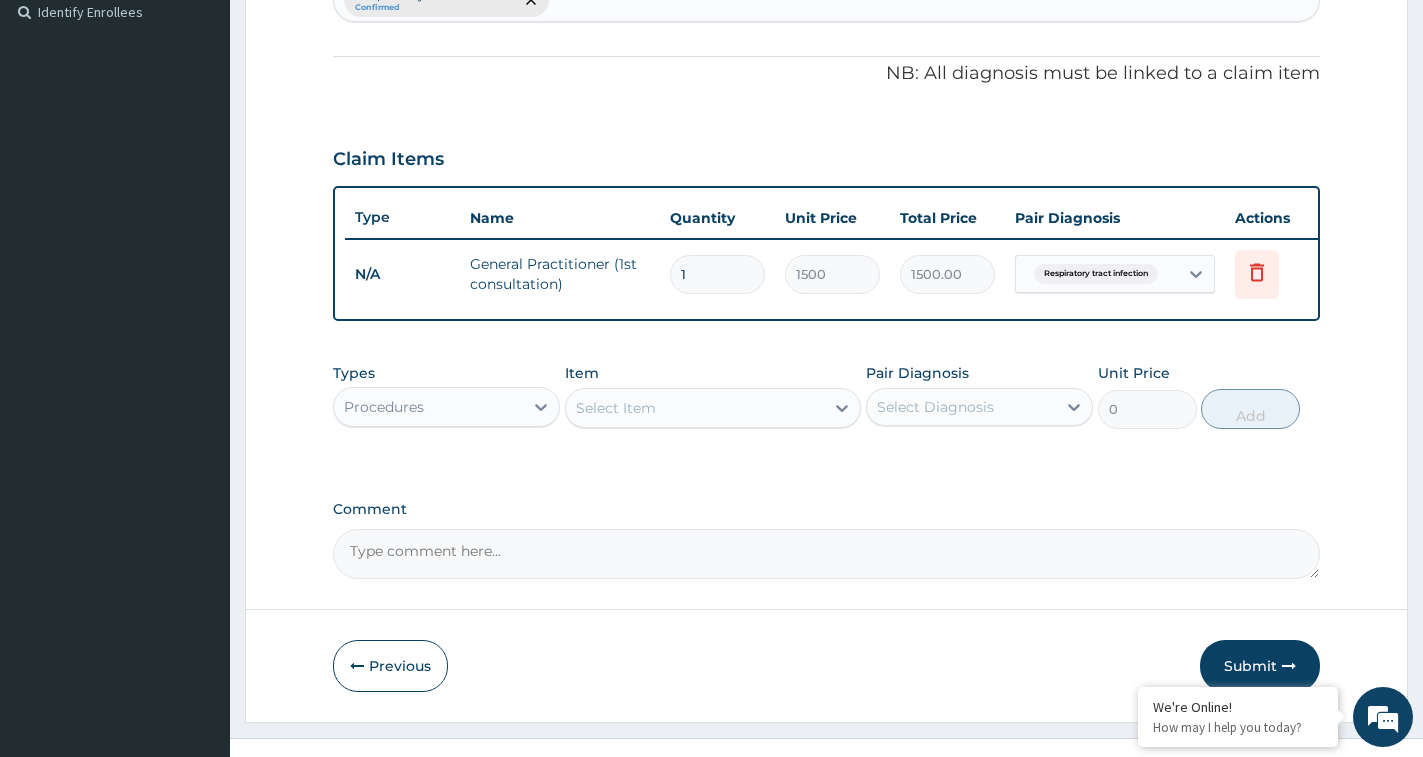 click on "Procedures" at bounding box center [428, 407] 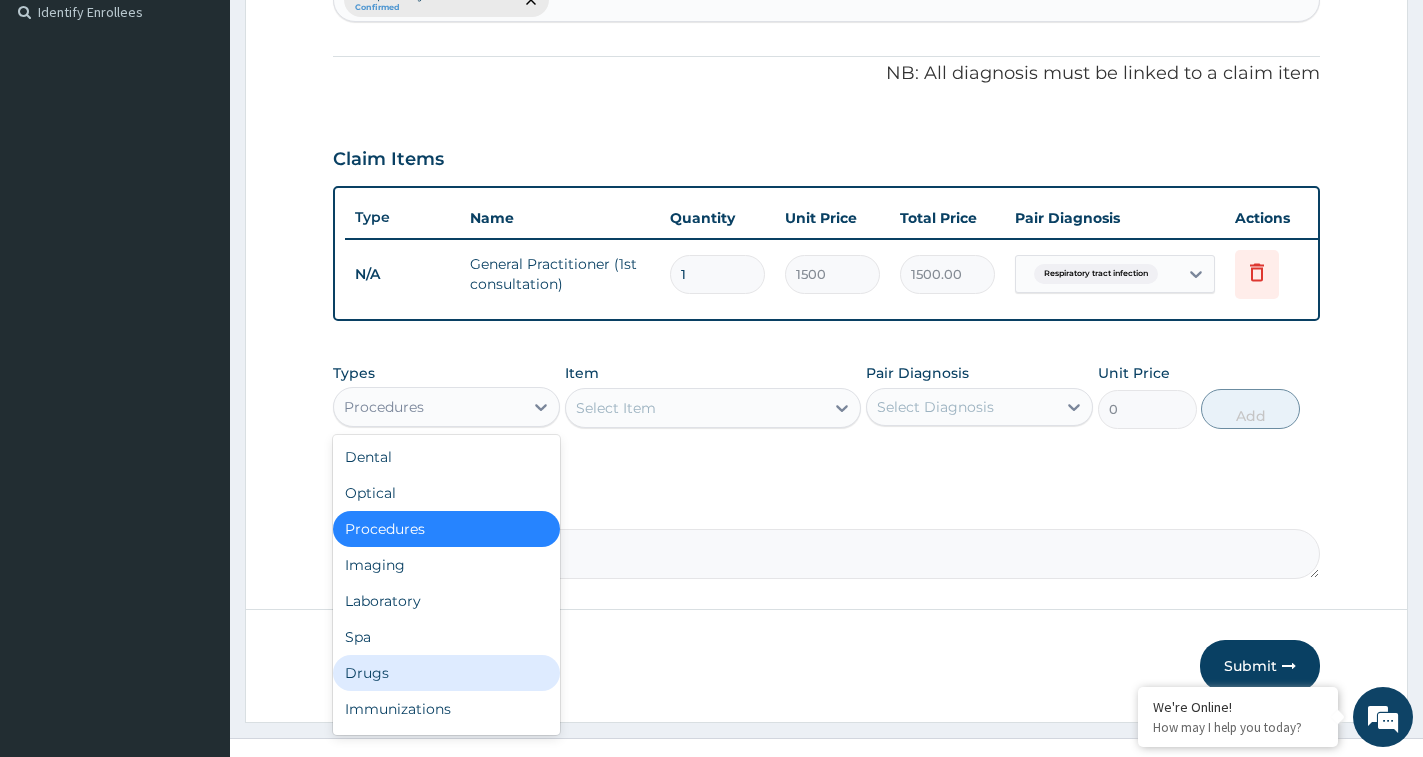 drag, startPoint x: 358, startPoint y: 696, endPoint x: 368, endPoint y: 687, distance: 13.453624 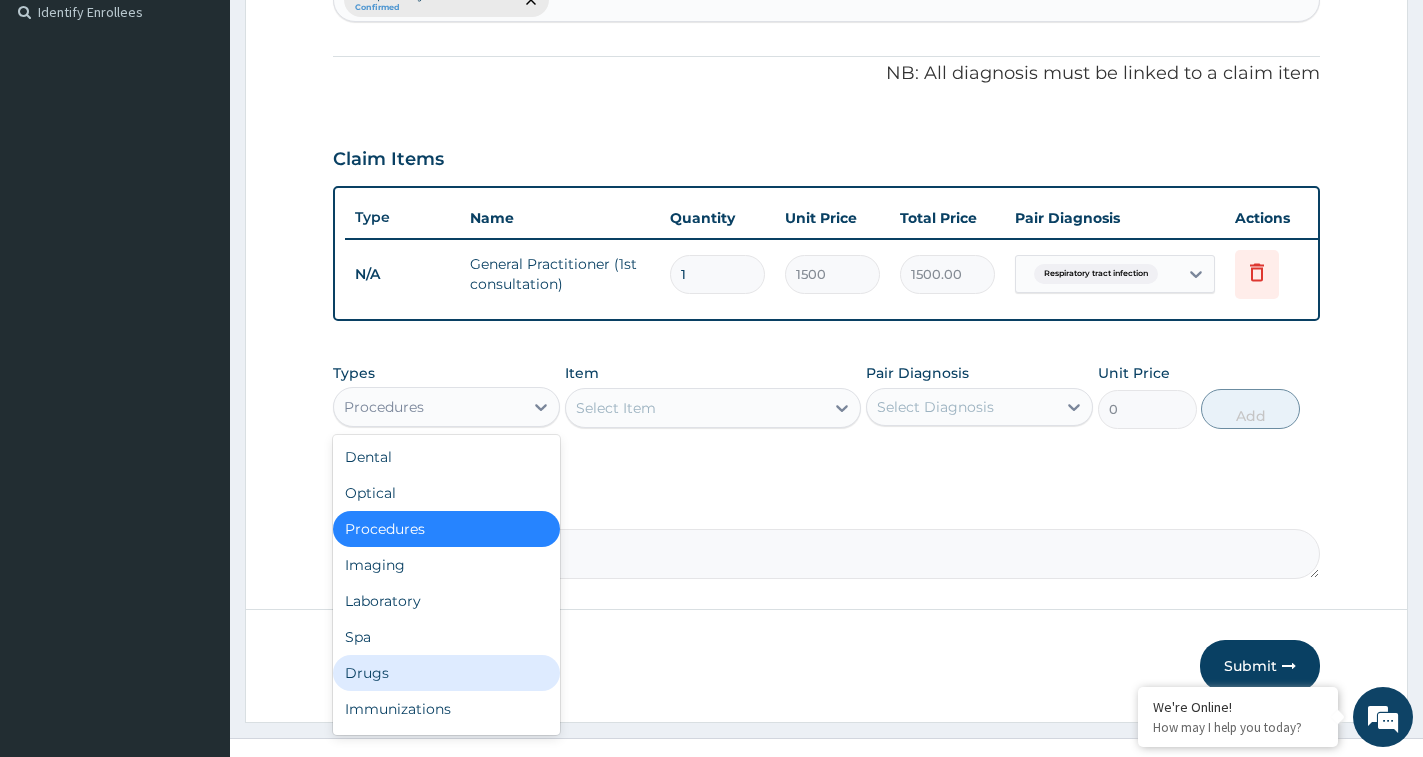 click on "Drugs" at bounding box center (446, 673) 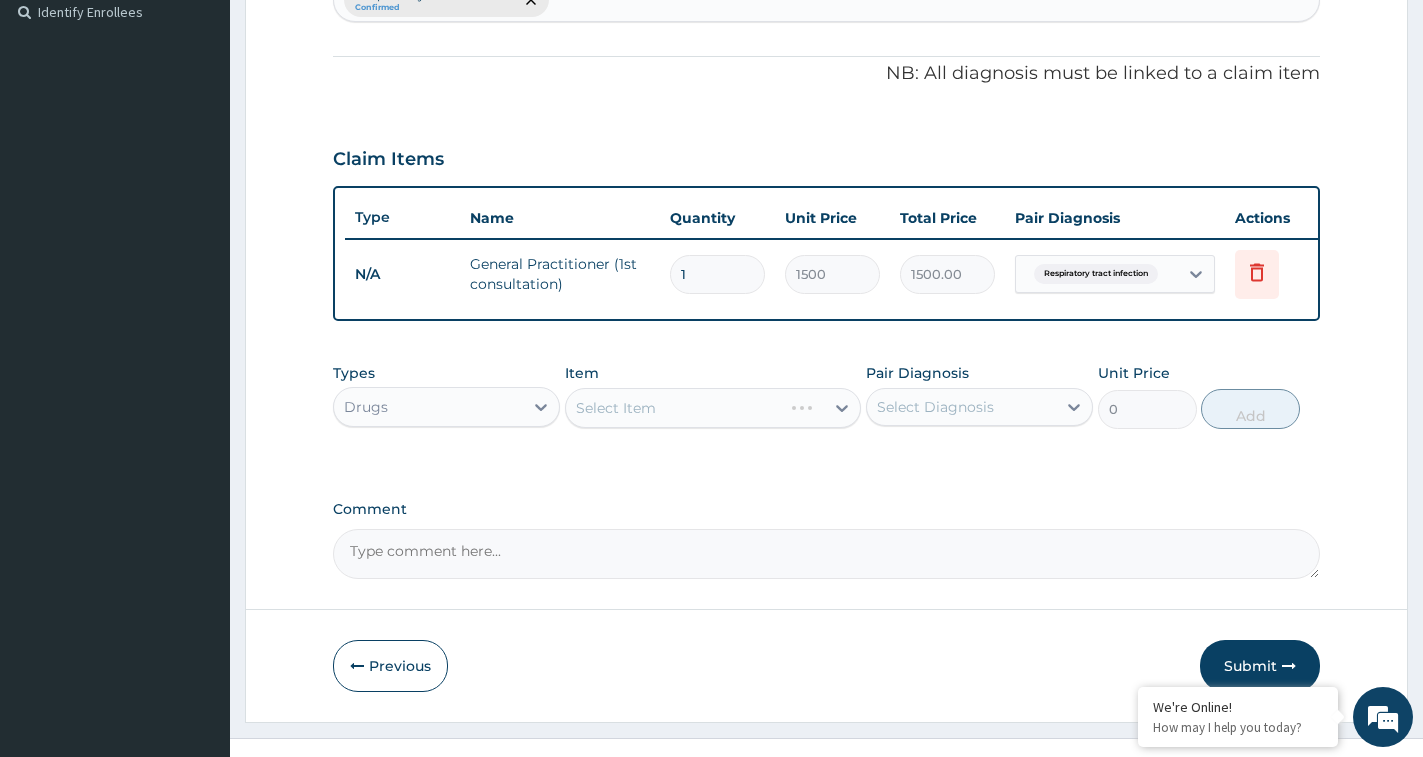 click on "Select Item" at bounding box center [713, 408] 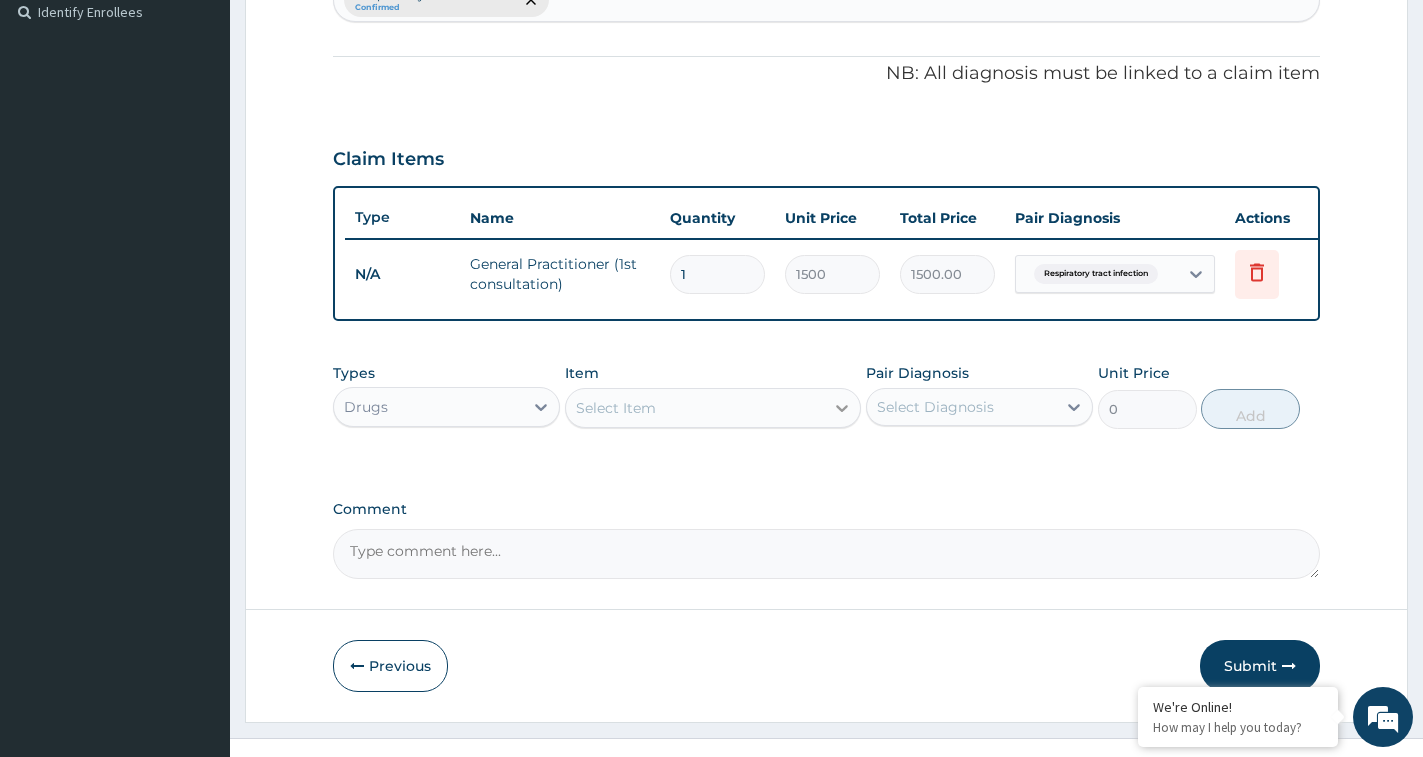 click 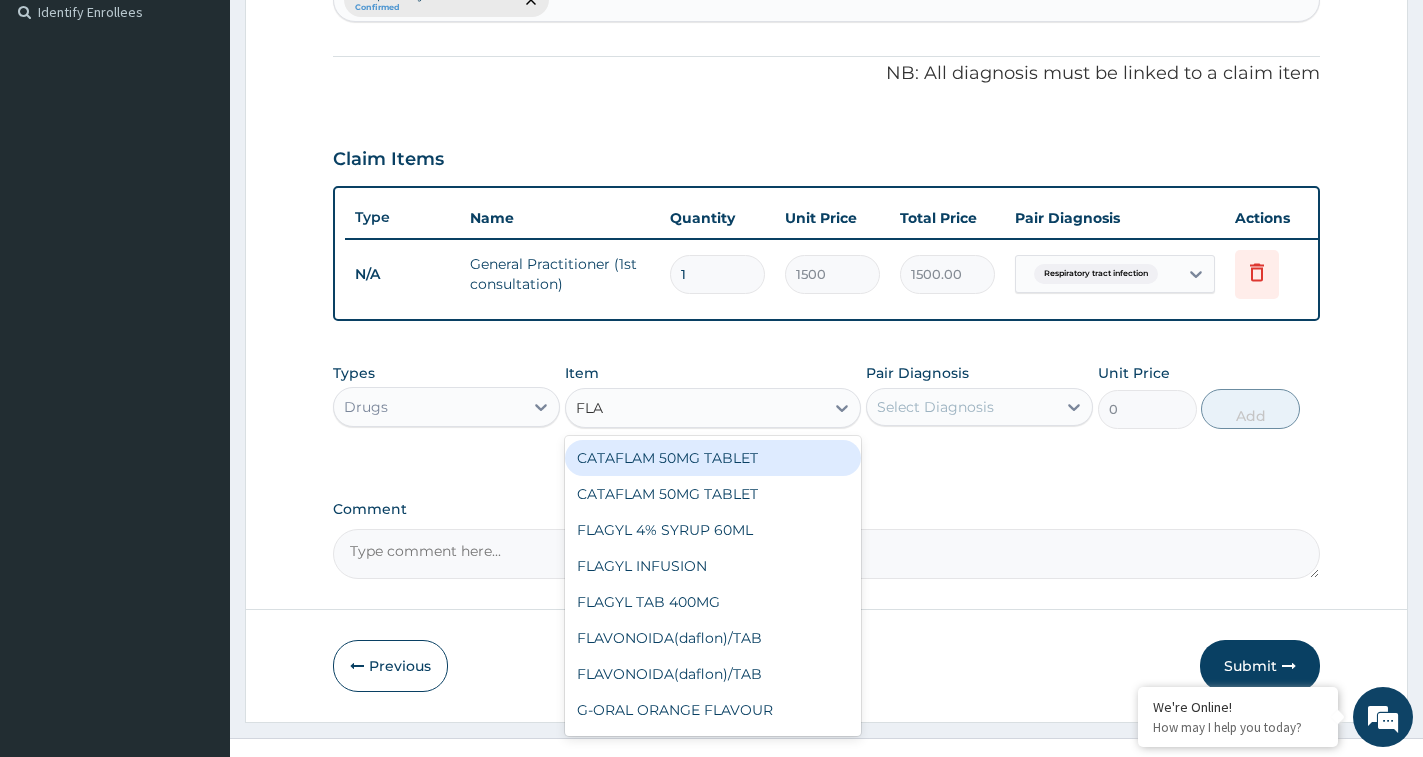 type on "FLAG" 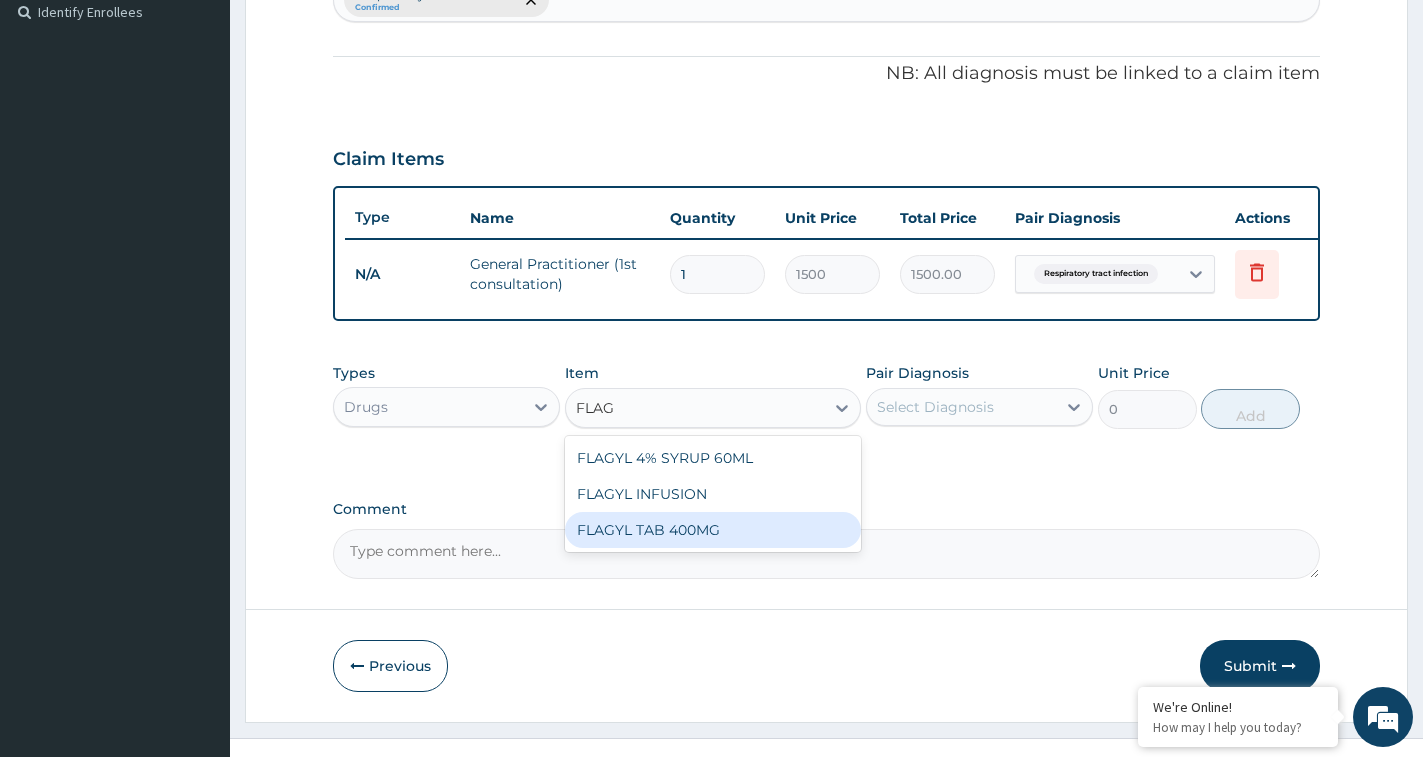 click on "FLAGYL TAB 400MG" at bounding box center [713, 530] 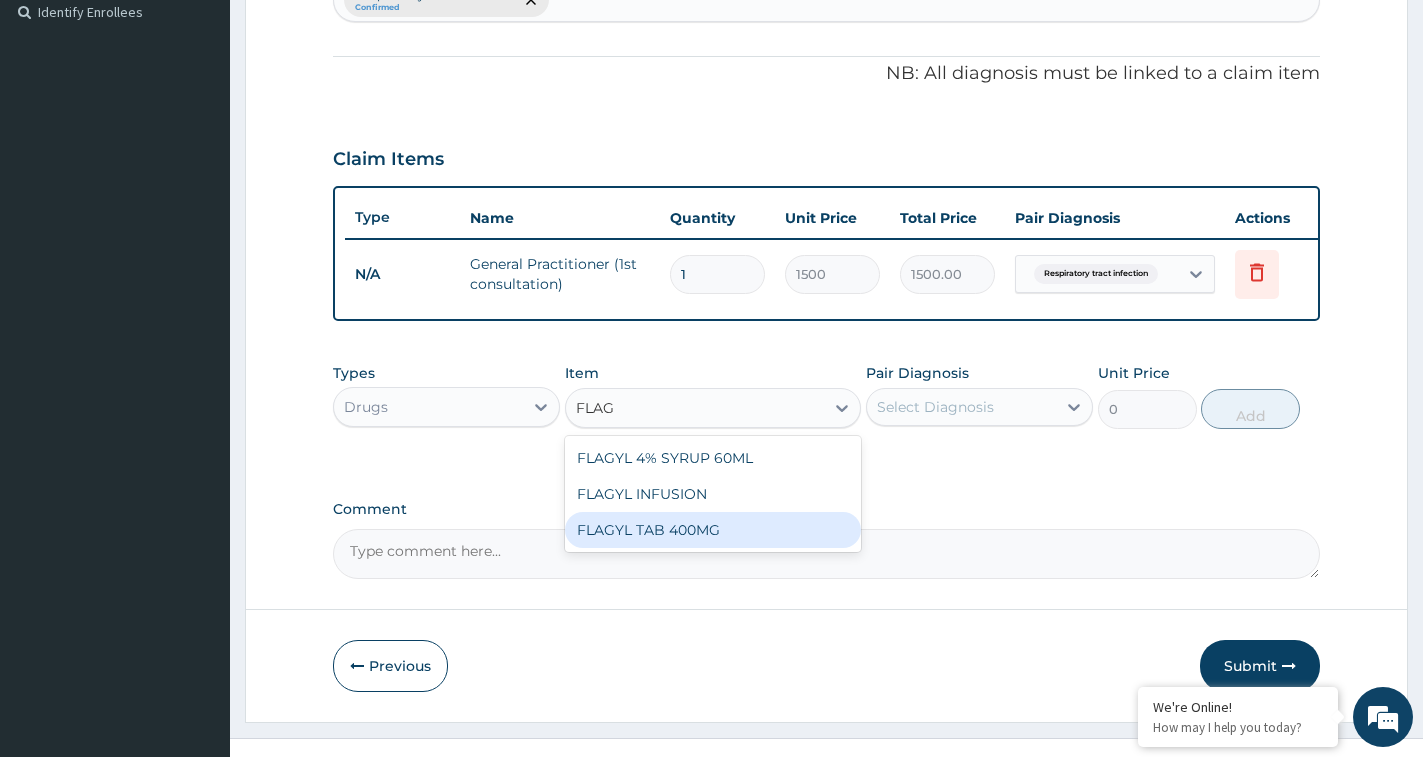type 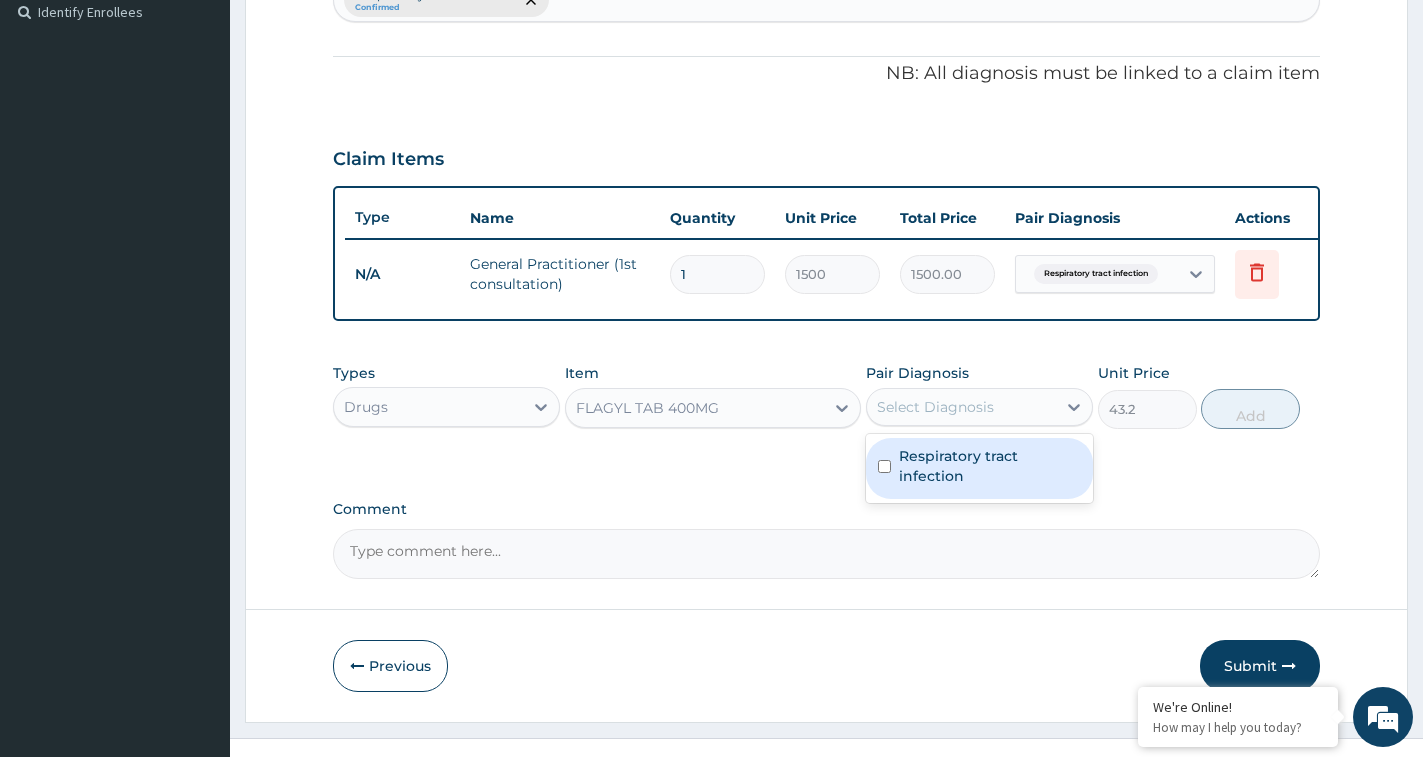 click on "Select Diagnosis" at bounding box center [961, 407] 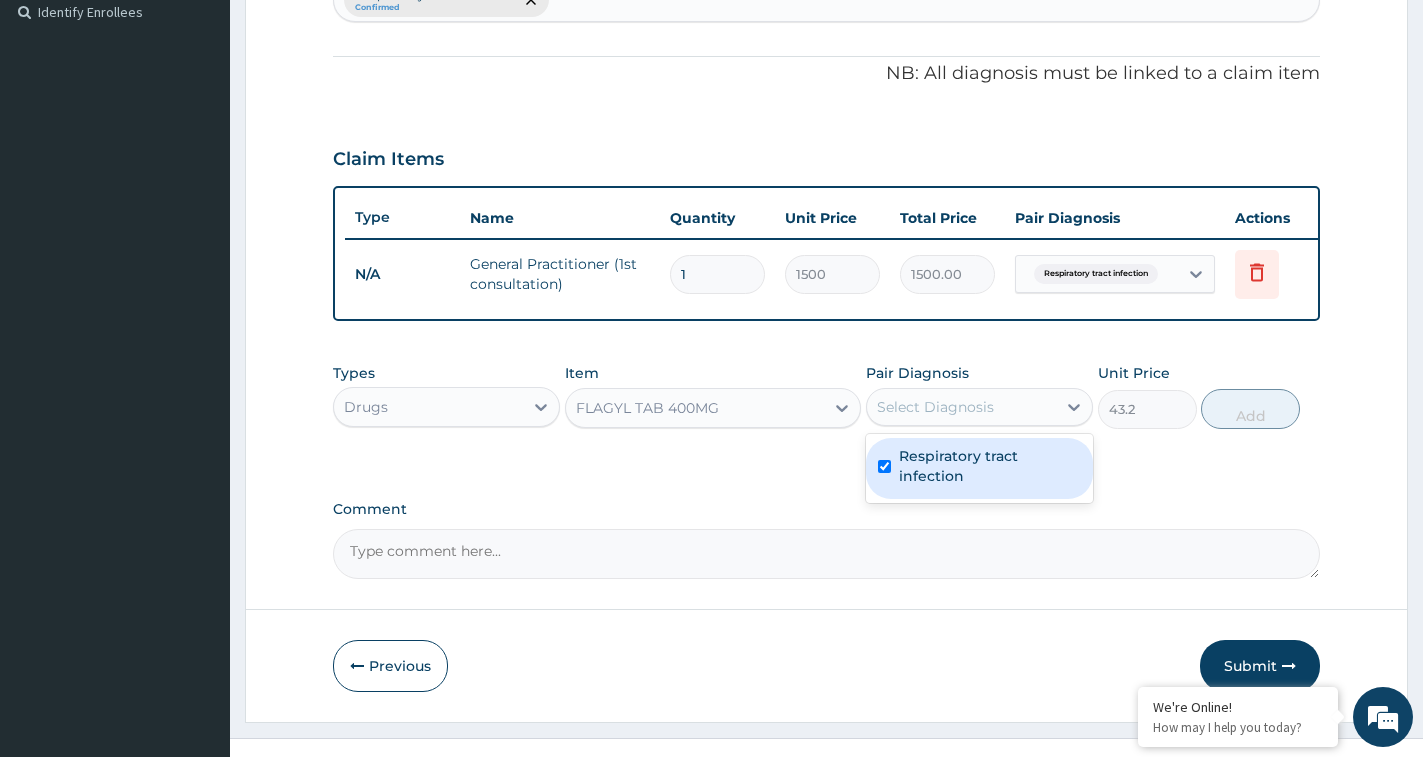 checkbox on "true" 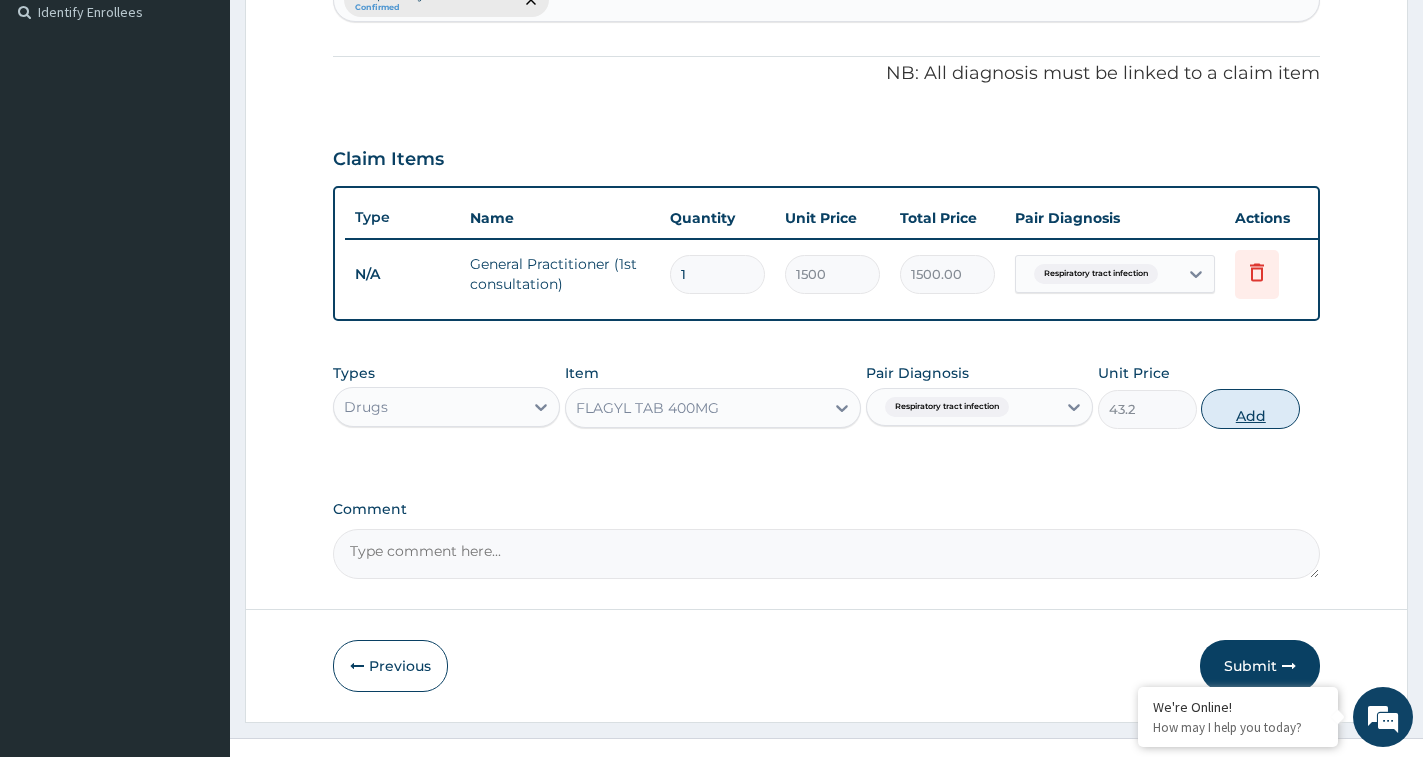 click on "Add" at bounding box center (1250, 409) 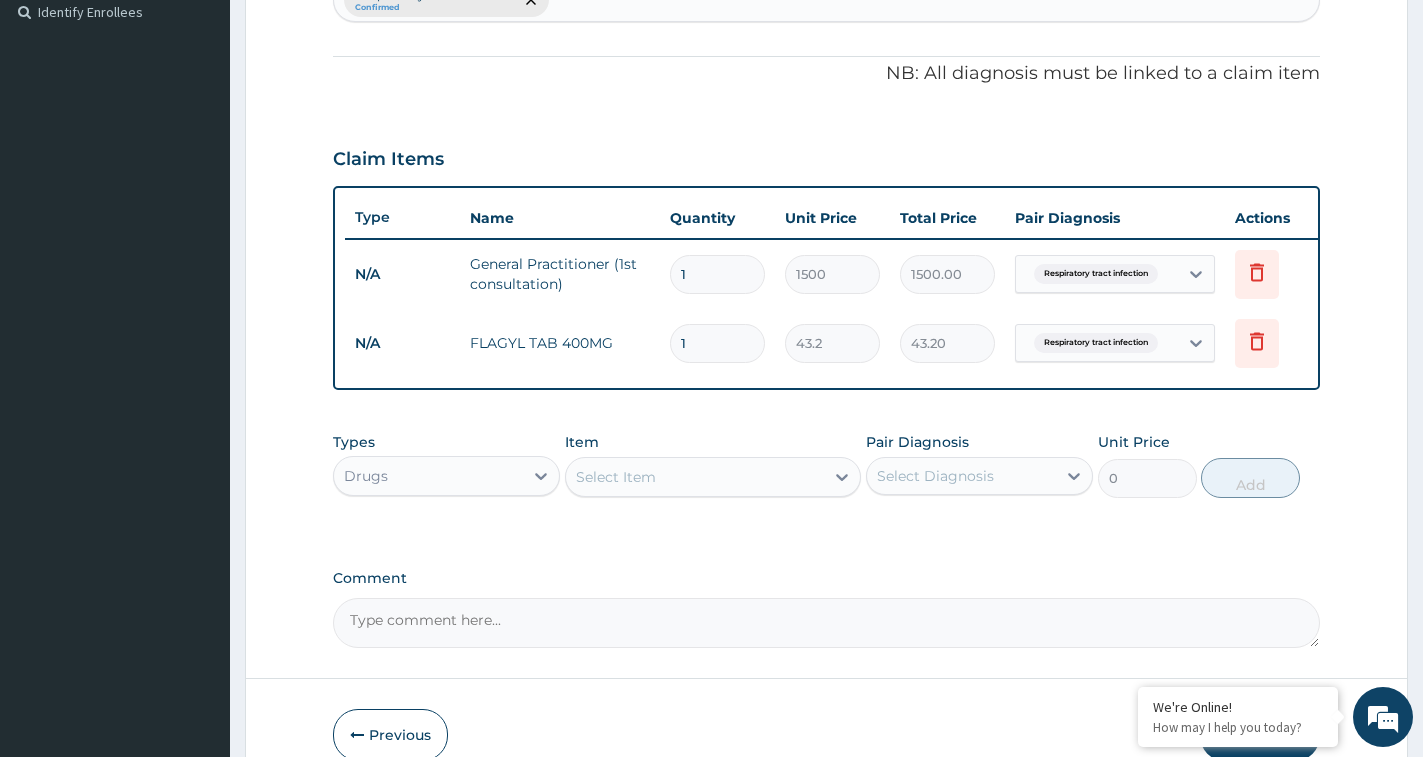 click on "1" at bounding box center (717, 343) 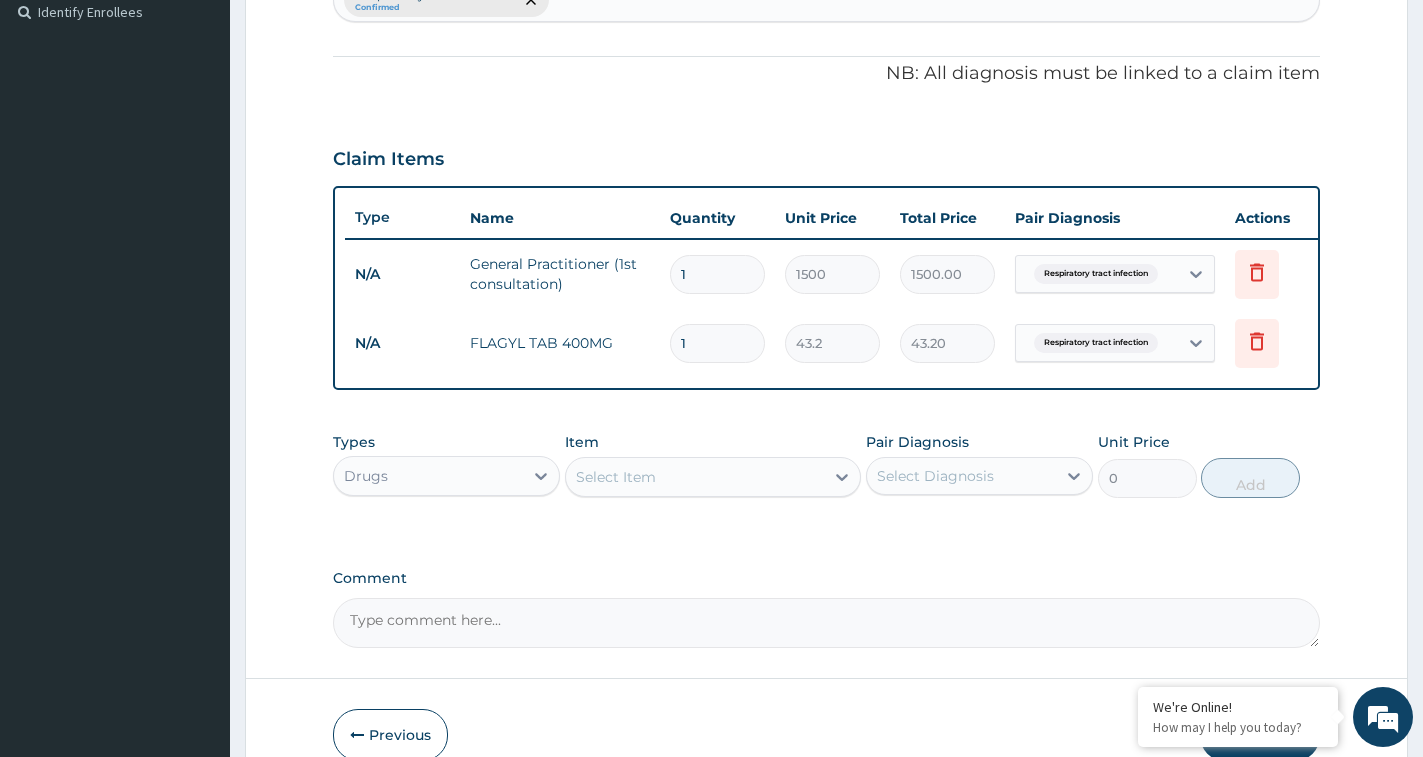 type on "21" 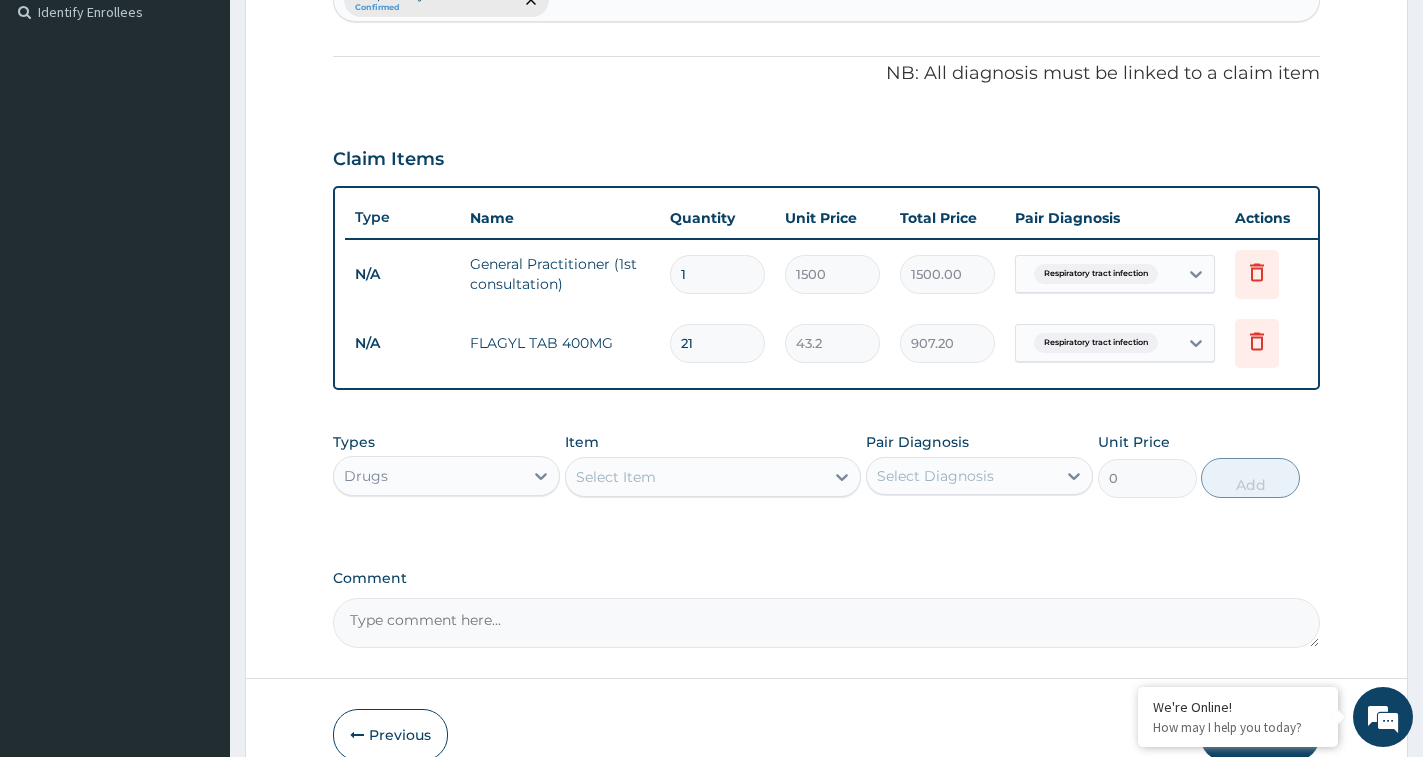 type on "21" 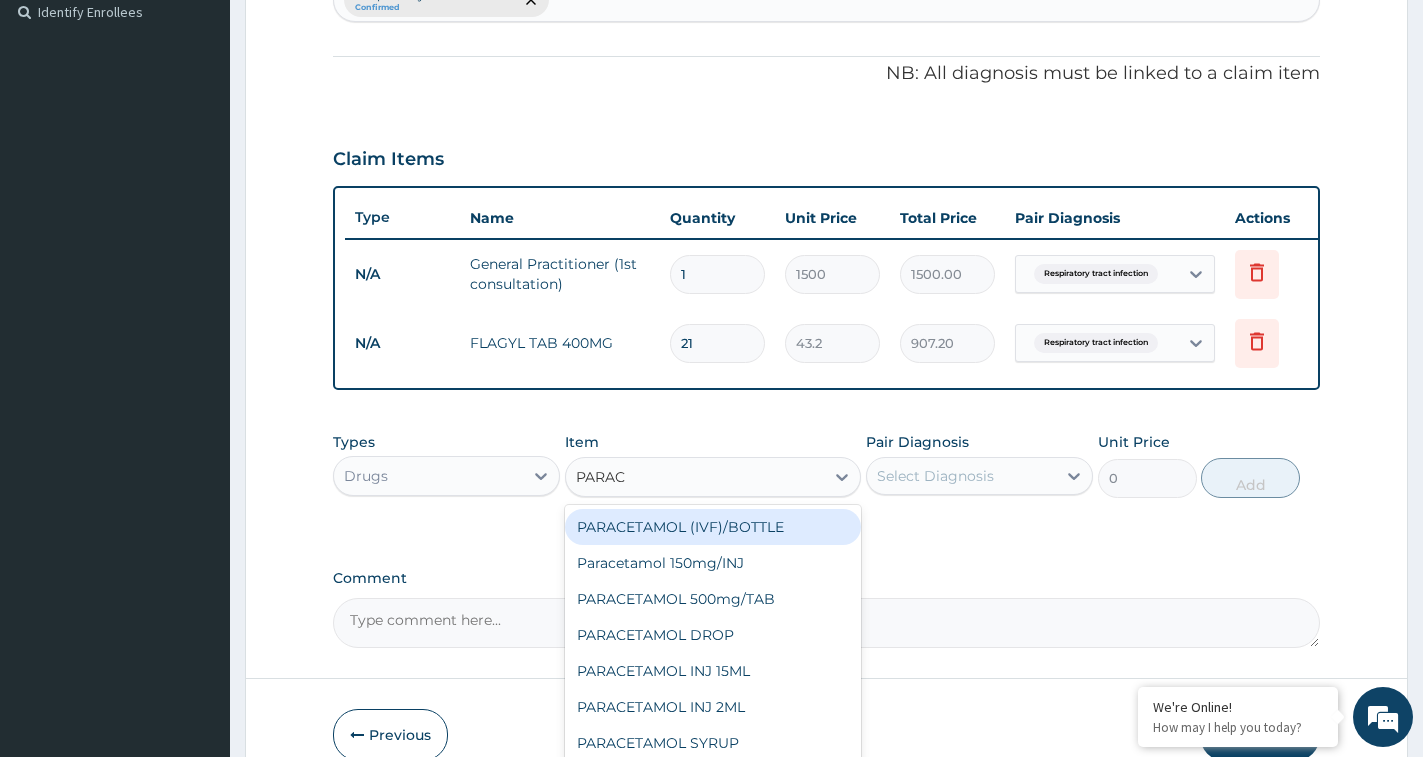 type on "PARACE" 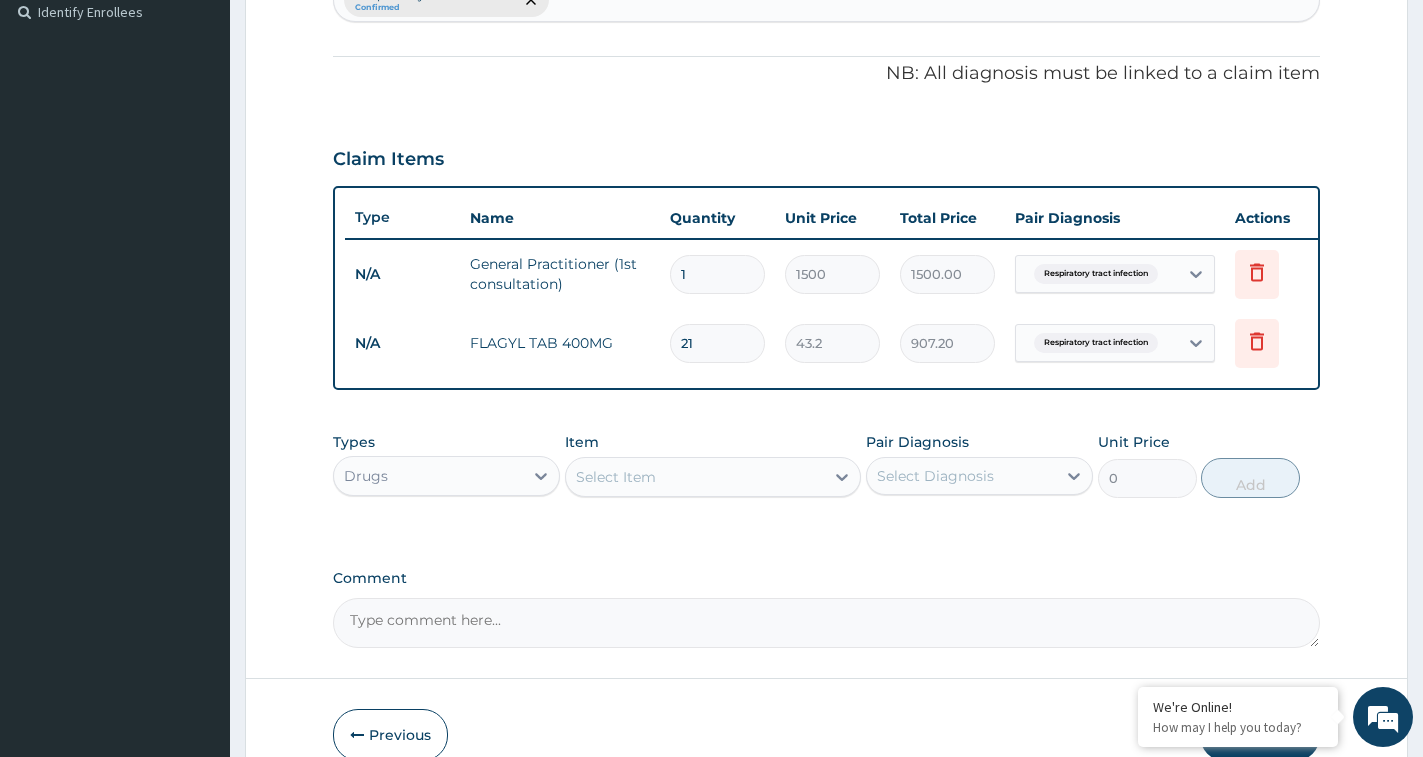 drag, startPoint x: 648, startPoint y: 483, endPoint x: 601, endPoint y: 491, distance: 47.67599 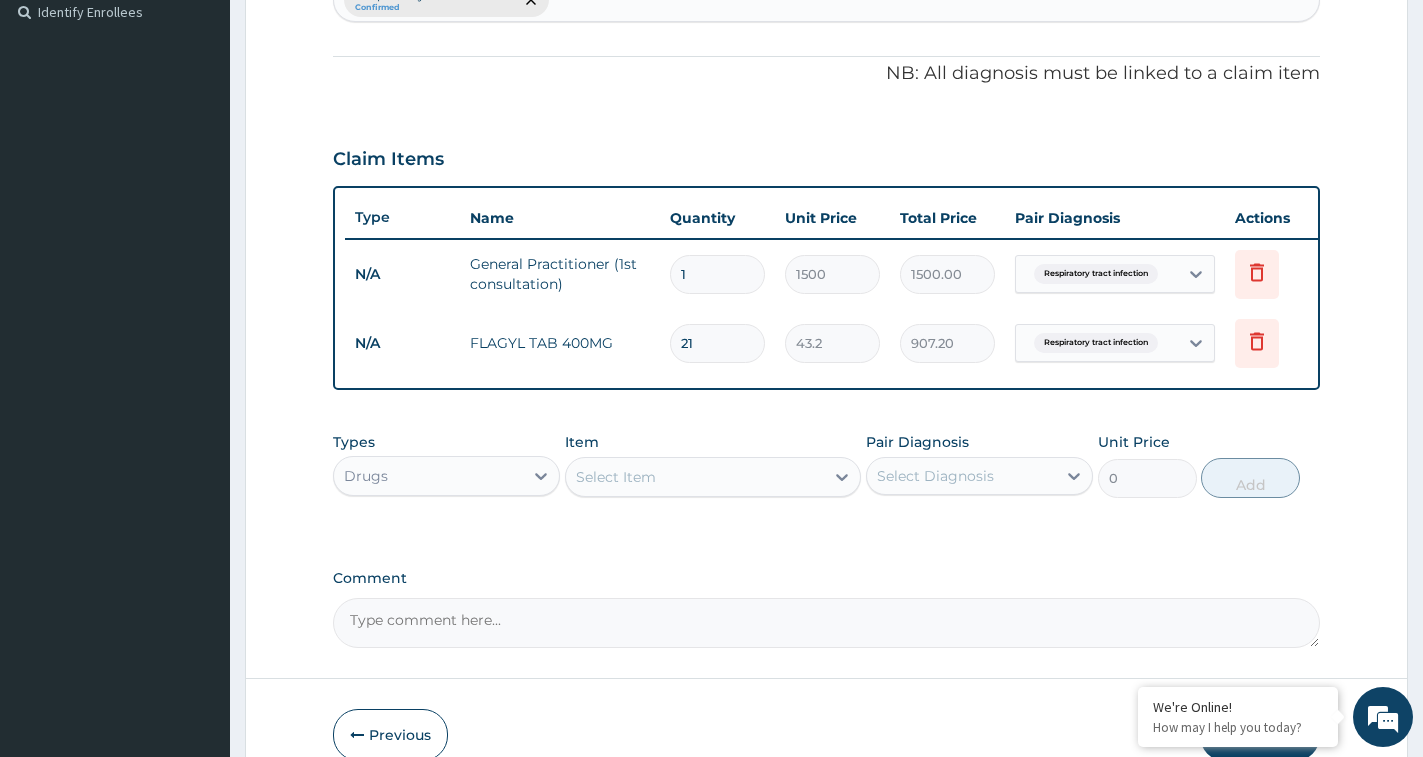 click on "Select Item" at bounding box center (695, 477) 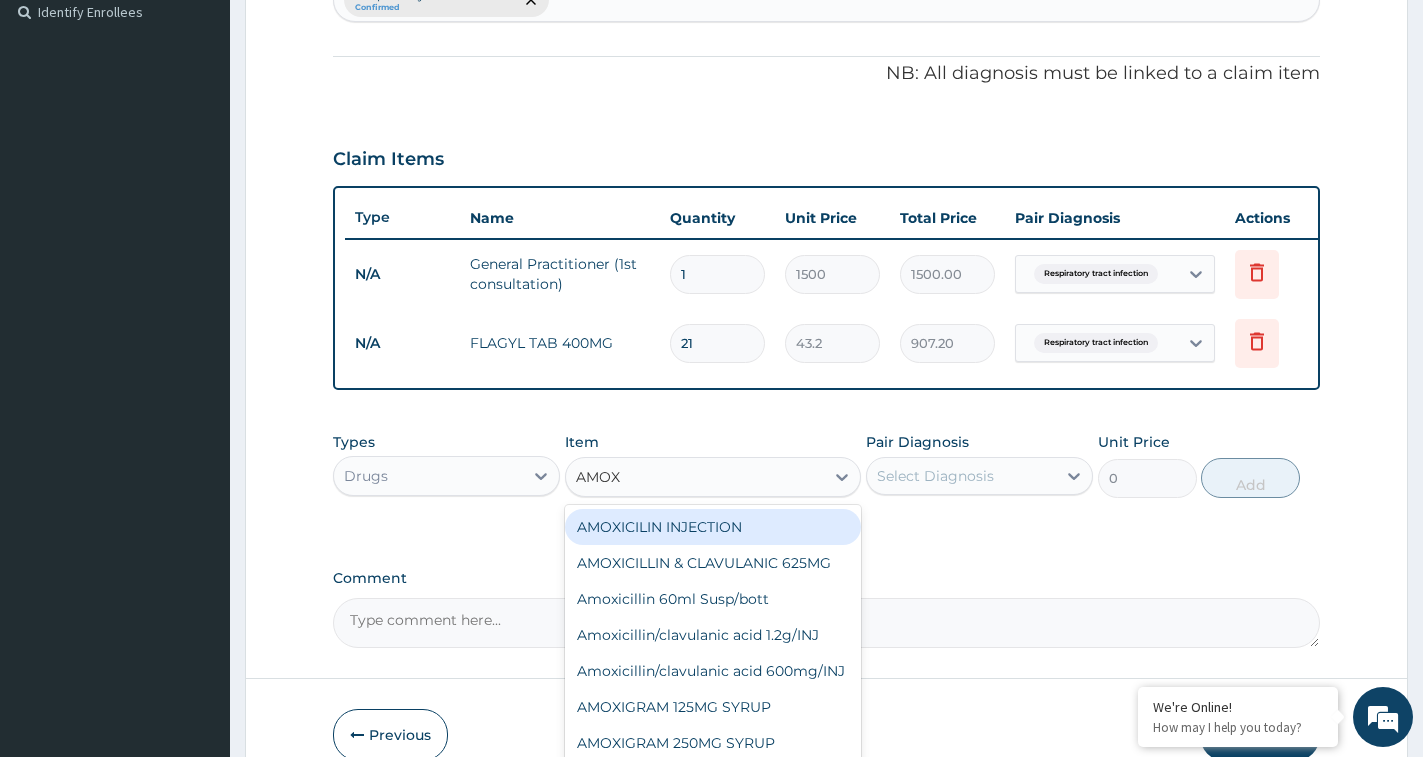 type on "AMOXI" 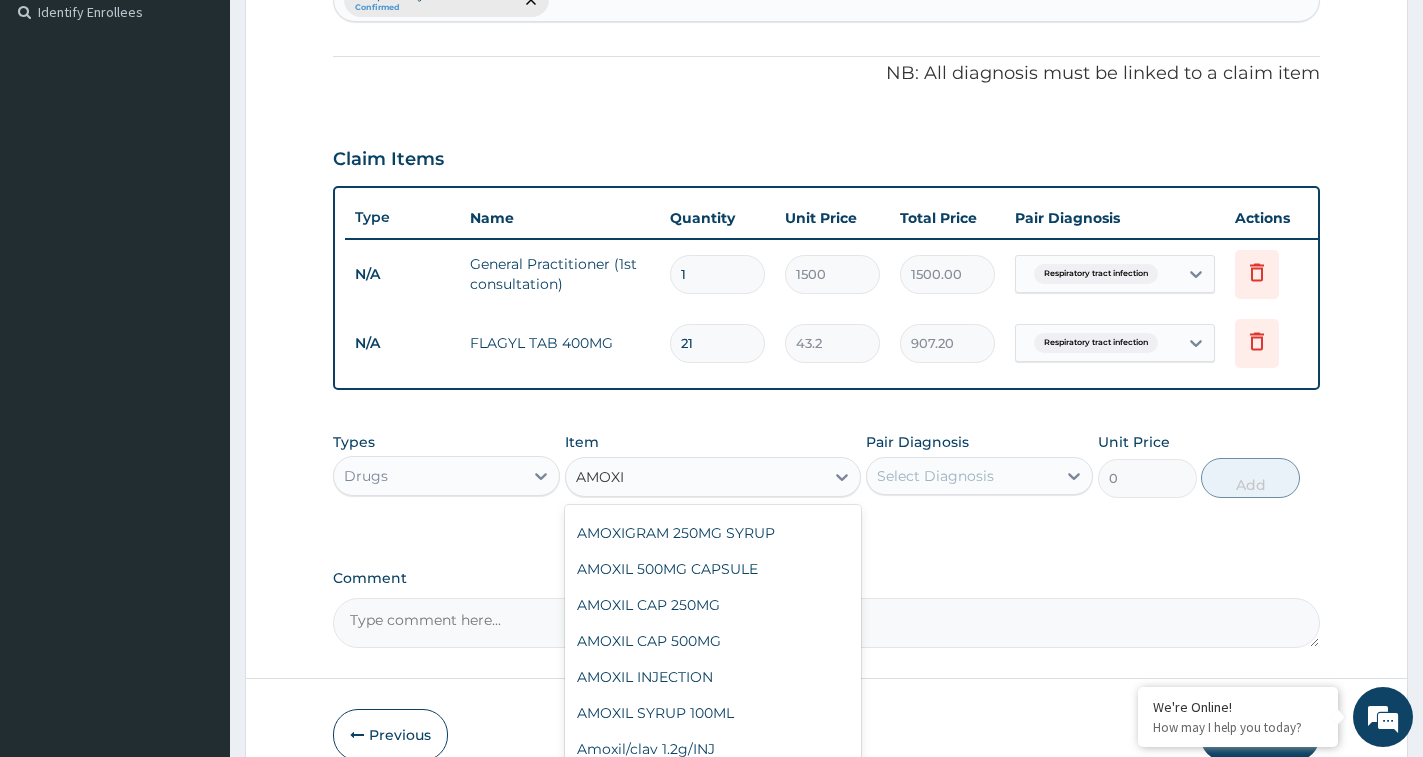 scroll, scrollTop: 323, scrollLeft: 0, axis: vertical 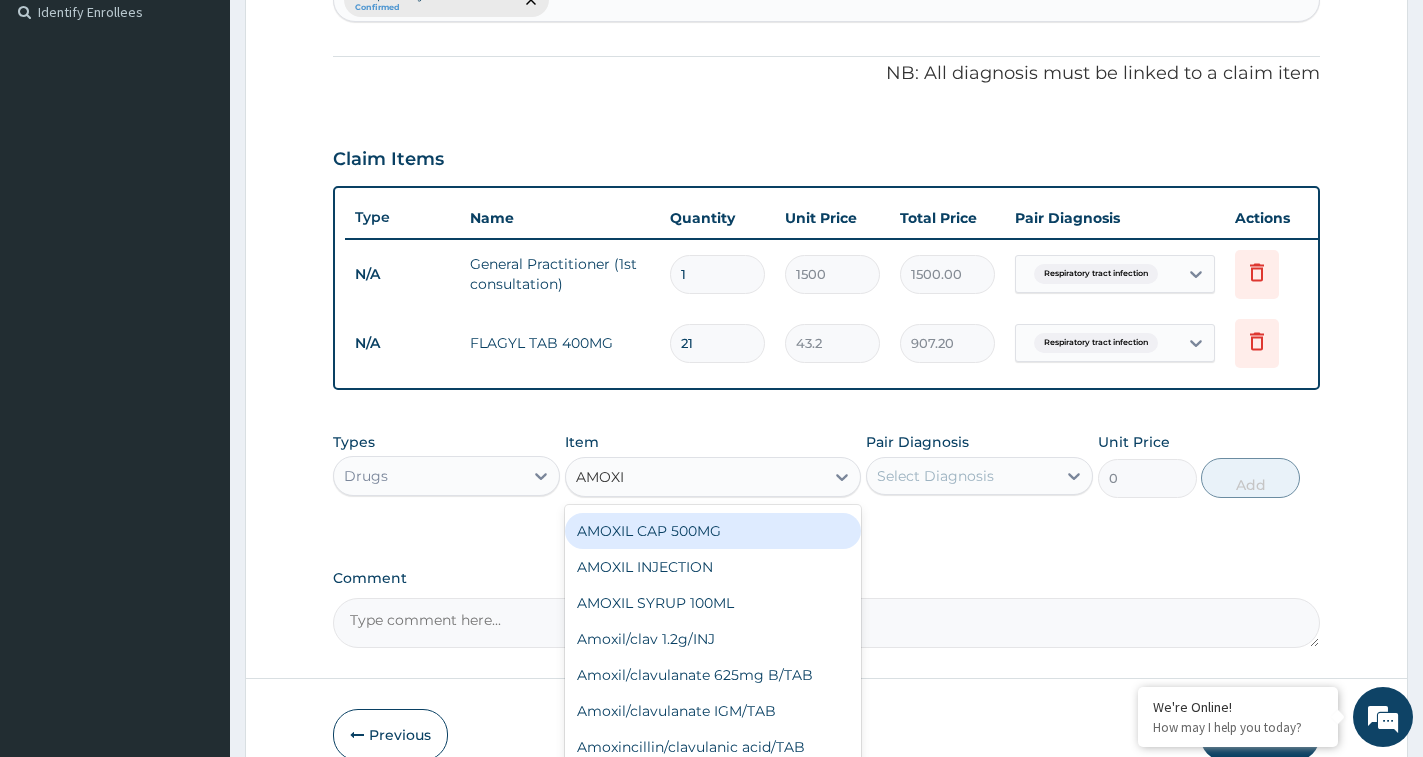 click on "AMOXIL CAP 500MG" at bounding box center [713, 531] 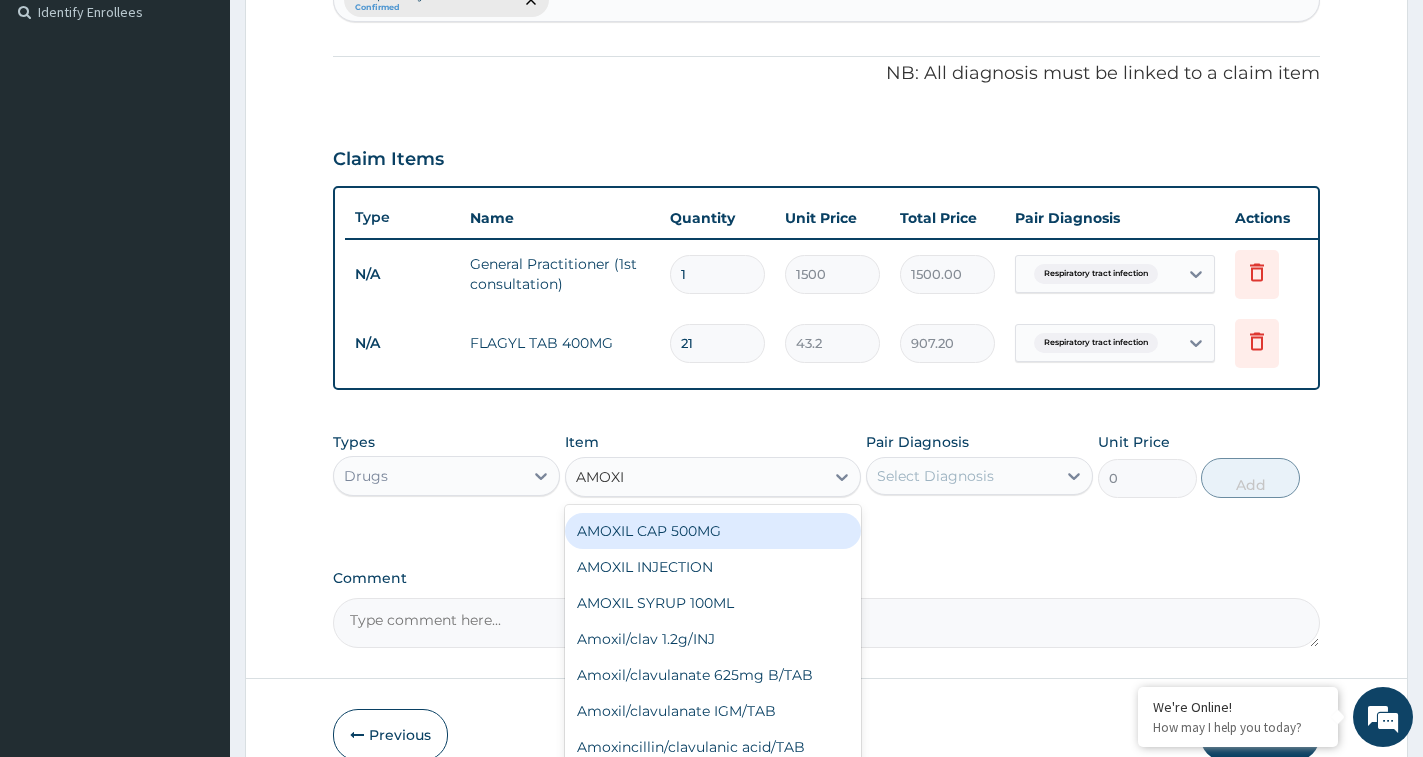 type 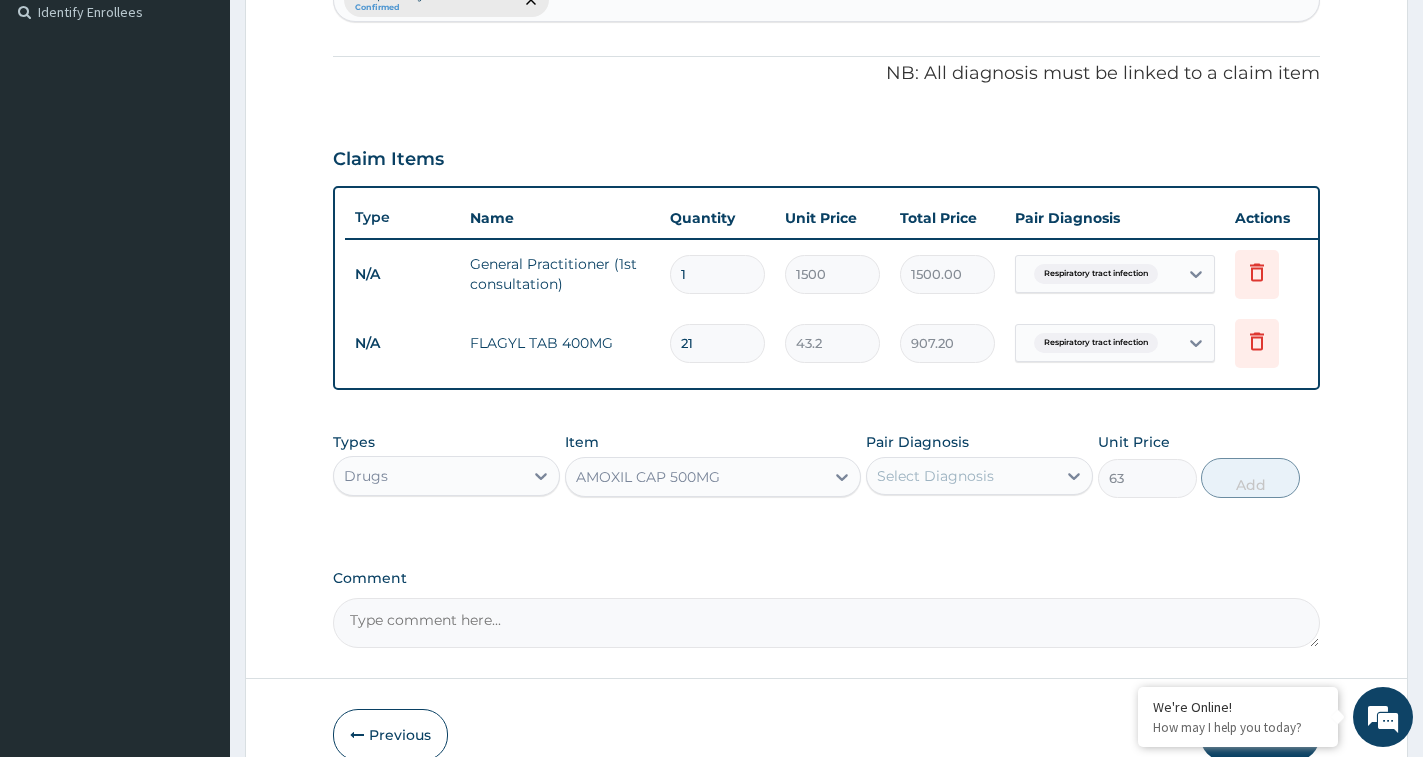 click on "Select Diagnosis" at bounding box center [935, 476] 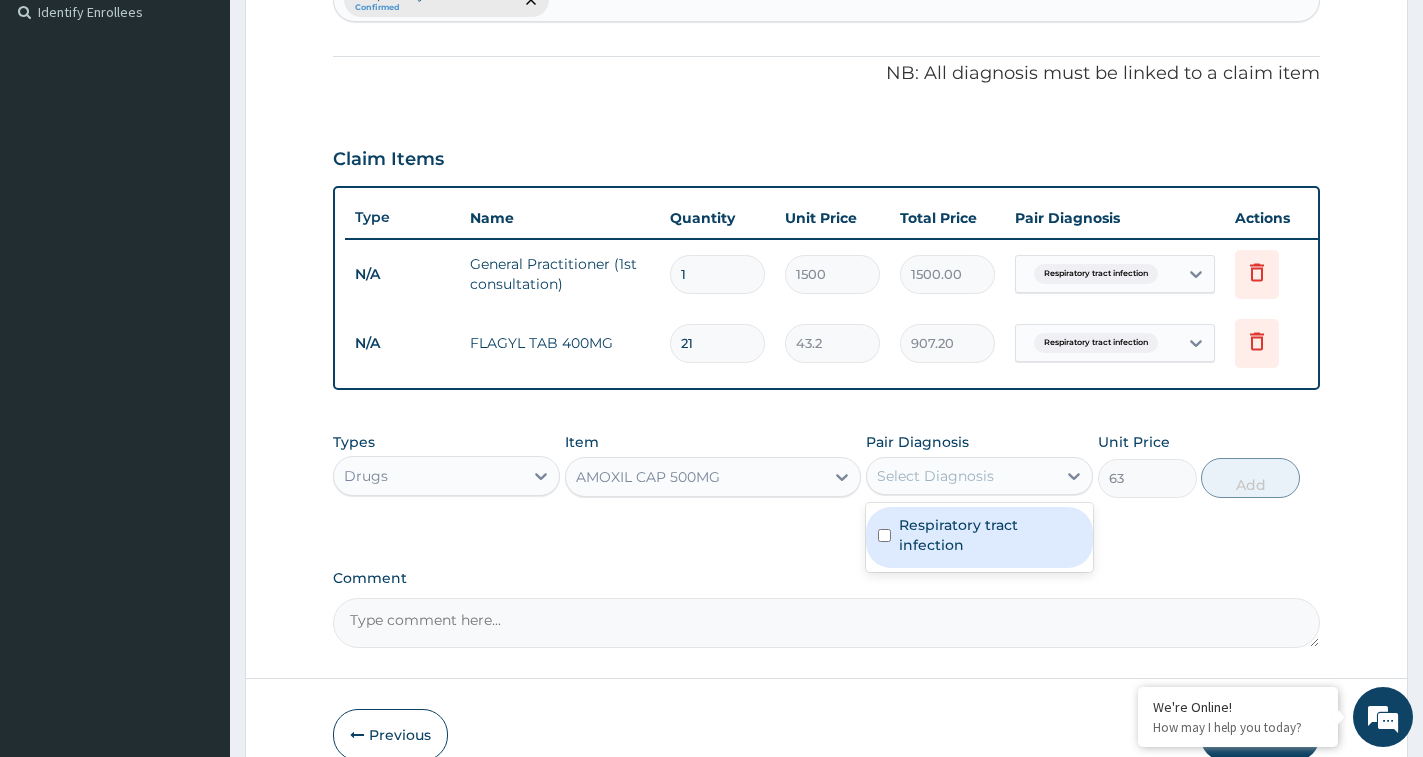 click on "Respiratory tract infection" at bounding box center [990, 535] 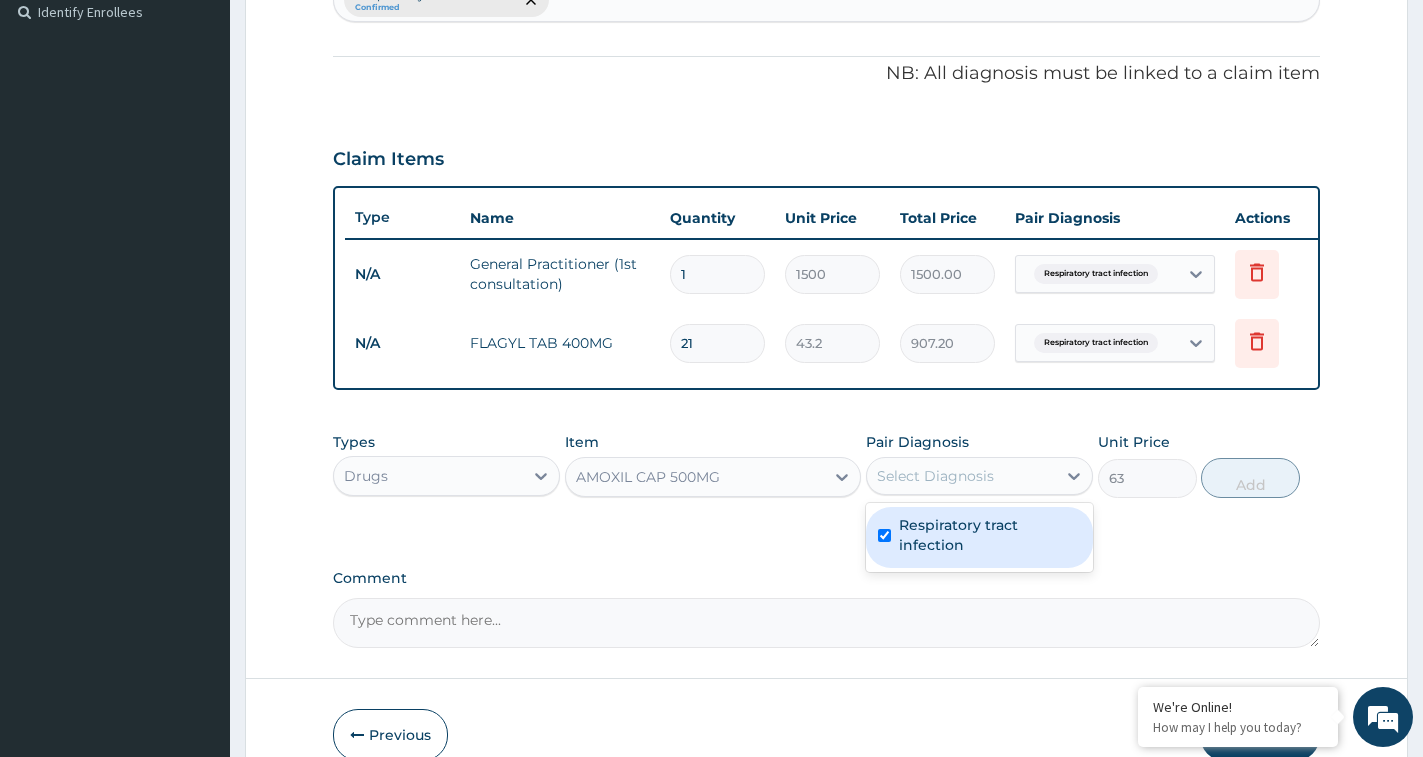 checkbox on "true" 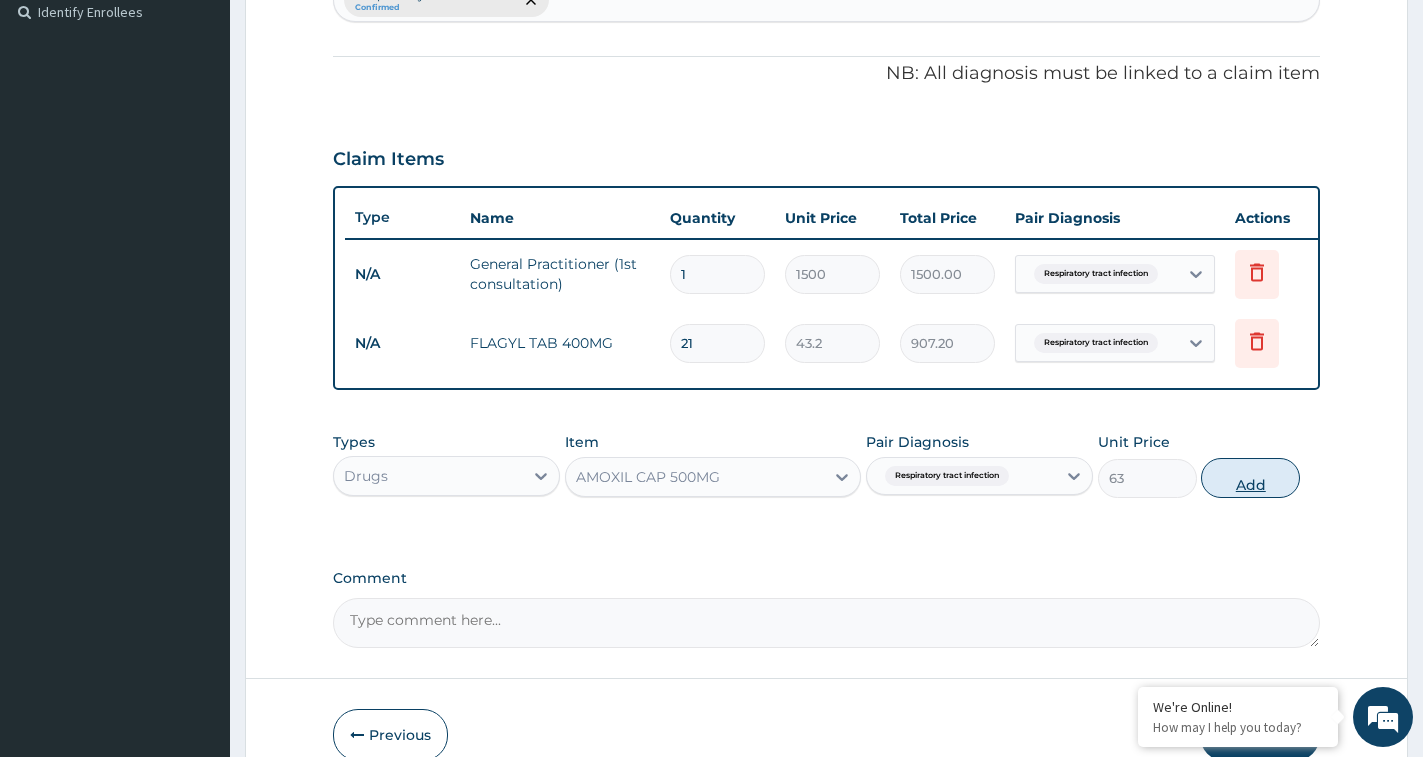 click on "Add" at bounding box center [1250, 478] 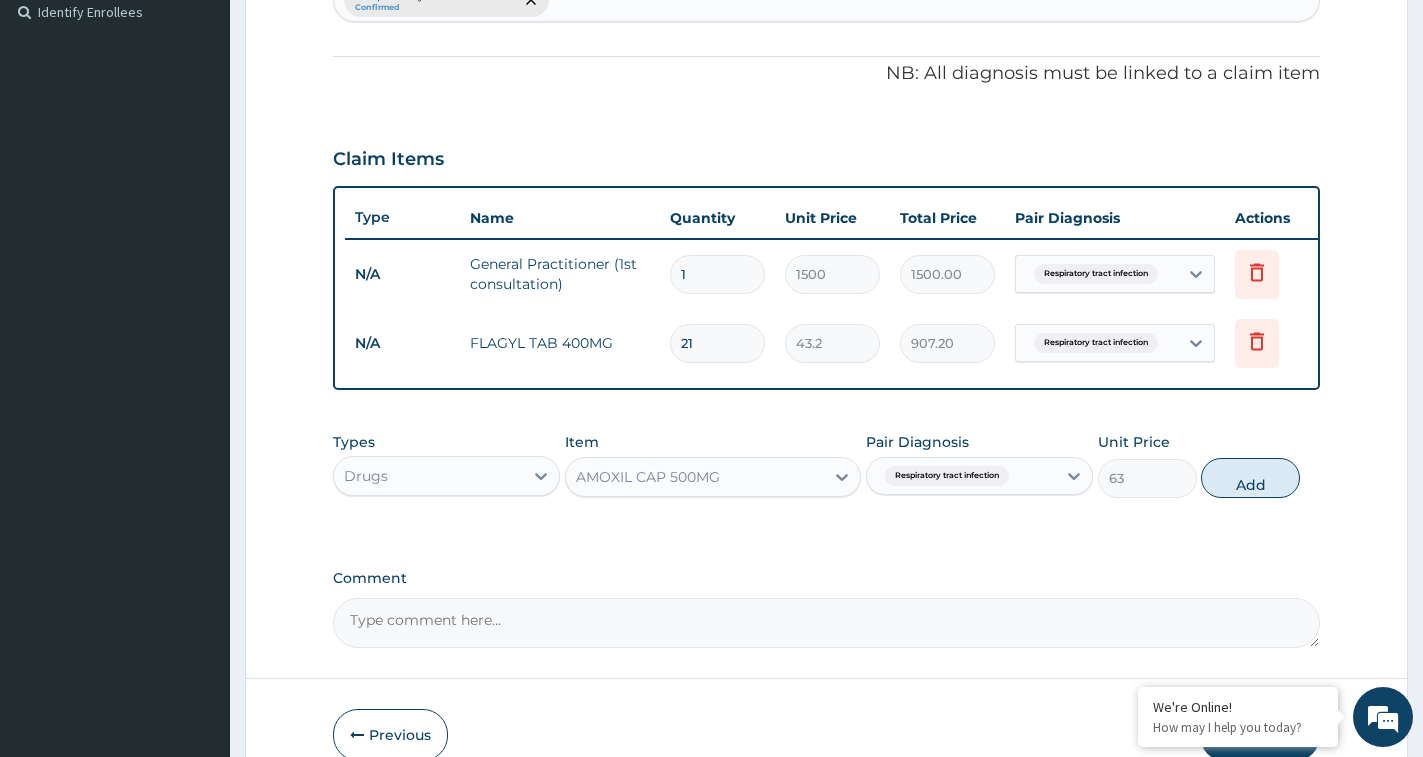 type on "0" 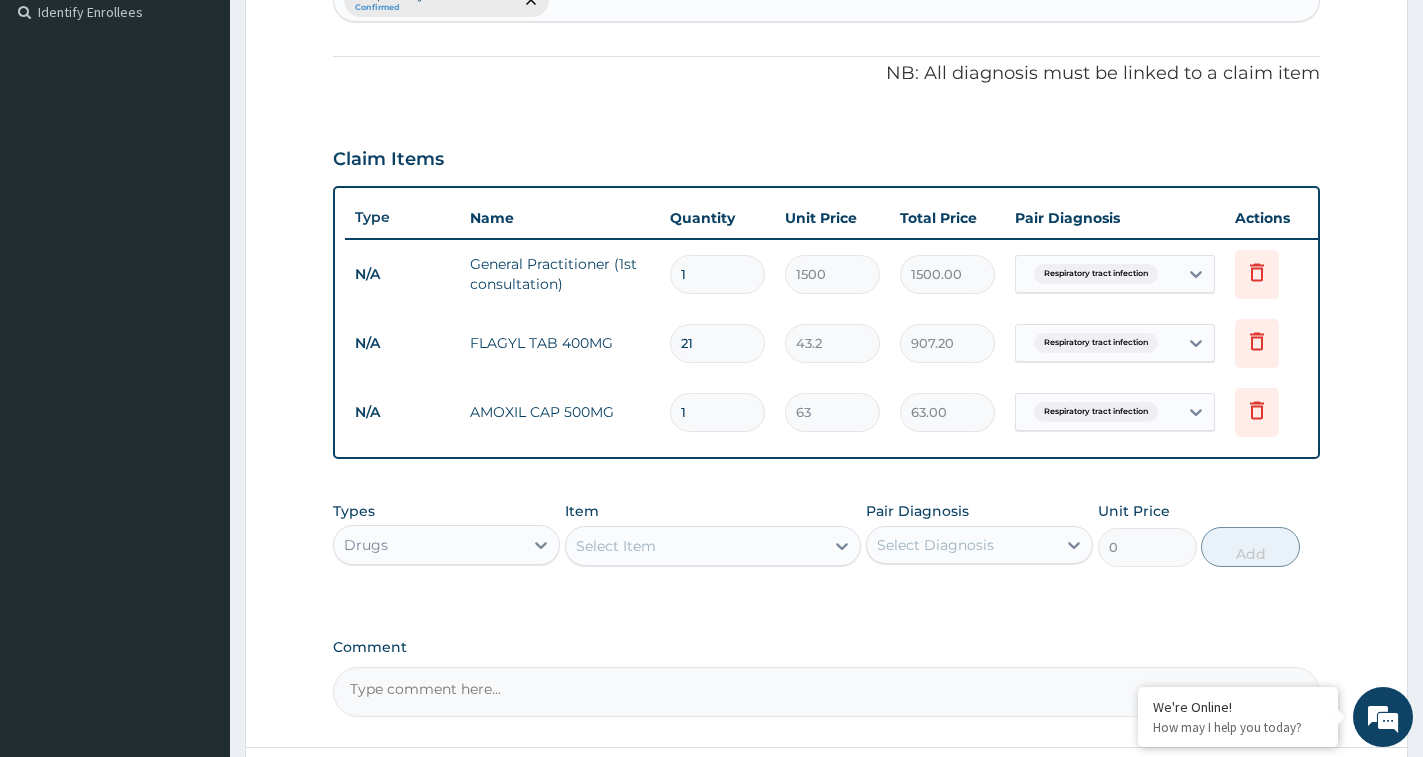 click on "1" at bounding box center [717, 412] 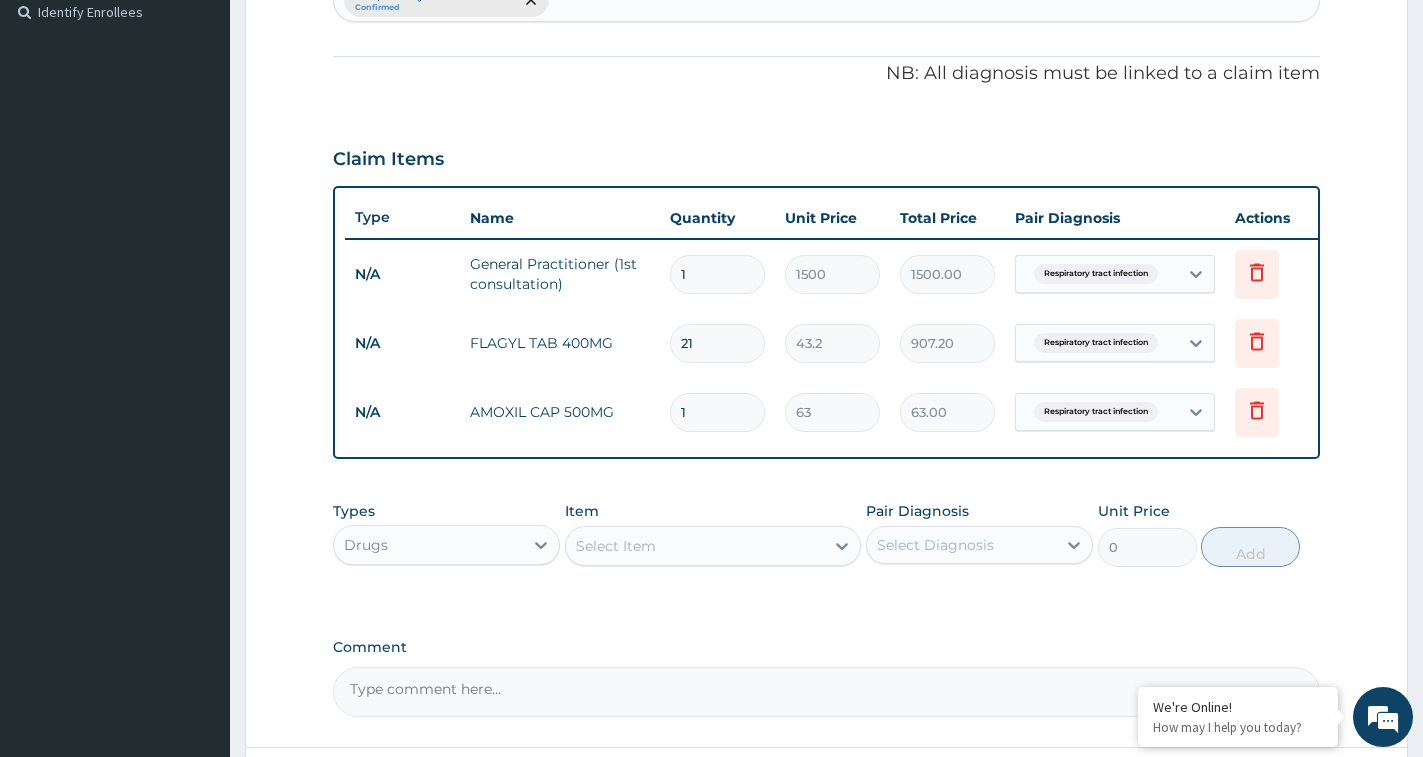 type on "10" 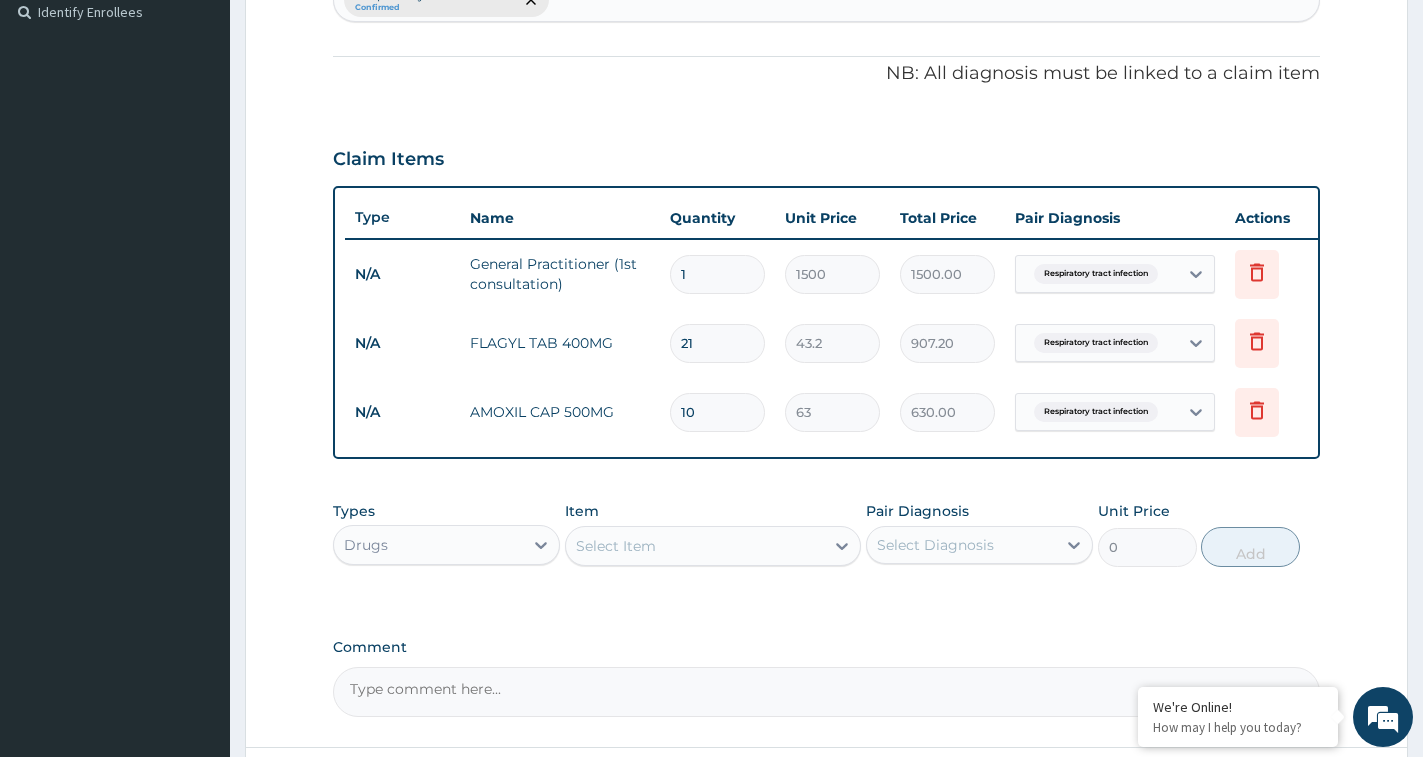 type on "10" 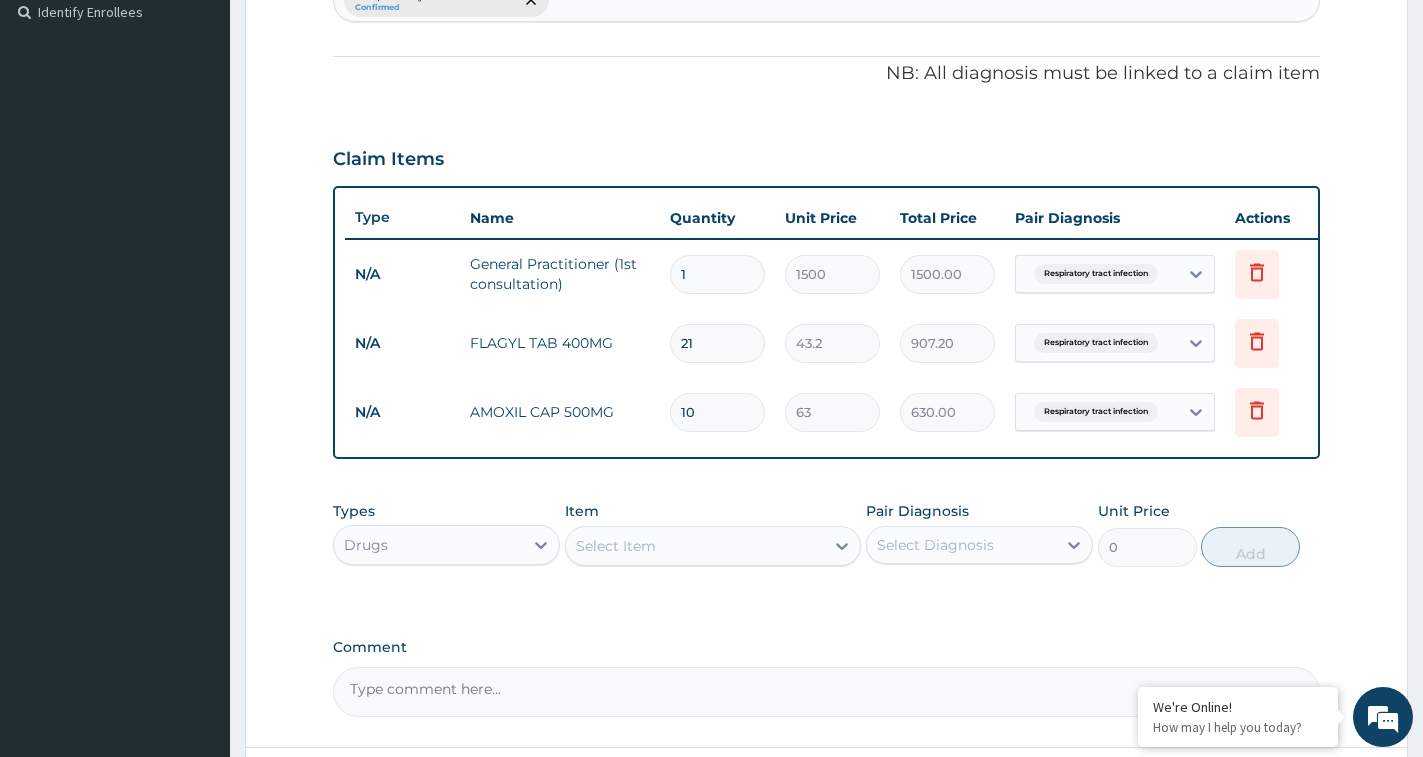 click on "Select Item" at bounding box center [616, 546] 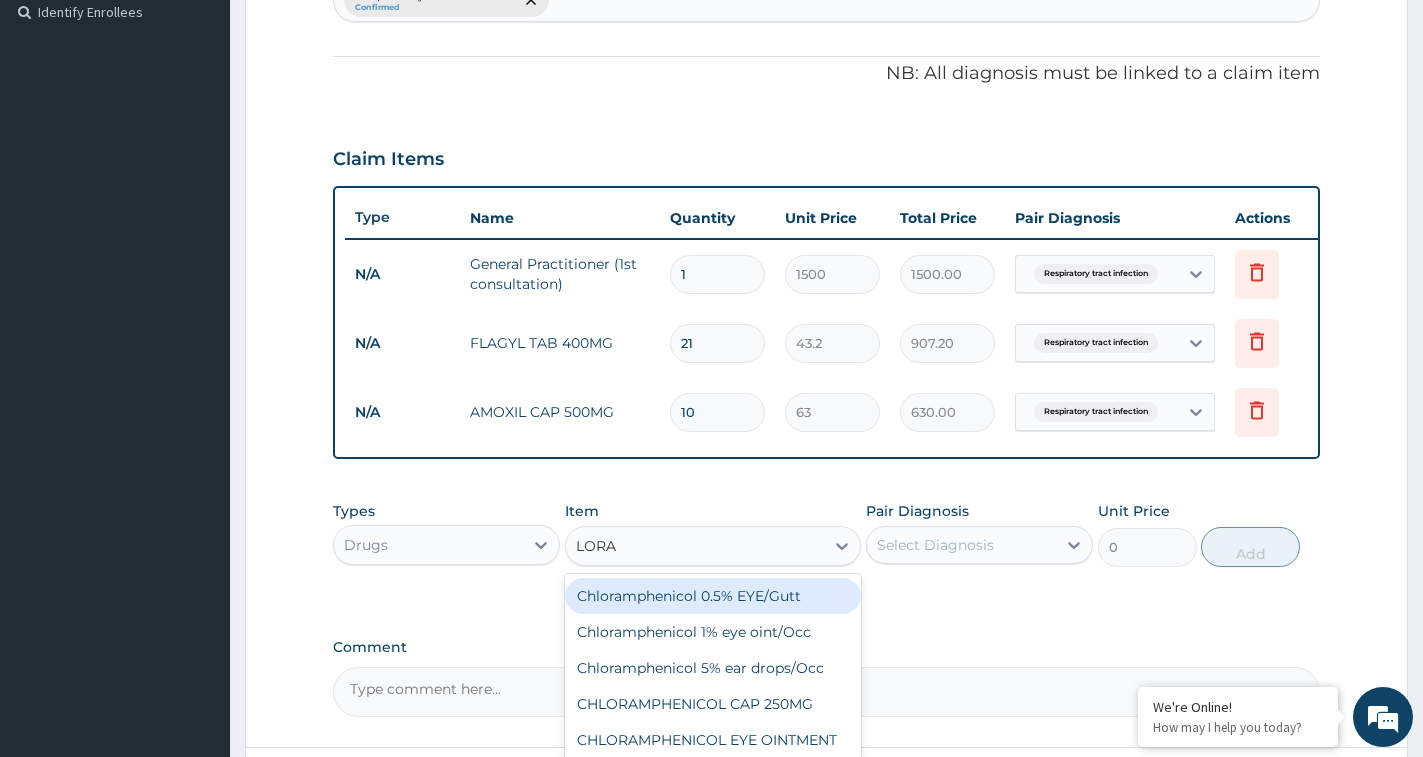 type on "LORAT" 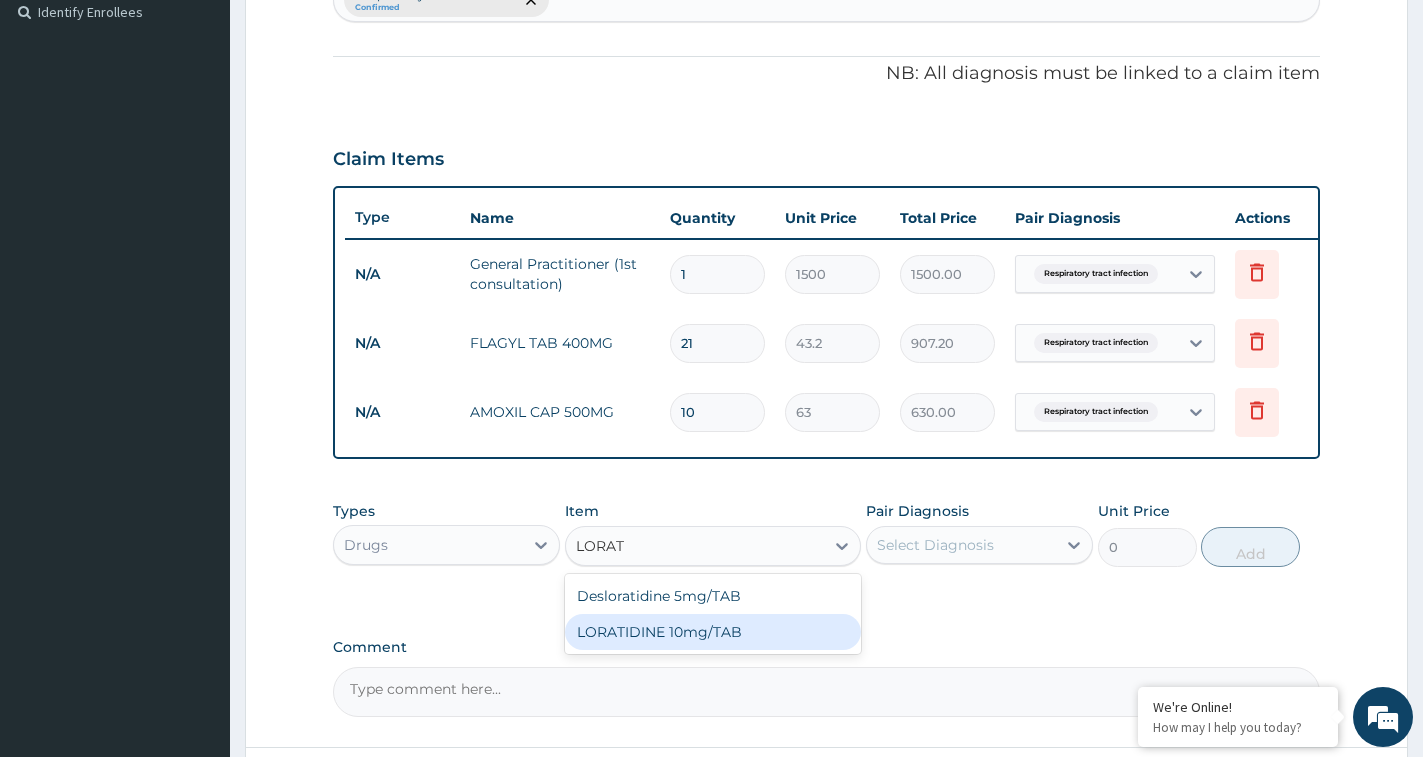 click on "LORATIDINE 10mg/TAB" at bounding box center [713, 632] 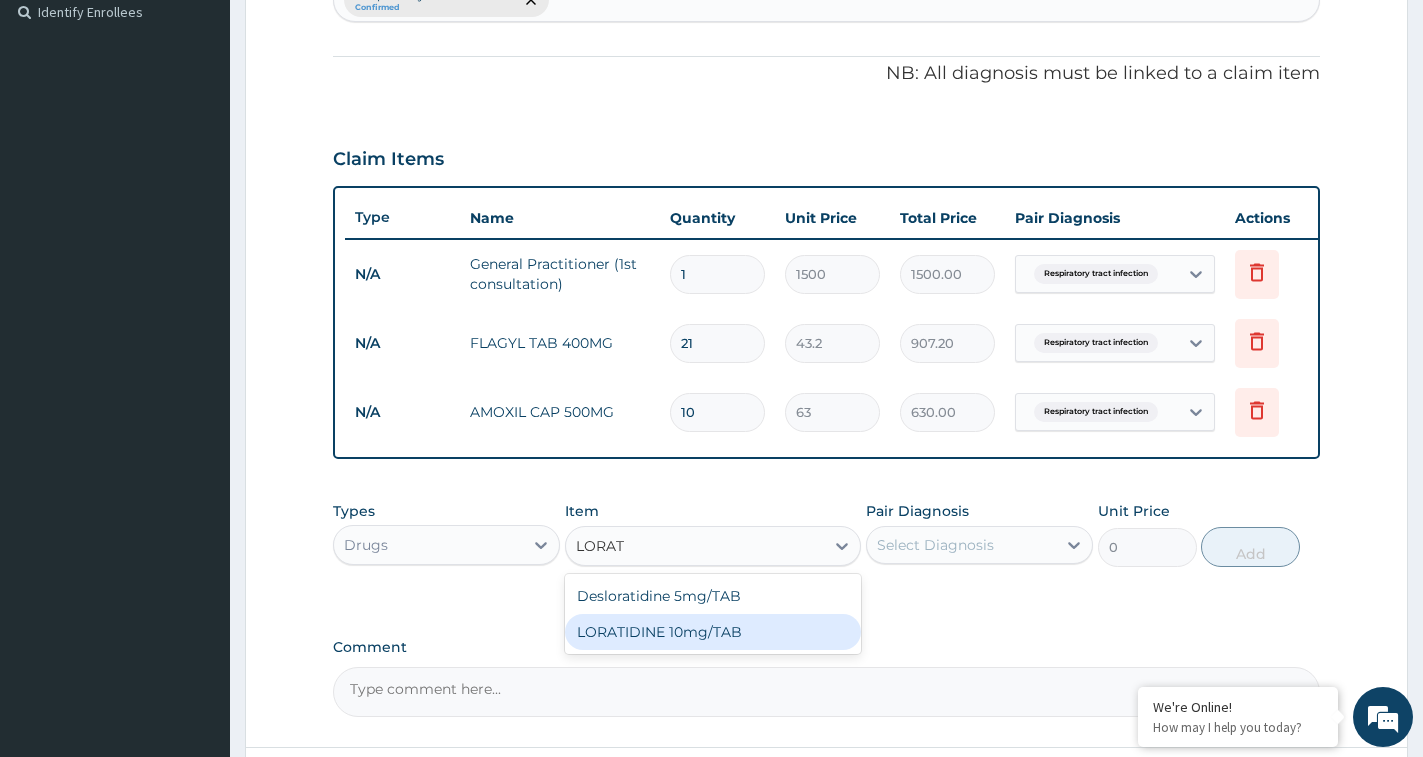 type 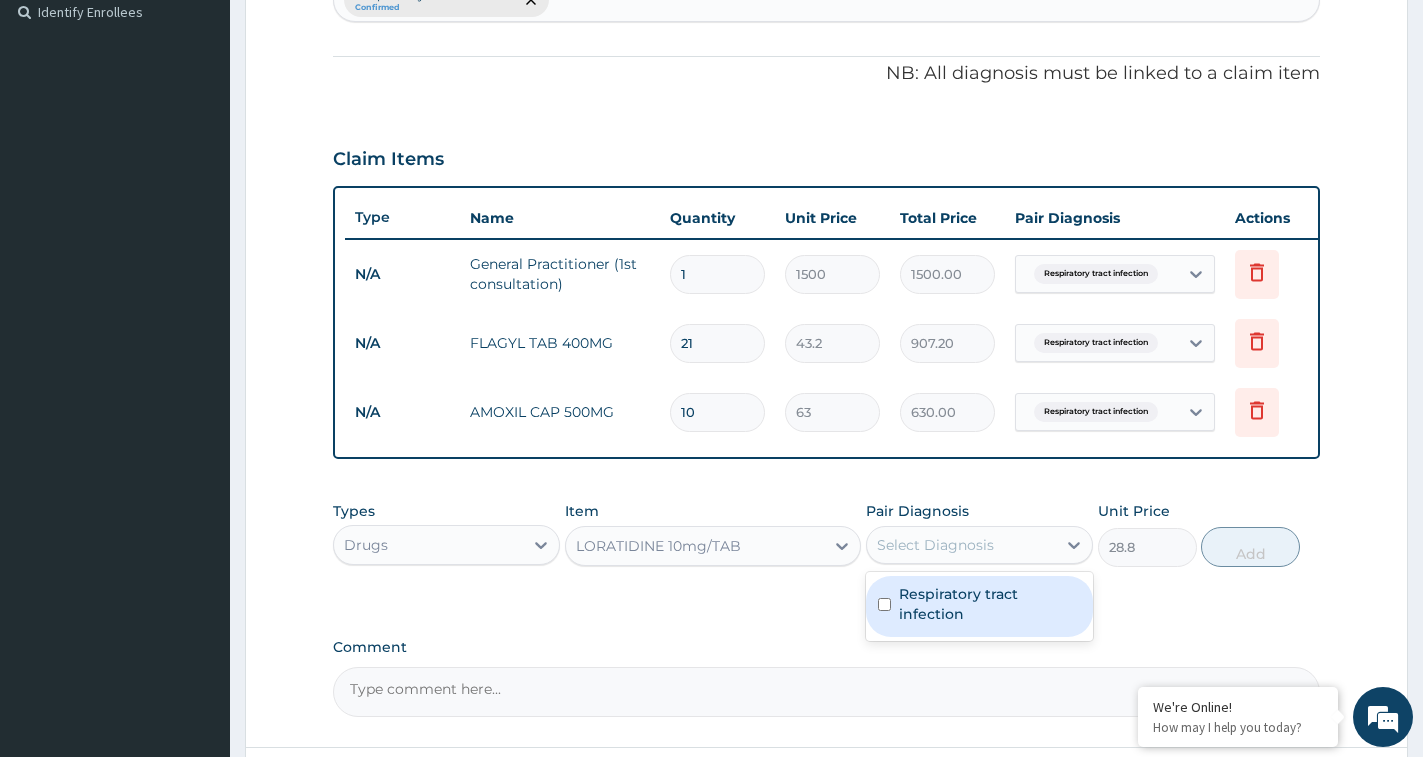 click on "Select Diagnosis" at bounding box center [935, 545] 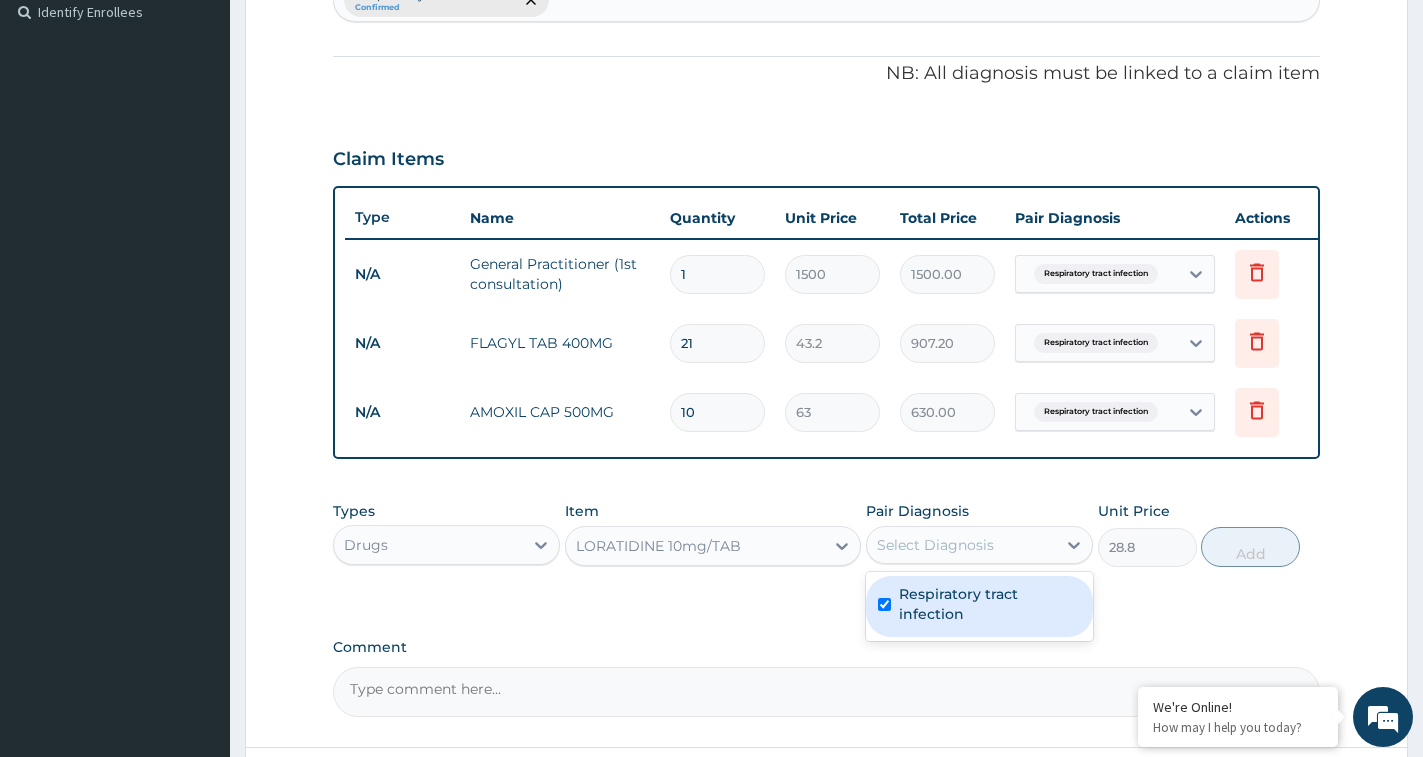 checkbox on "true" 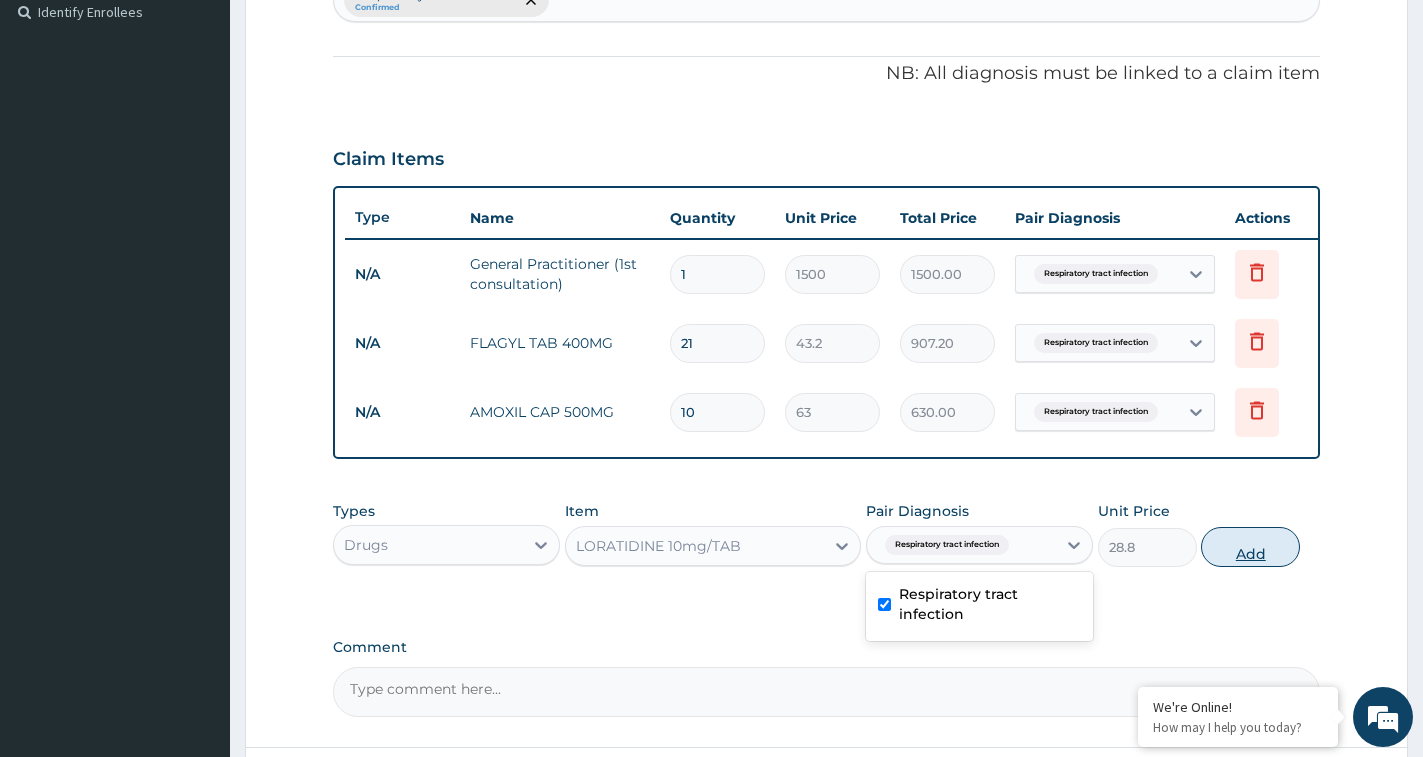 click on "Add" at bounding box center (1250, 547) 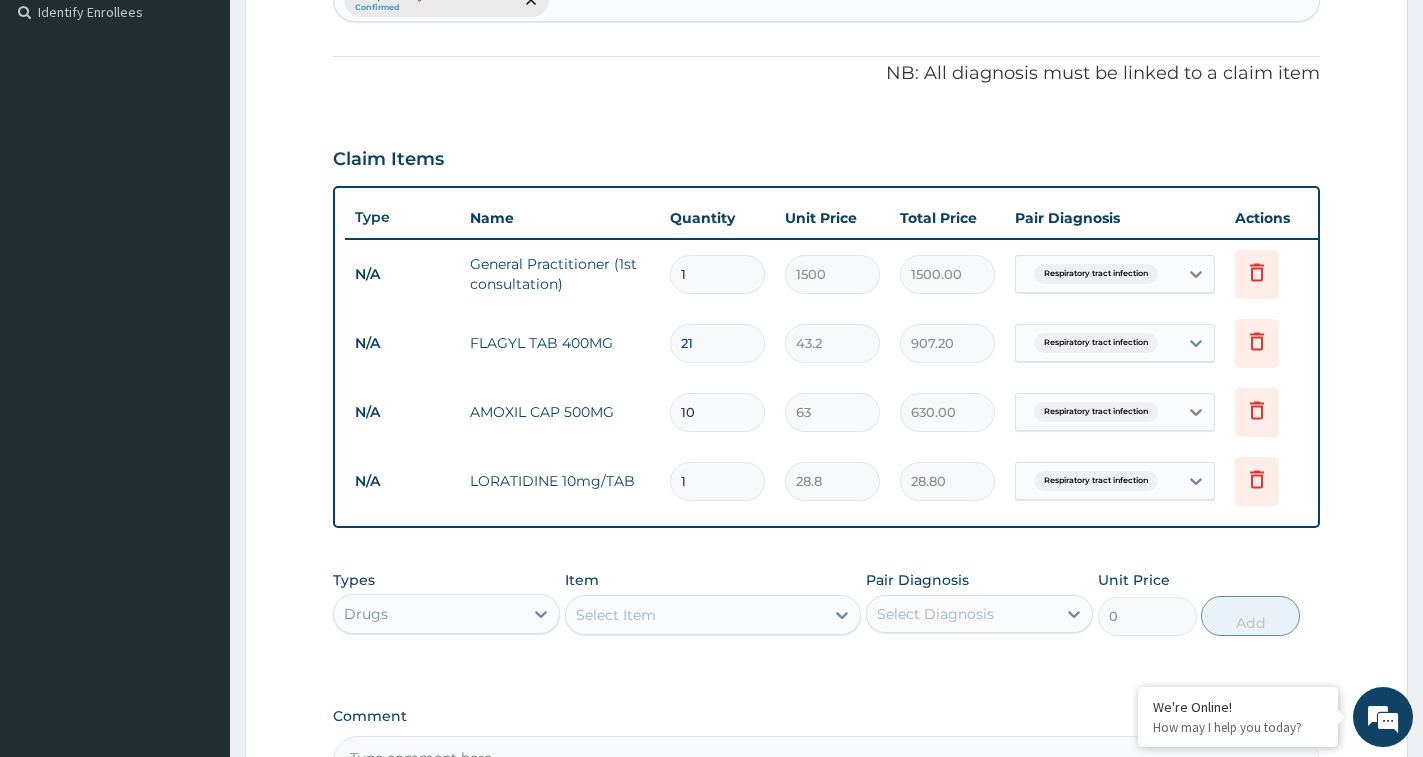 drag, startPoint x: 711, startPoint y: 484, endPoint x: 664, endPoint y: 479, distance: 47.26521 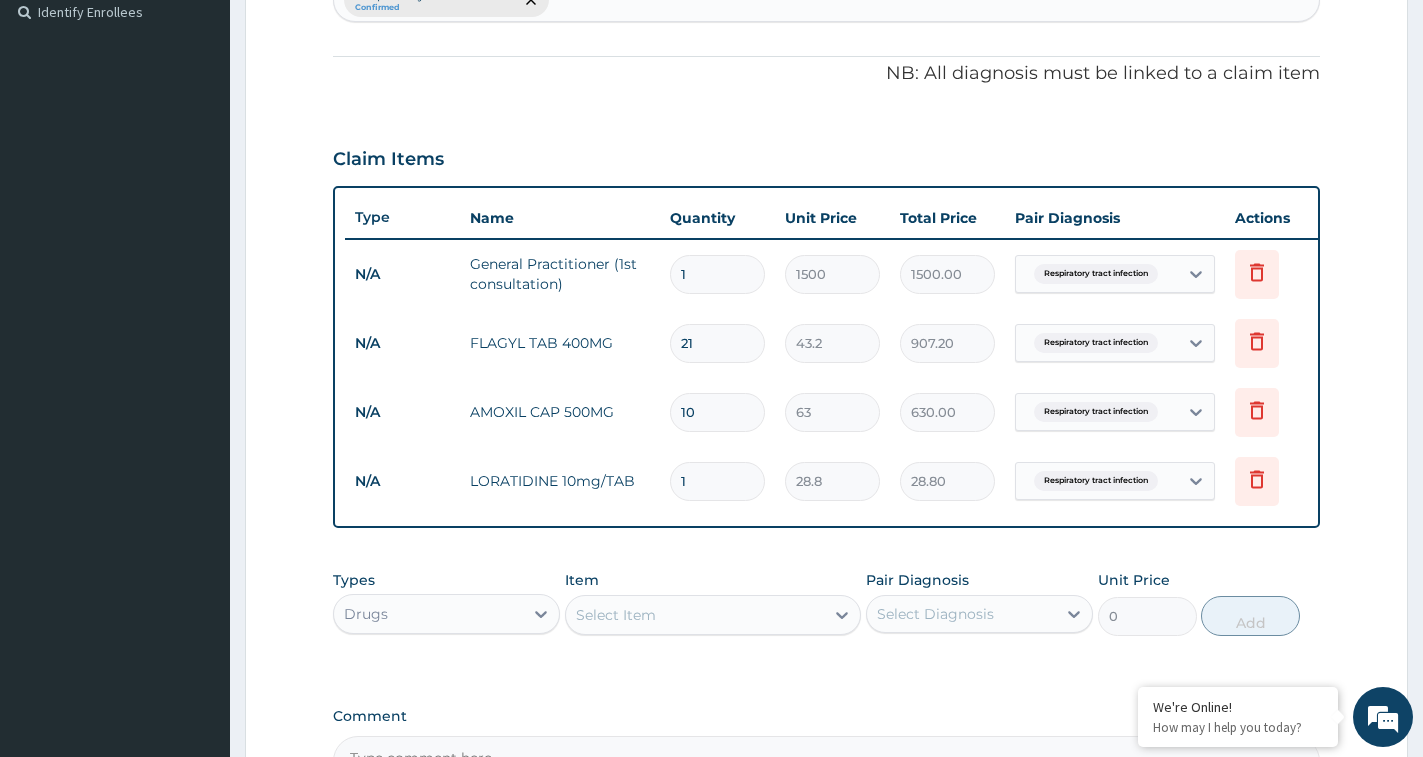 click on "1" at bounding box center (717, 481) 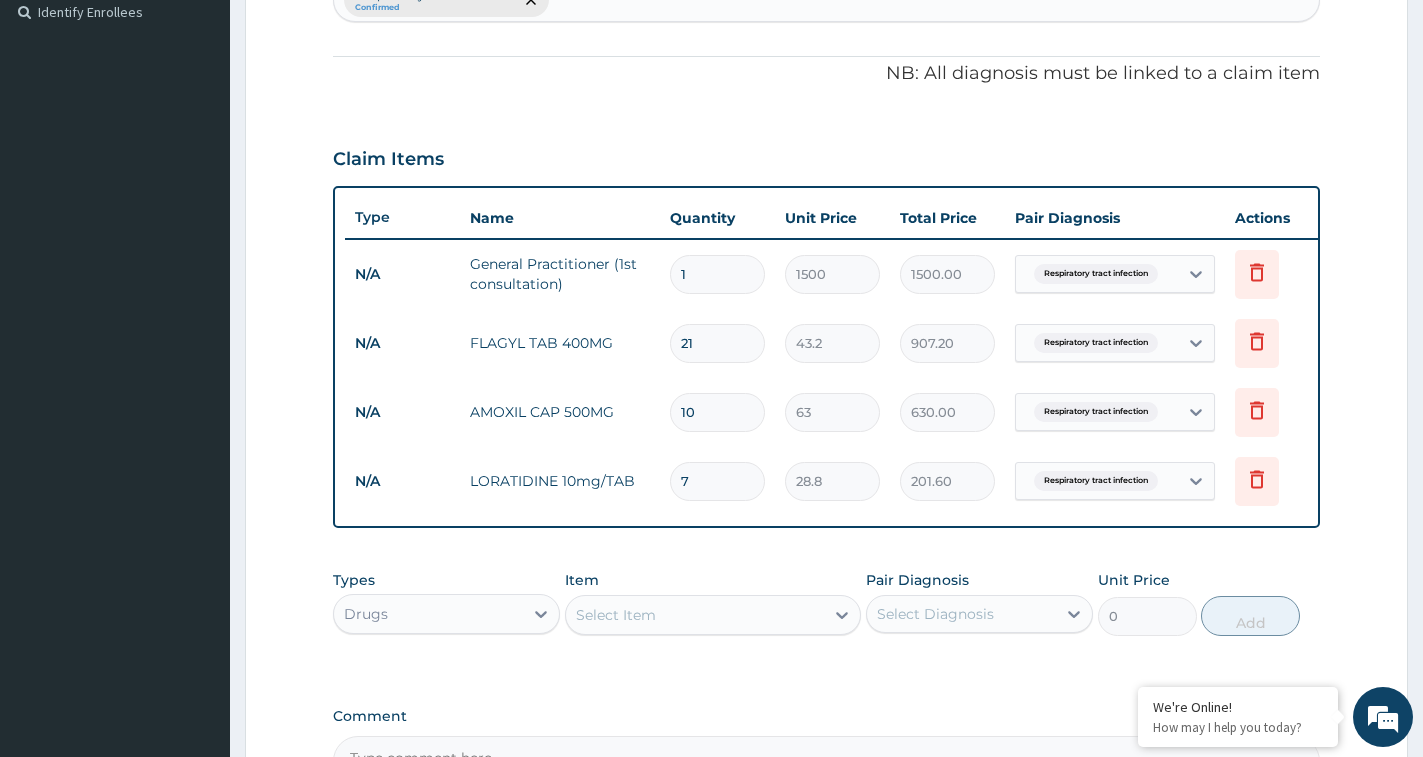 type on "7" 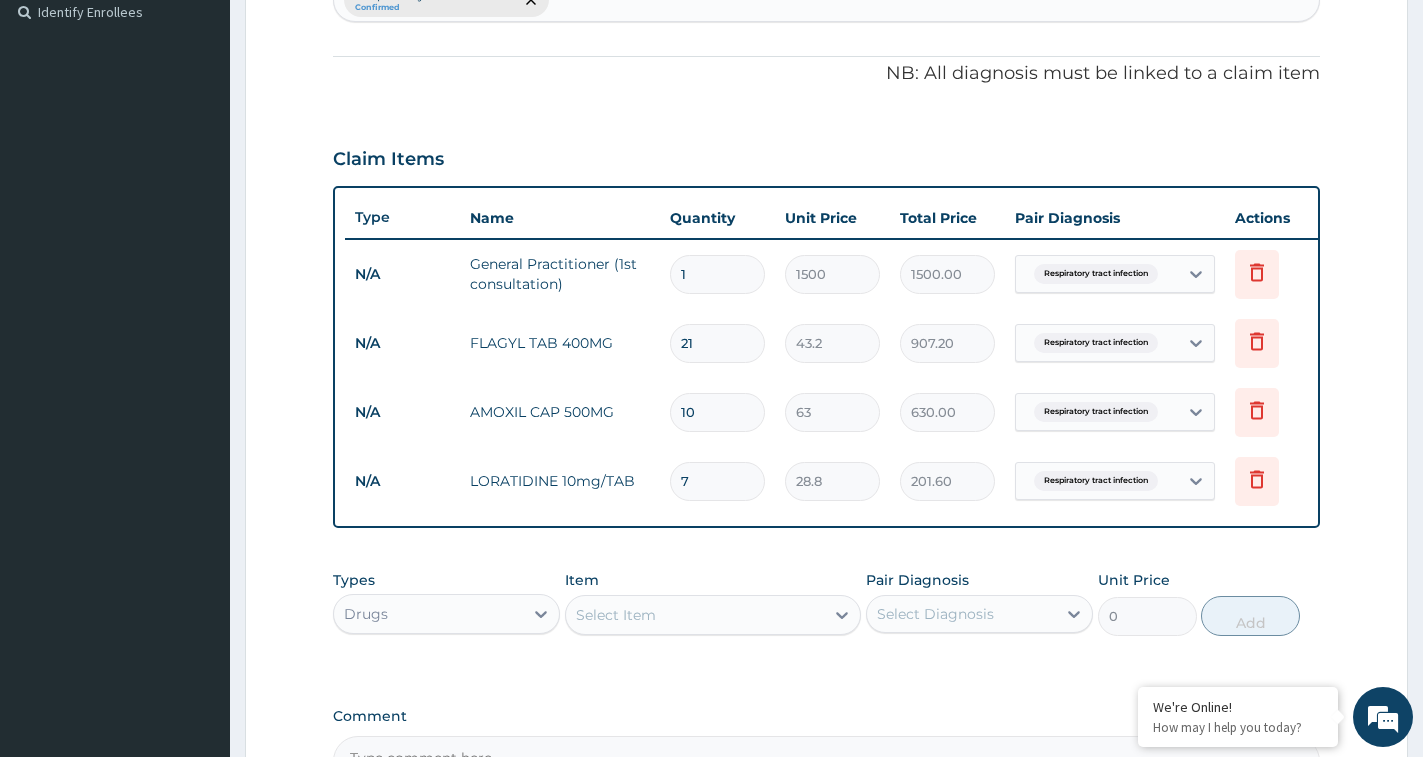 click on "Select Item" at bounding box center (616, 615) 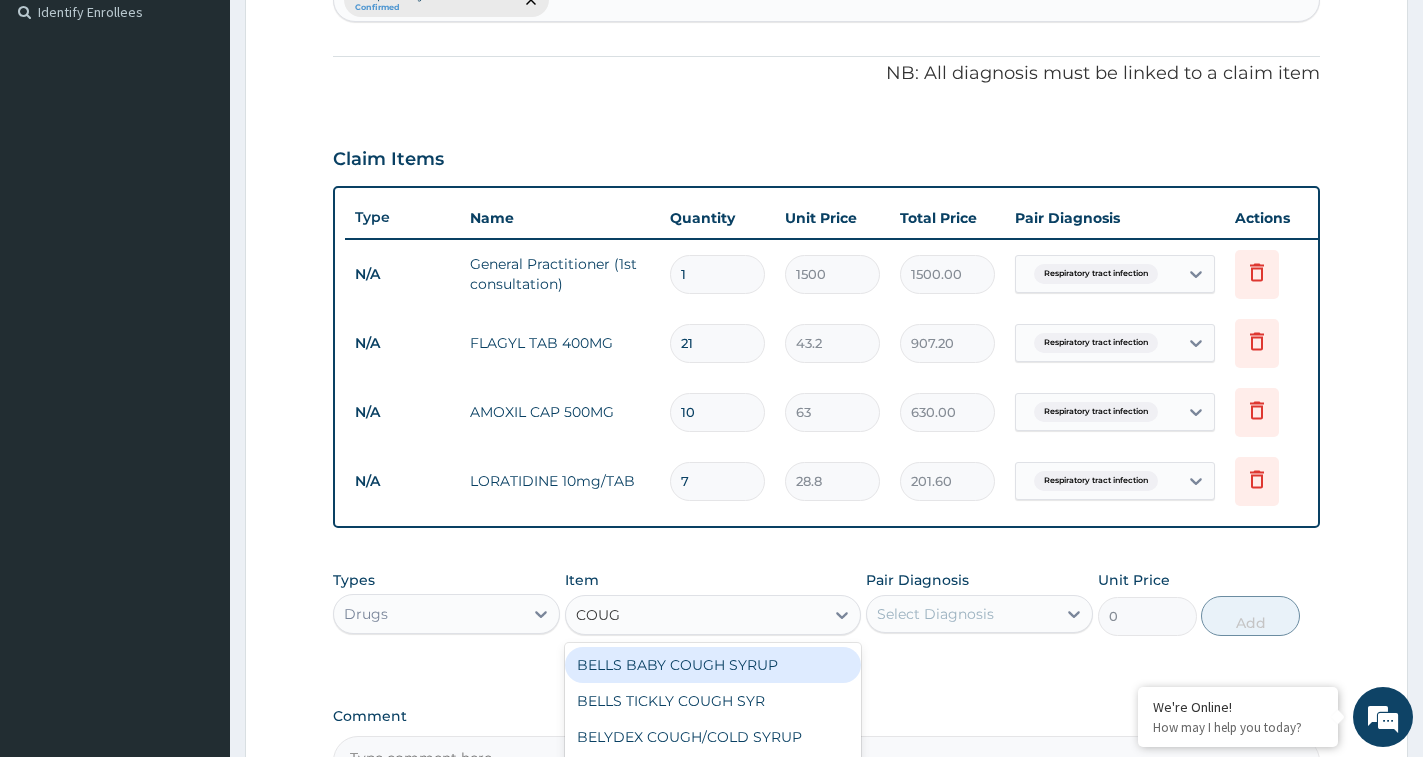 type on "COUGH" 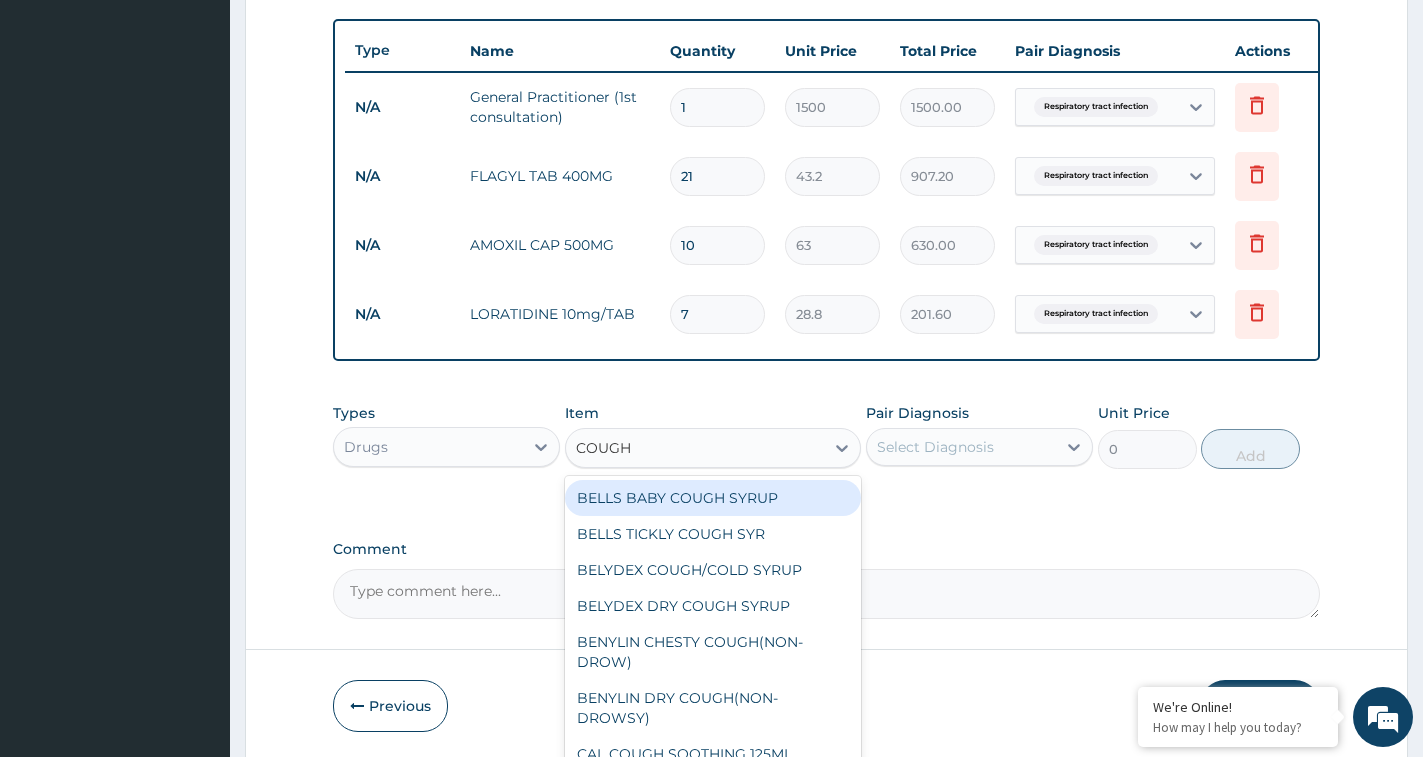scroll, scrollTop: 797, scrollLeft: 0, axis: vertical 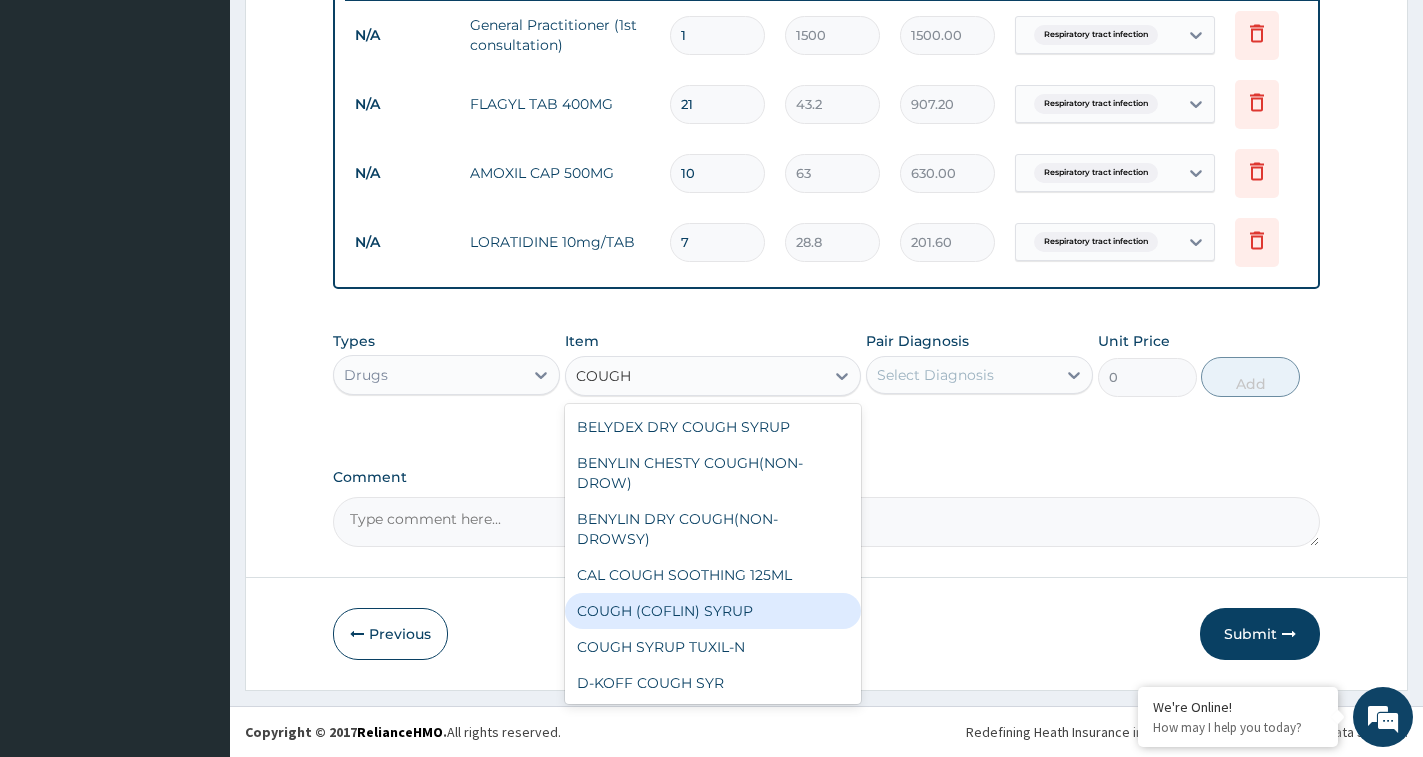 click on "COUGH (COFLIN) SYRUP" at bounding box center (713, 611) 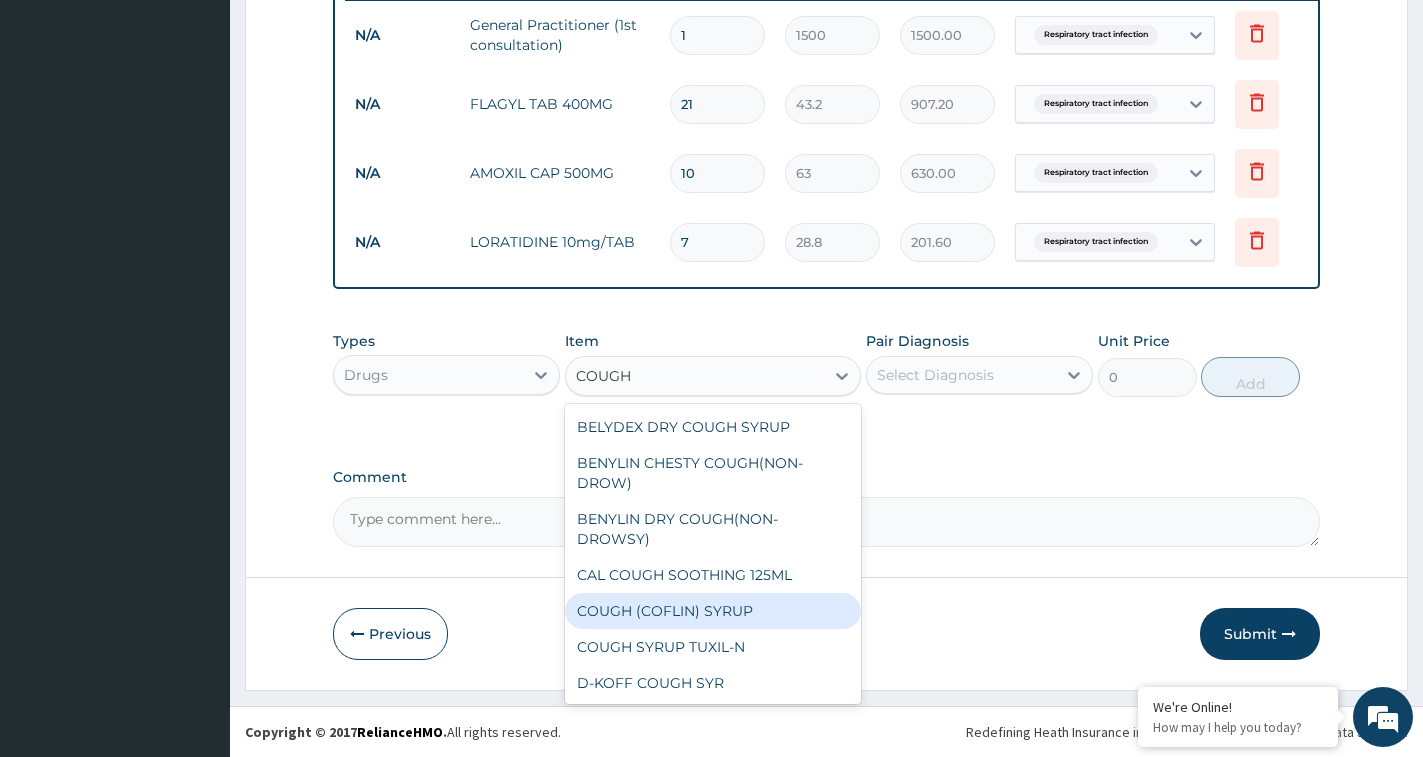 type 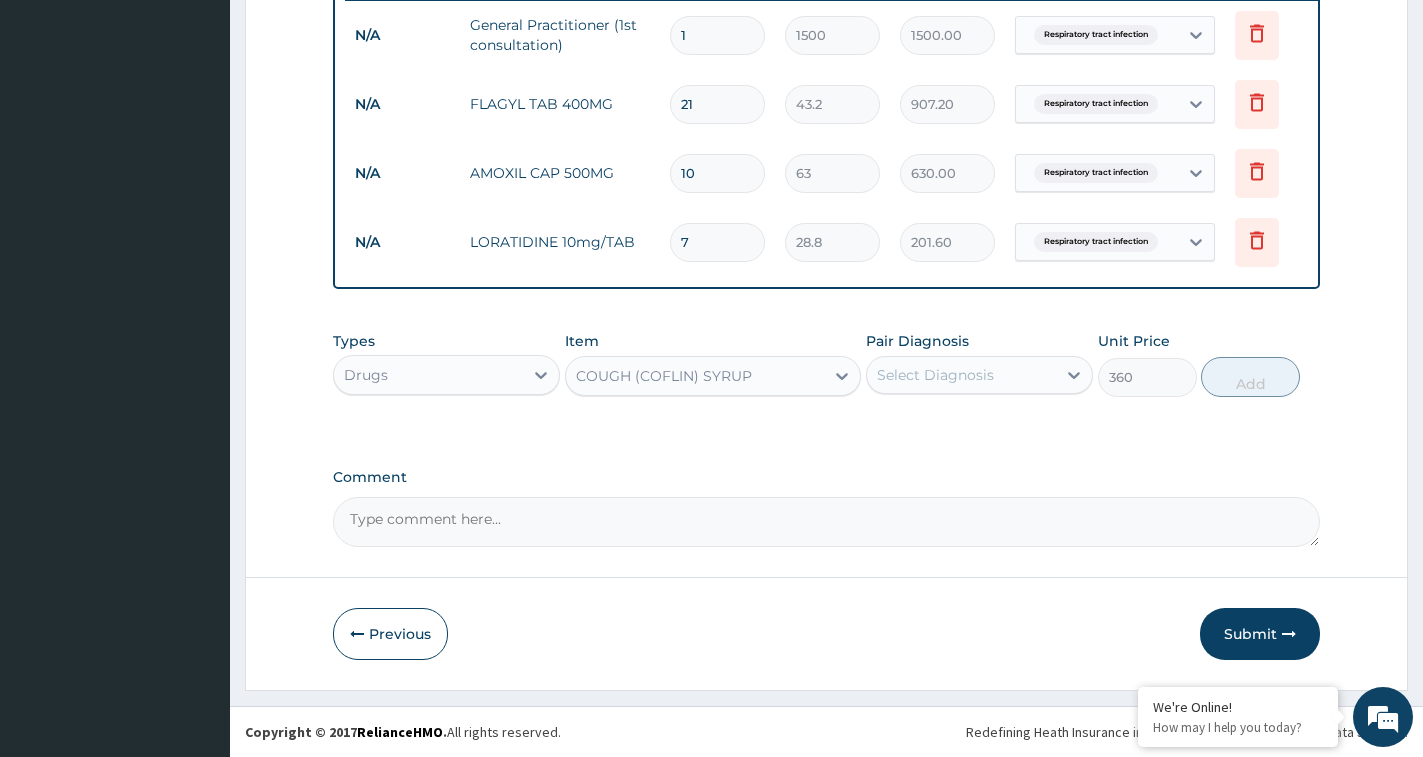 click on "Select Diagnosis" at bounding box center (961, 375) 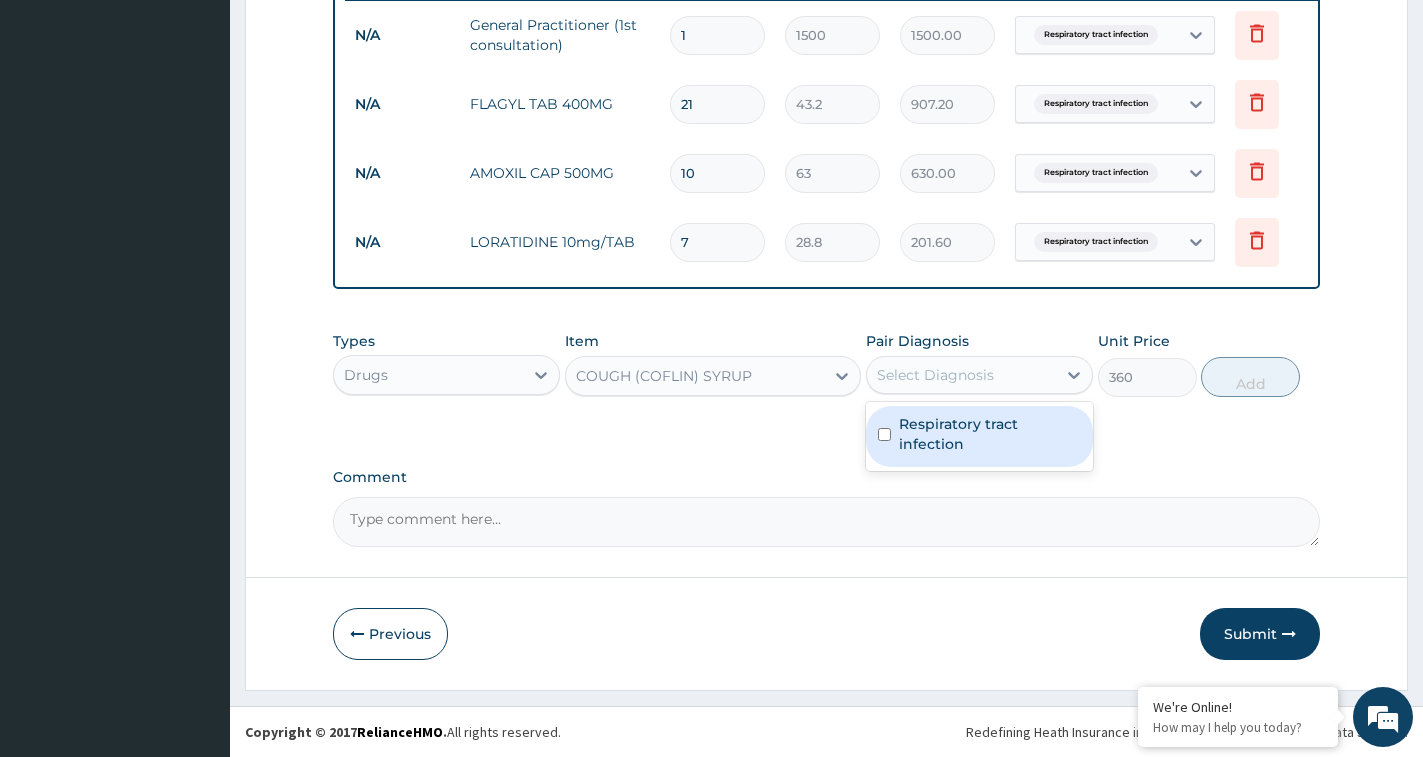 click on "Respiratory tract infection" at bounding box center [990, 434] 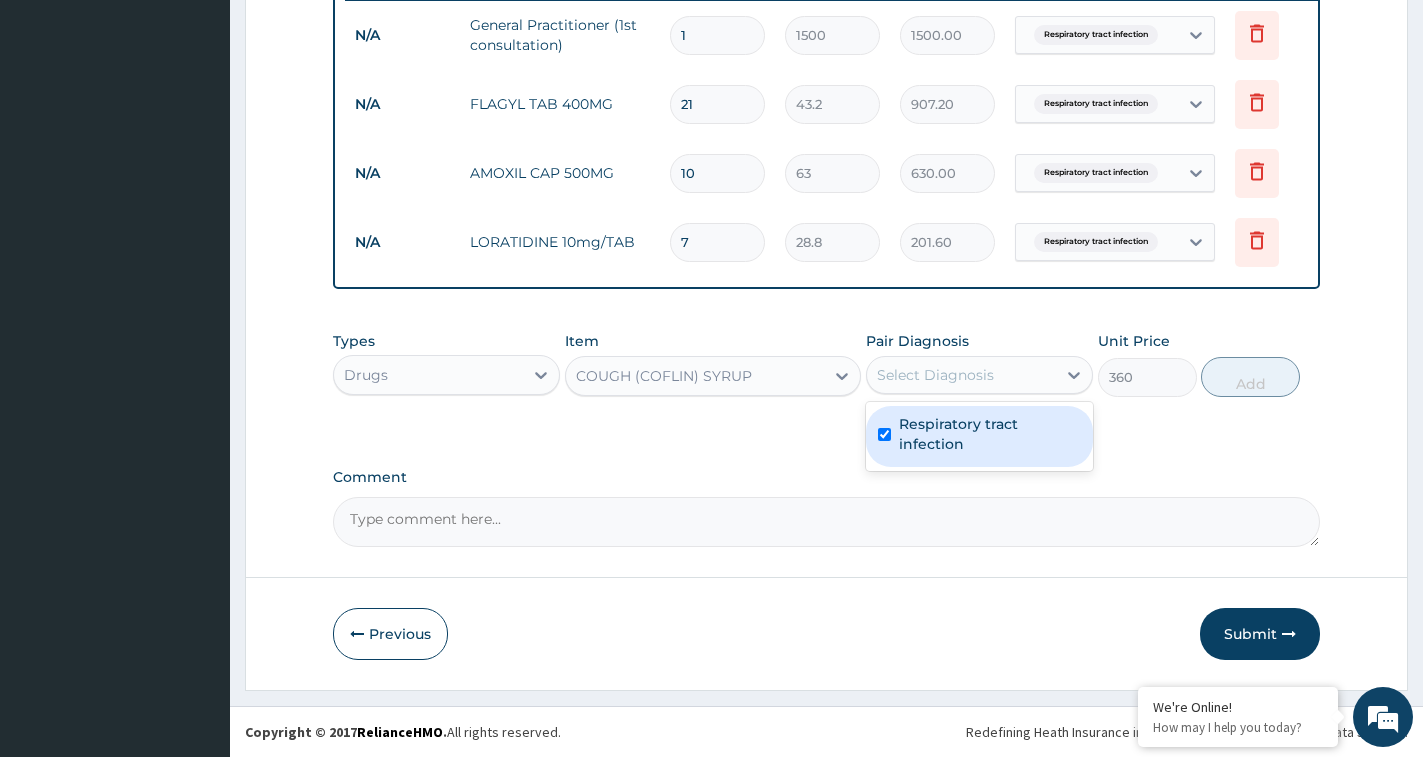 checkbox on "true" 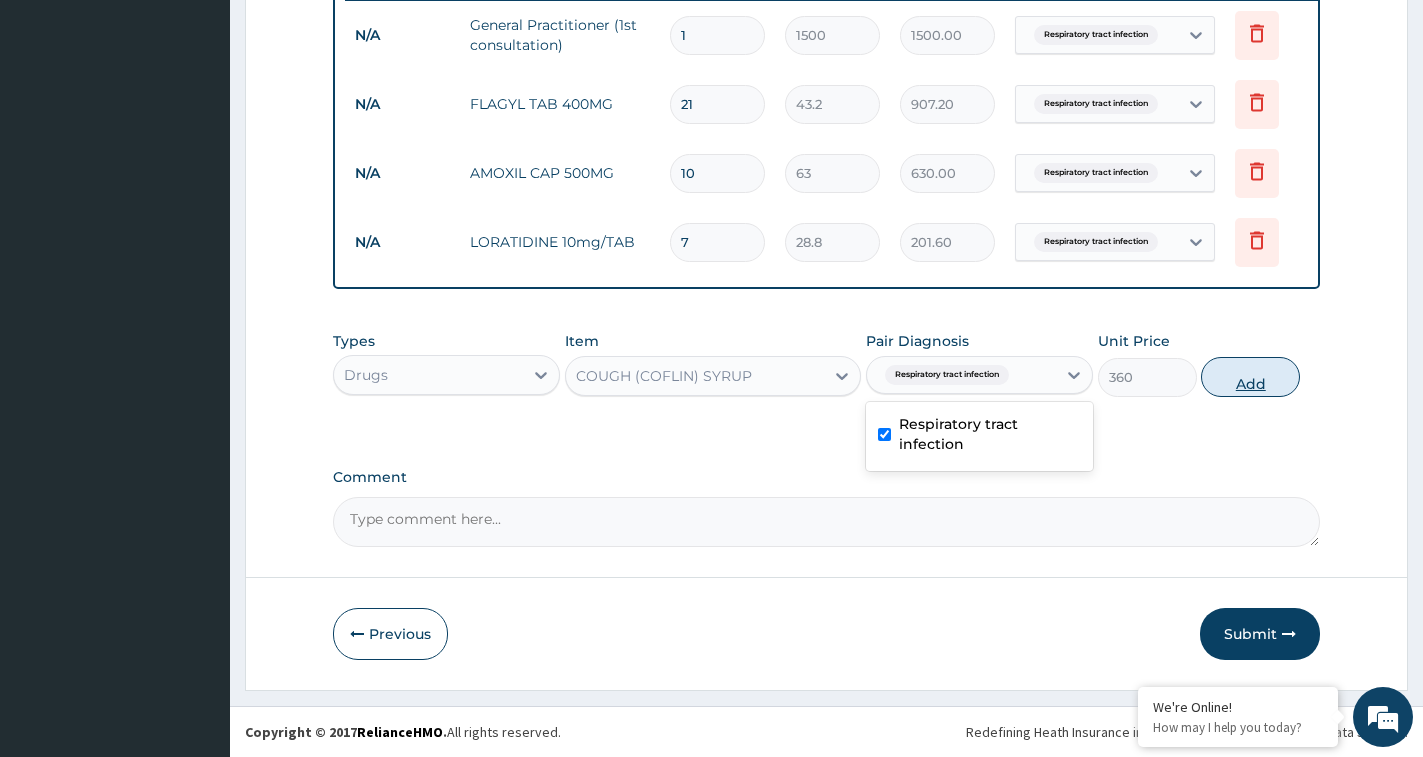 click on "Add" at bounding box center [1250, 377] 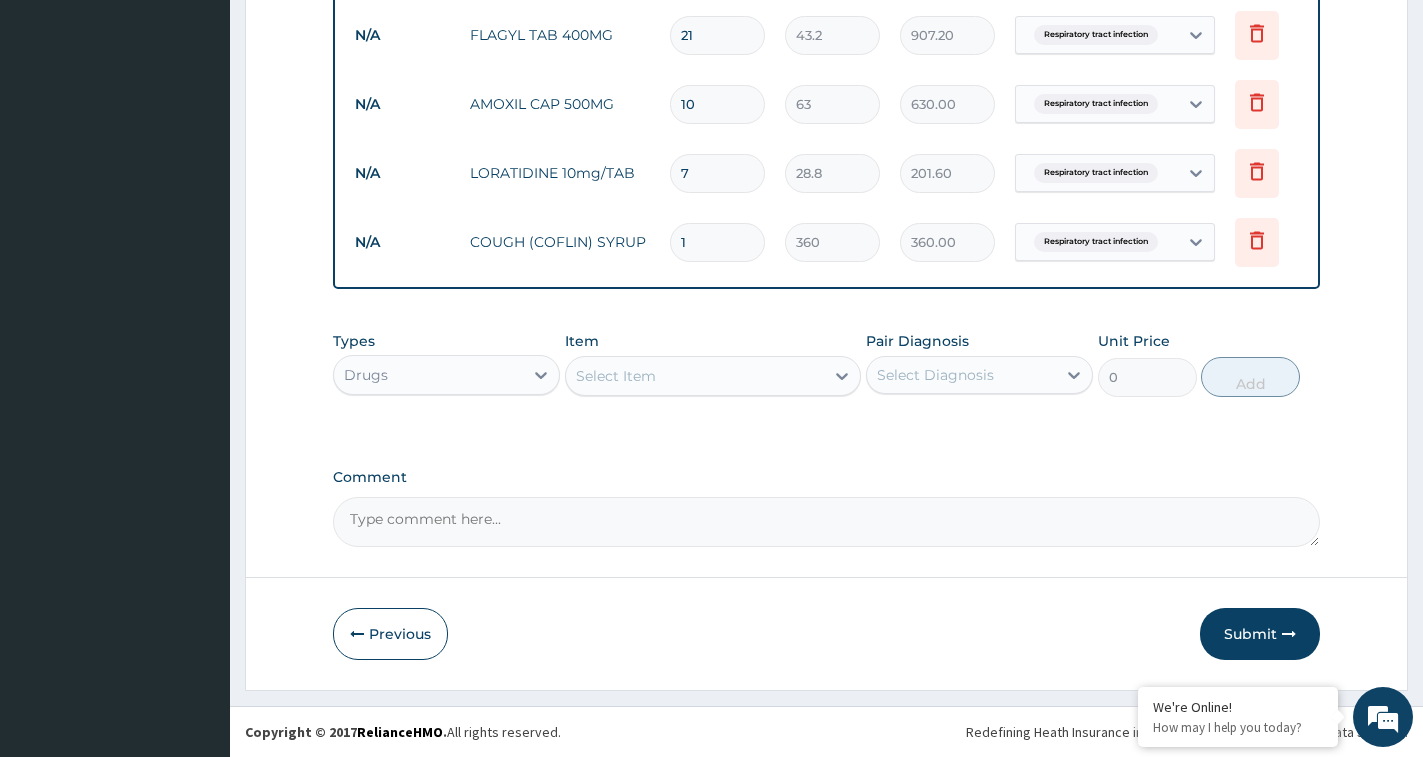 scroll, scrollTop: 883, scrollLeft: 0, axis: vertical 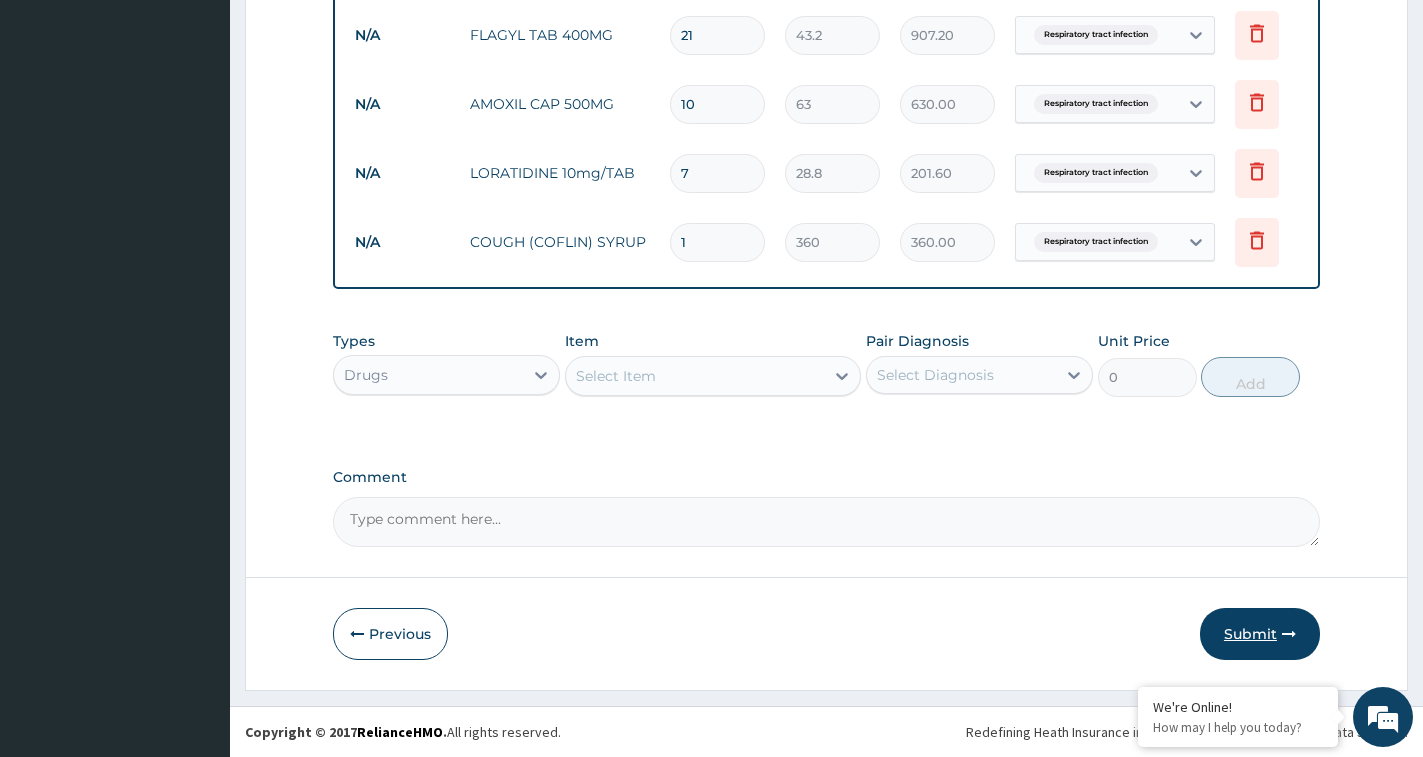 click on "Submit" at bounding box center (1260, 634) 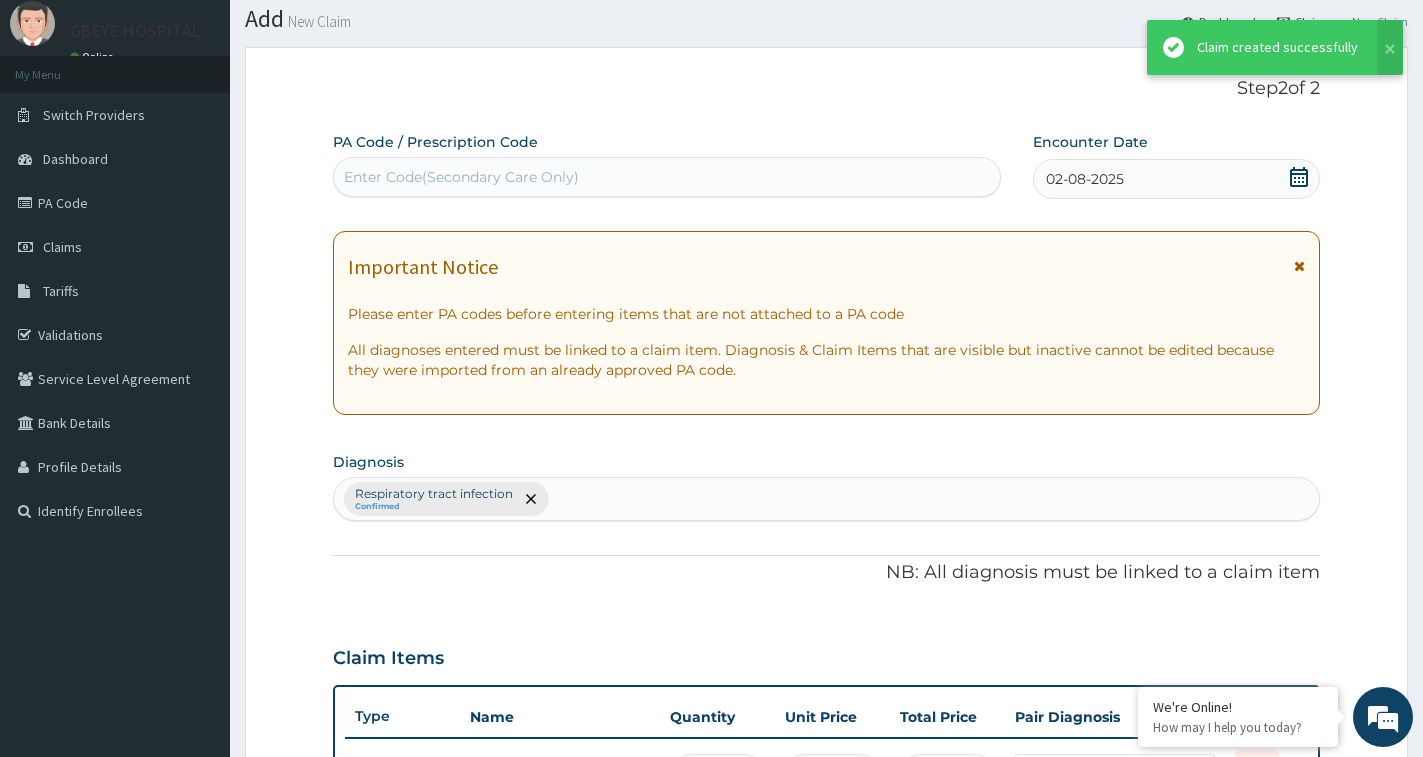 scroll, scrollTop: 883, scrollLeft: 0, axis: vertical 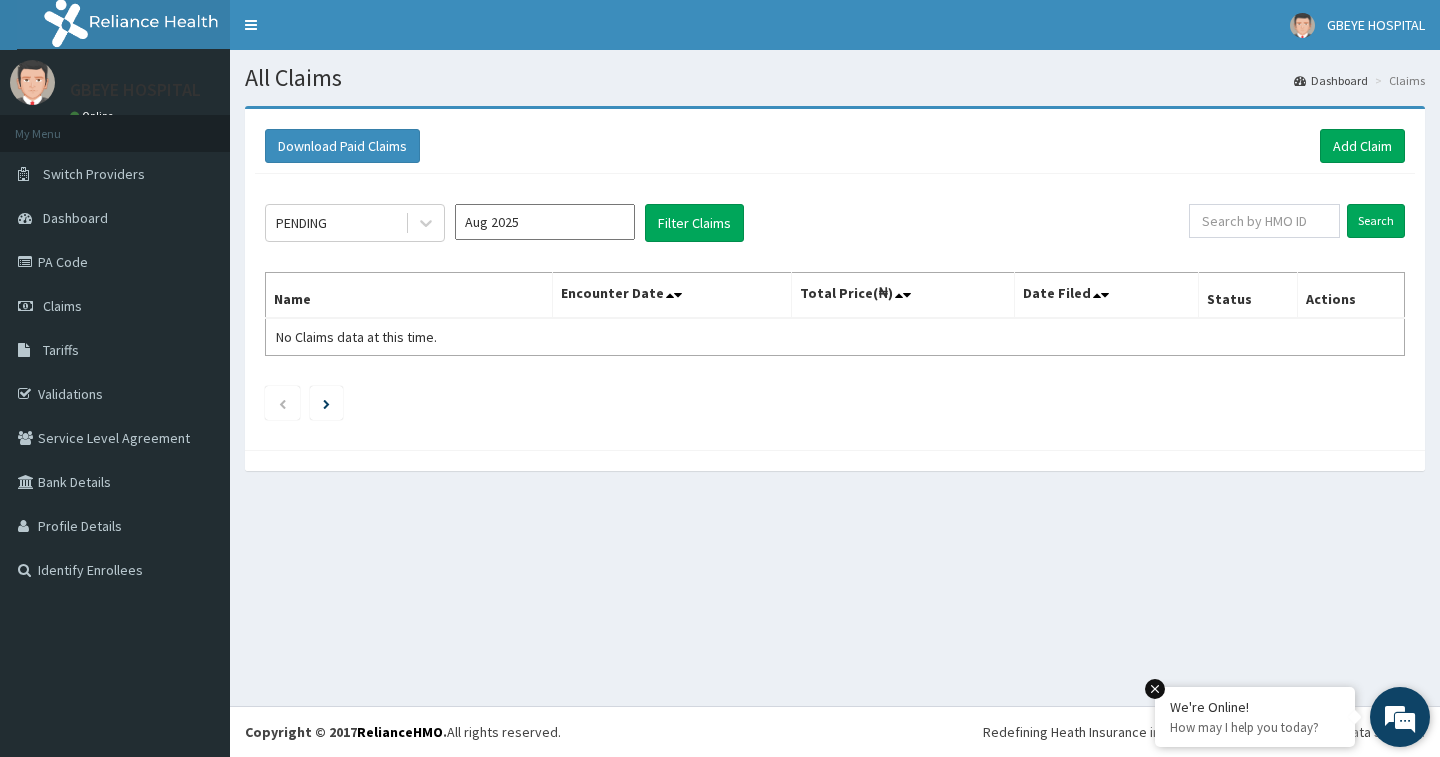 click at bounding box center (1155, 689) 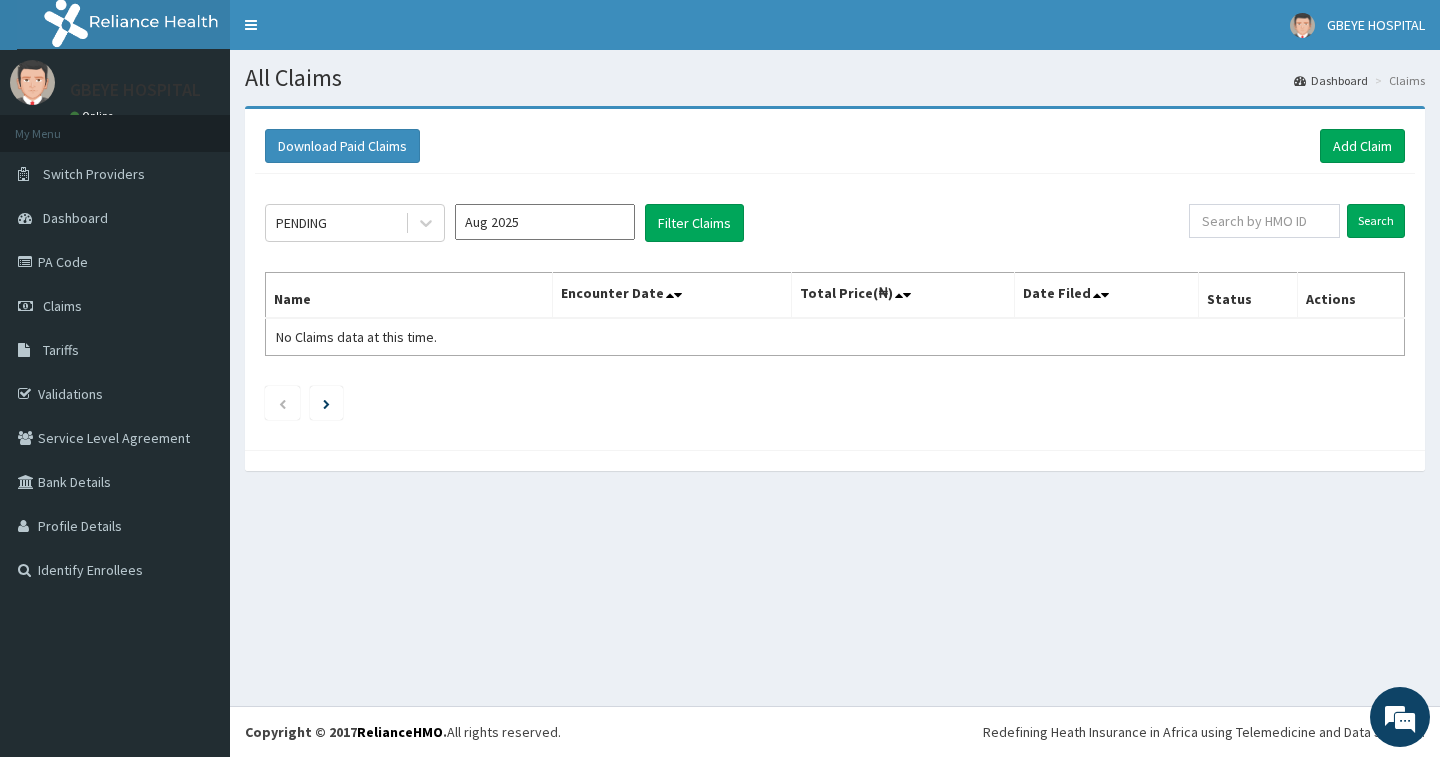click on "Download Paid Claims Add Claim" at bounding box center (835, 146) 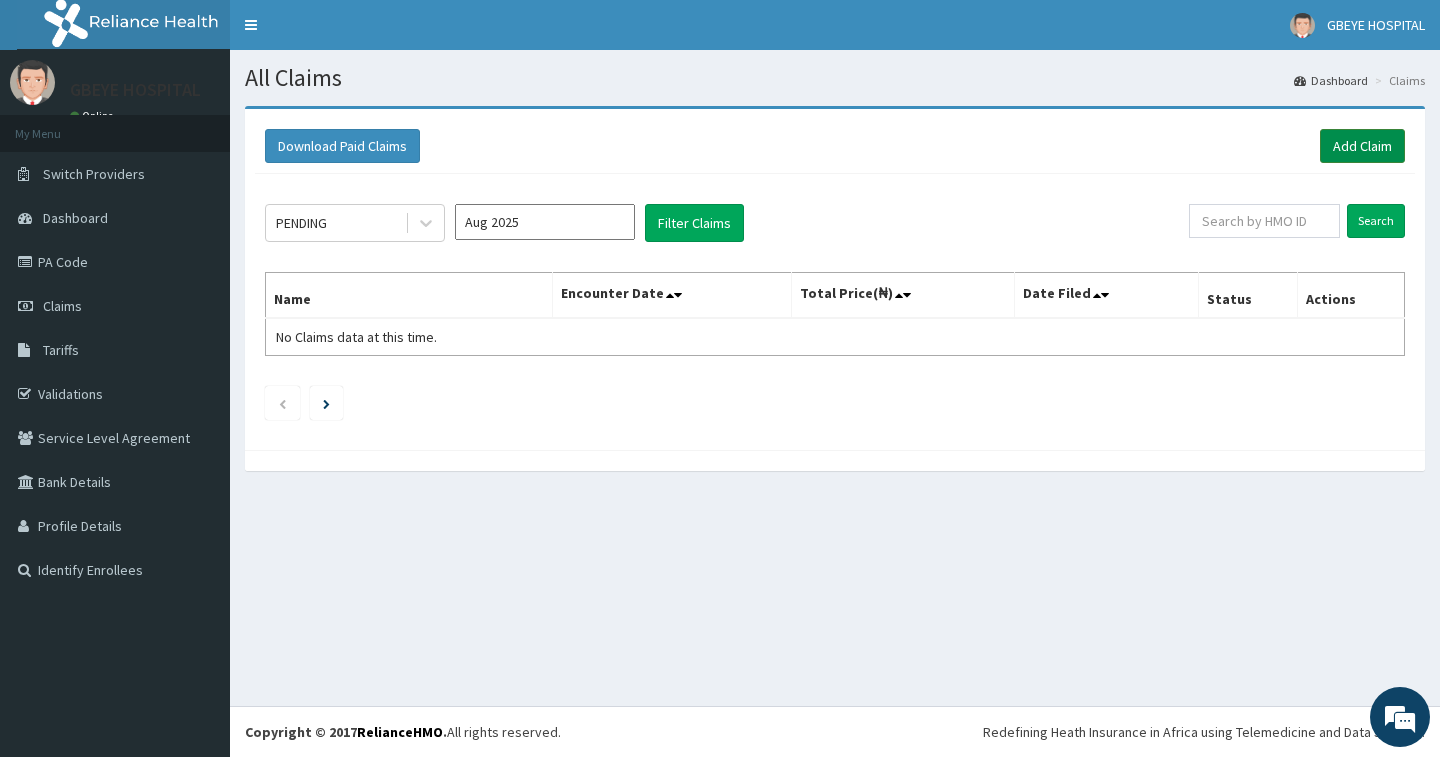 click on "Add Claim" at bounding box center [1362, 146] 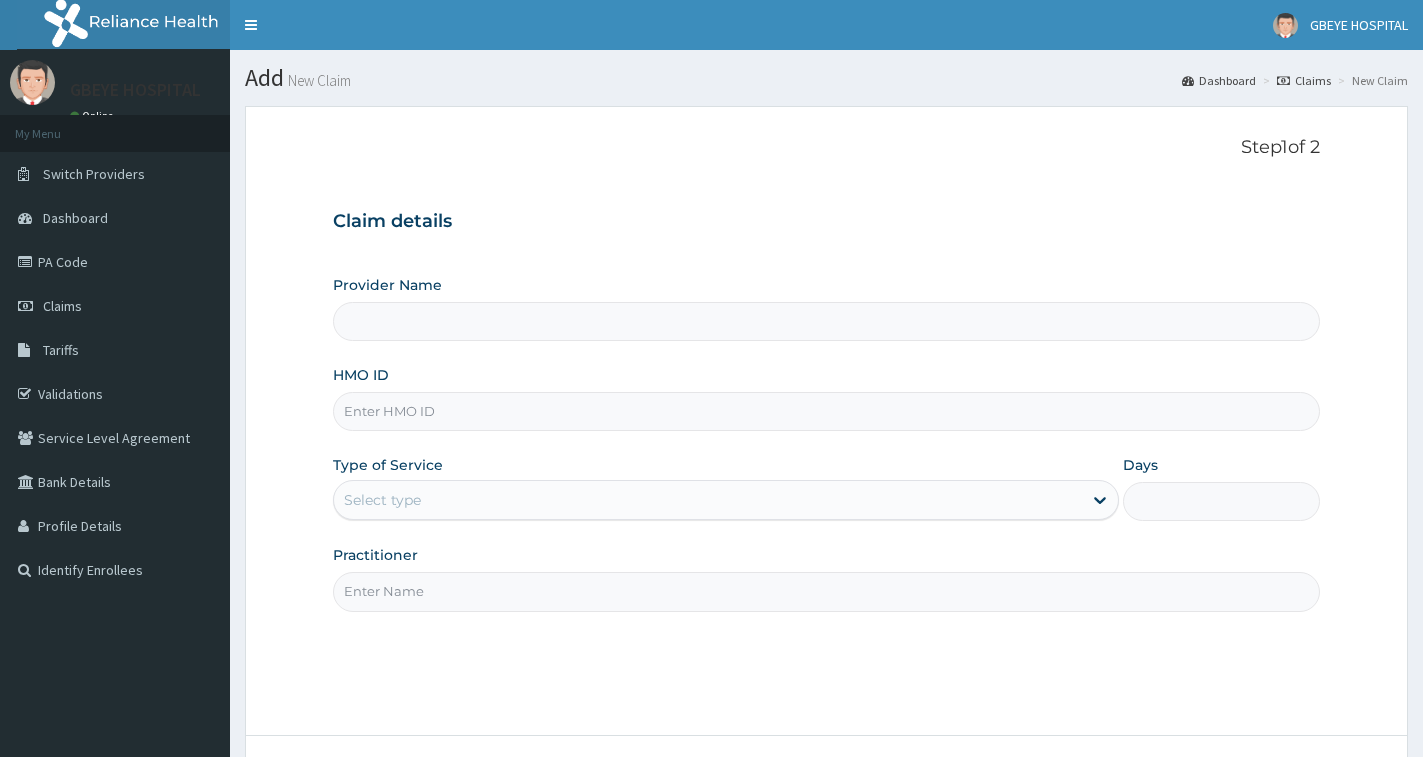 scroll, scrollTop: 0, scrollLeft: 0, axis: both 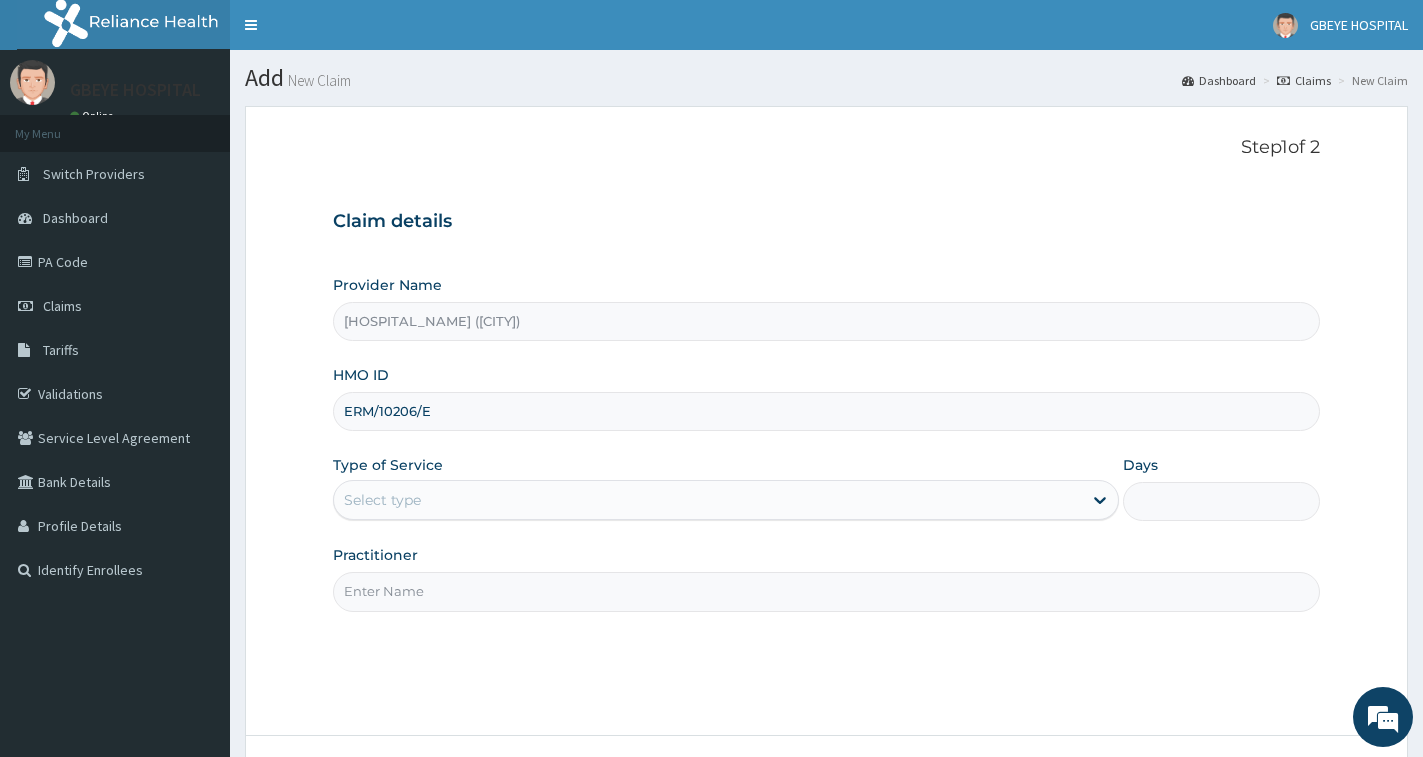type on "ERM/10206/E" 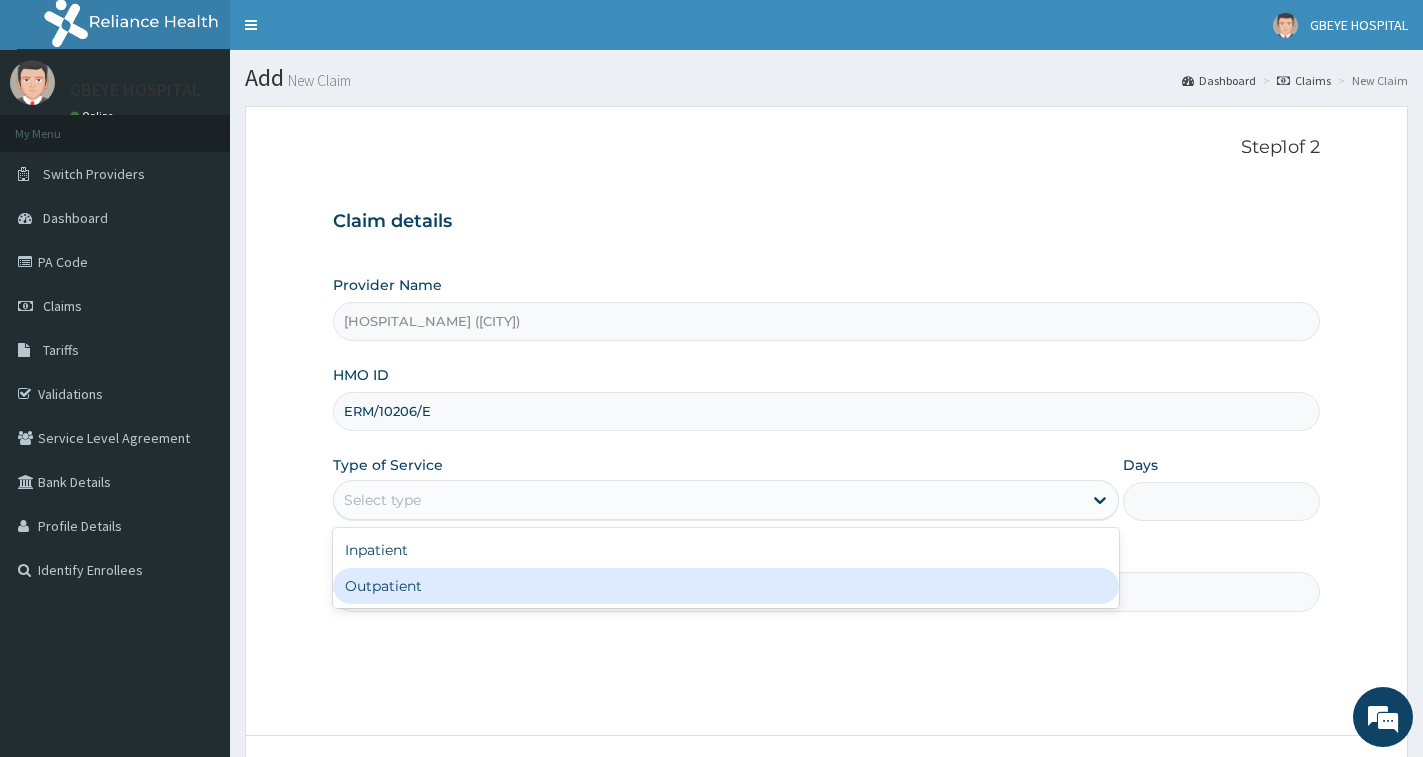 click on "Outpatient" at bounding box center [726, 586] 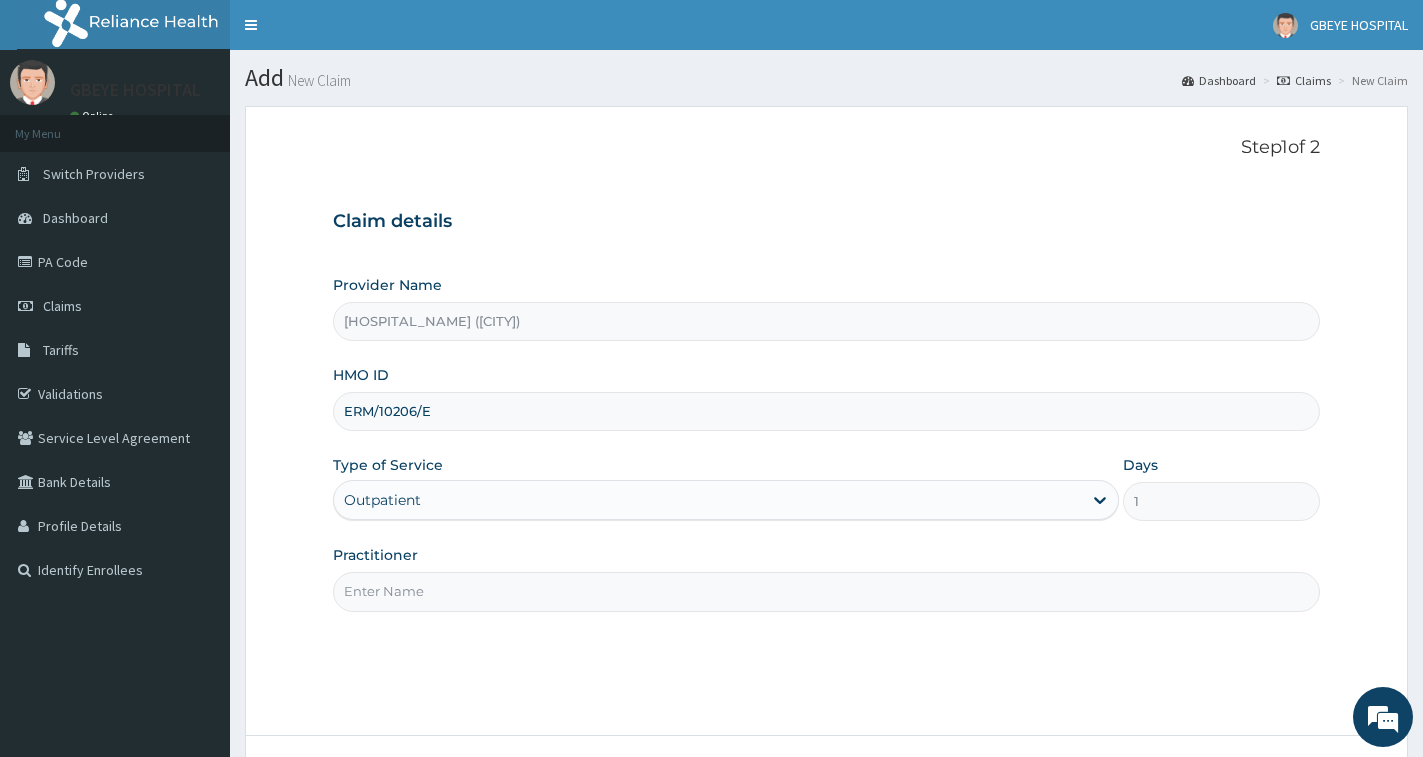 click on "Practitioner" at bounding box center (826, 591) 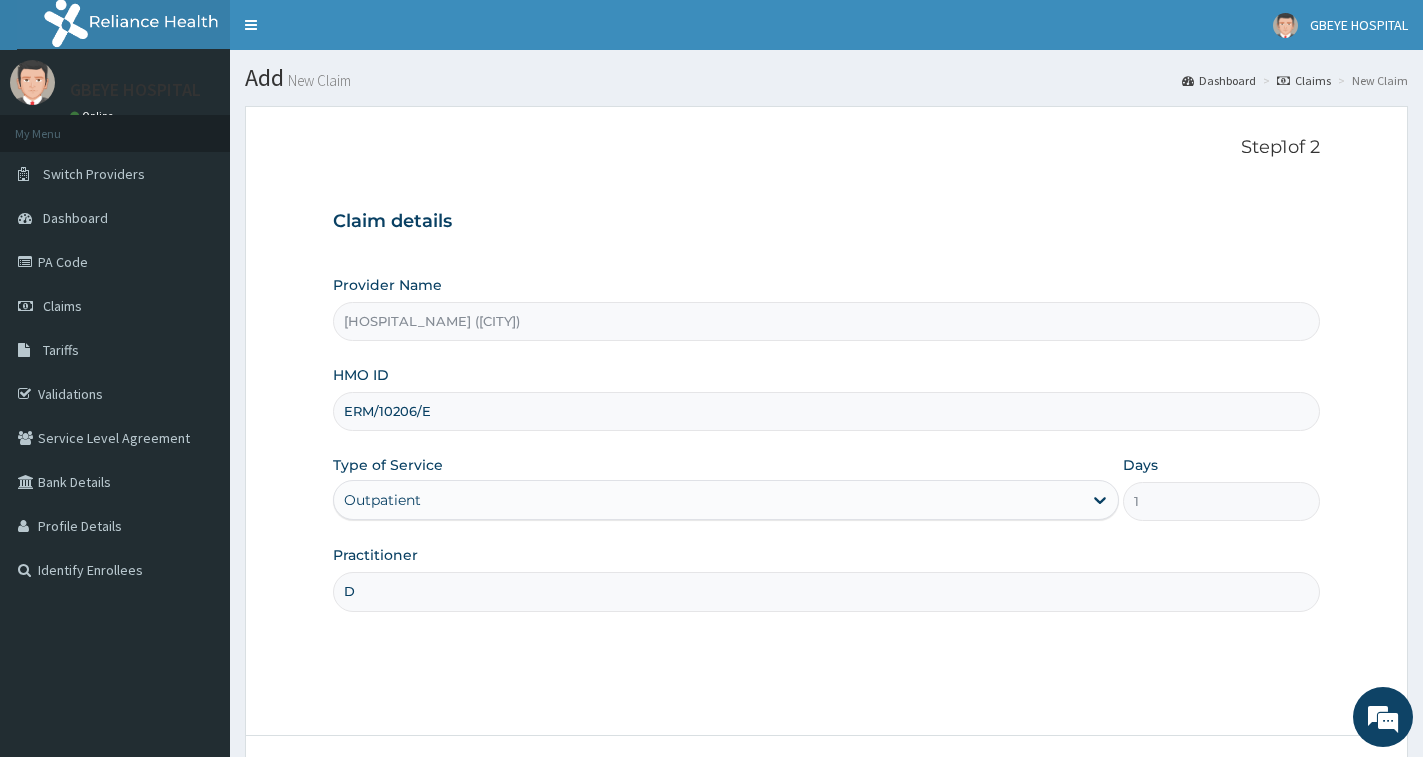 scroll, scrollTop: 0, scrollLeft: 0, axis: both 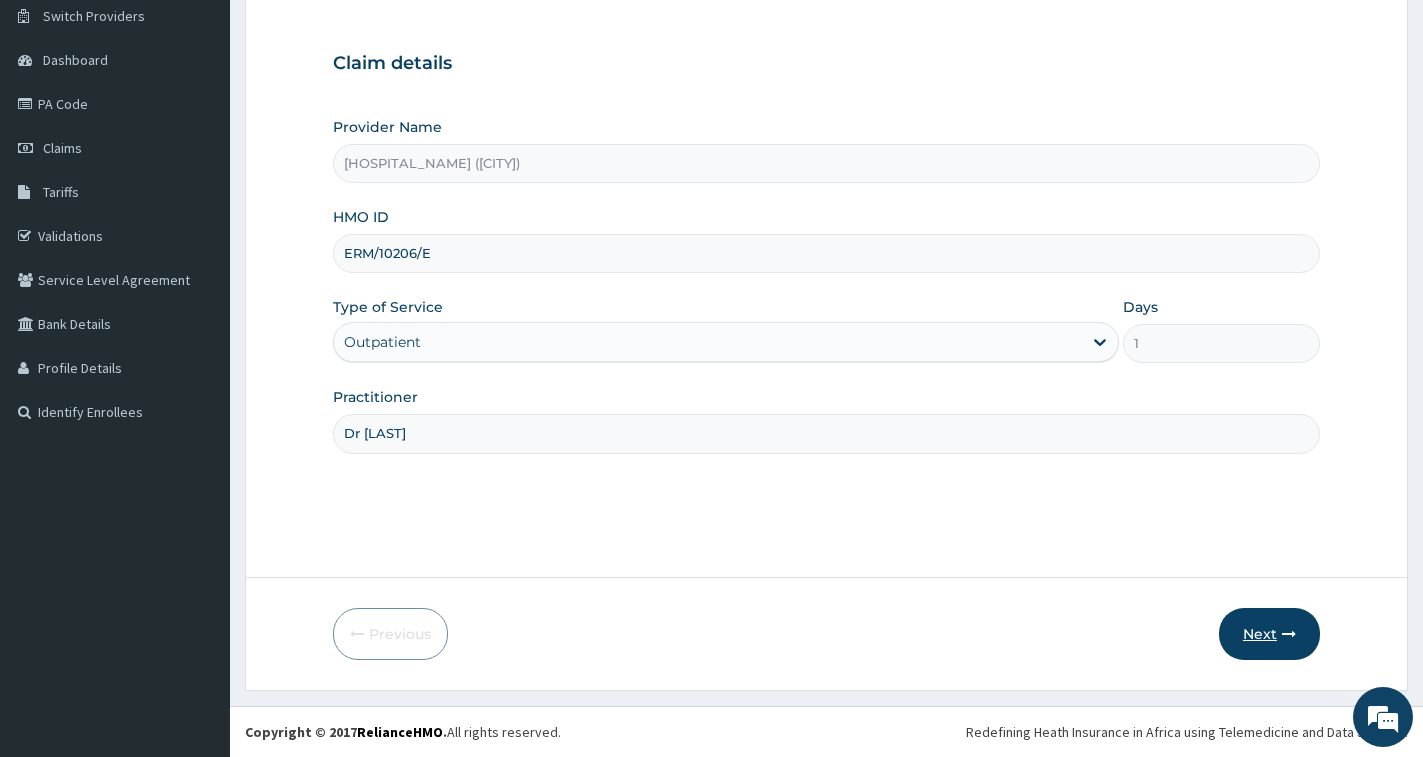 type on "Dr Ucheoha" 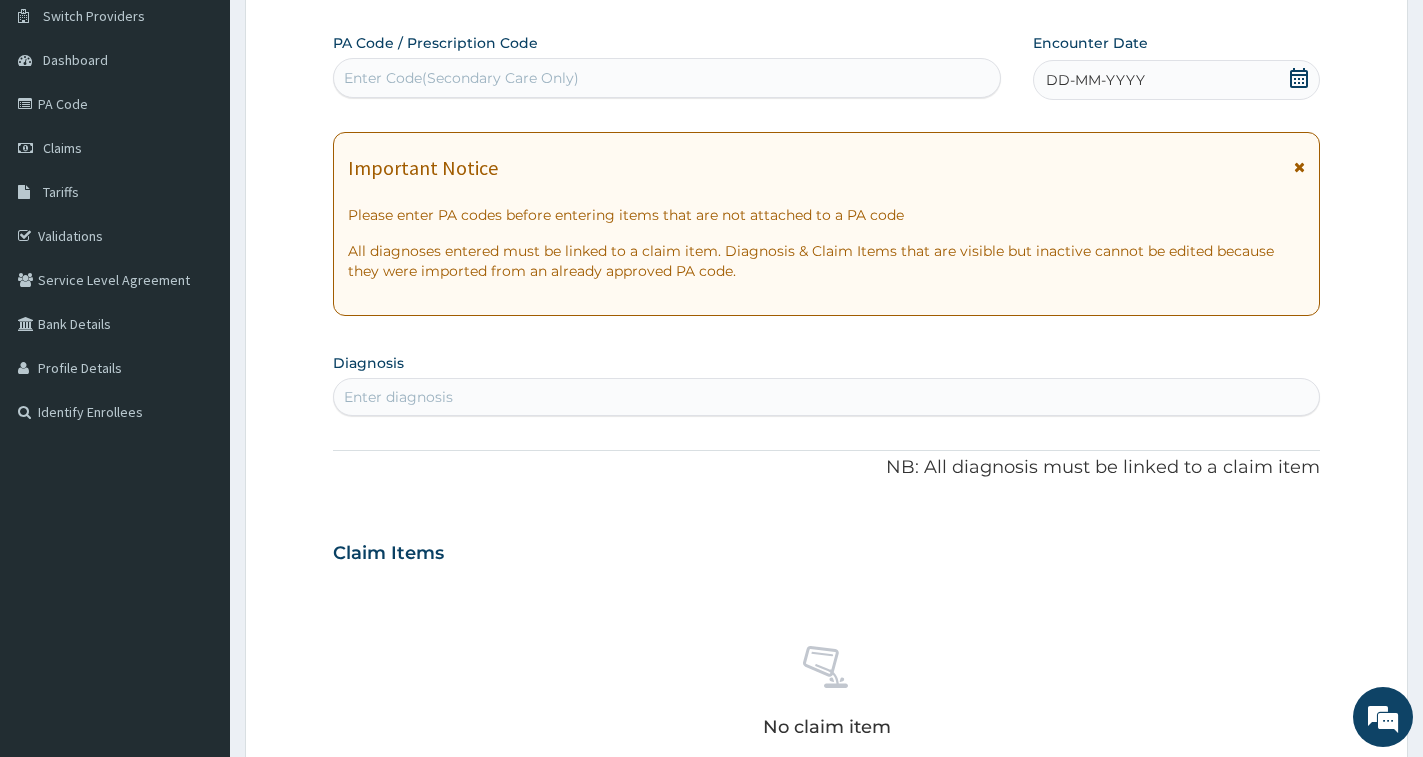 click on "DD-MM-YYYY" at bounding box center (1176, 80) 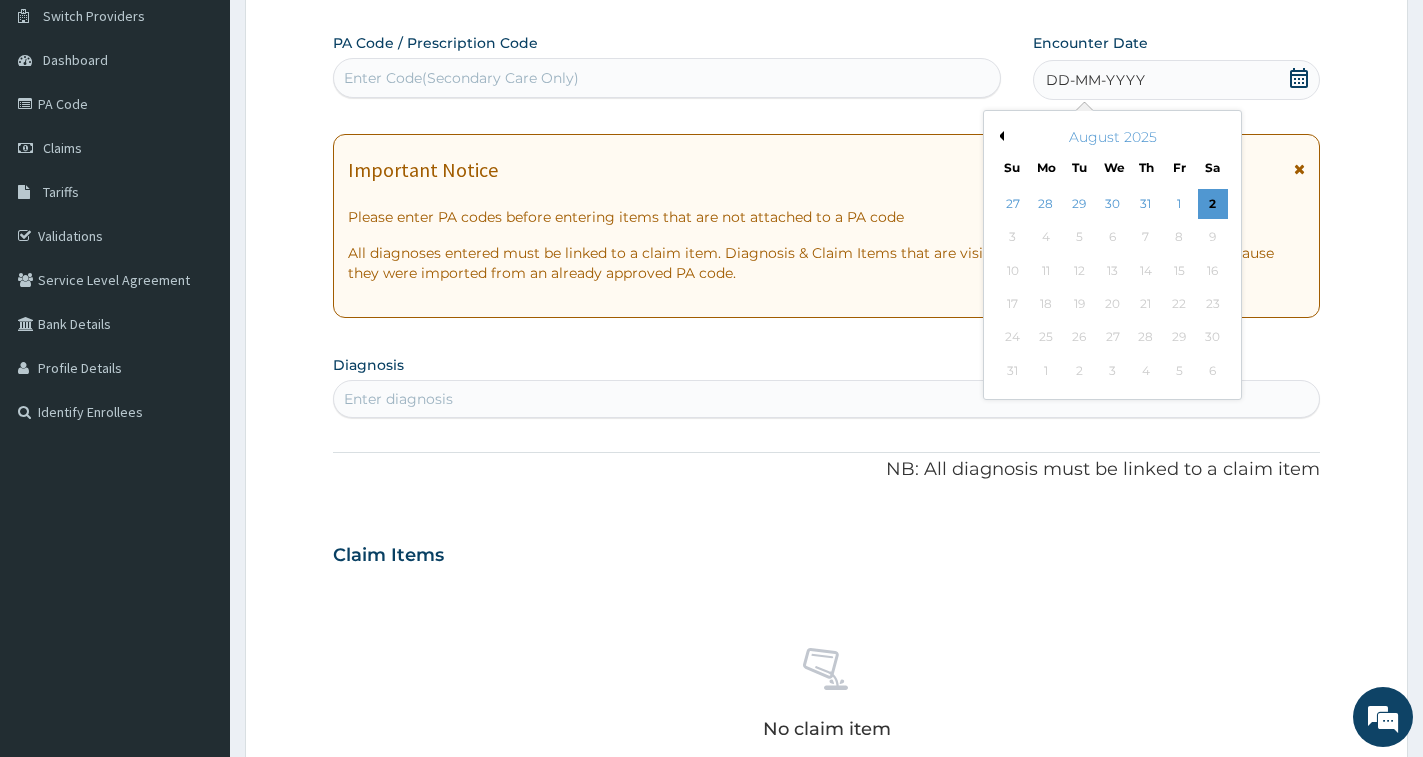 click on "2" at bounding box center [1213, 204] 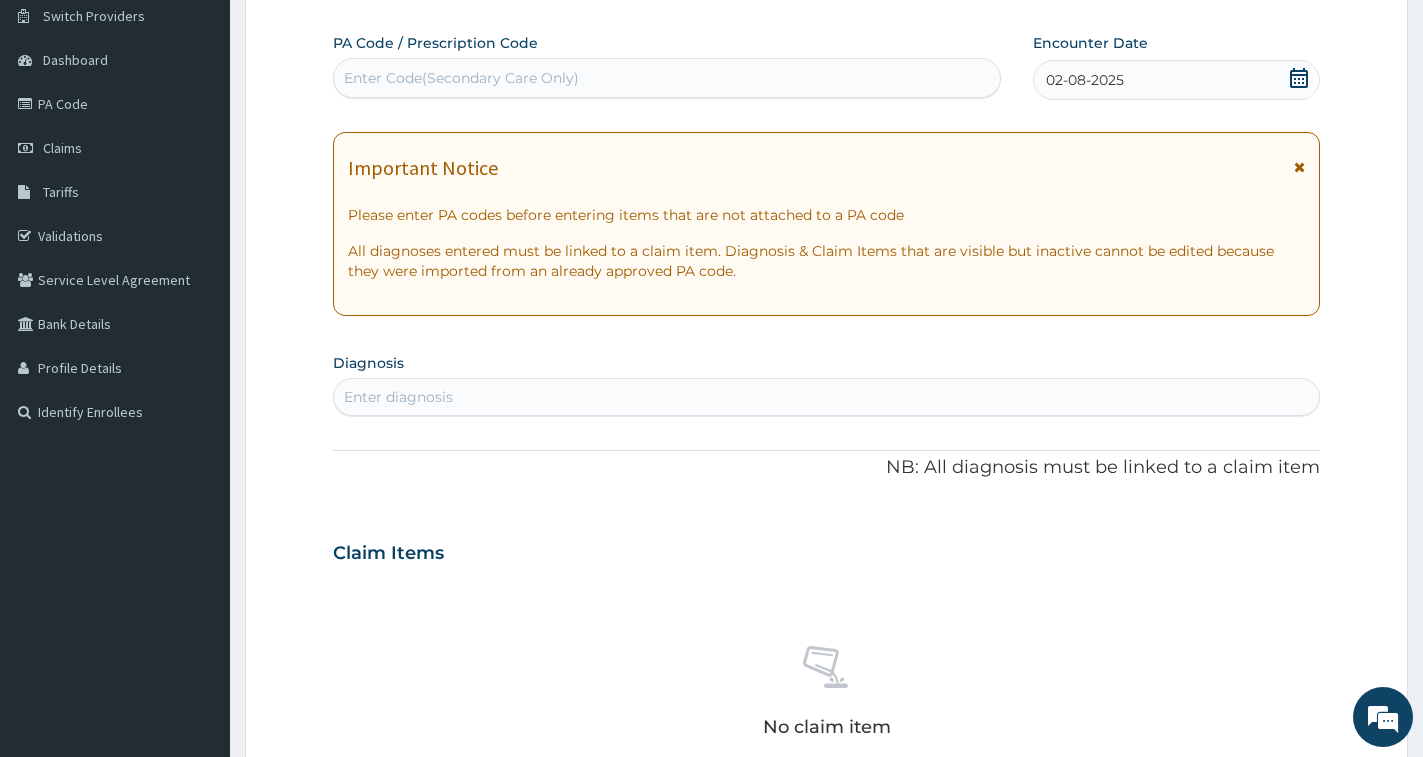 click on "Enter diagnosis" at bounding box center (398, 397) 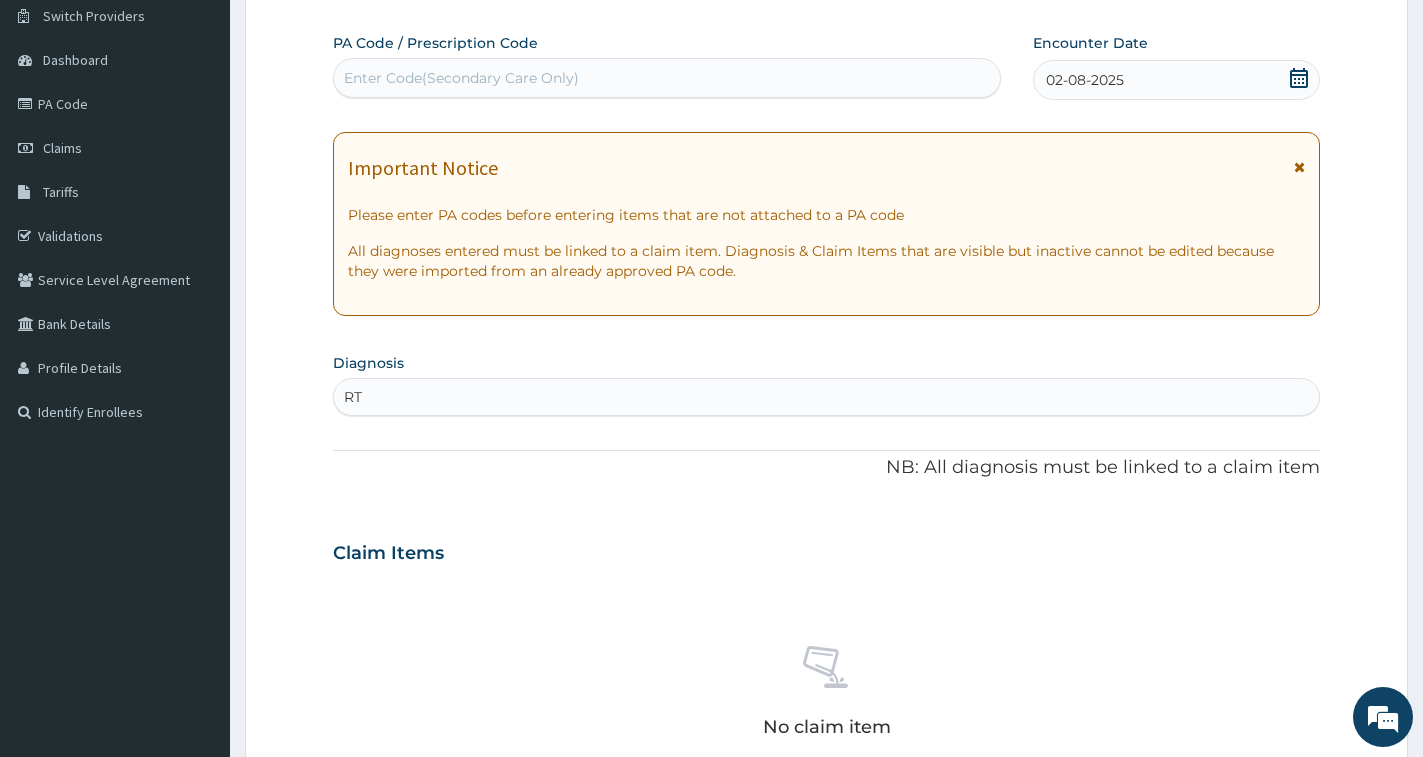 type on "RTI" 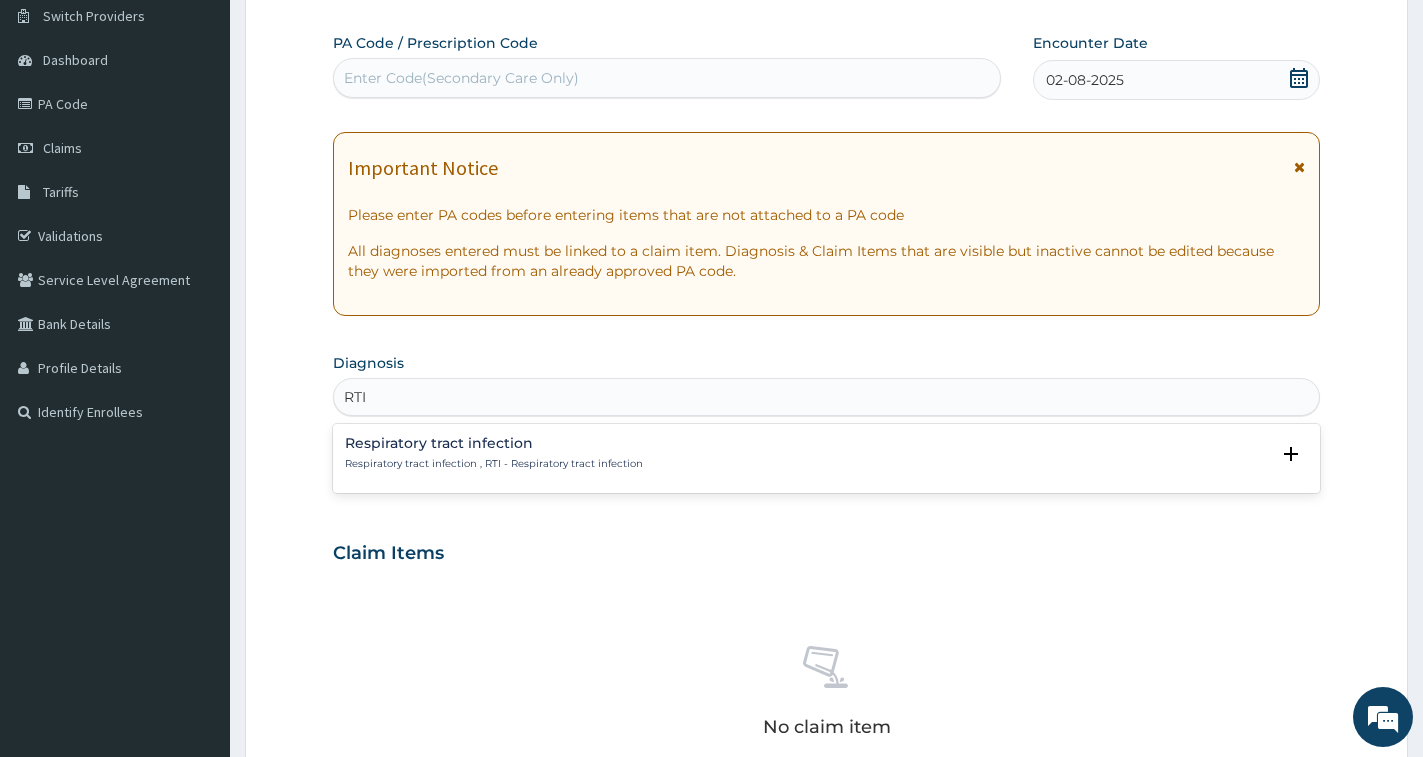 click on "Respiratory tract infection" at bounding box center (494, 443) 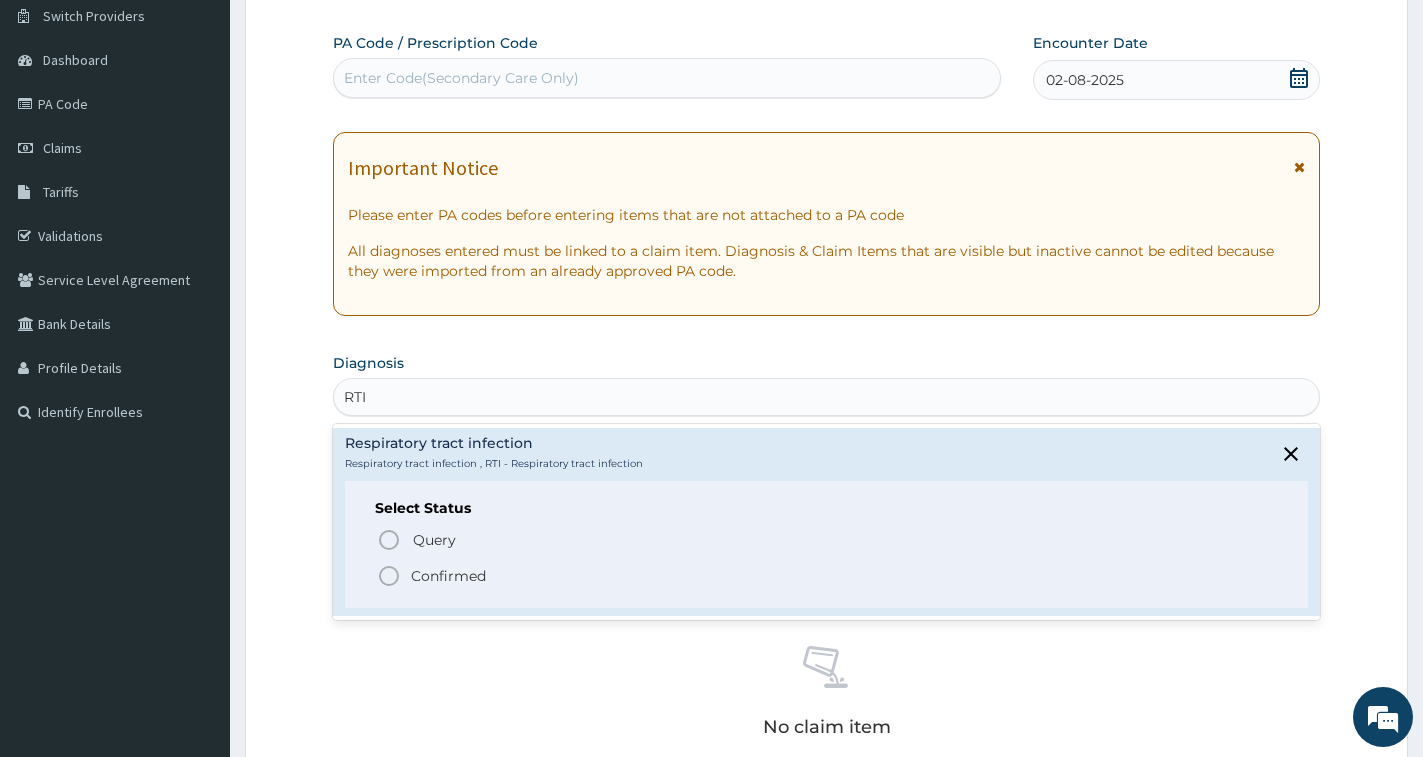 click 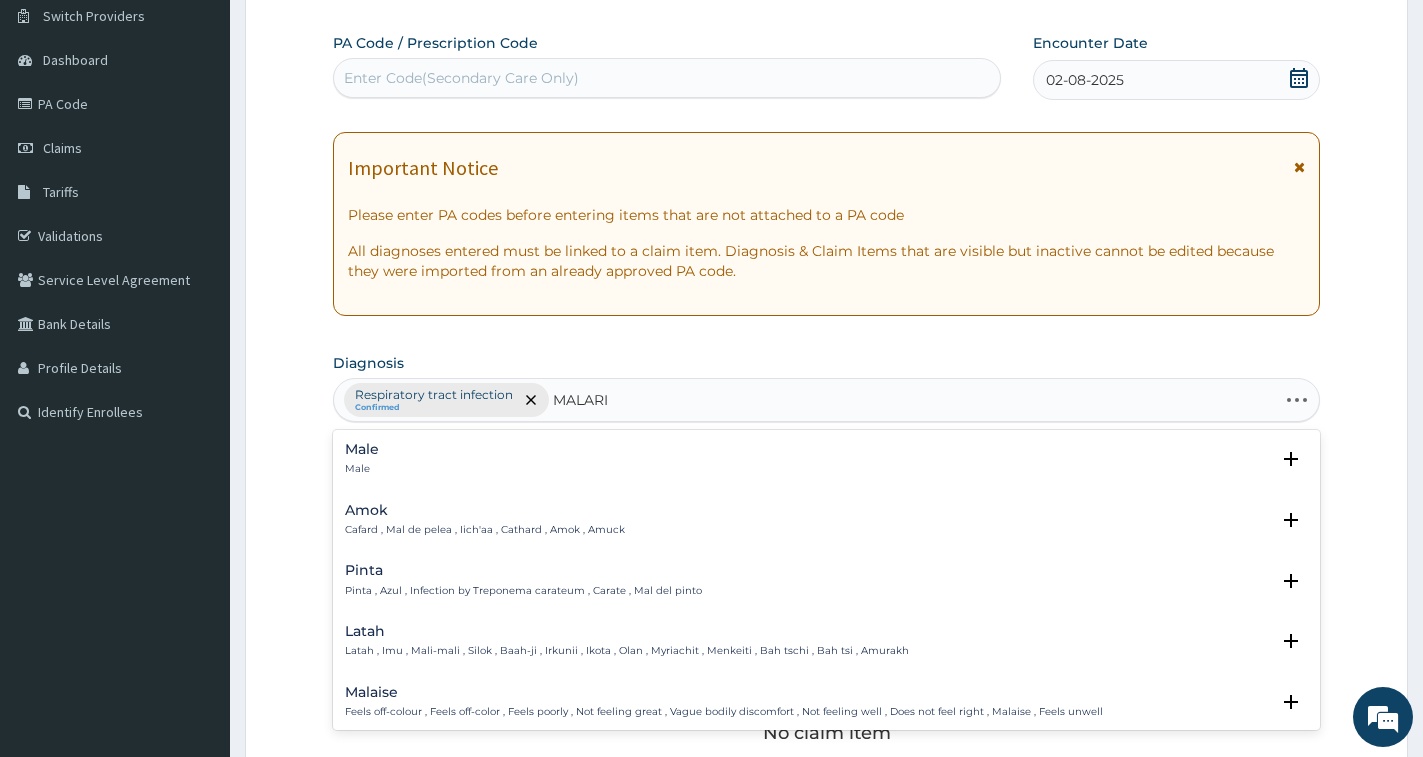 type on "MALARIA" 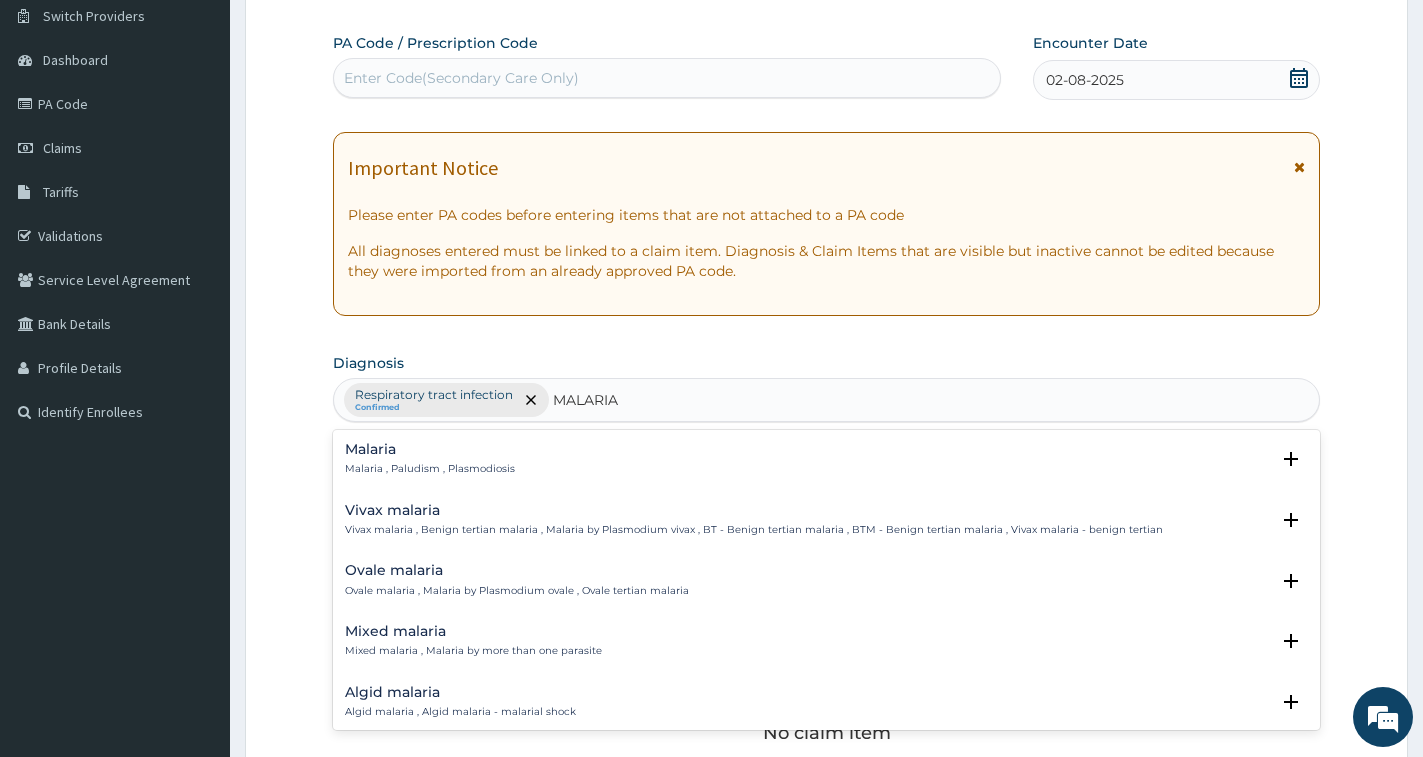 click on "Malaria , Paludism , Plasmodiosis" at bounding box center (430, 469) 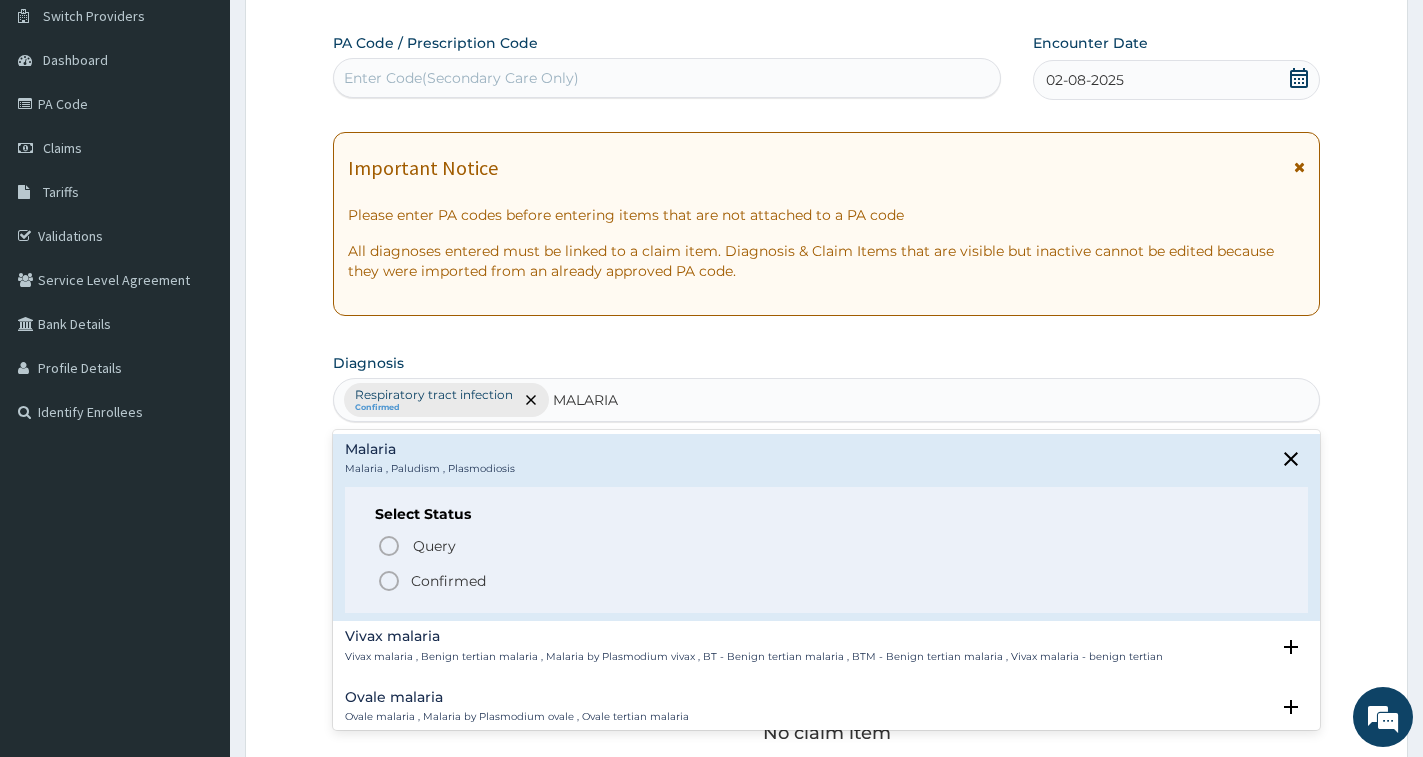 click 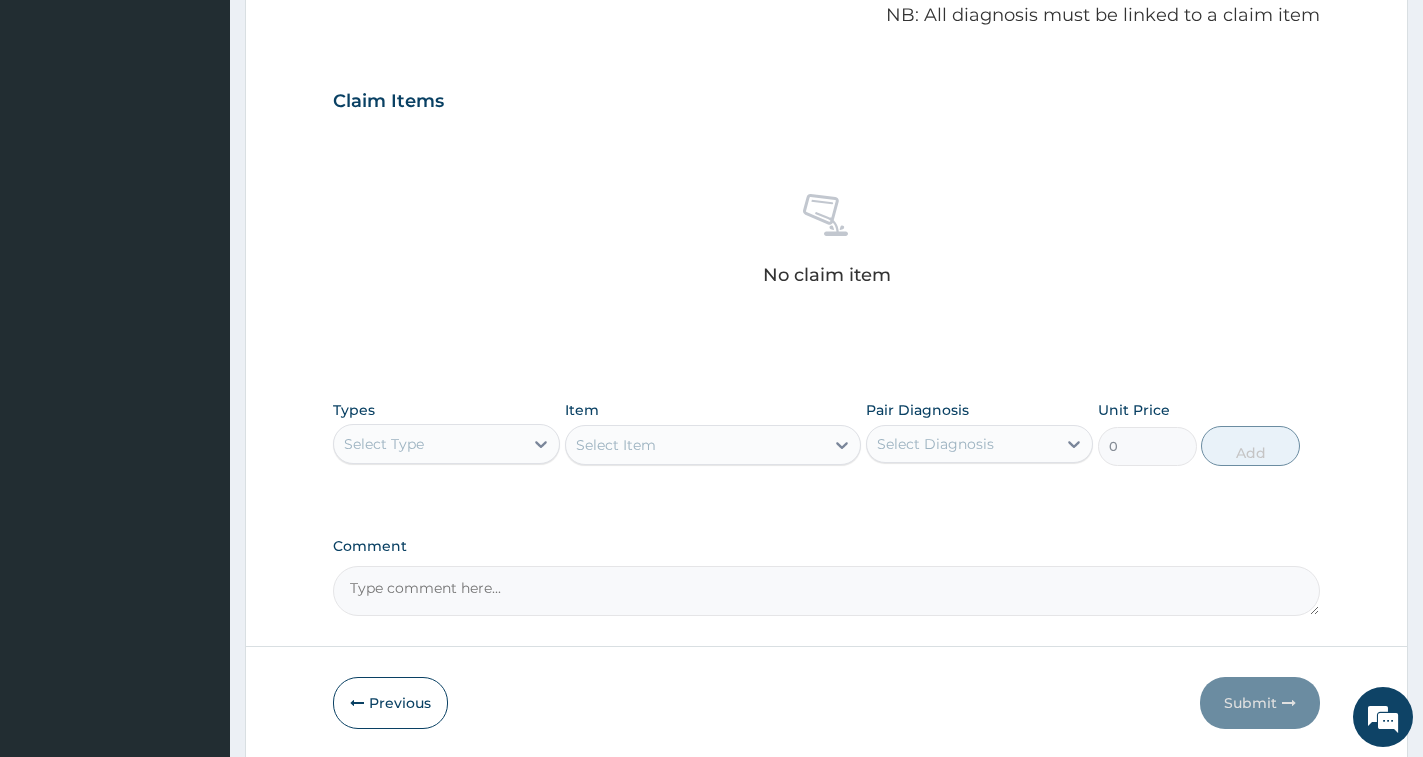 scroll, scrollTop: 685, scrollLeft: 0, axis: vertical 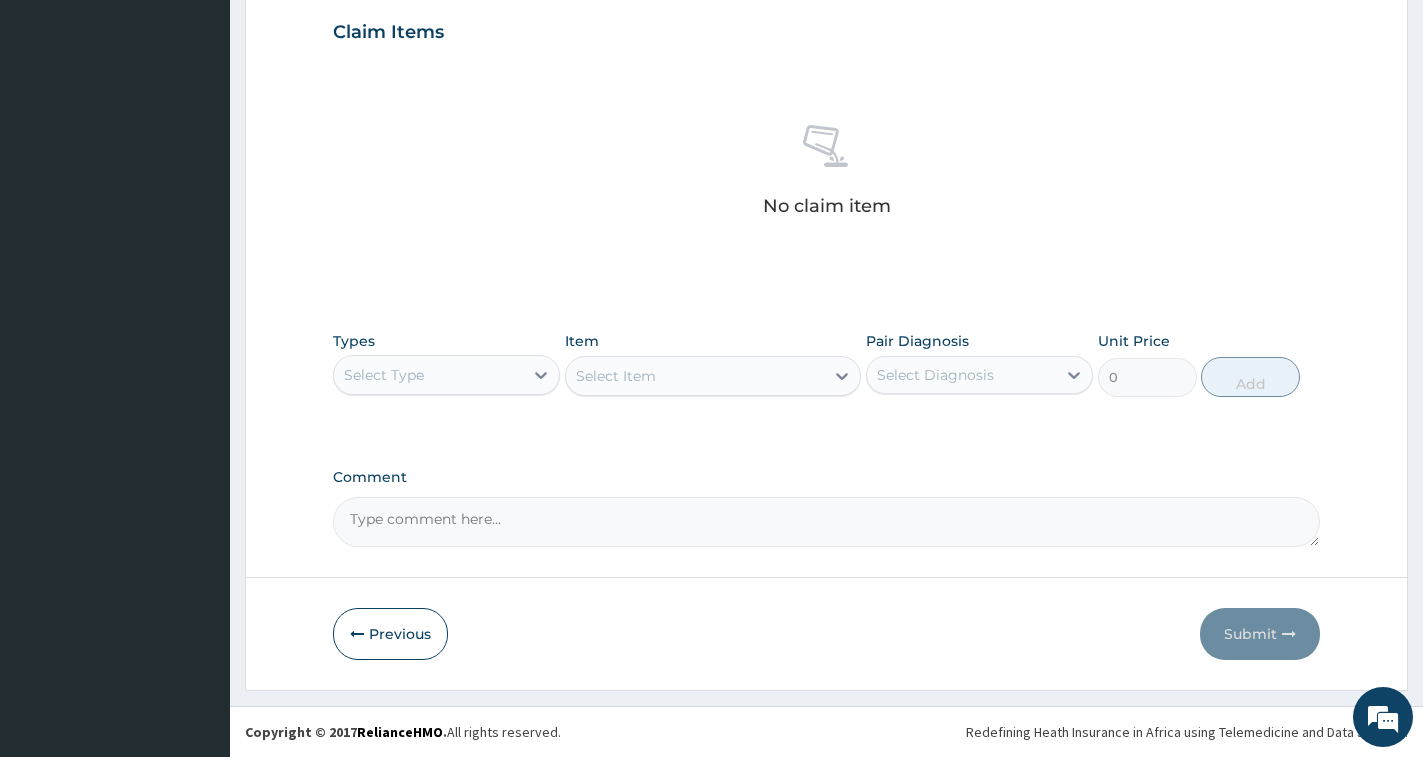 click on "Select Type" at bounding box center (428, 375) 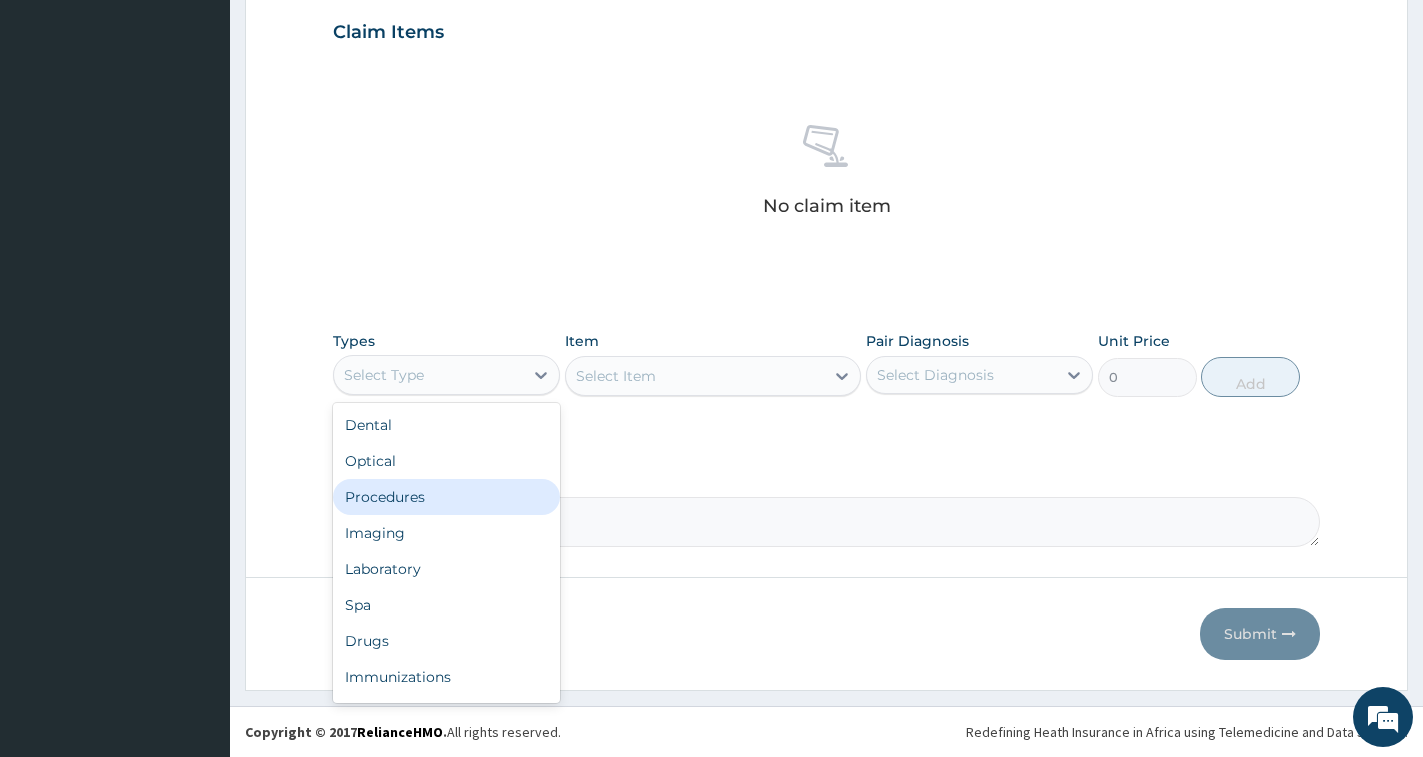 click on "Procedures" at bounding box center [446, 497] 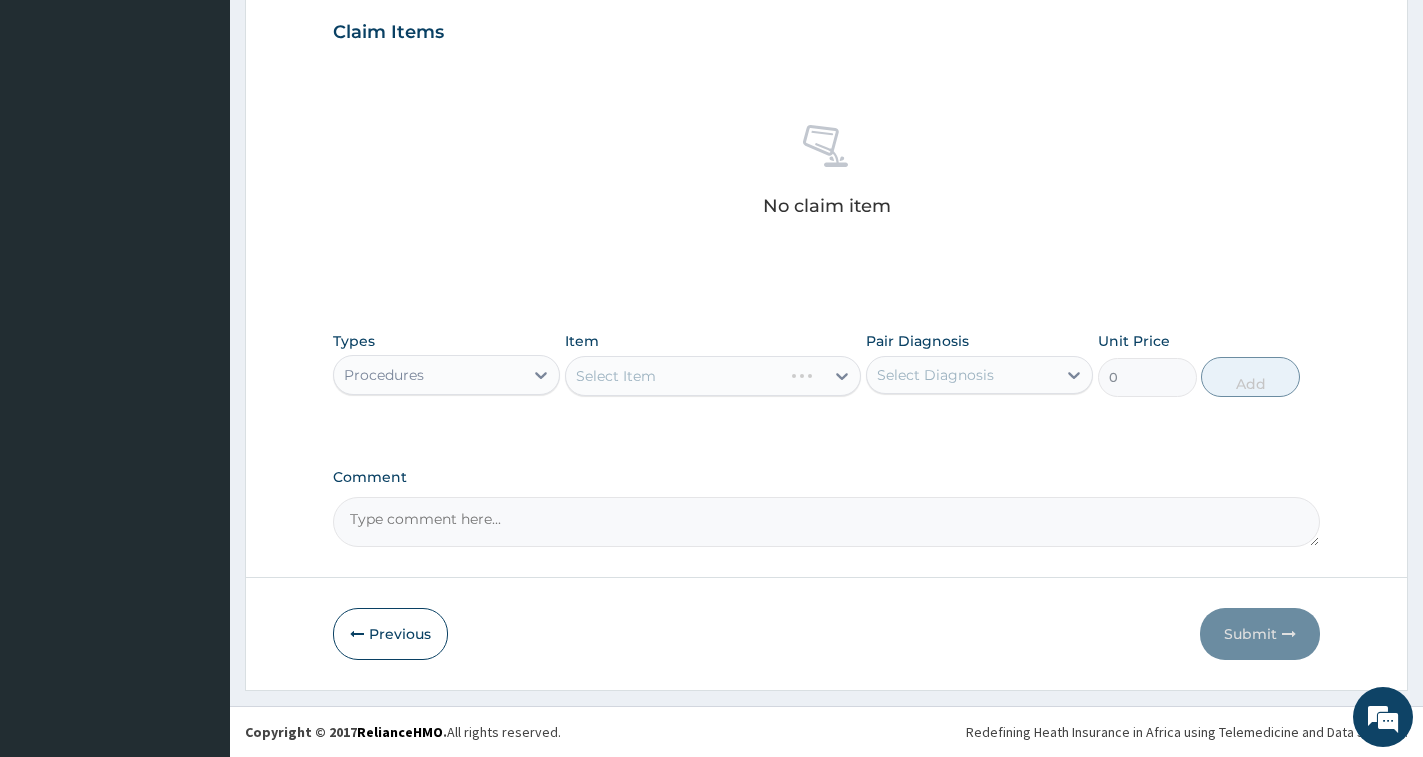 click on "Select Item" at bounding box center [713, 376] 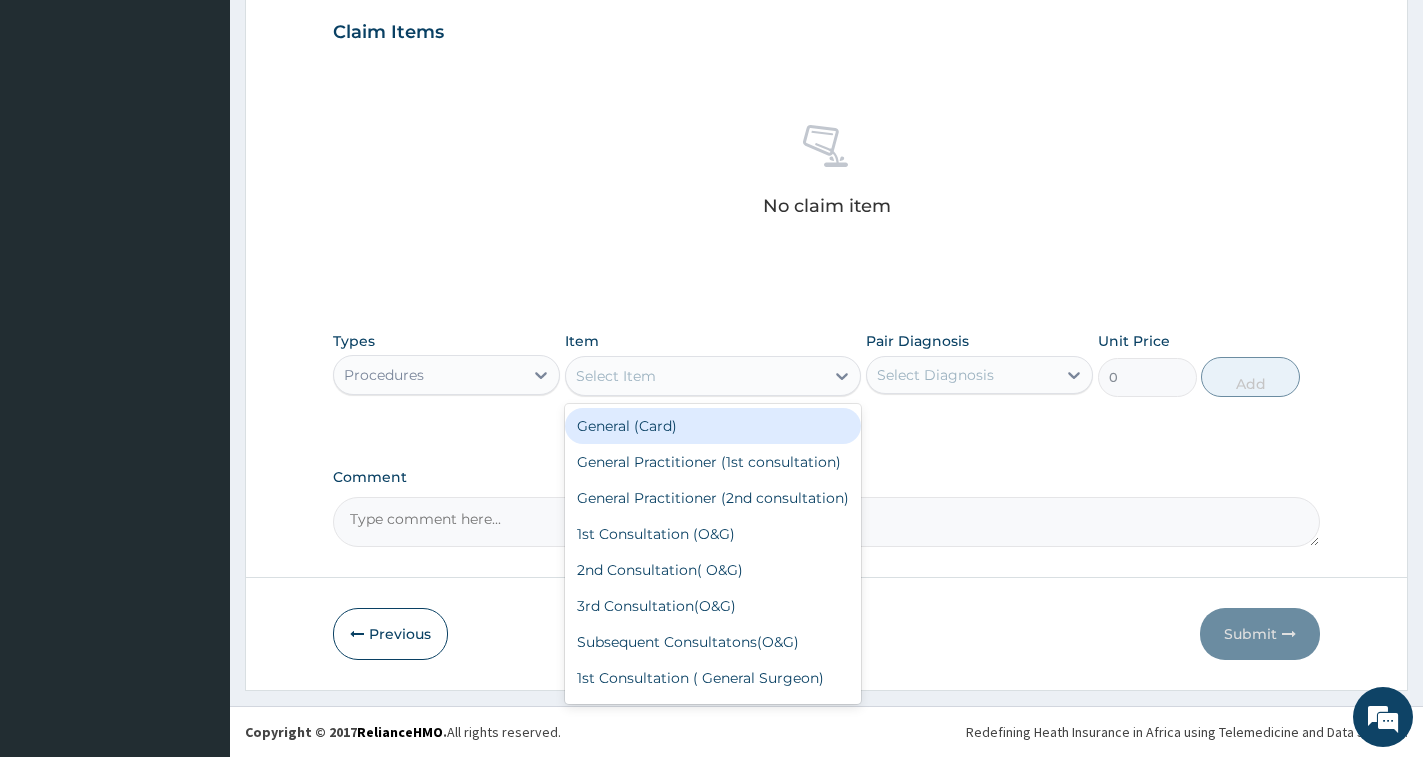 click on "Select Item" at bounding box center (695, 376) 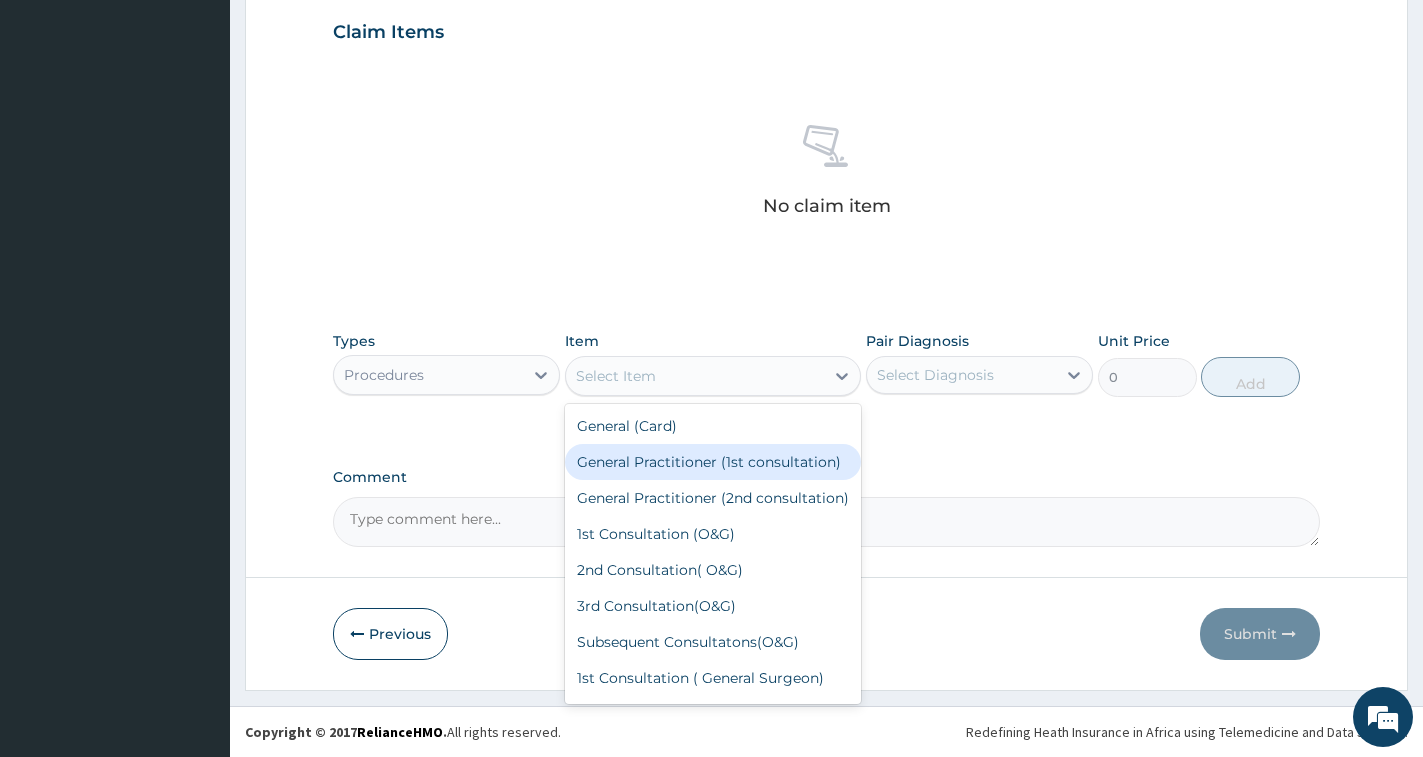 click on "General Practitioner (1st consultation)" at bounding box center (713, 462) 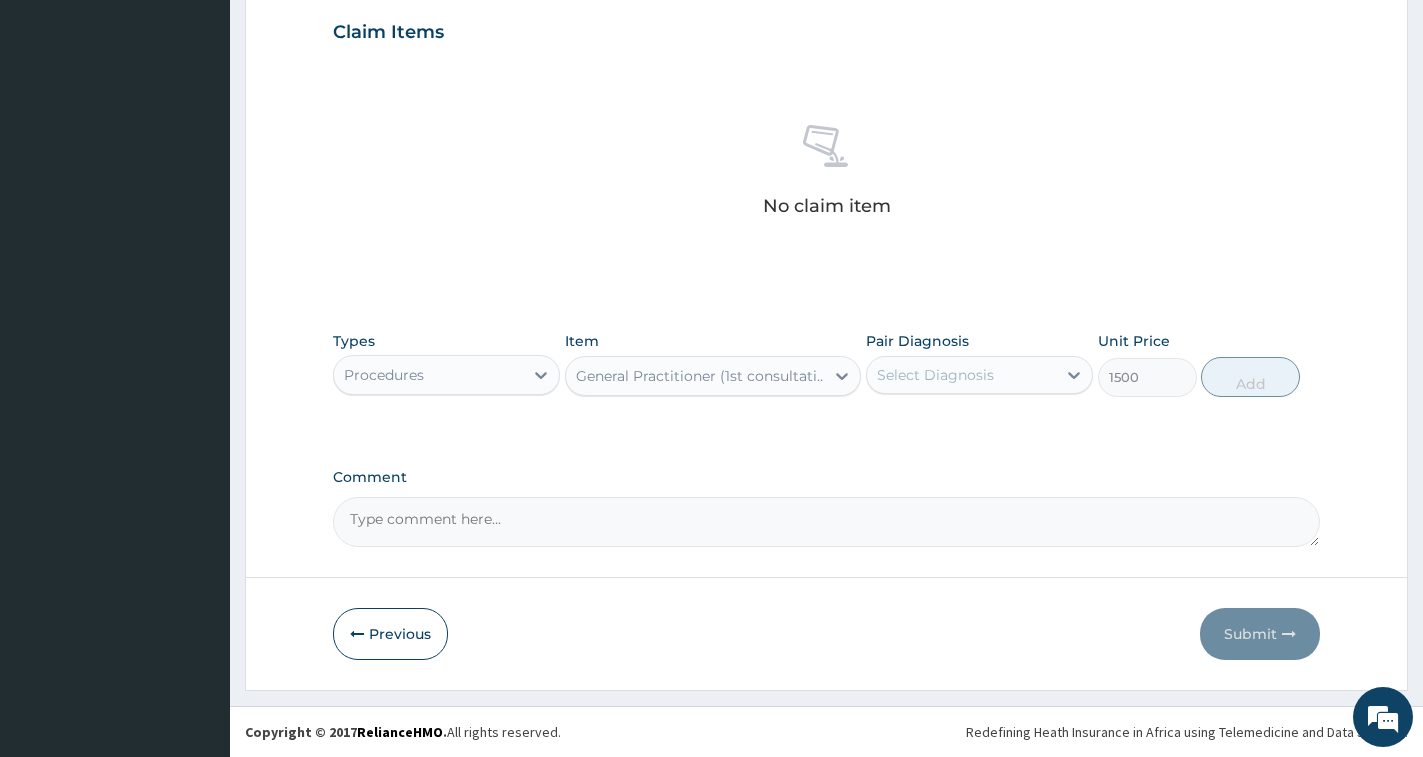 click on "Select Diagnosis" at bounding box center [961, 375] 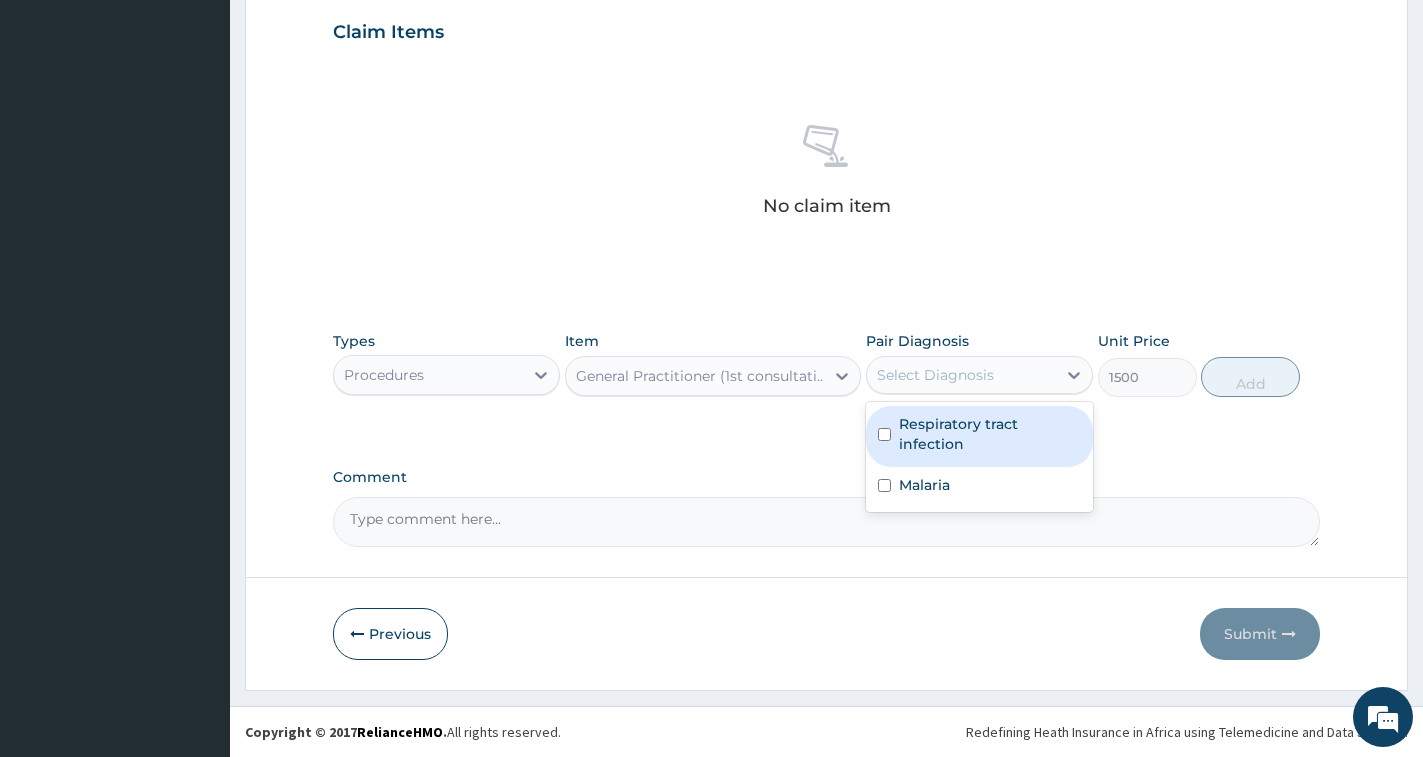 click on "Respiratory tract infection" at bounding box center (979, 436) 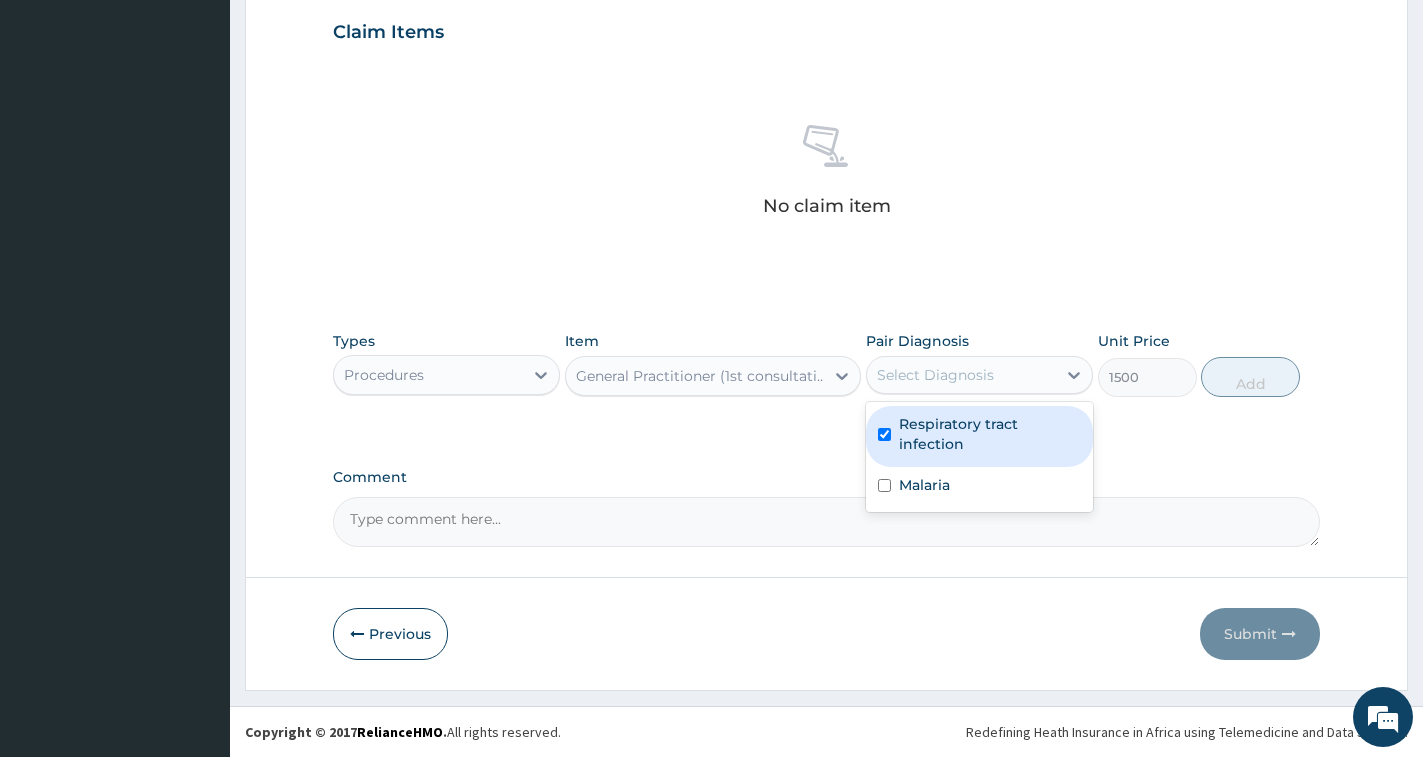 checkbox on "true" 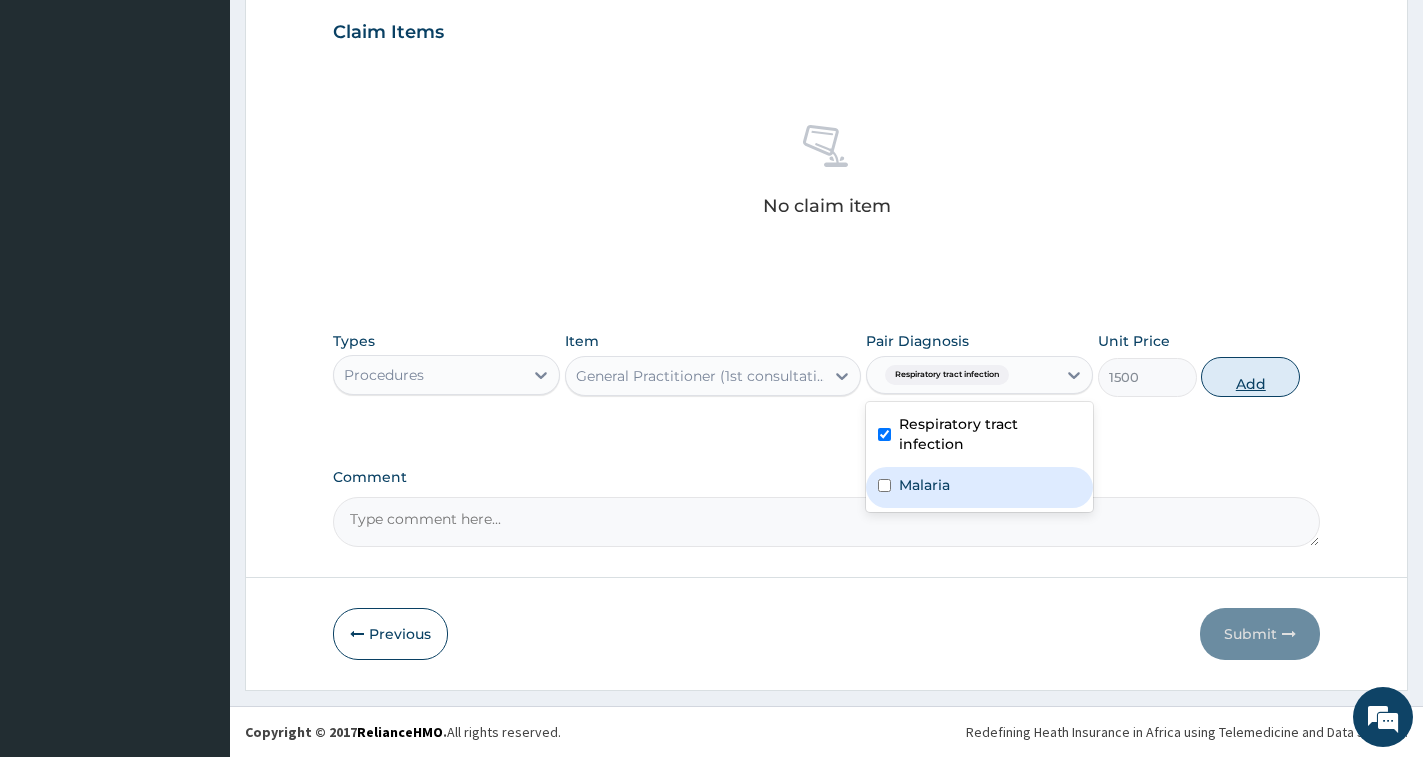 click on "Types Procedures Item General Practitioner (1st consultation) Pair Diagnosis option Respiratory tract infection, selected. option Malaria focused, 2 of 2. 2 results available. Use Up and Down to choose options, press Enter to select the currently focused option, press Escape to exit the menu, press Tab to select the option and exit the menu. Respiratory tract infection Respiratory tract infection Malaria Unit Price 1500 Add" at bounding box center [826, 364] 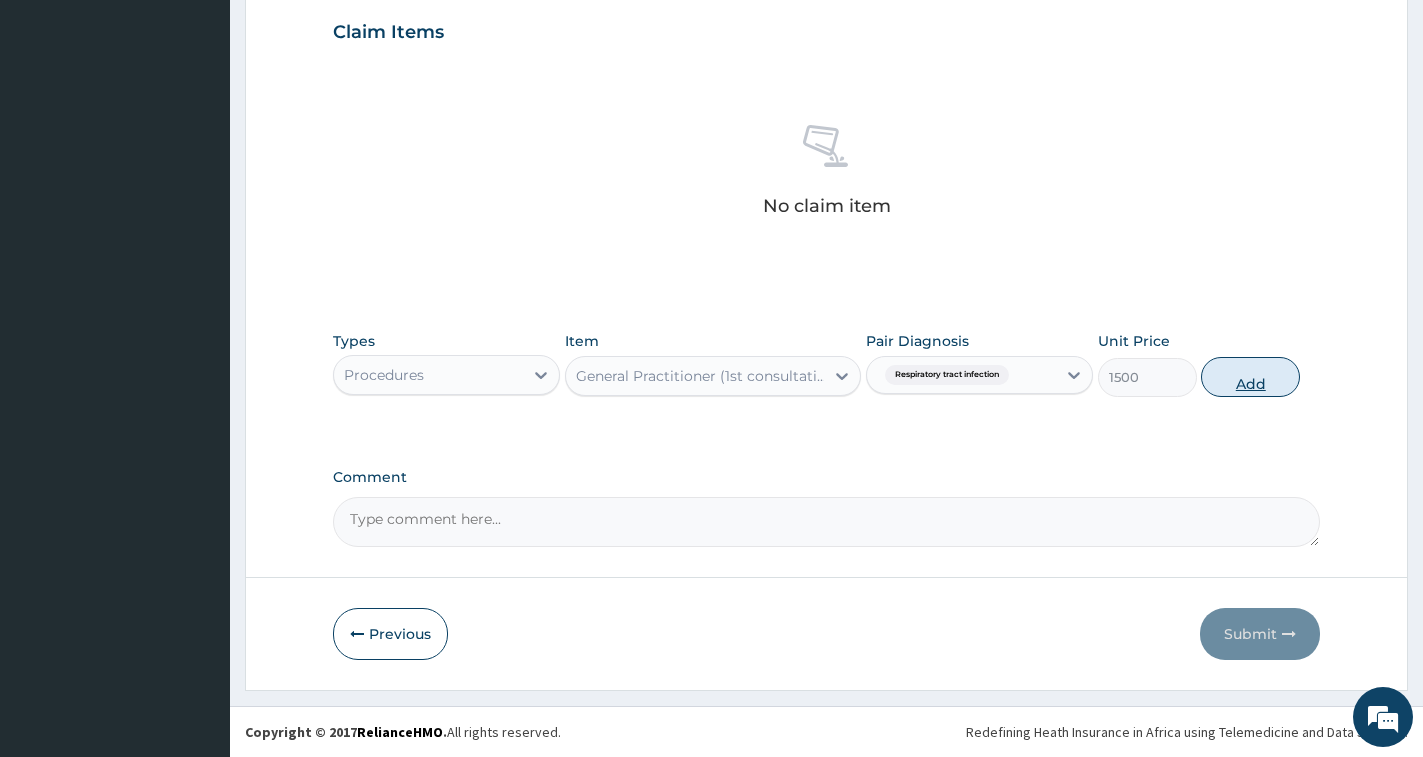 click on "Add" at bounding box center [1250, 377] 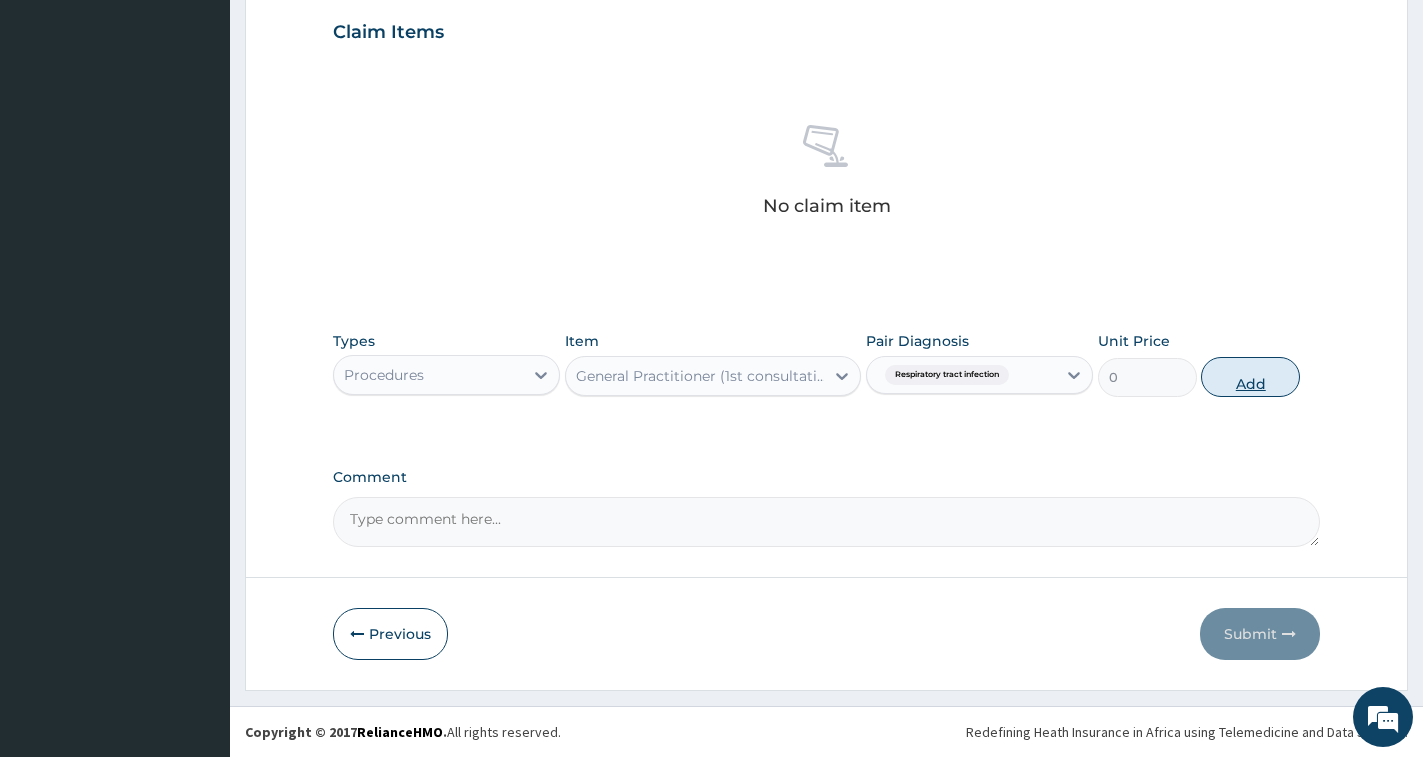 scroll, scrollTop: 607, scrollLeft: 0, axis: vertical 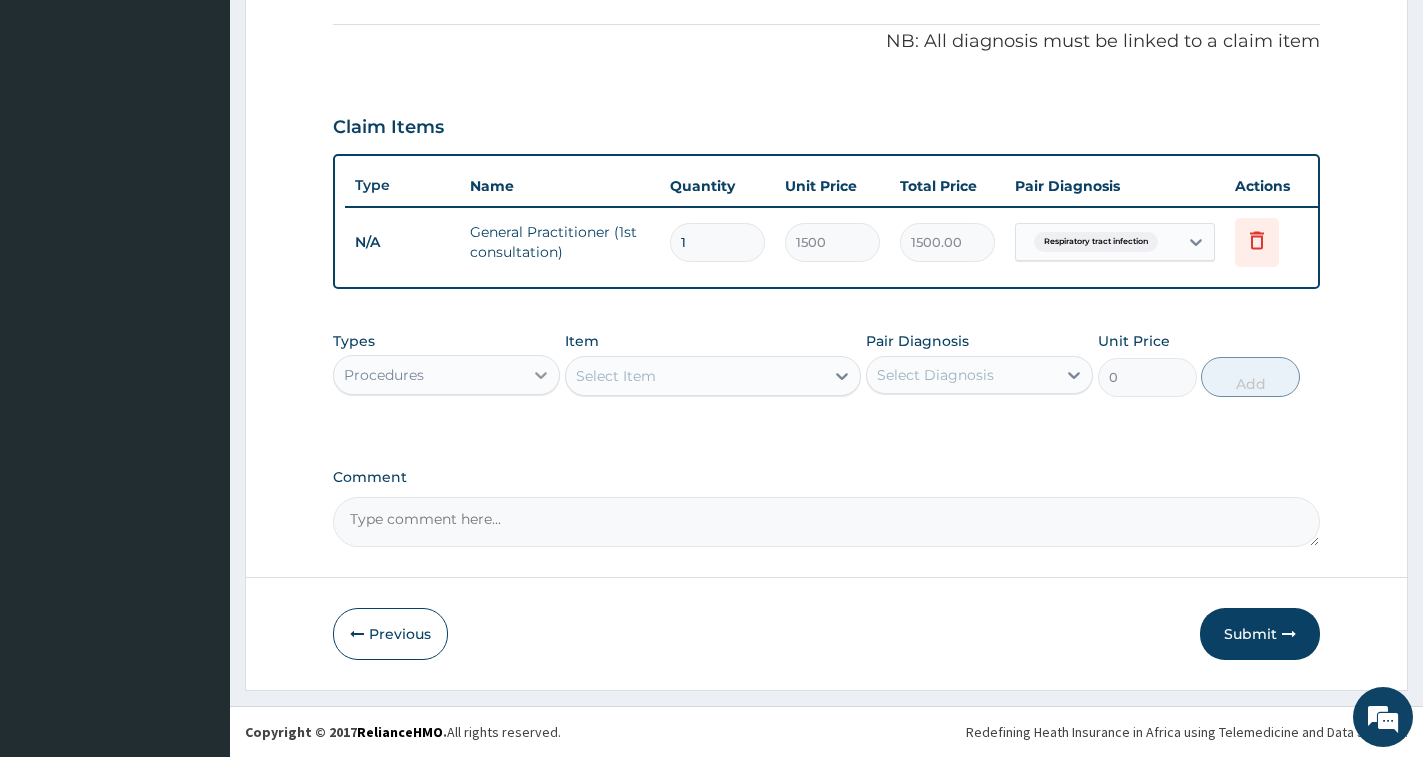 click on "Procedures" at bounding box center [446, 375] 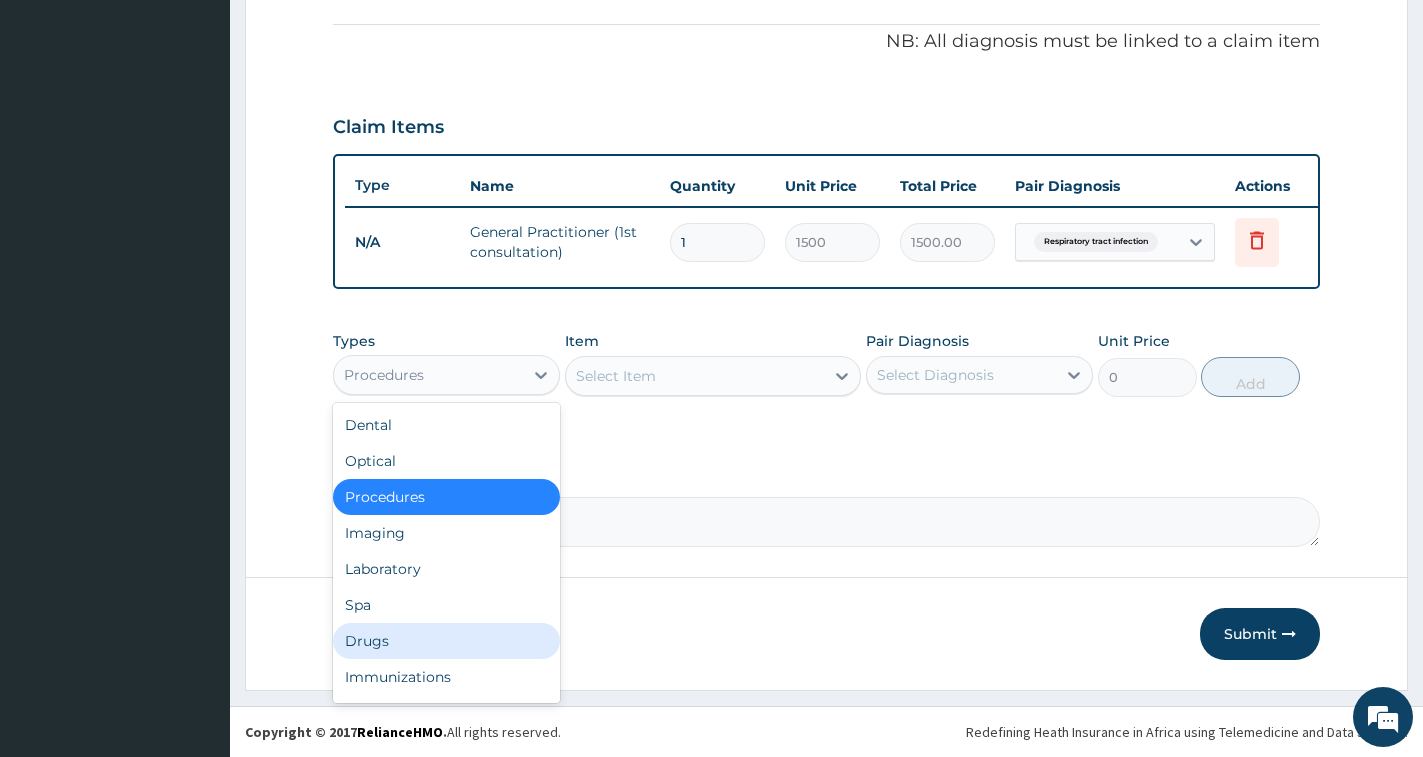 click on "Drugs" at bounding box center [446, 641] 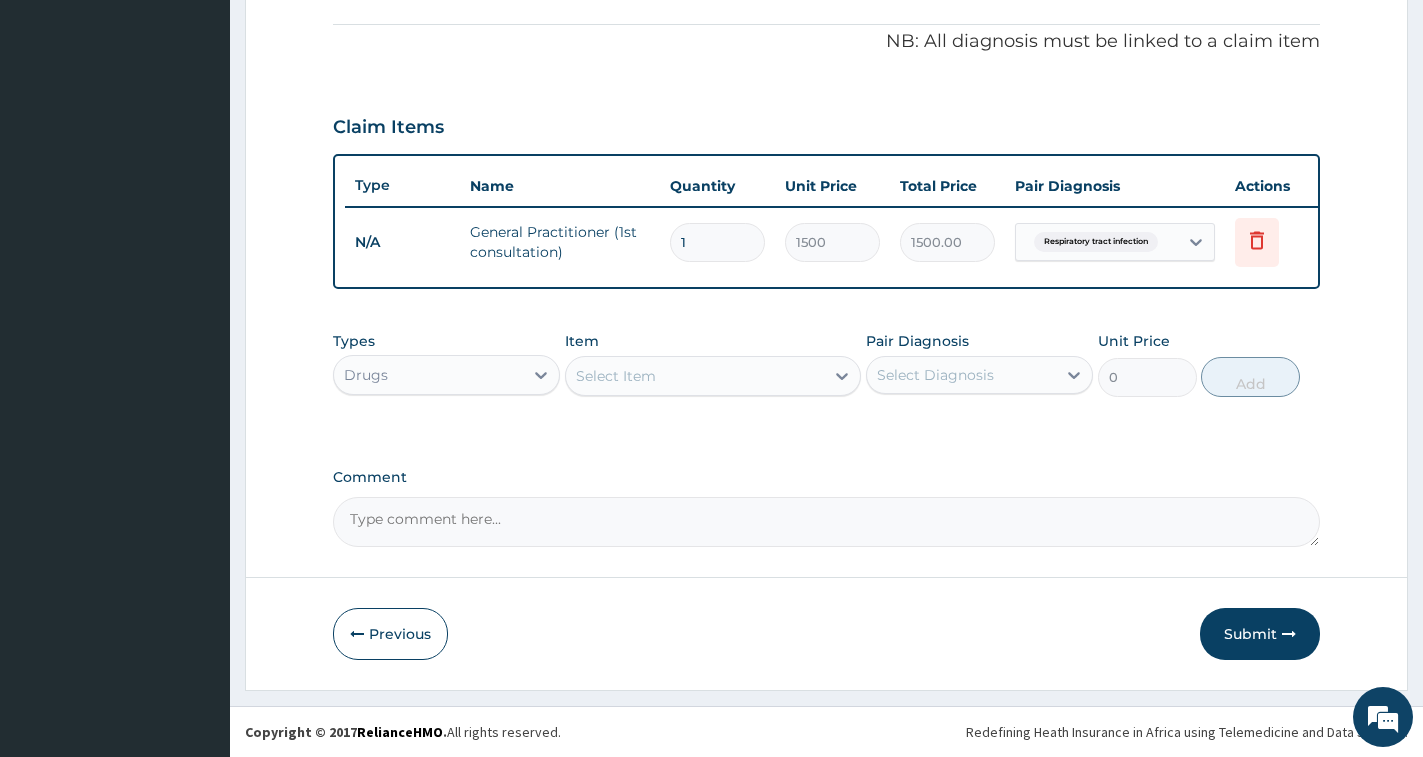 click on "Select Item" at bounding box center [695, 376] 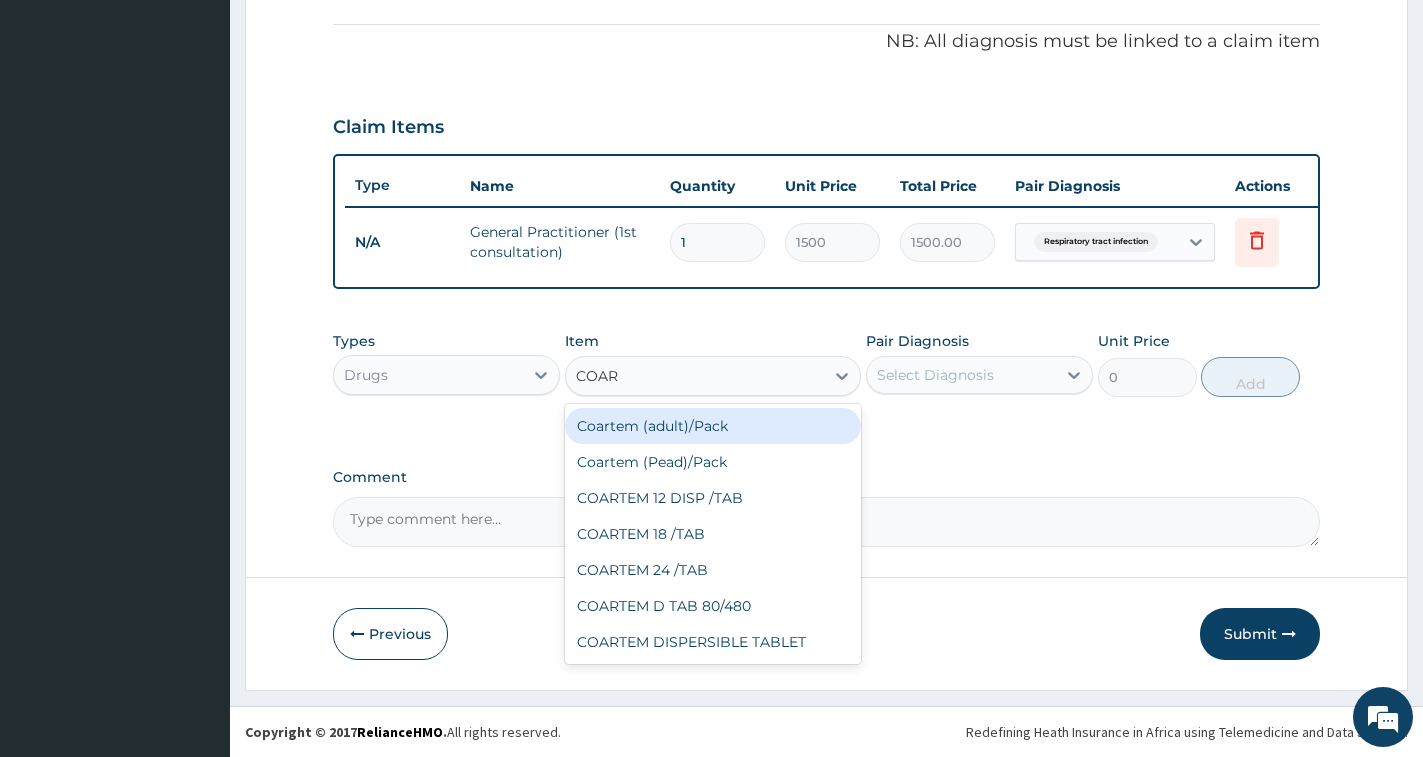 type on "COART" 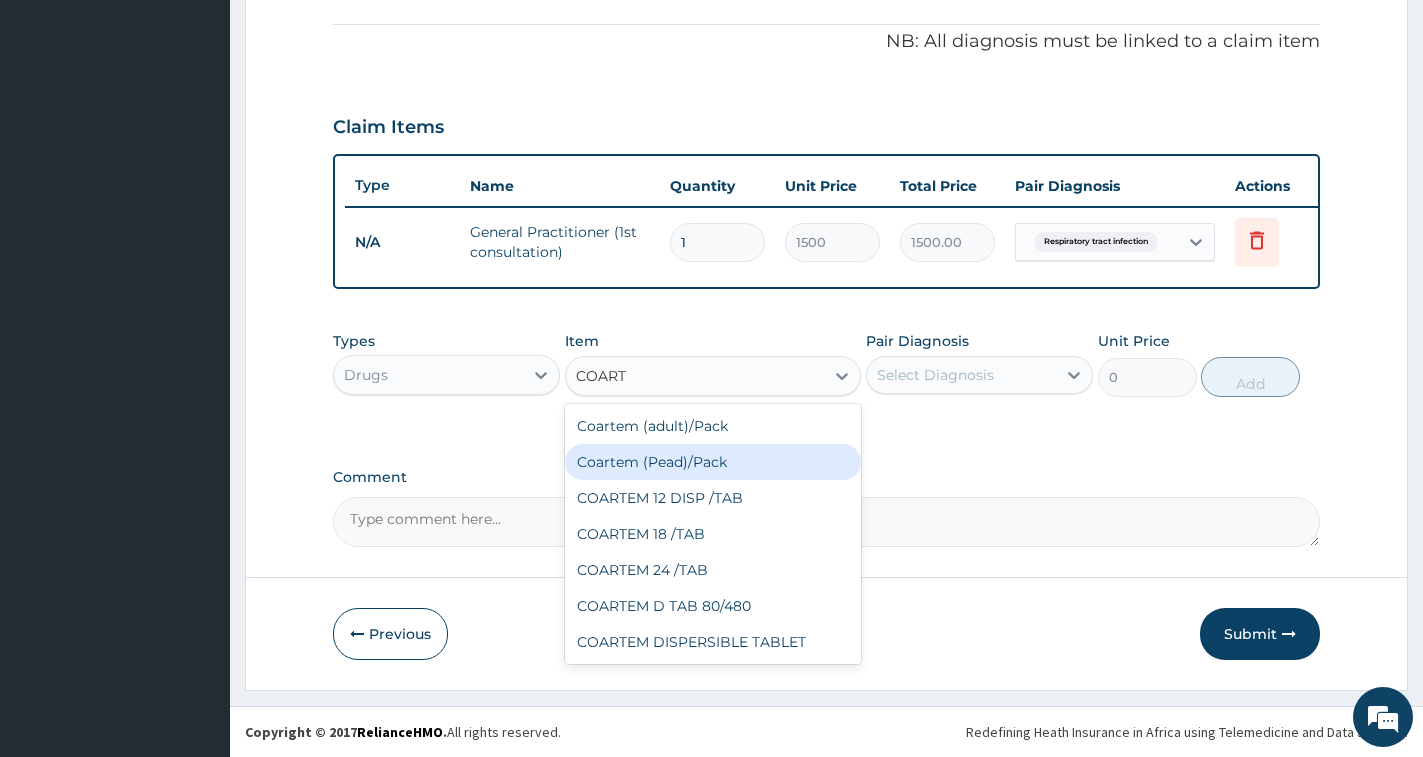 click on "Coartem (Pead)/Pack" at bounding box center (713, 462) 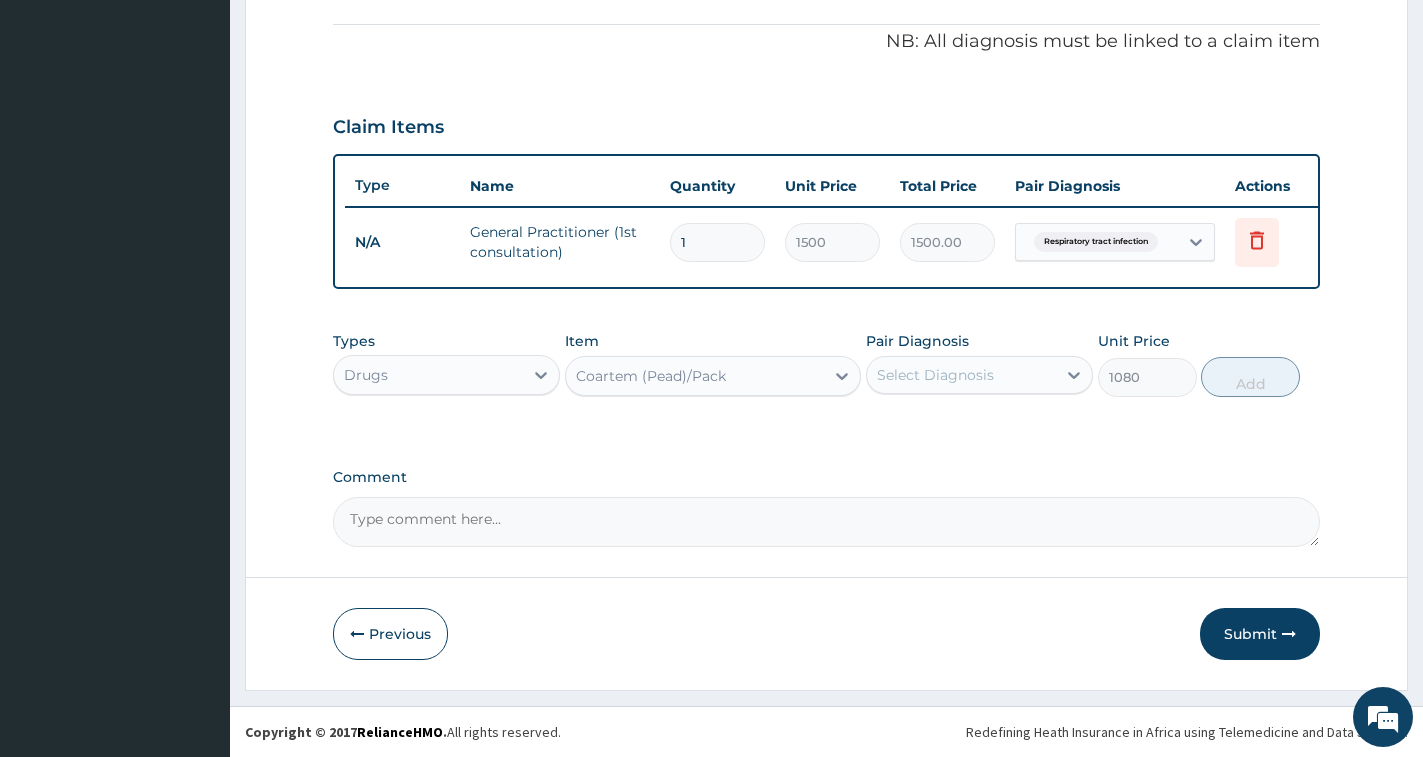 click on "Select Diagnosis" at bounding box center (935, 375) 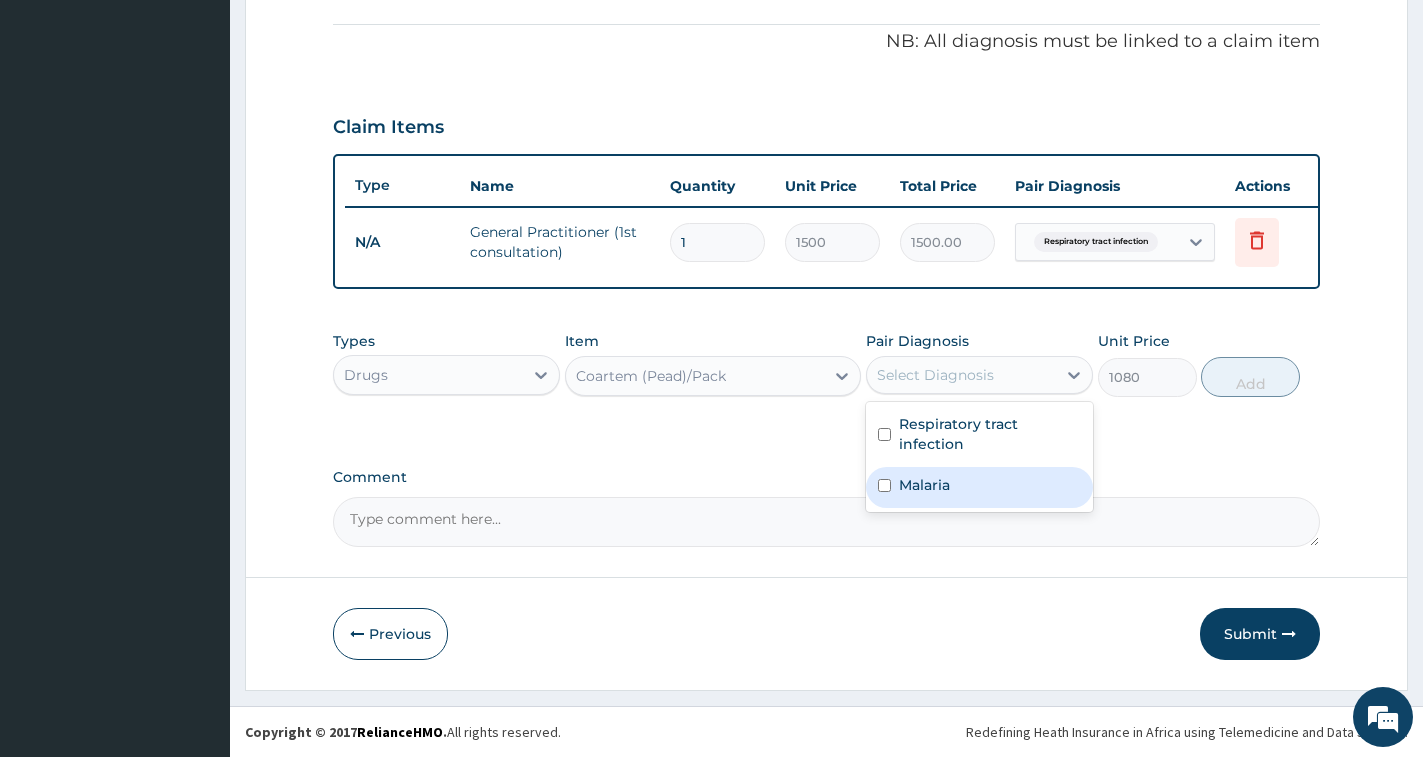 drag, startPoint x: 976, startPoint y: 480, endPoint x: 979, endPoint y: 369, distance: 111.040535 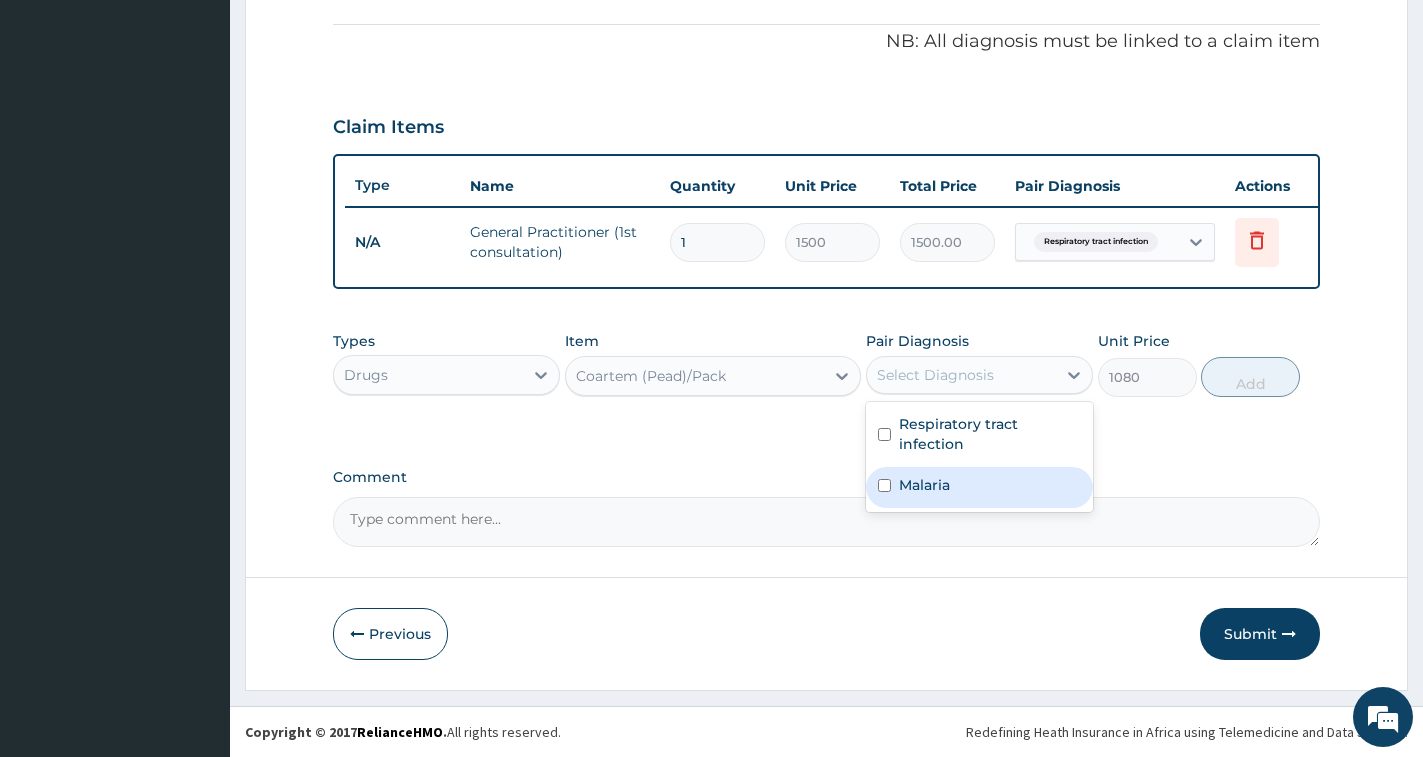 click on "Pair Diagnosis option Respiratory tract infection, selected. option Malaria focused, 2 of 2. 2 results available. Use Up and Down to choose options, press Enter to select the currently focused option, press Escape to exit the menu, press Tab to select the option and exit the menu. Select Diagnosis Respiratory tract infection Malaria" at bounding box center [979, 364] 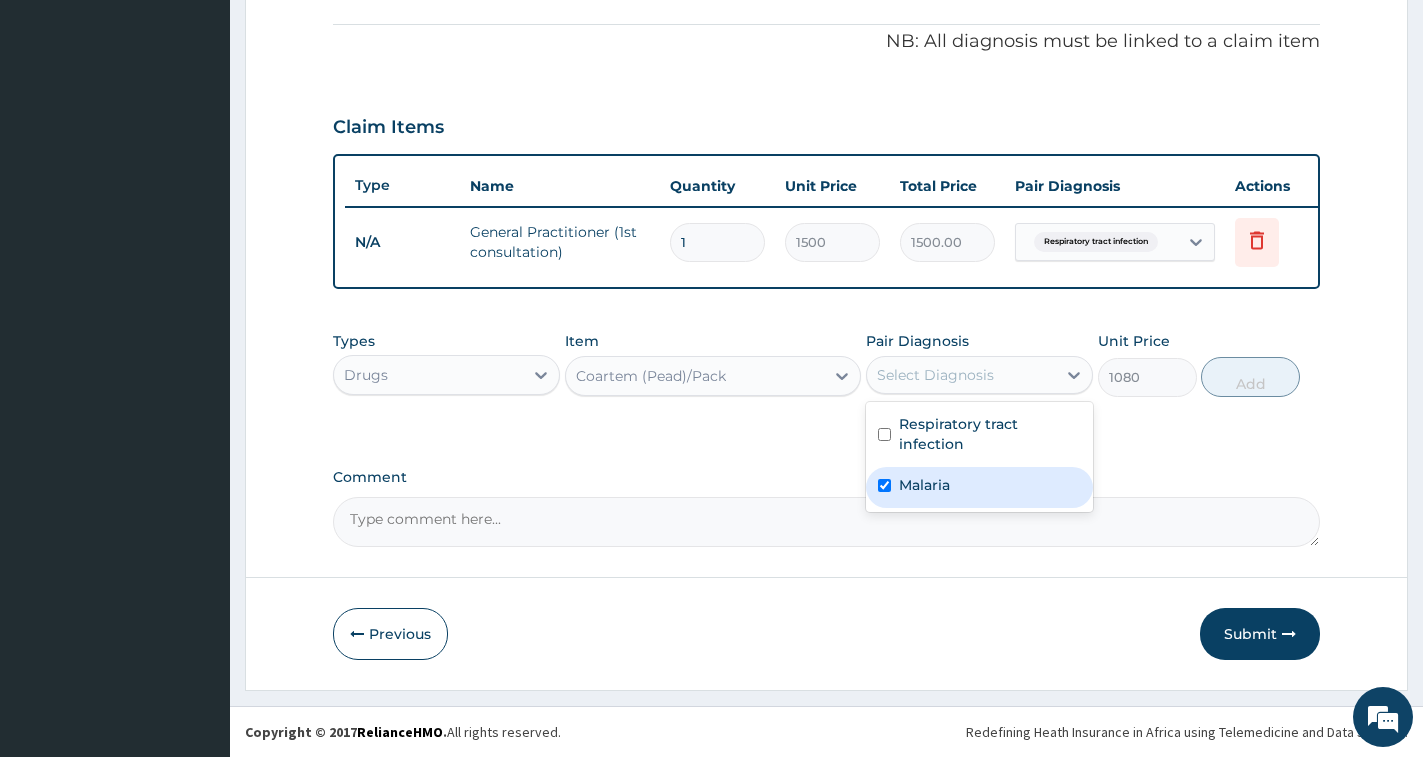 checkbox on "true" 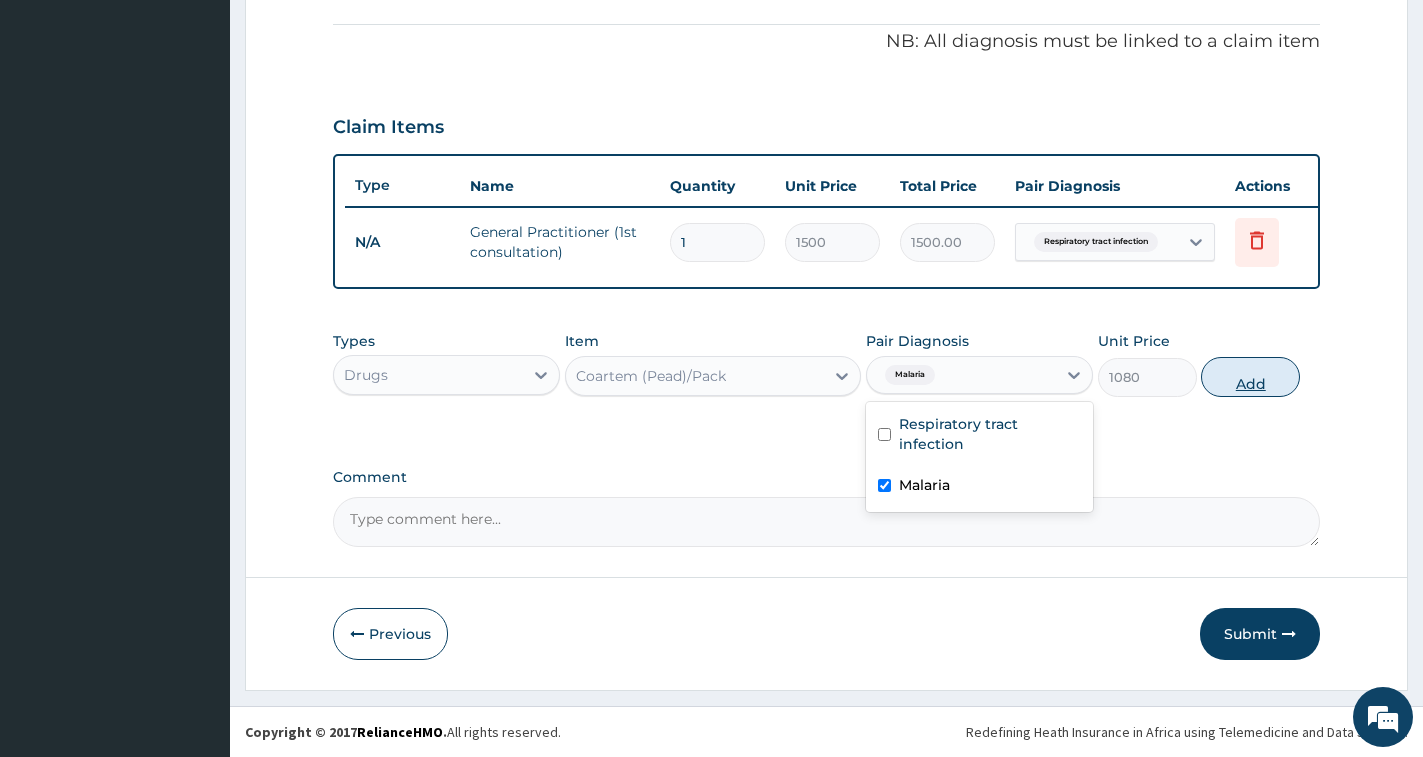 click on "Add" at bounding box center [1250, 377] 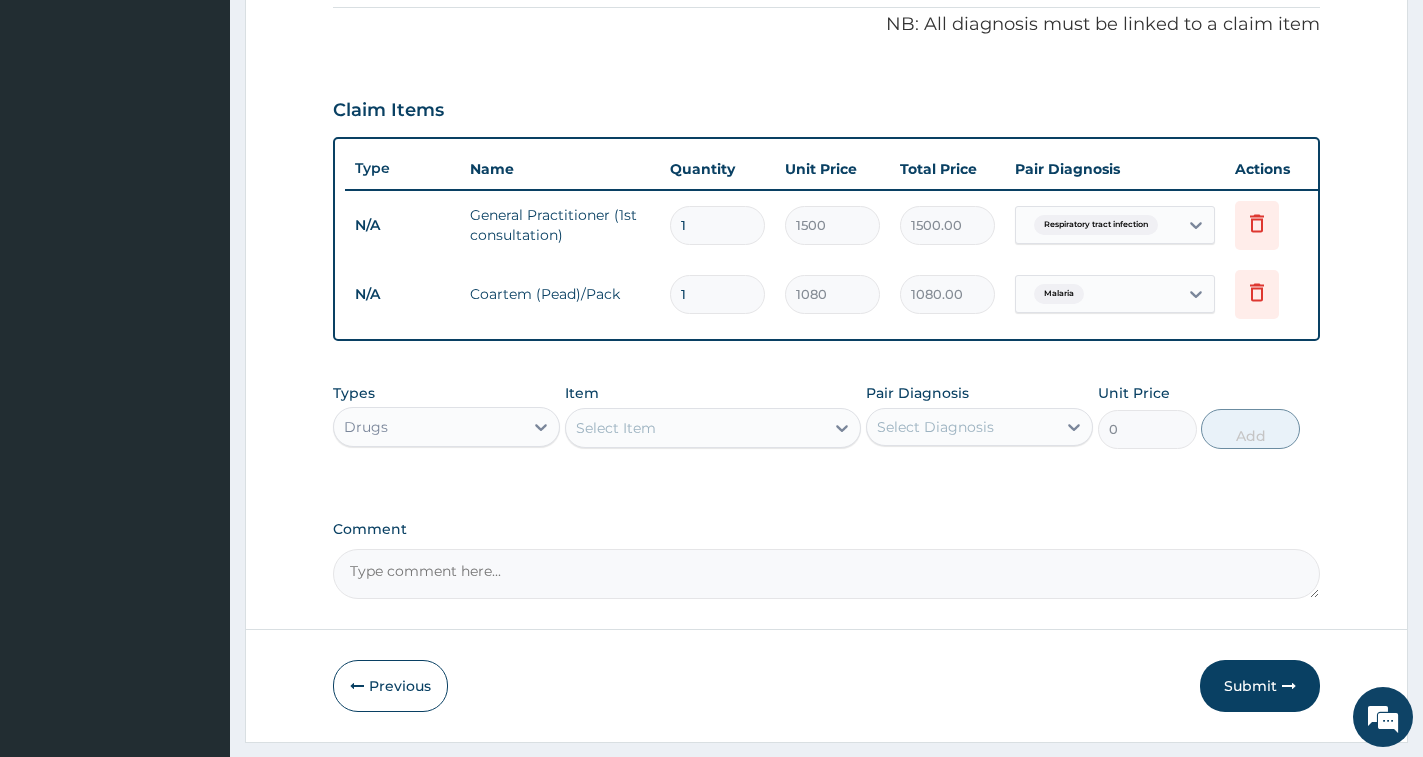 click on "Select Item" at bounding box center (695, 428) 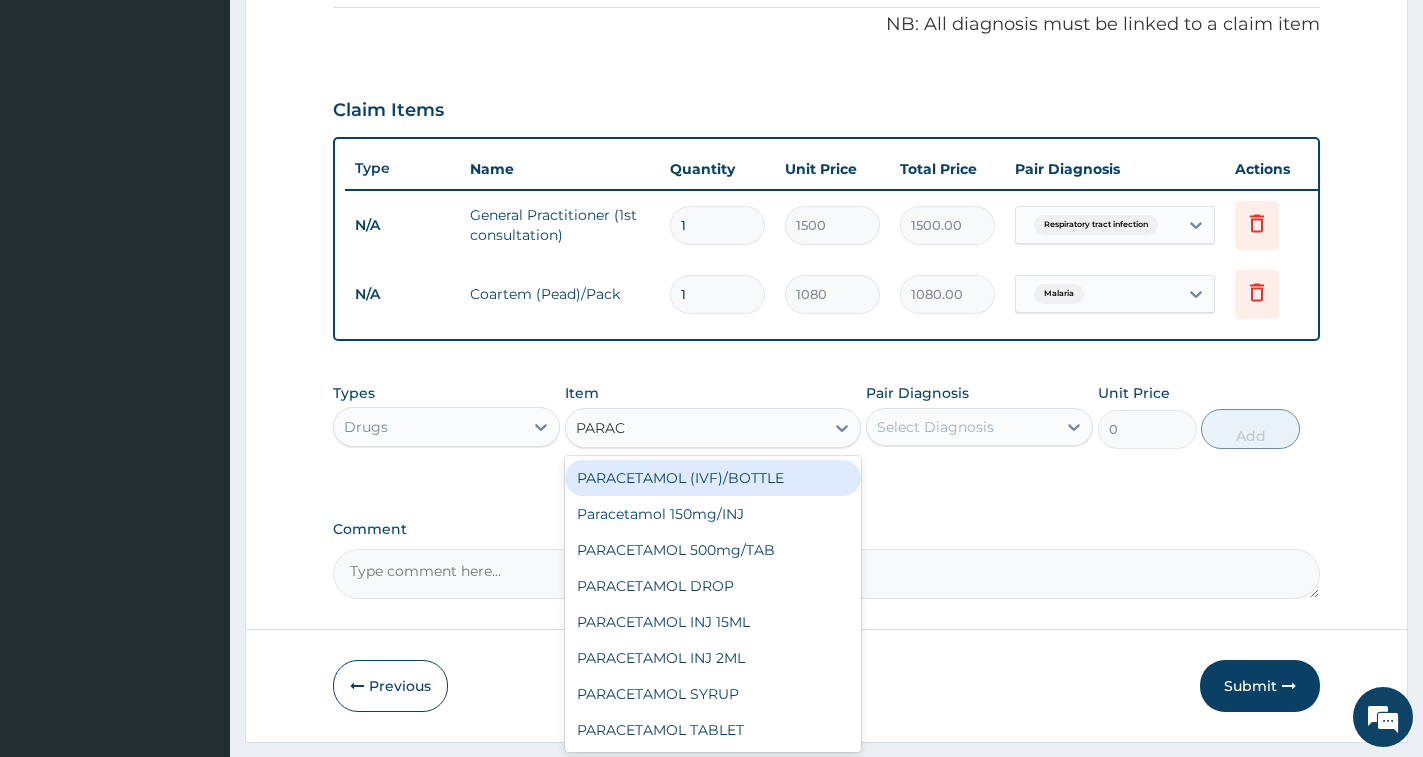 type on "PARACE" 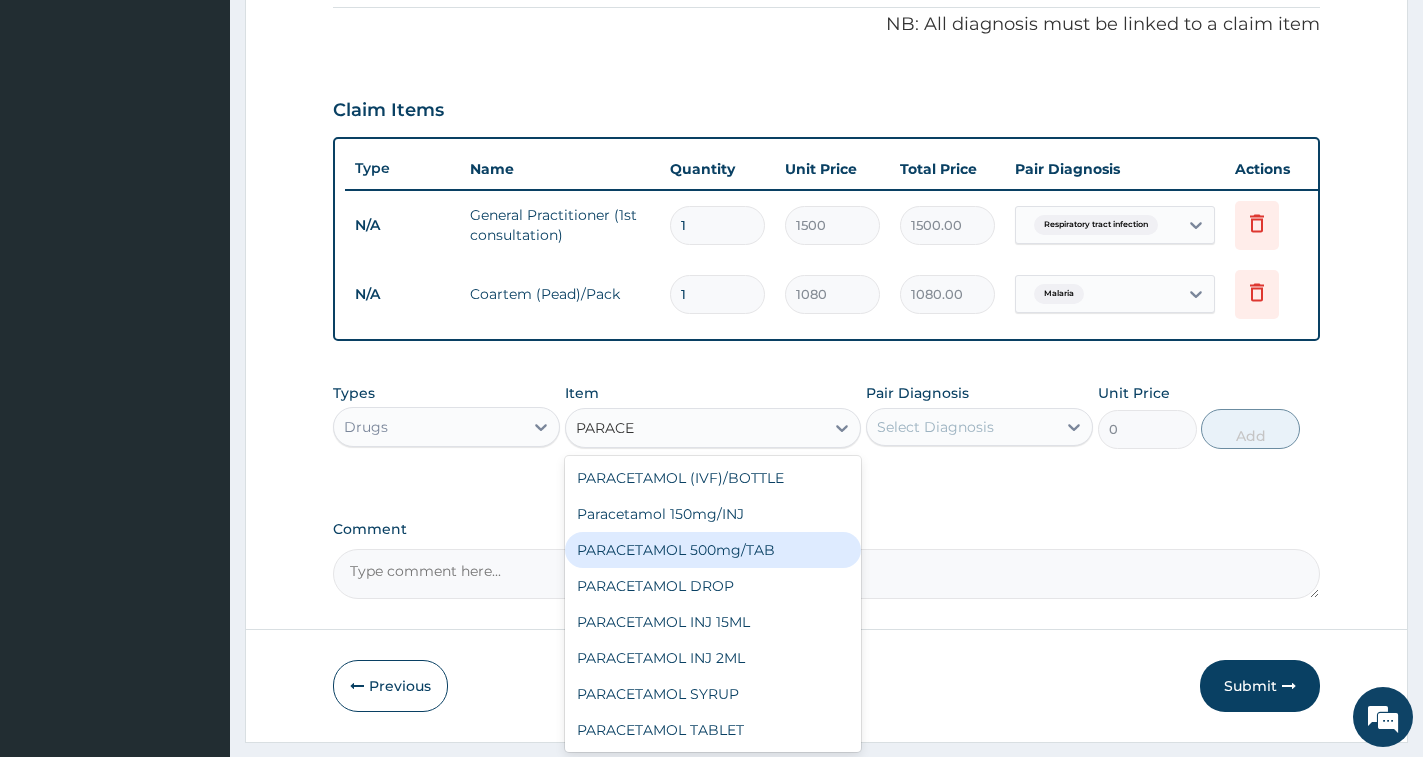 click on "PARACETAMOL 500mg/TAB" at bounding box center (713, 550) 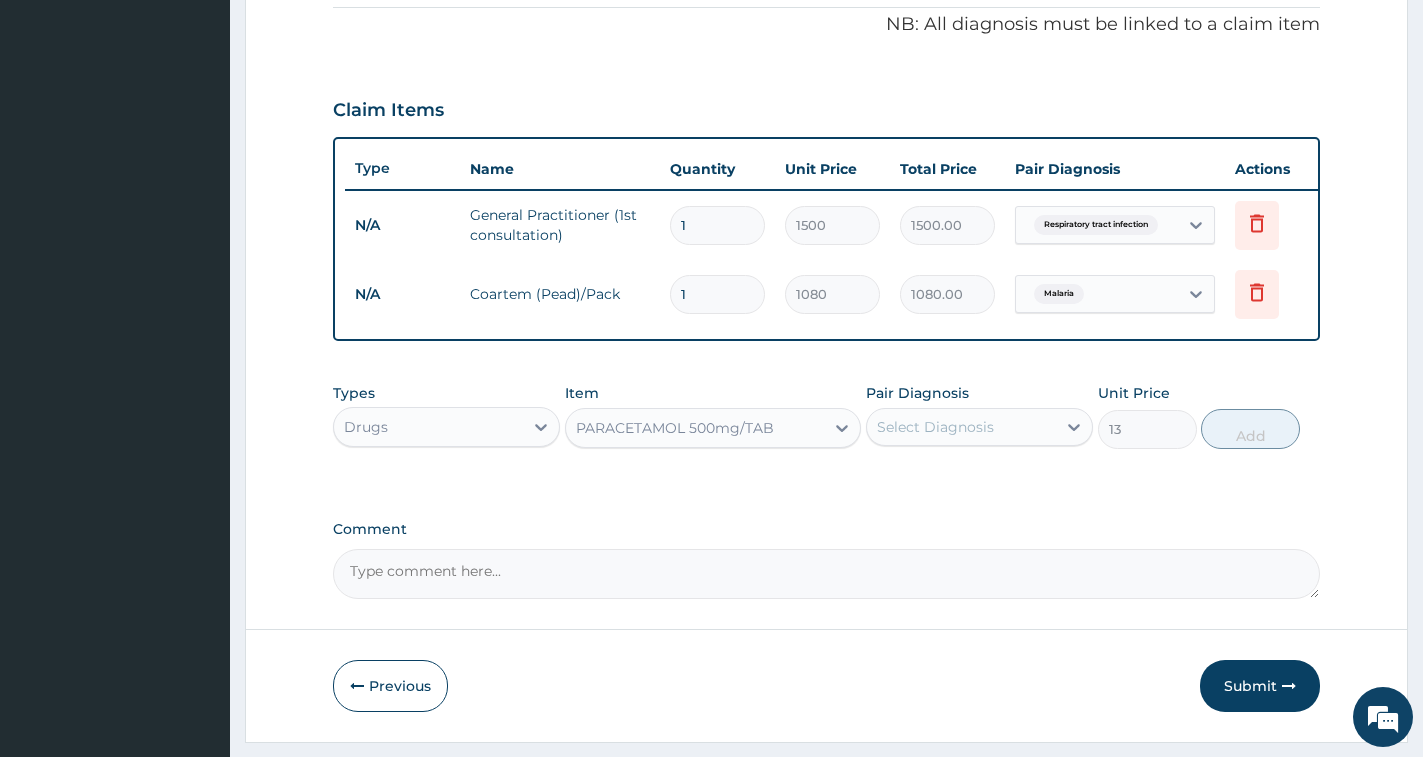 click on "Select Diagnosis" at bounding box center [961, 427] 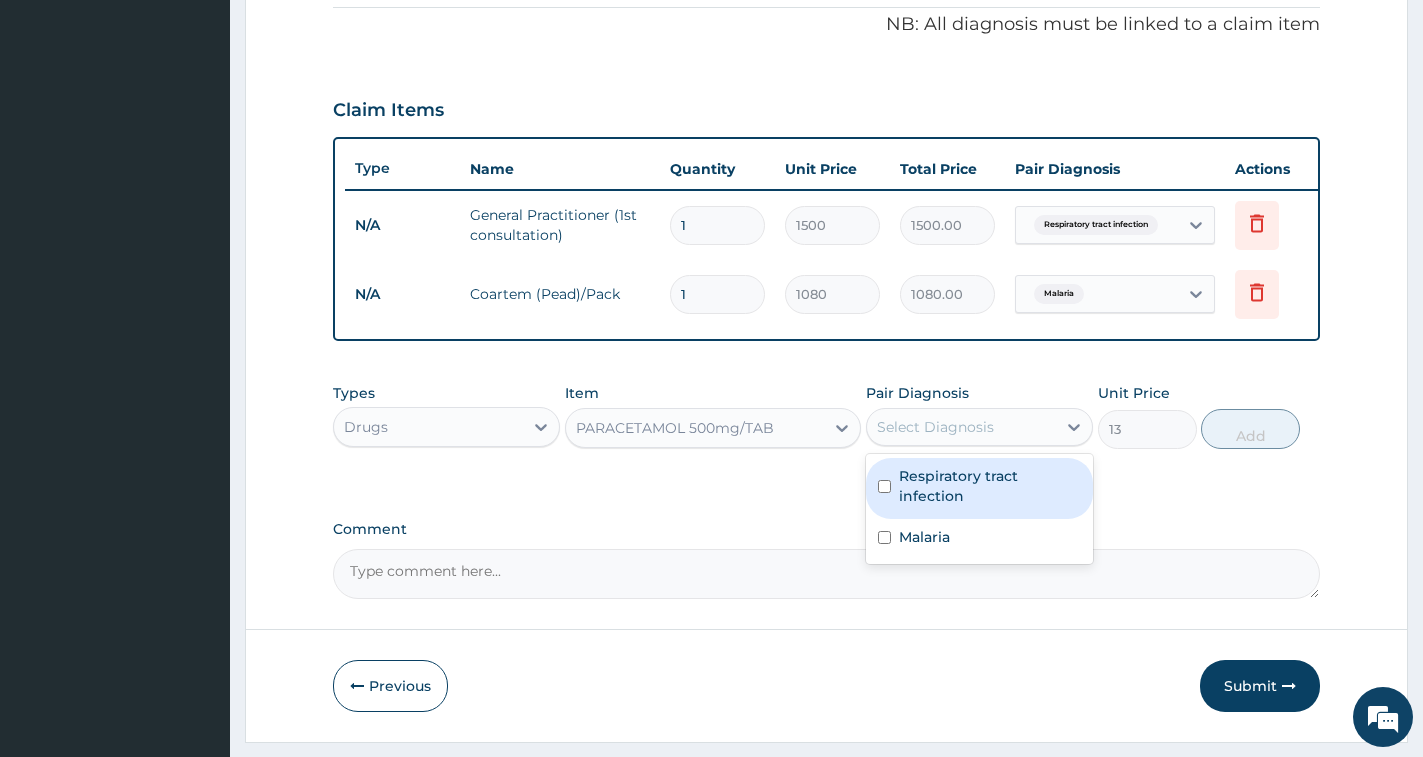 click on "Respiratory tract infection" at bounding box center (990, 486) 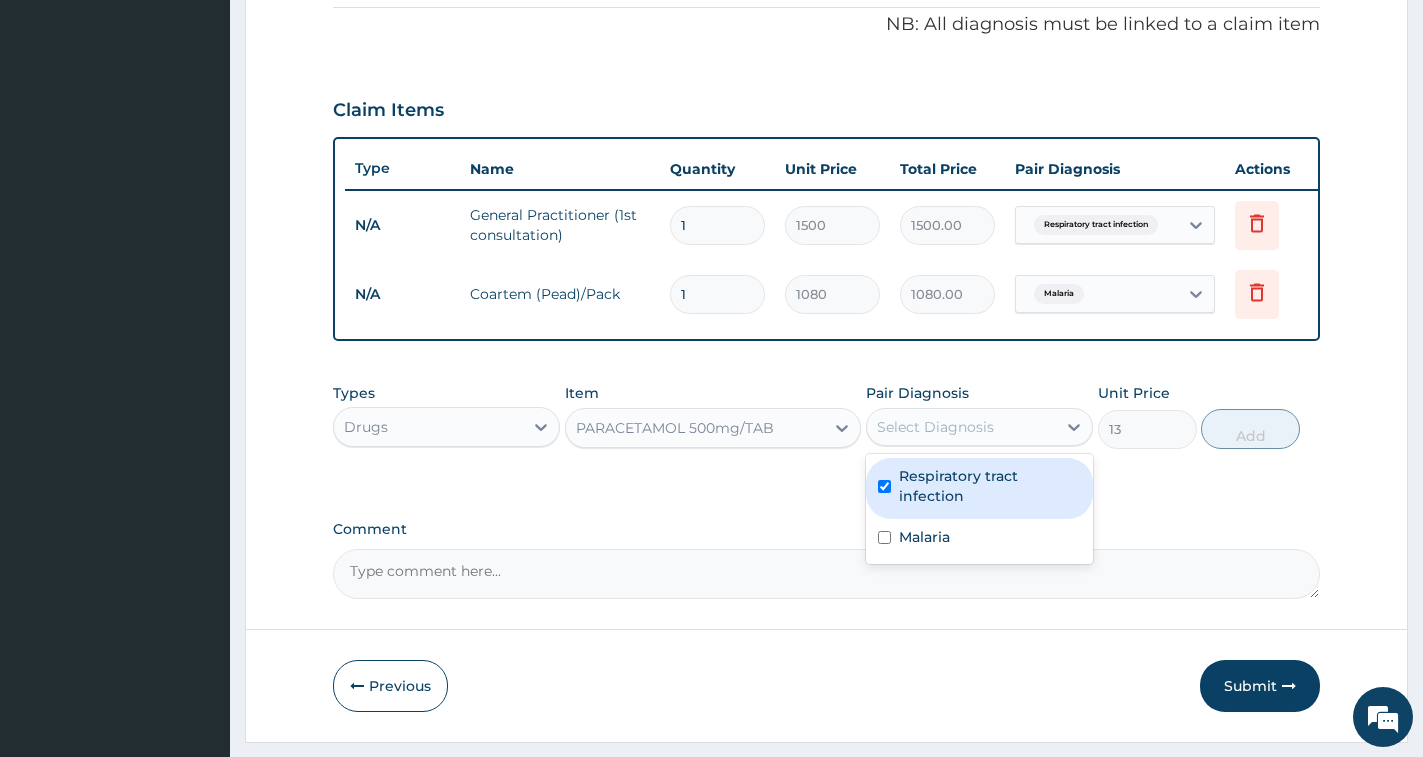 checkbox on "true" 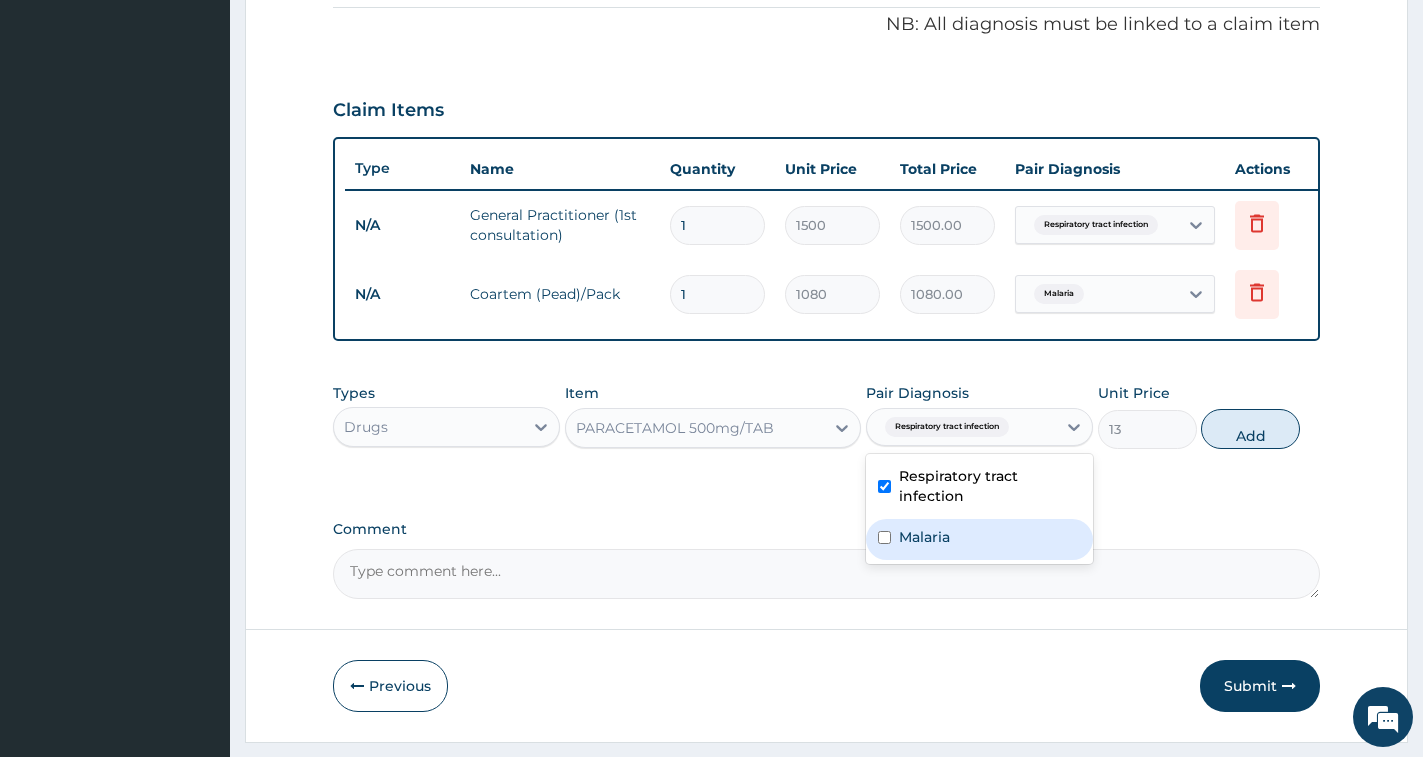 click on "Malaria" at bounding box center [979, 539] 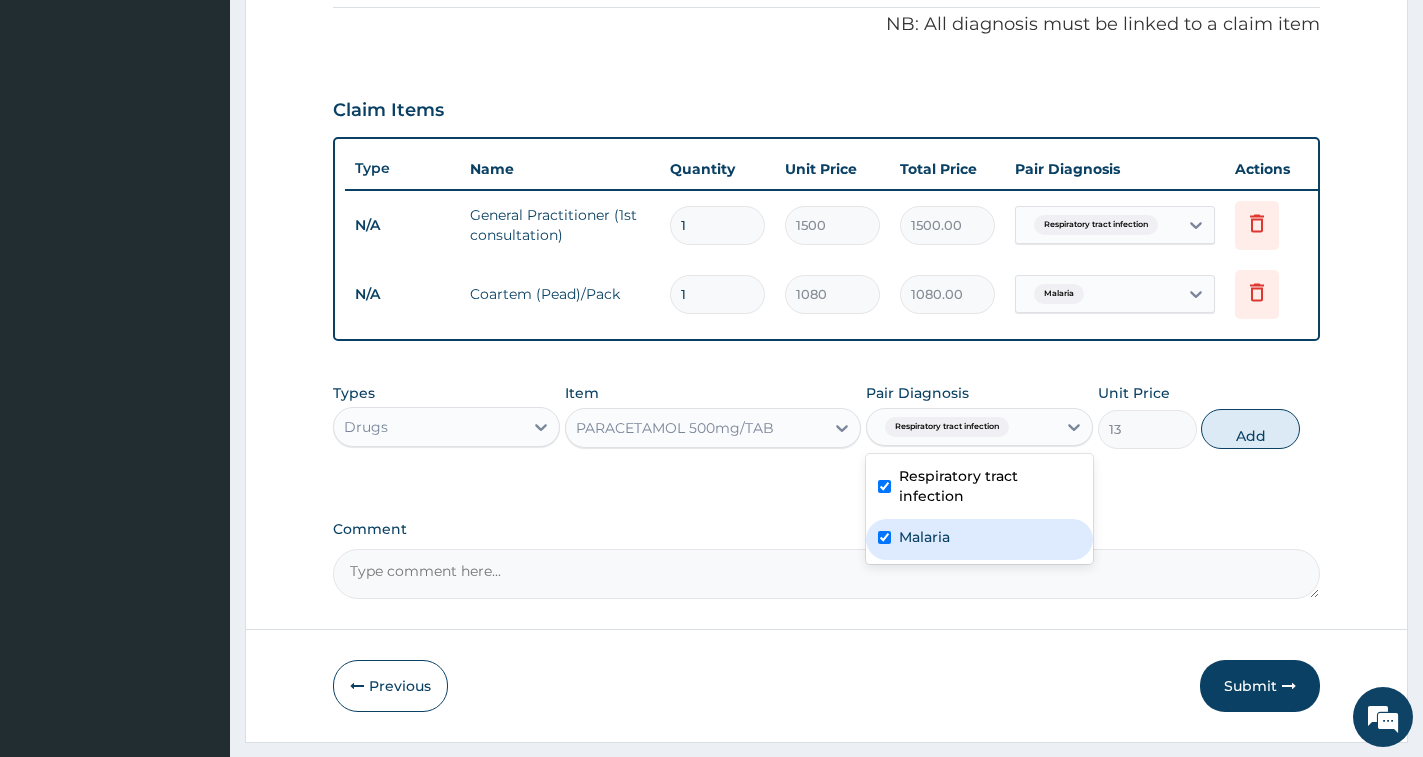 checkbox on "true" 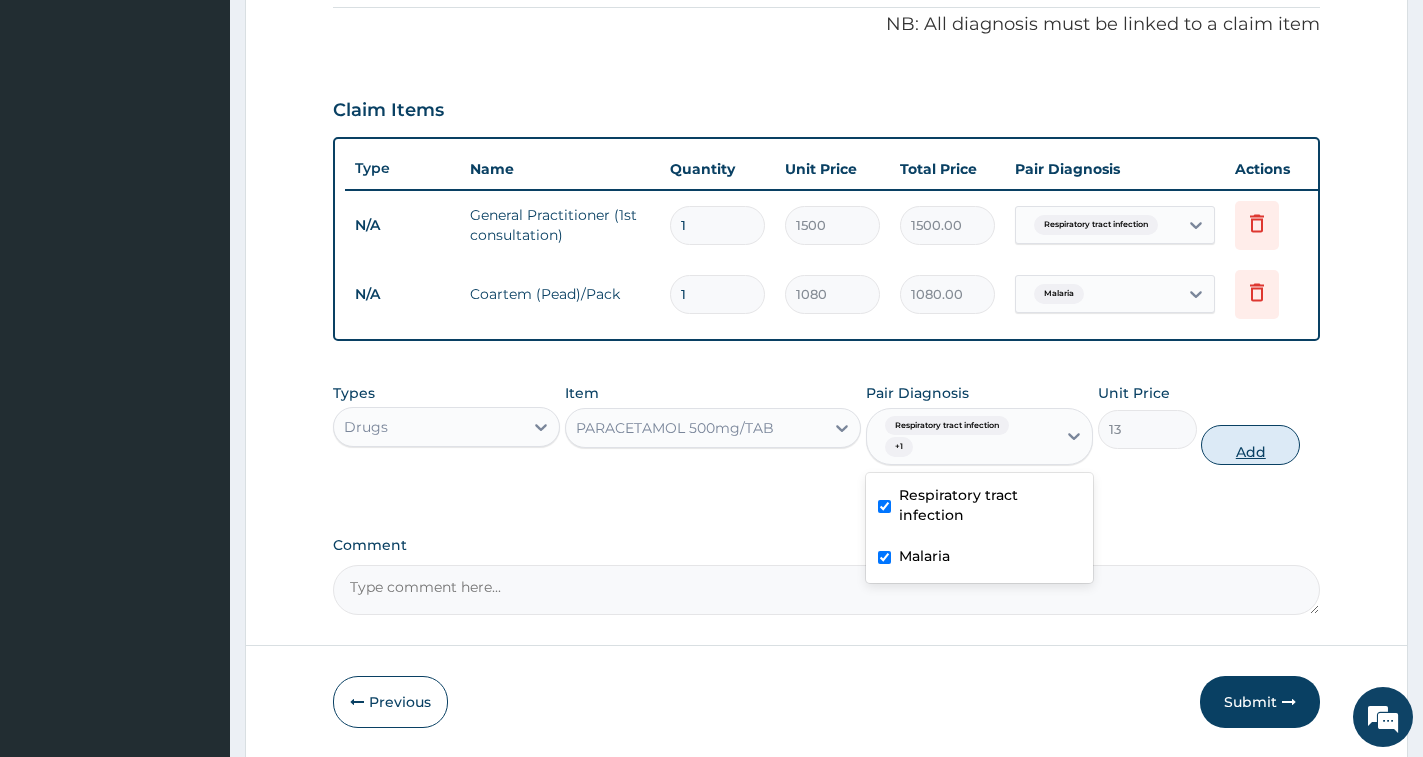click on "Add" at bounding box center (1250, 445) 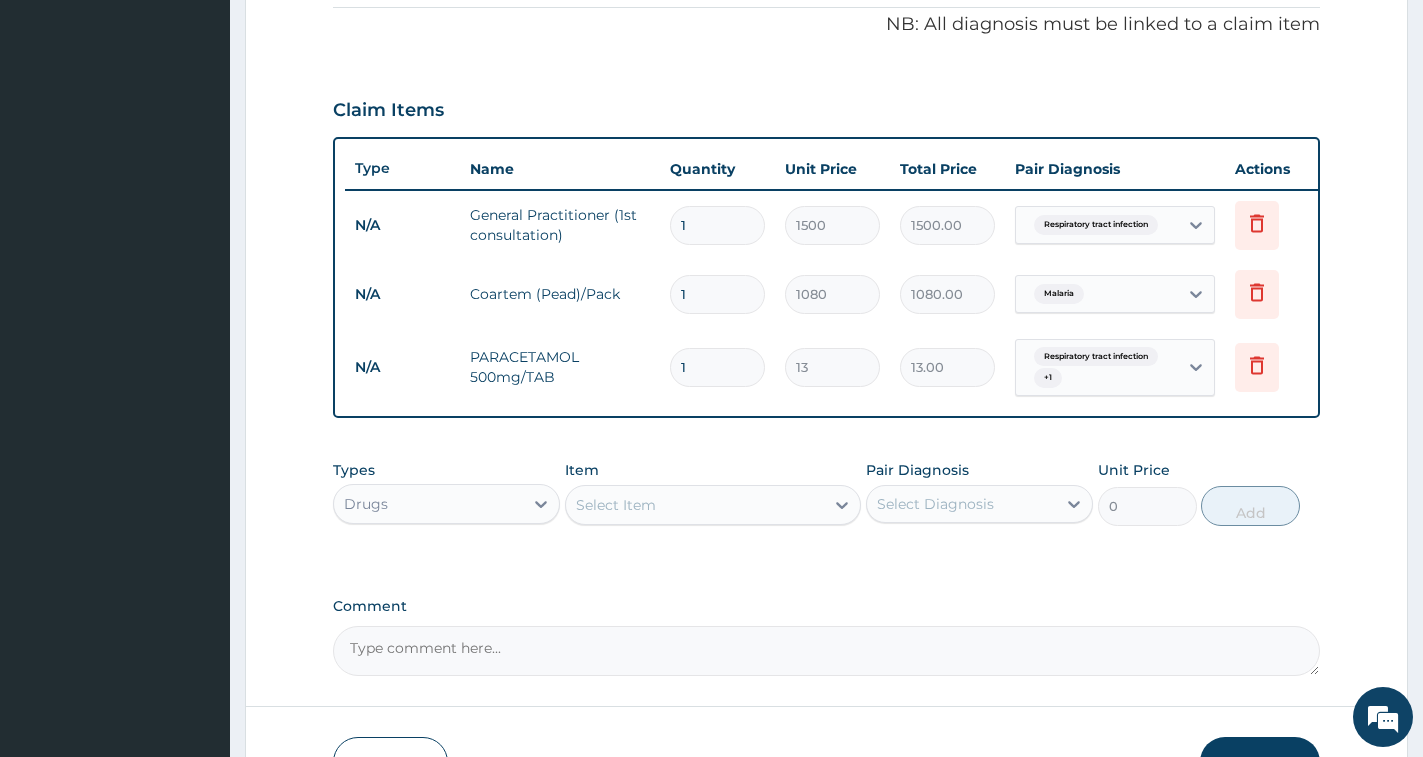 type on "18" 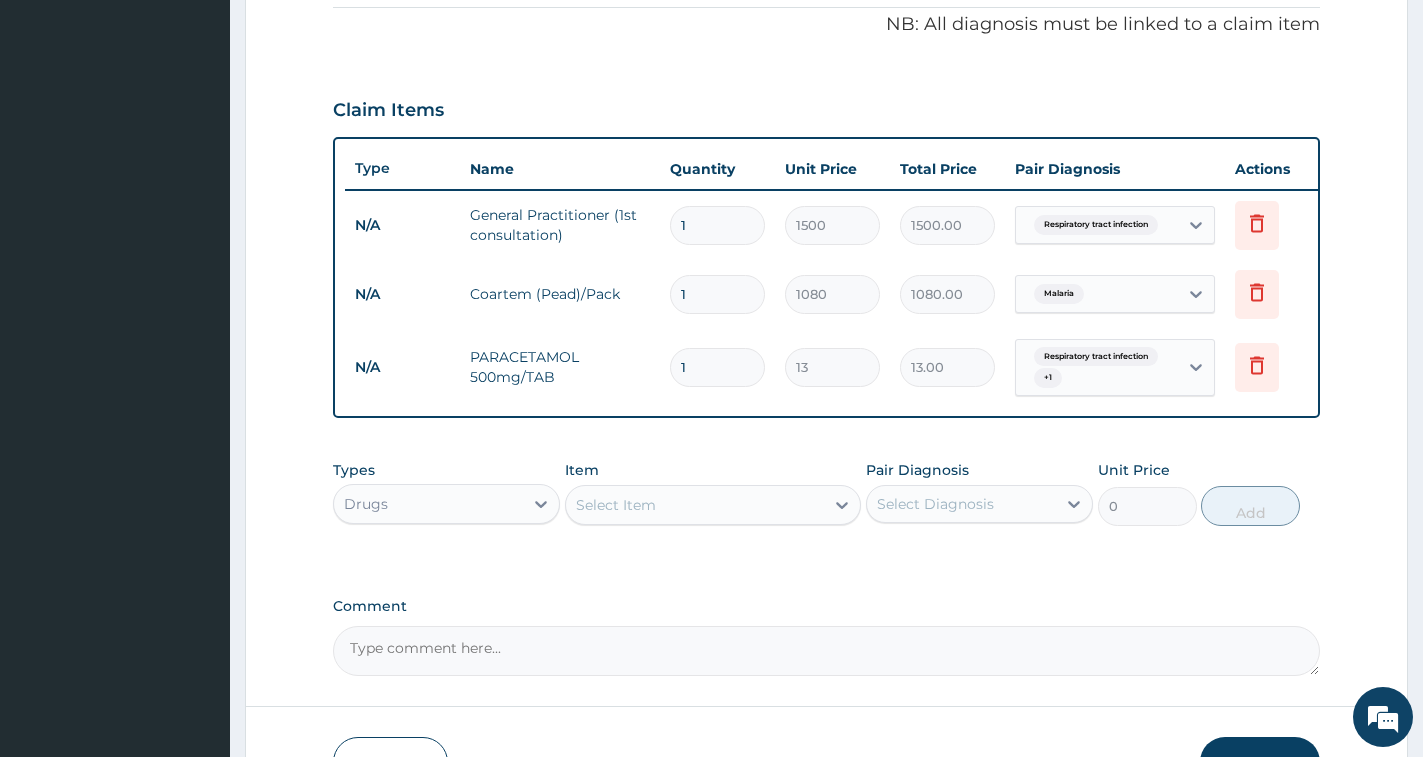 type on "234.00" 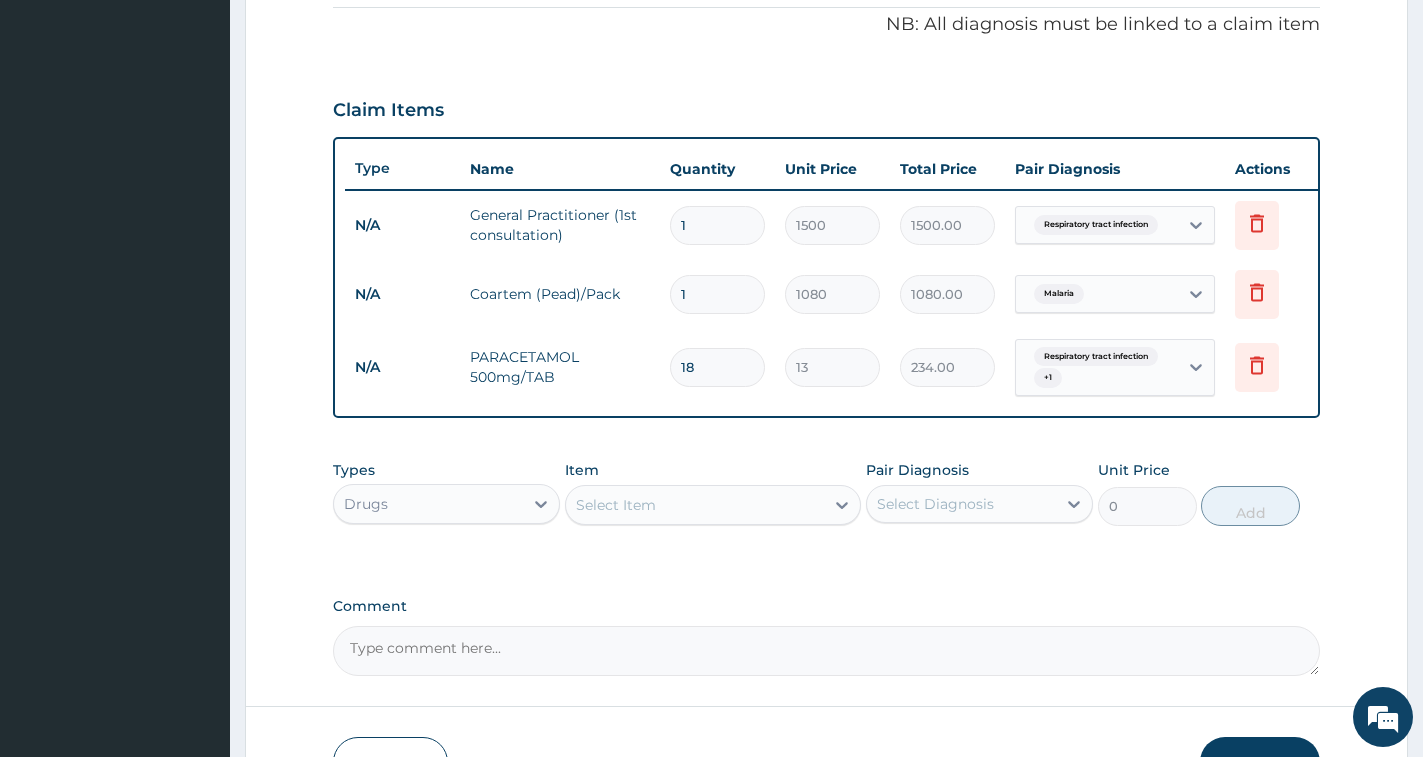 type on "18" 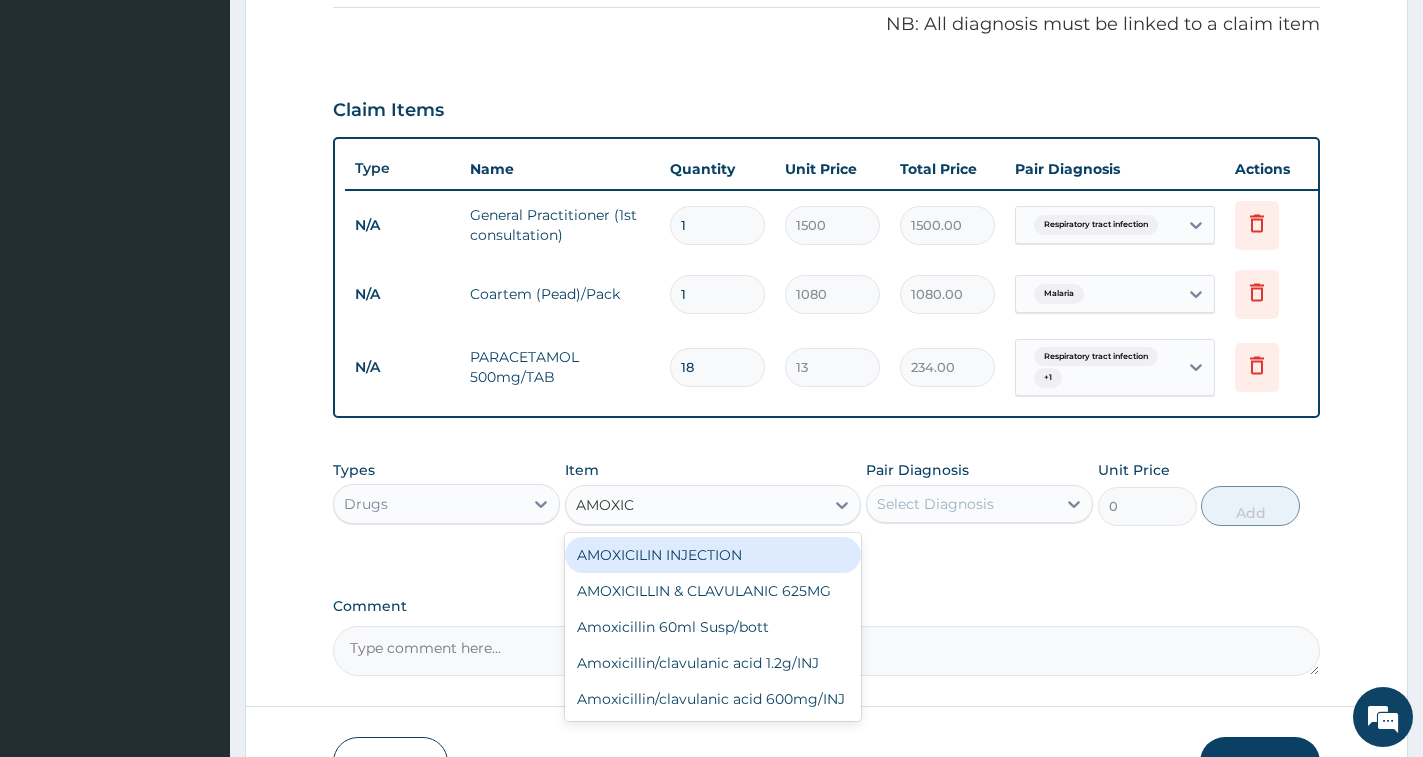 type on "AMOXI" 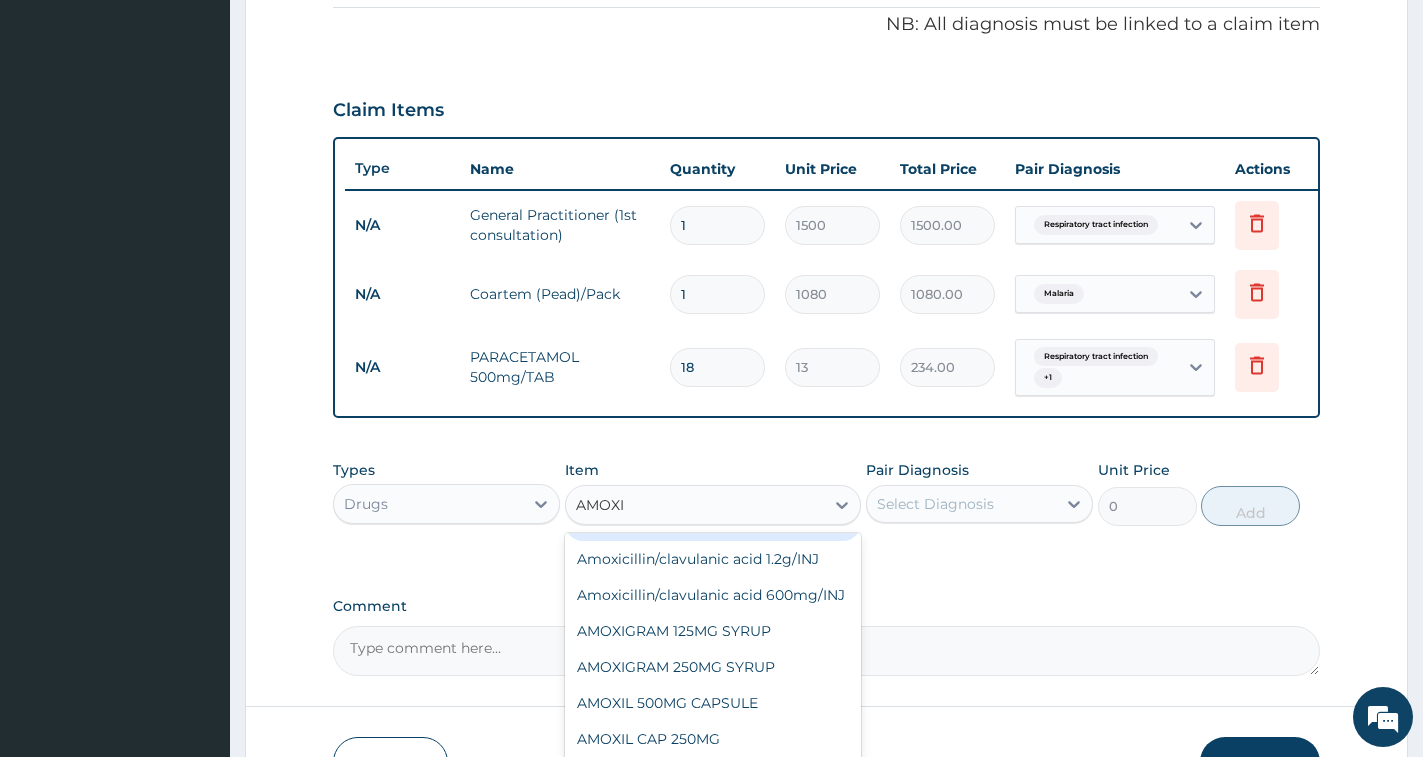 scroll, scrollTop: 200, scrollLeft: 0, axis: vertical 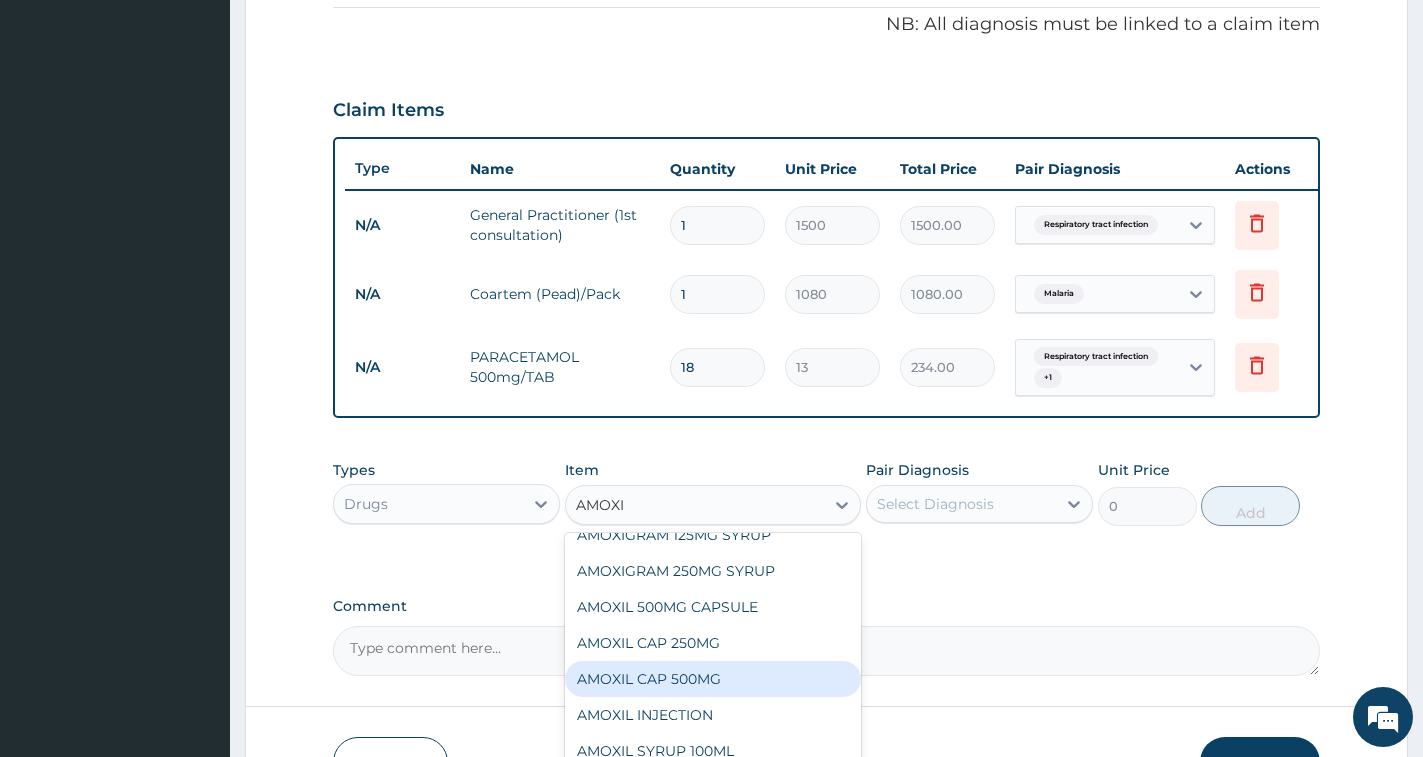 click on "AMOXIL CAP 500MG" at bounding box center (713, 679) 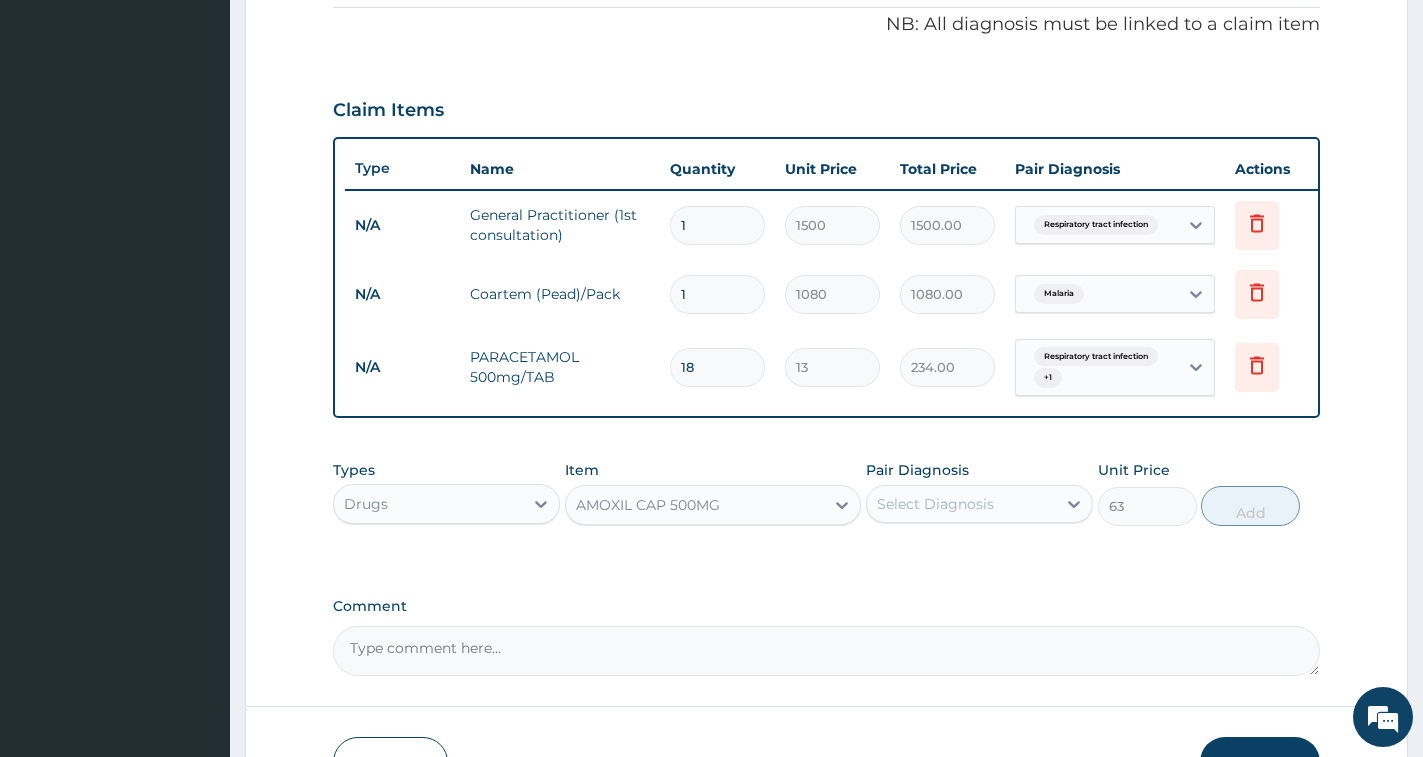 click on "Select Diagnosis" at bounding box center [935, 504] 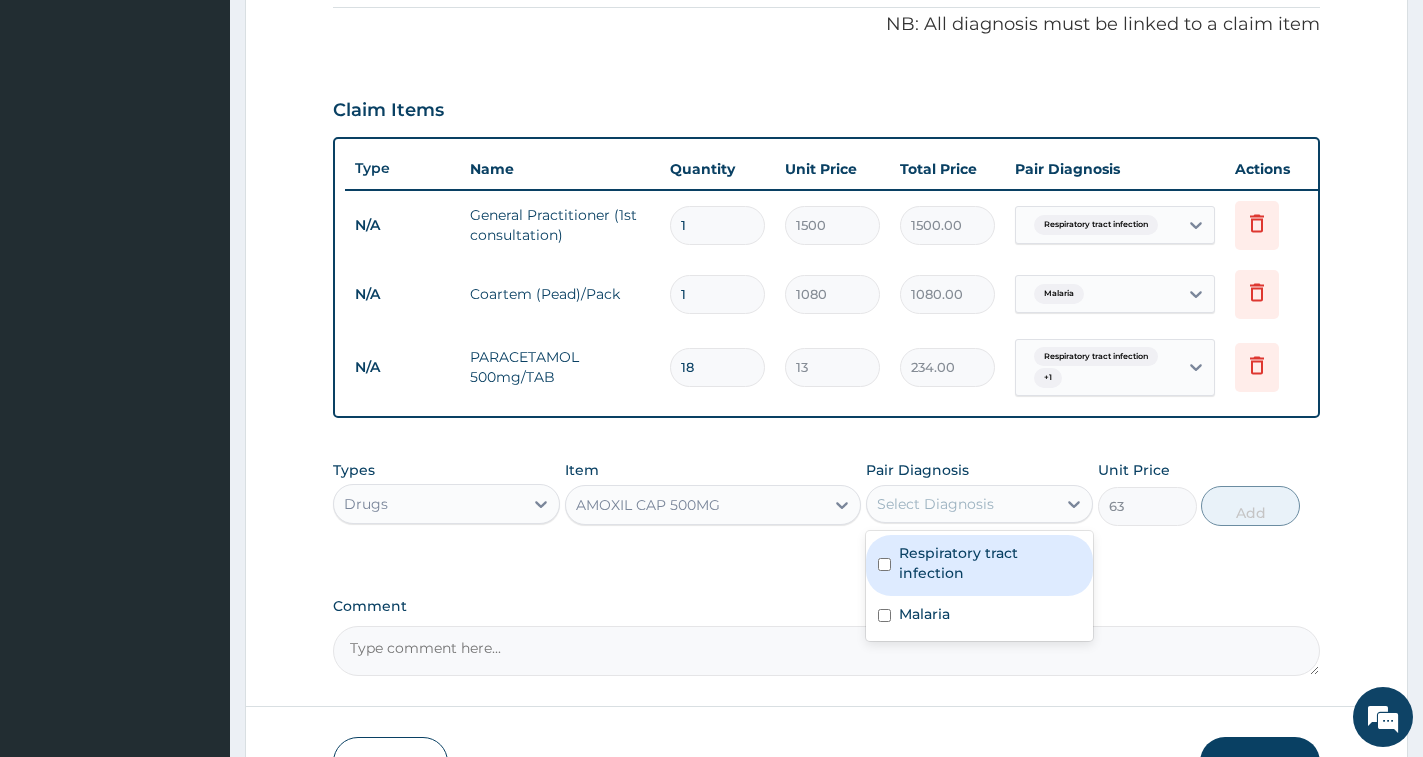 click on "Respiratory tract infection" at bounding box center [990, 563] 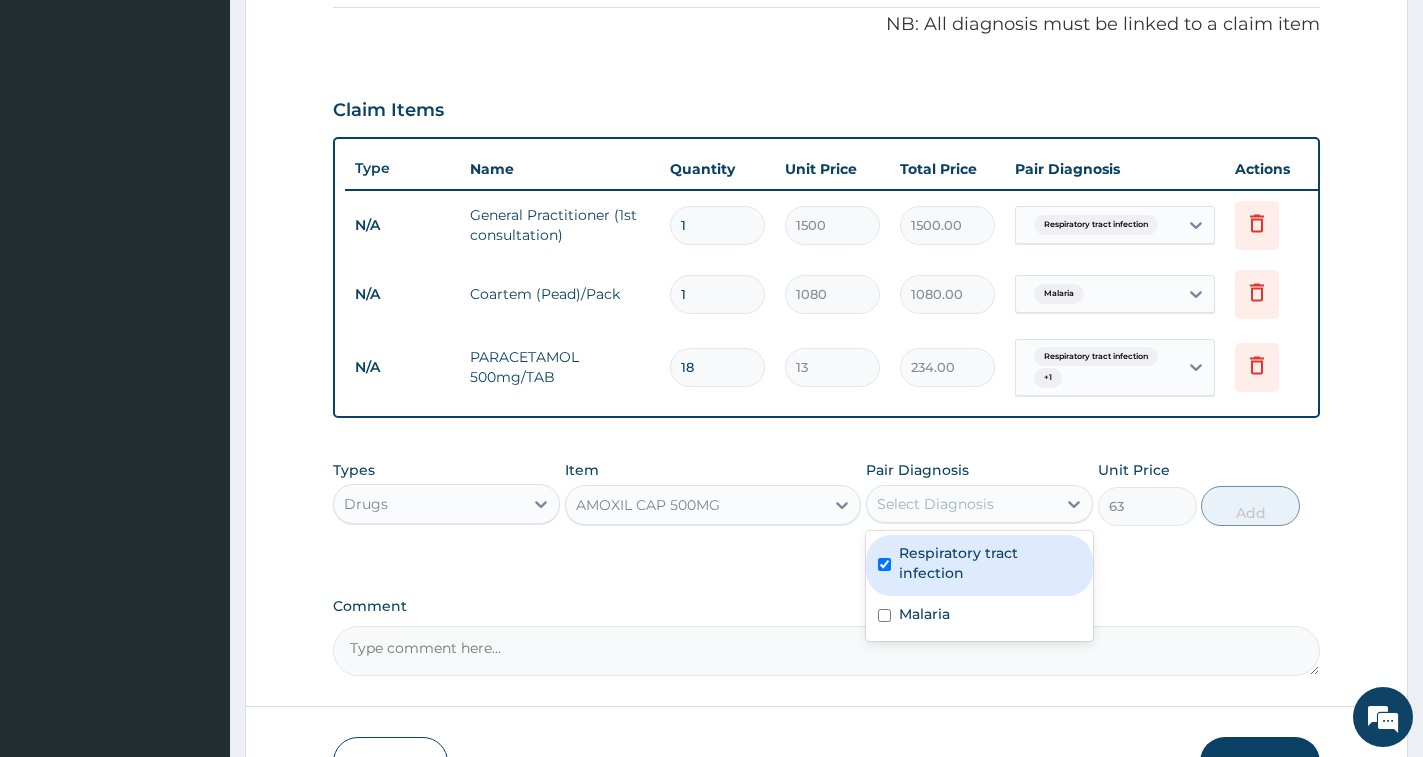 checkbox on "true" 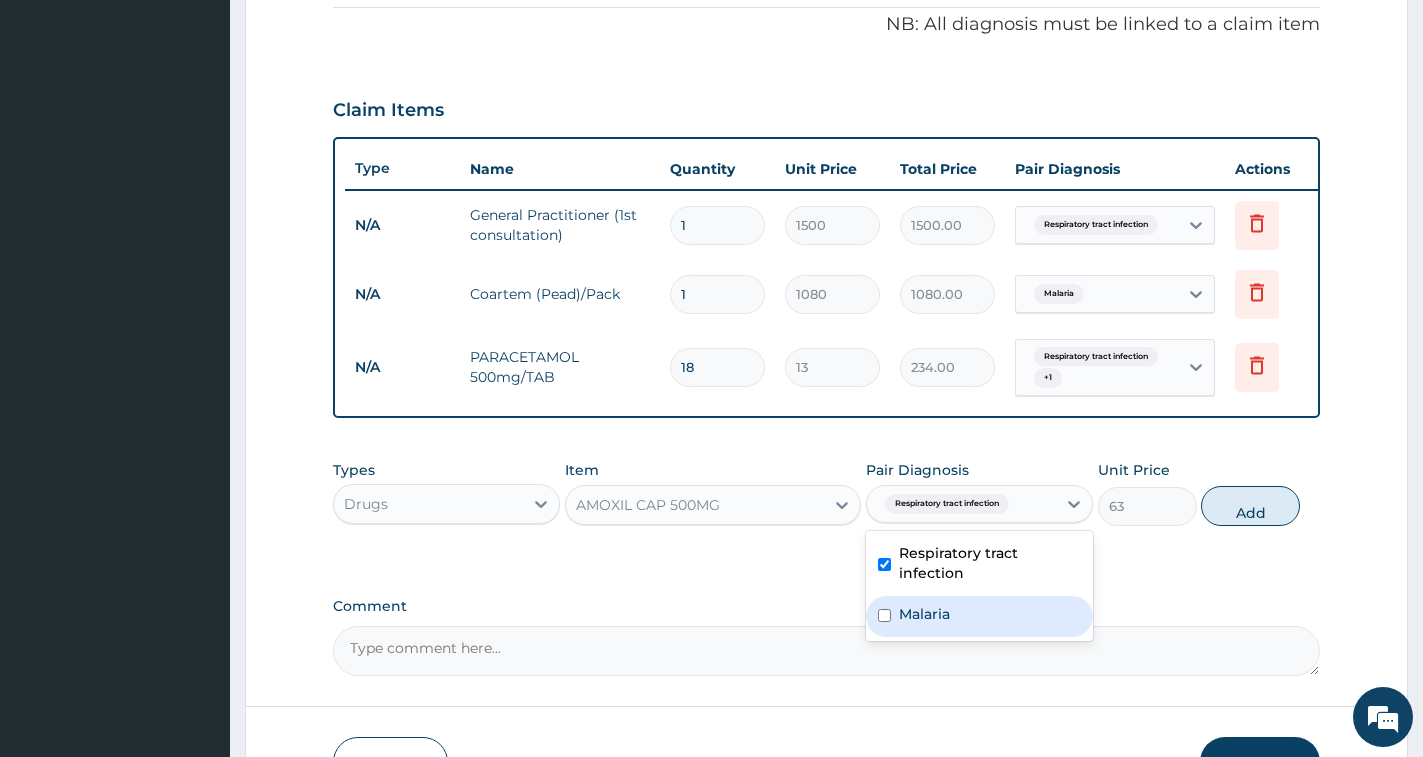 click on "Malaria" at bounding box center (979, 616) 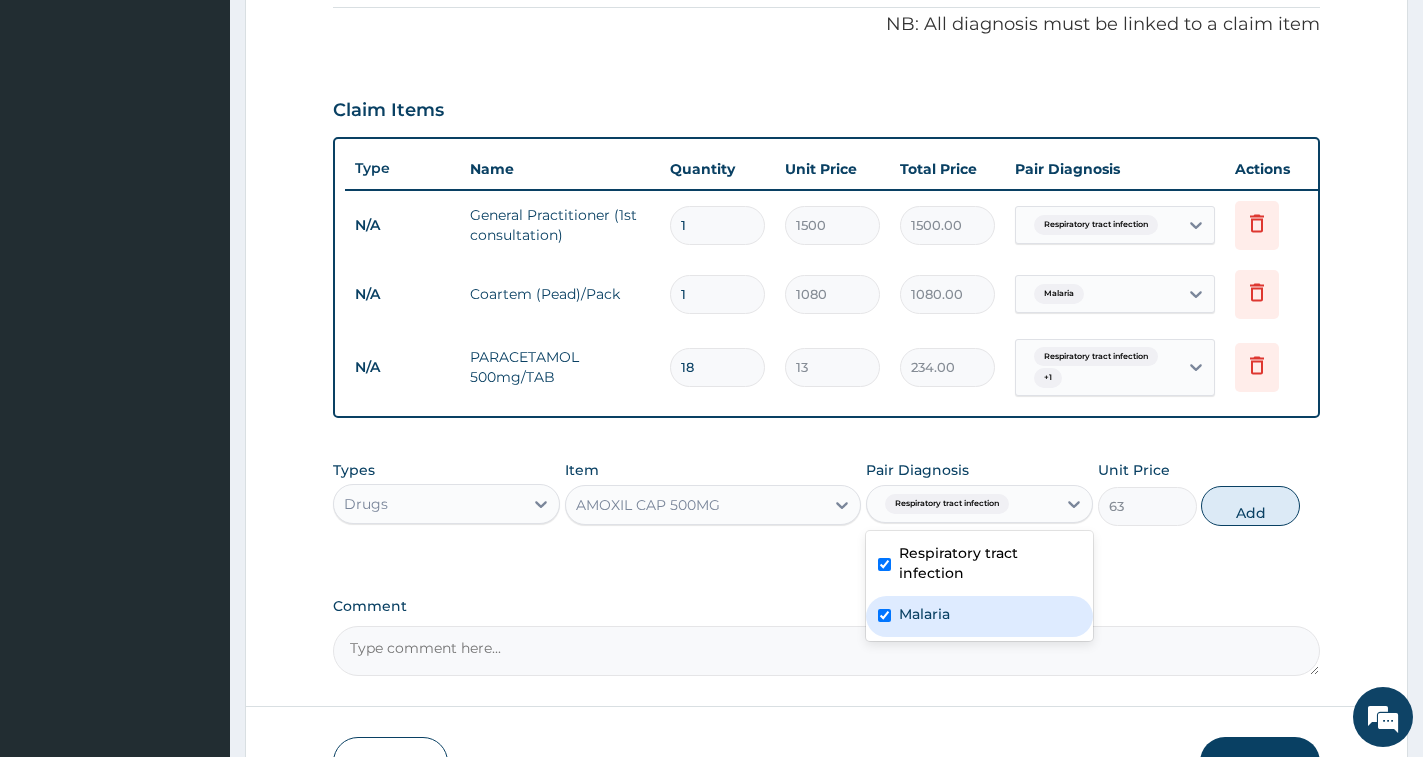 checkbox on "true" 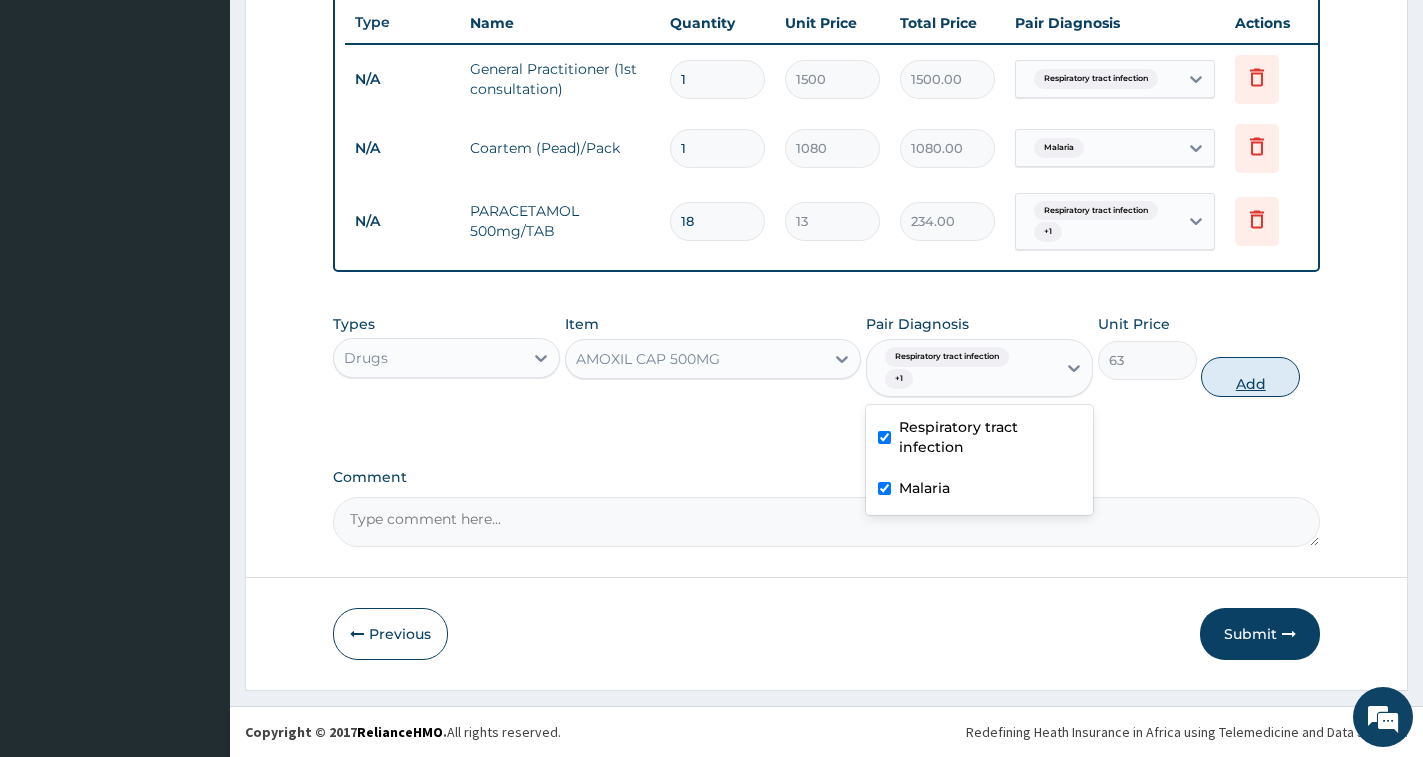 scroll, scrollTop: 770, scrollLeft: 0, axis: vertical 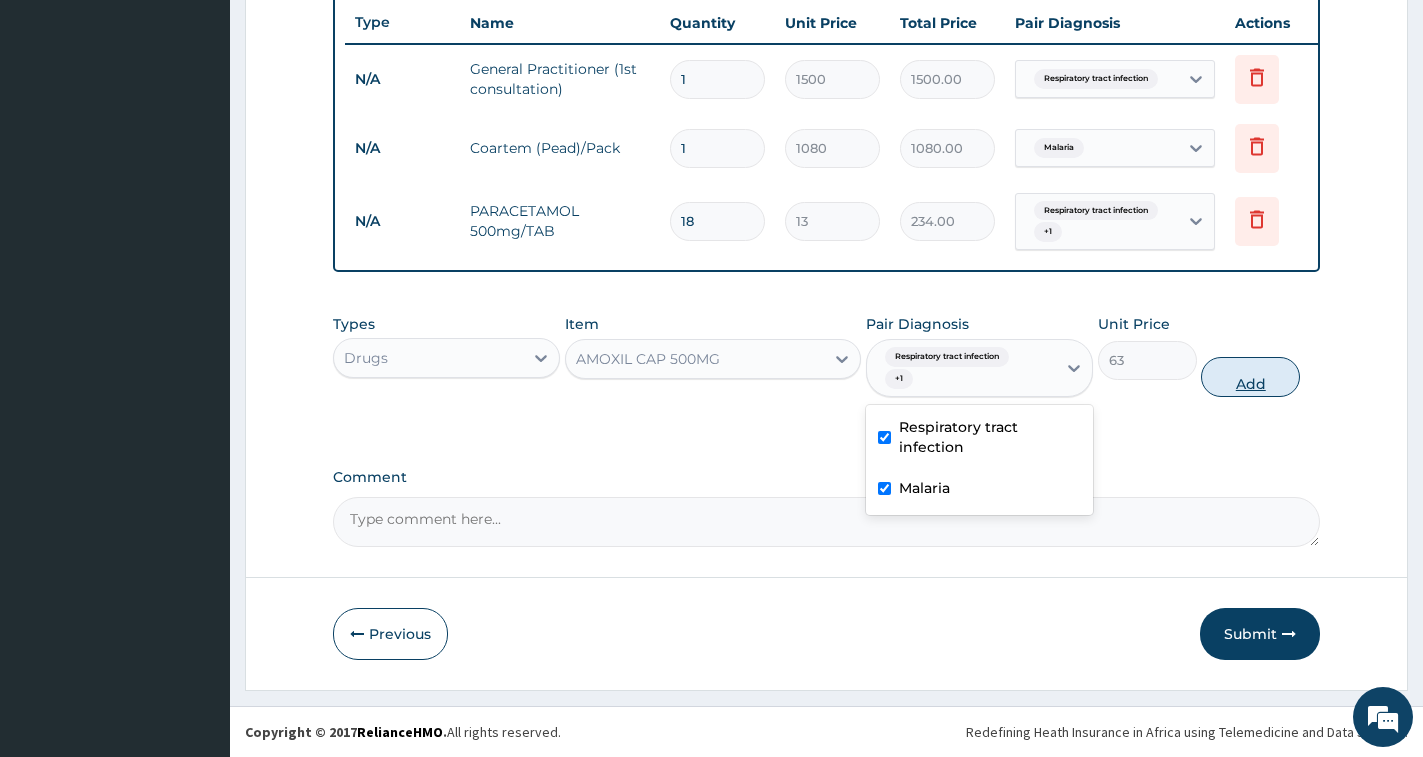 click on "Add" at bounding box center [1250, 377] 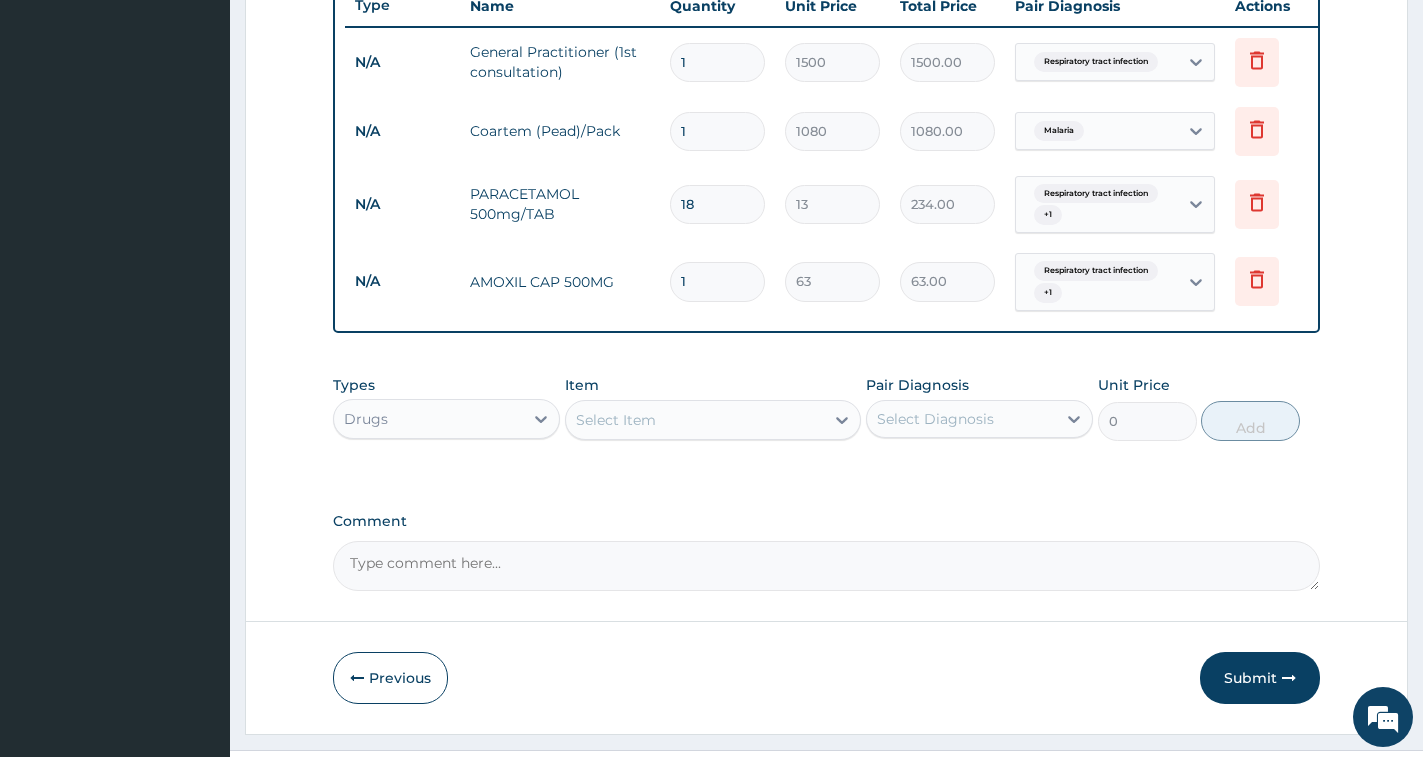drag, startPoint x: 706, startPoint y: 287, endPoint x: 662, endPoint y: 268, distance: 47.92703 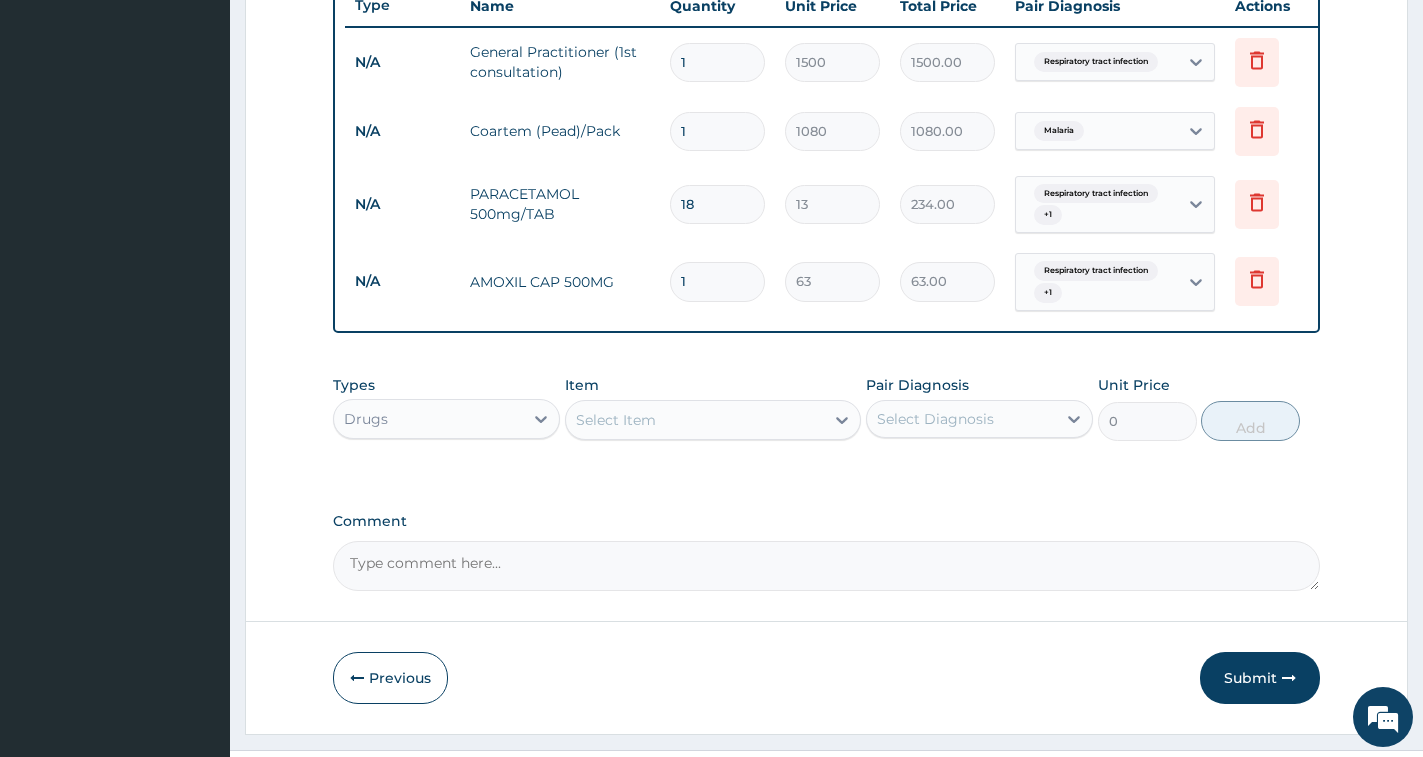 click on "1" at bounding box center [717, 281] 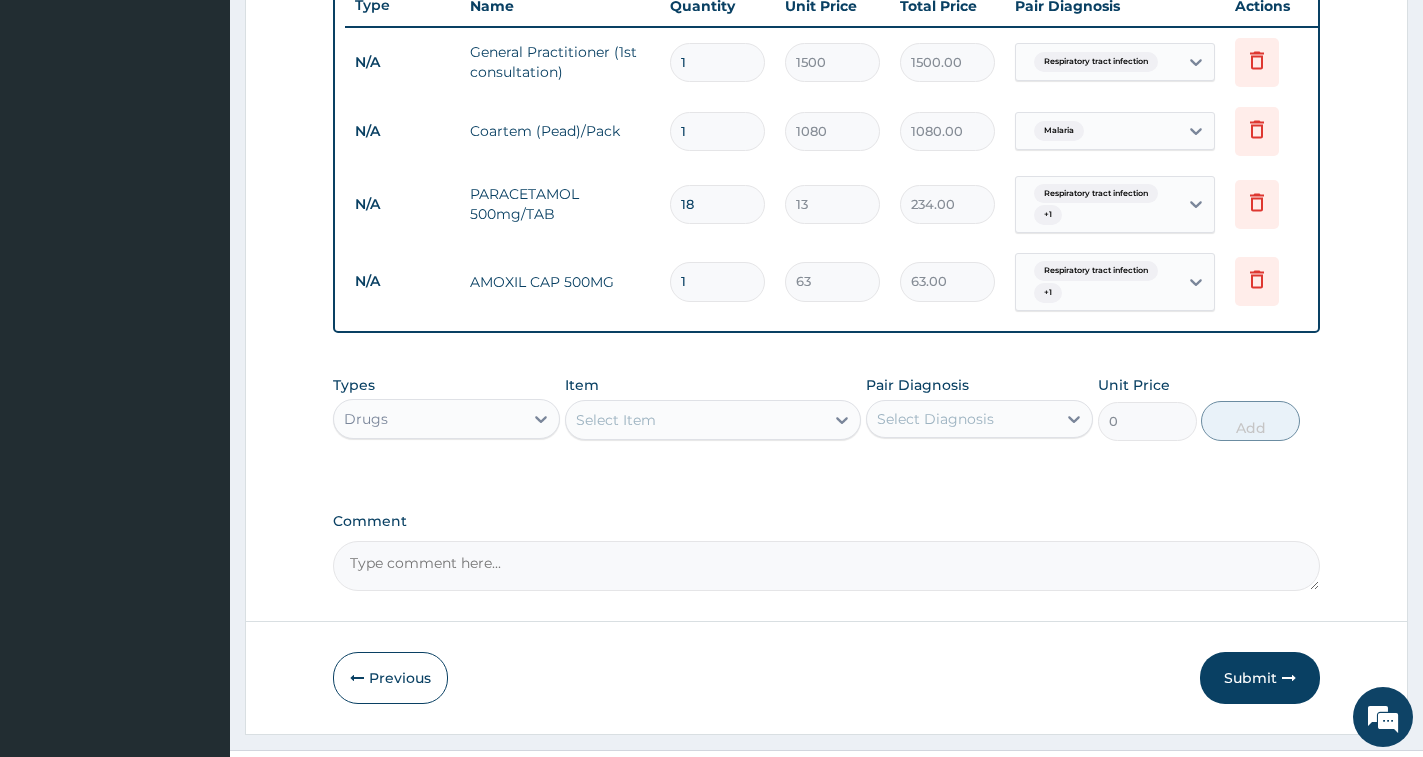 click on "1" at bounding box center (717, 281) 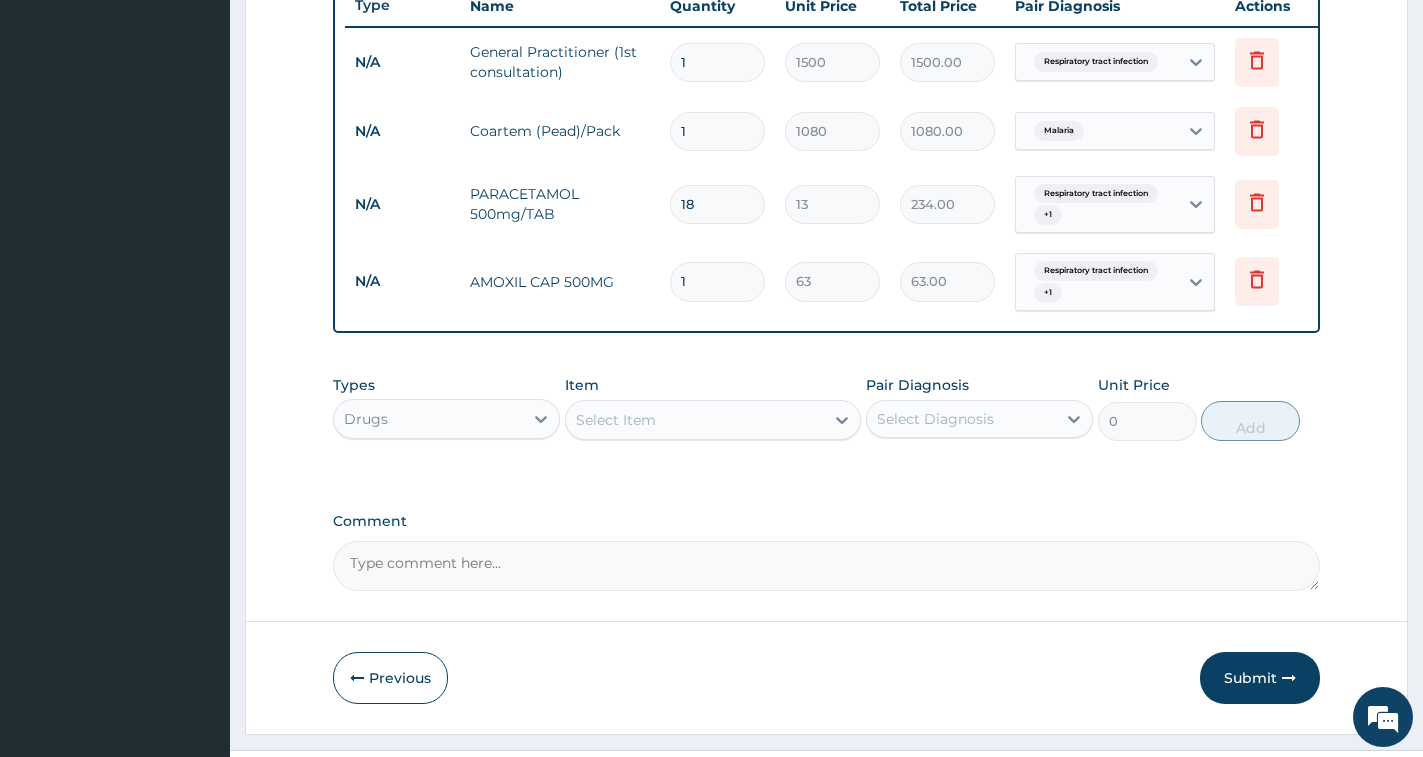 type on "630.00" 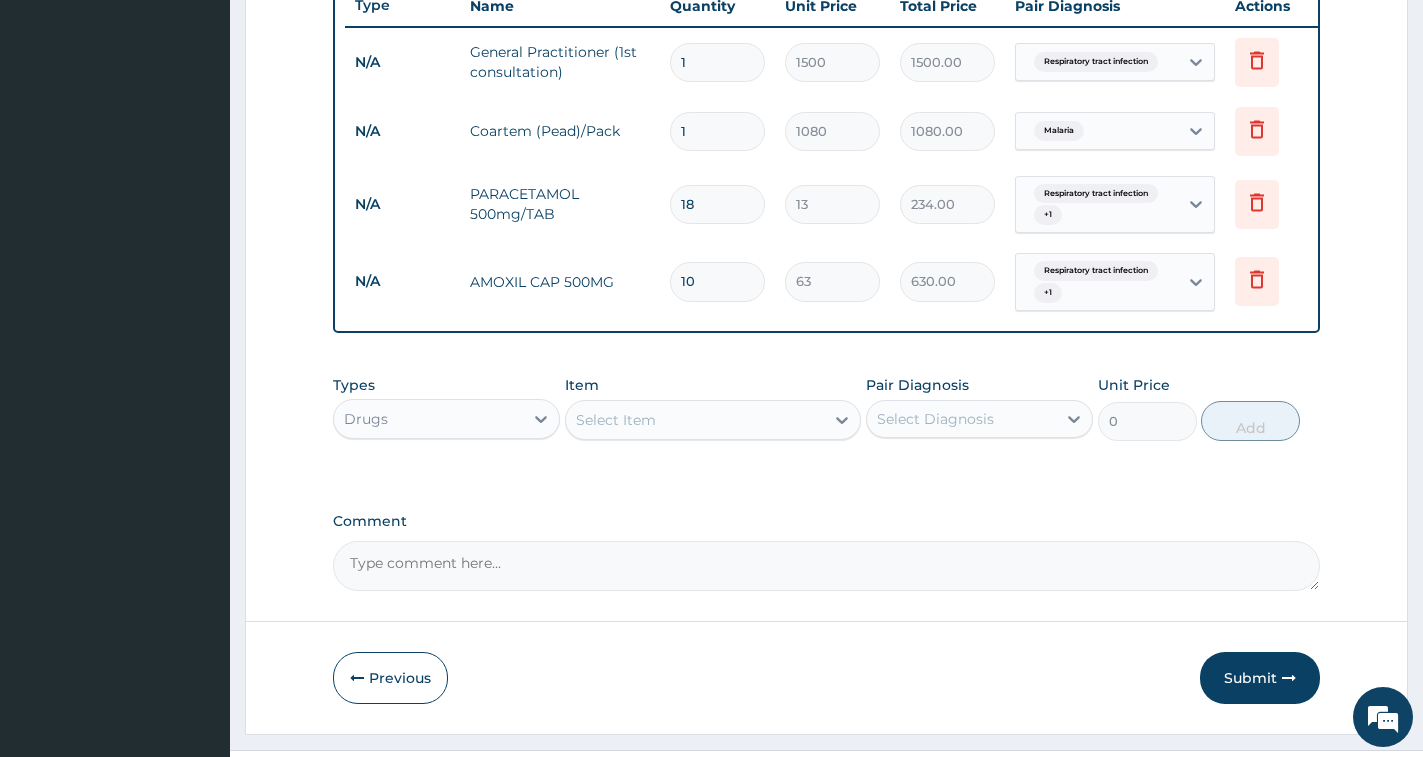 type on "10" 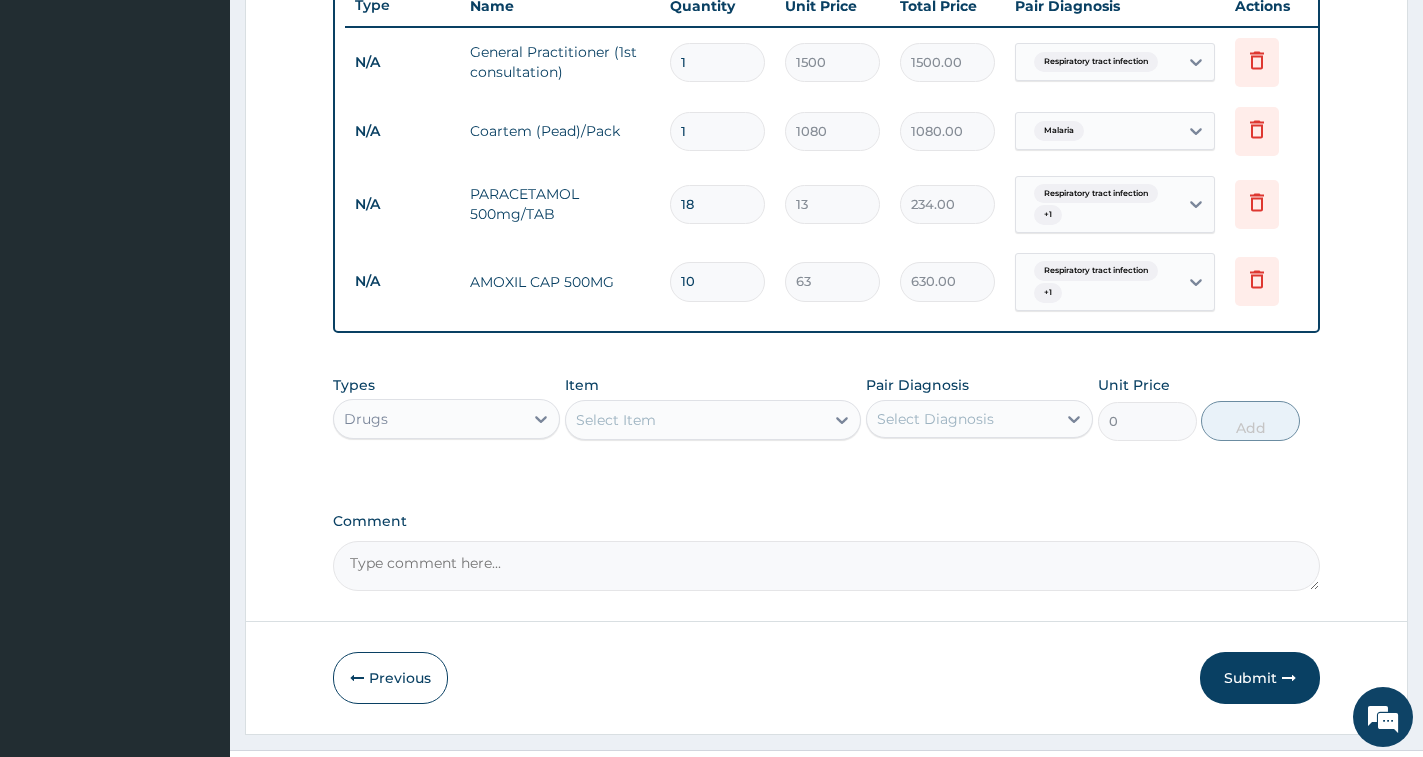 click on "Select Item" at bounding box center (695, 420) 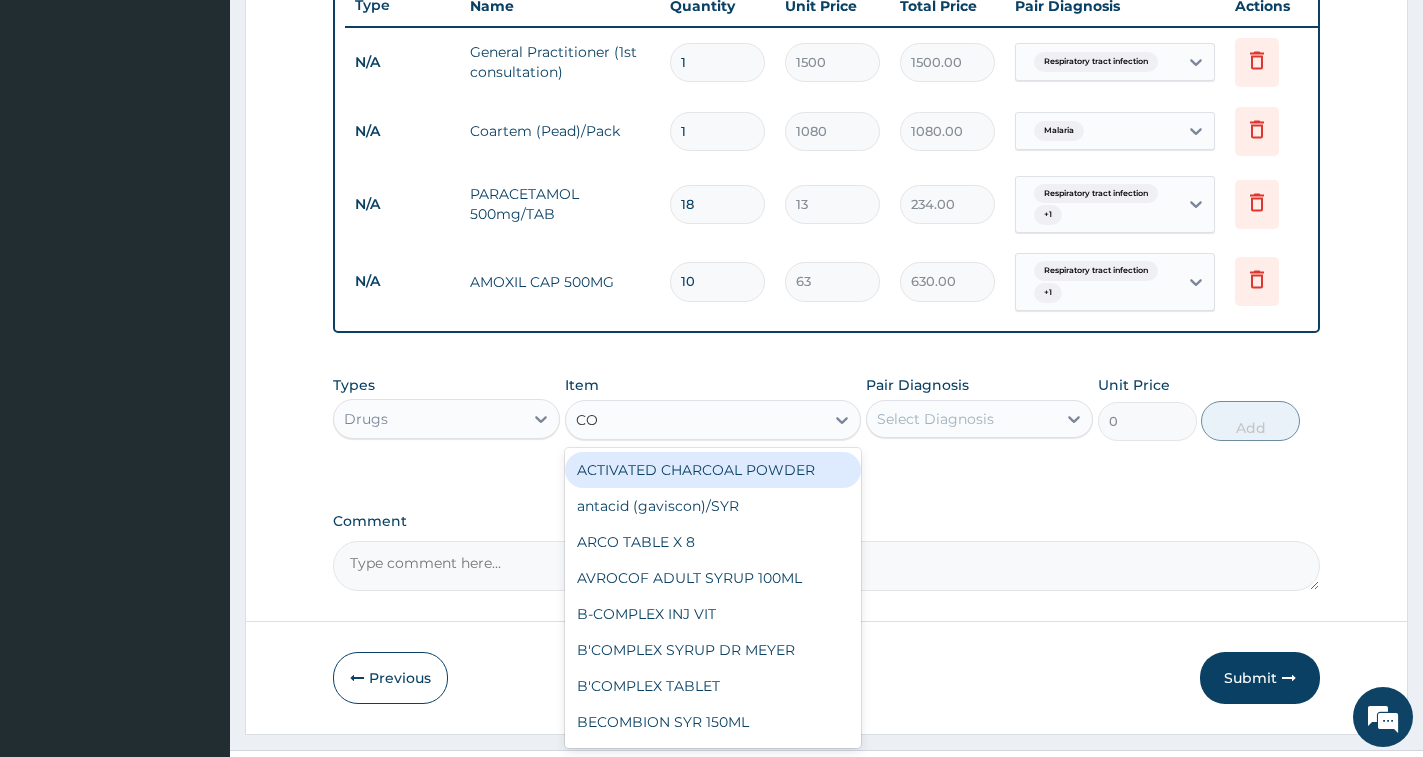 type on "COF" 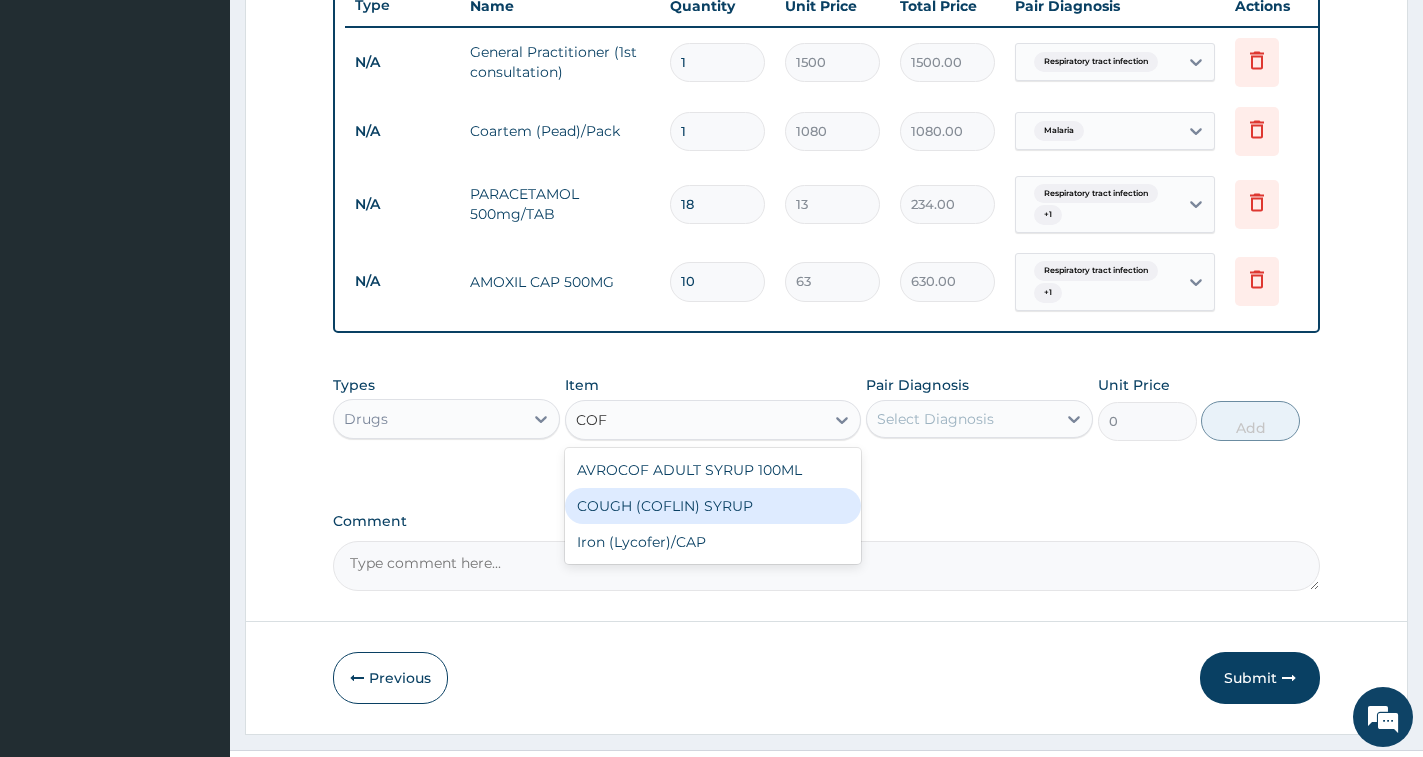 click on "COUGH (COFLIN) SYRUP" at bounding box center (713, 506) 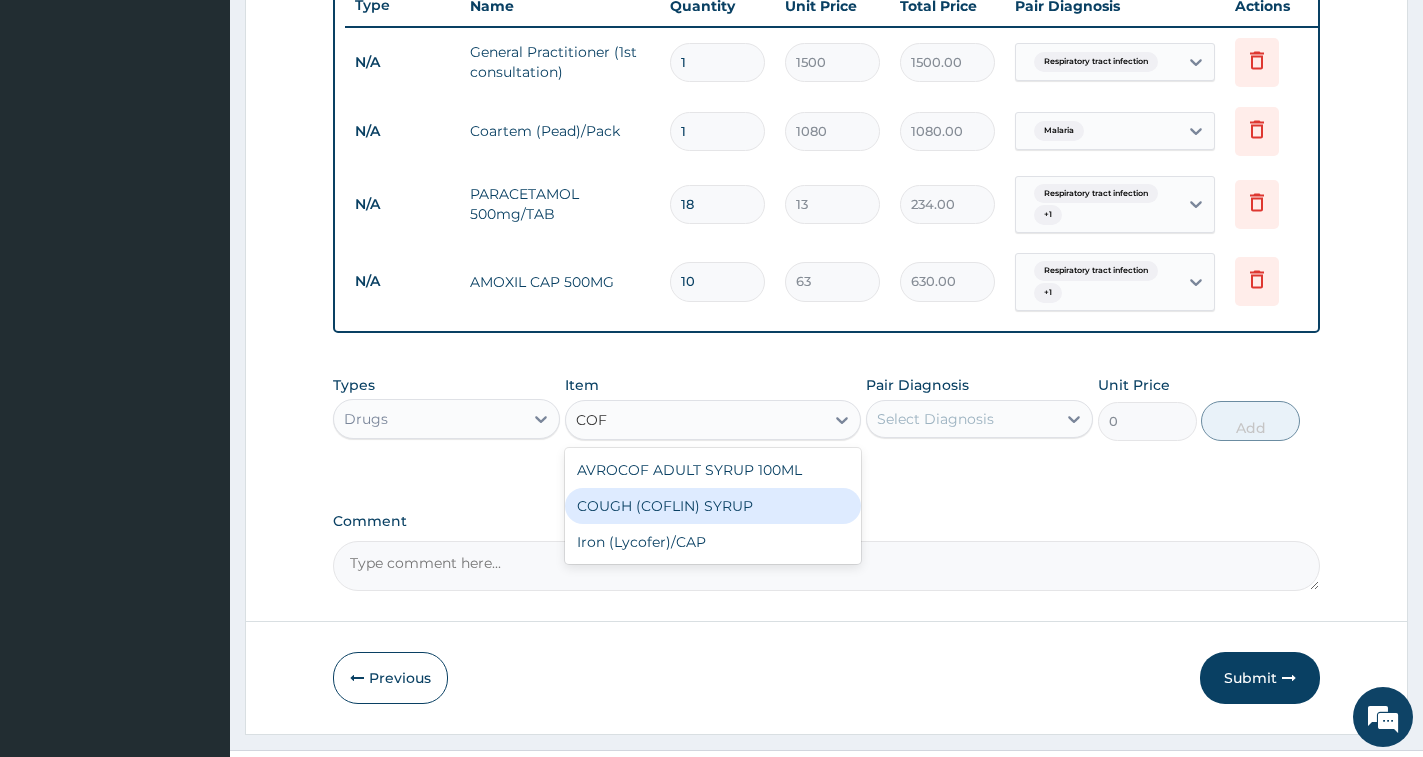 type 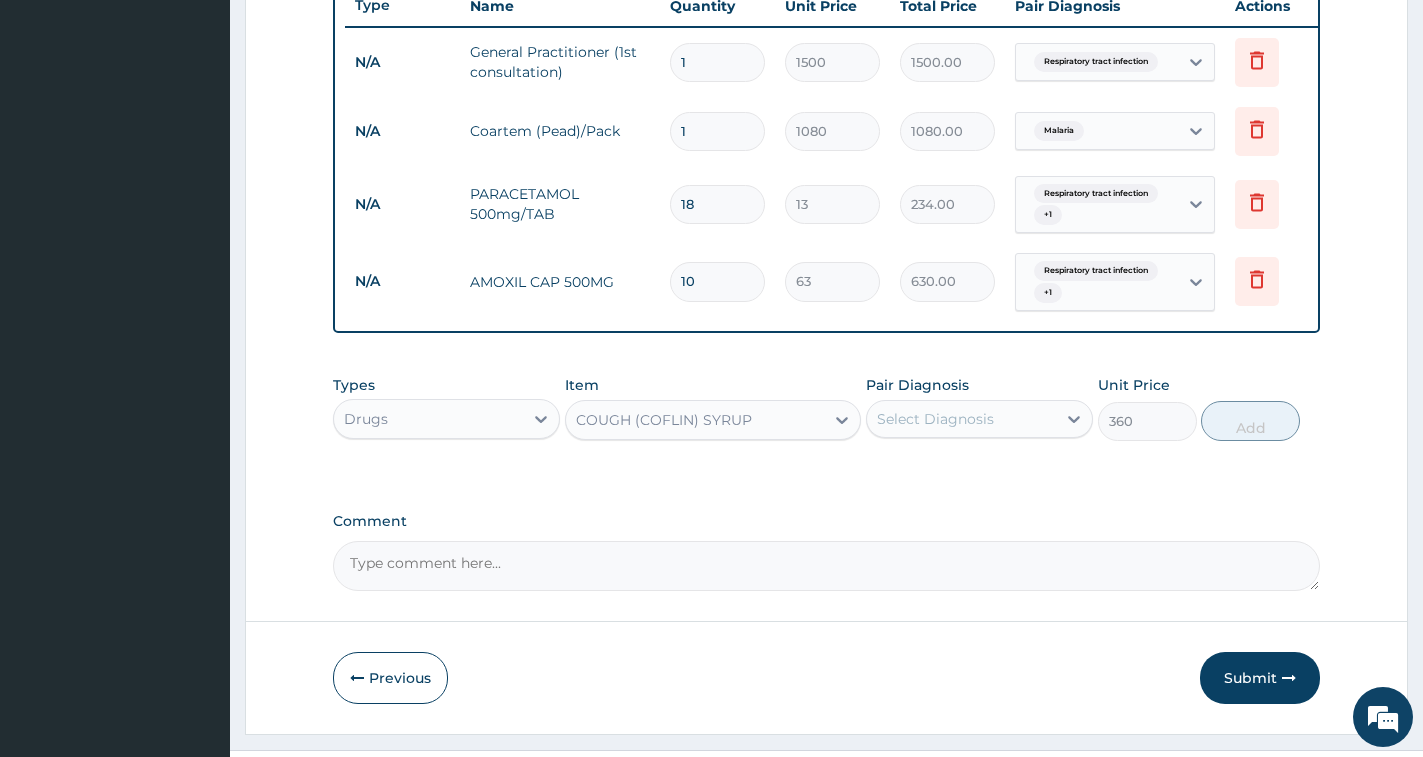 click on "Select Diagnosis" at bounding box center [935, 419] 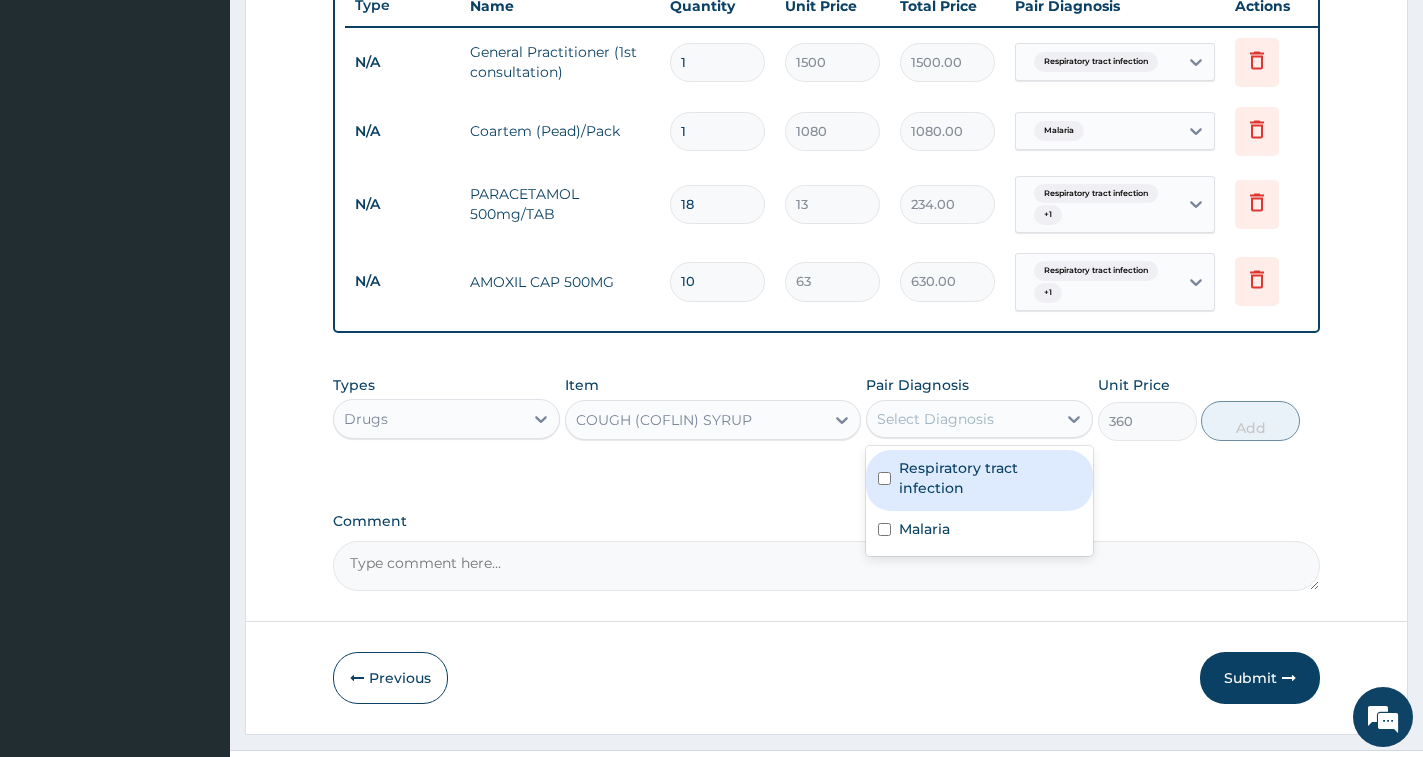 drag, startPoint x: 962, startPoint y: 499, endPoint x: 963, endPoint y: 528, distance: 29.017237 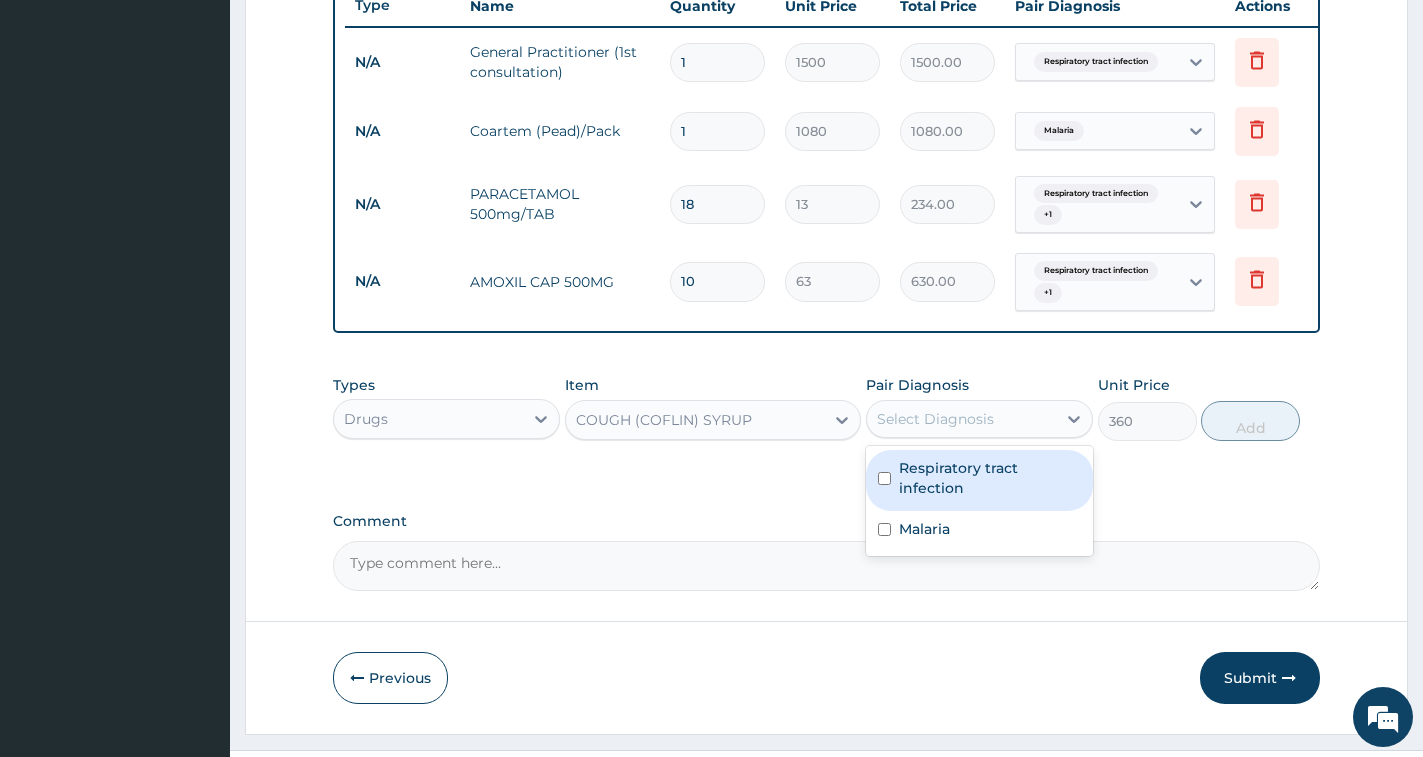 click on "Respiratory tract infection" at bounding box center (990, 478) 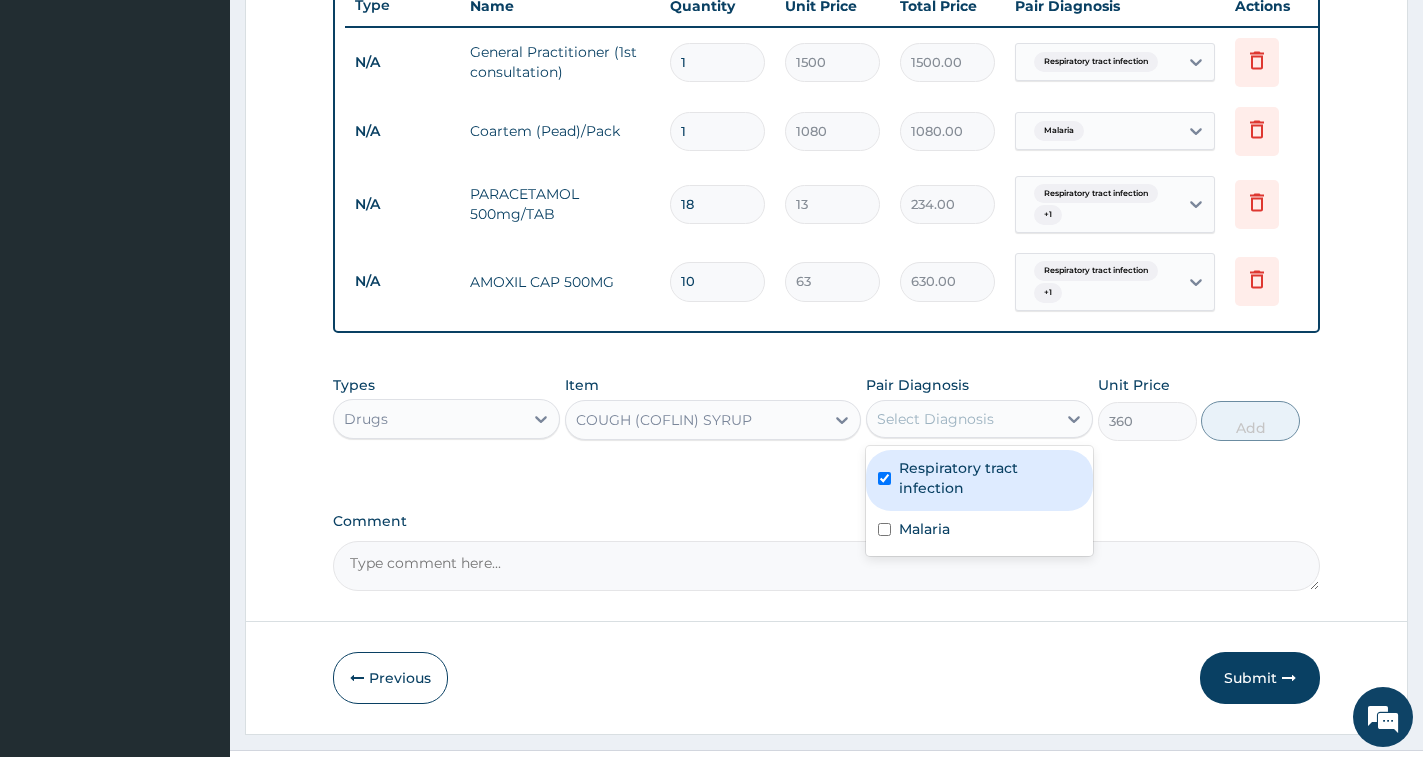 checkbox on "true" 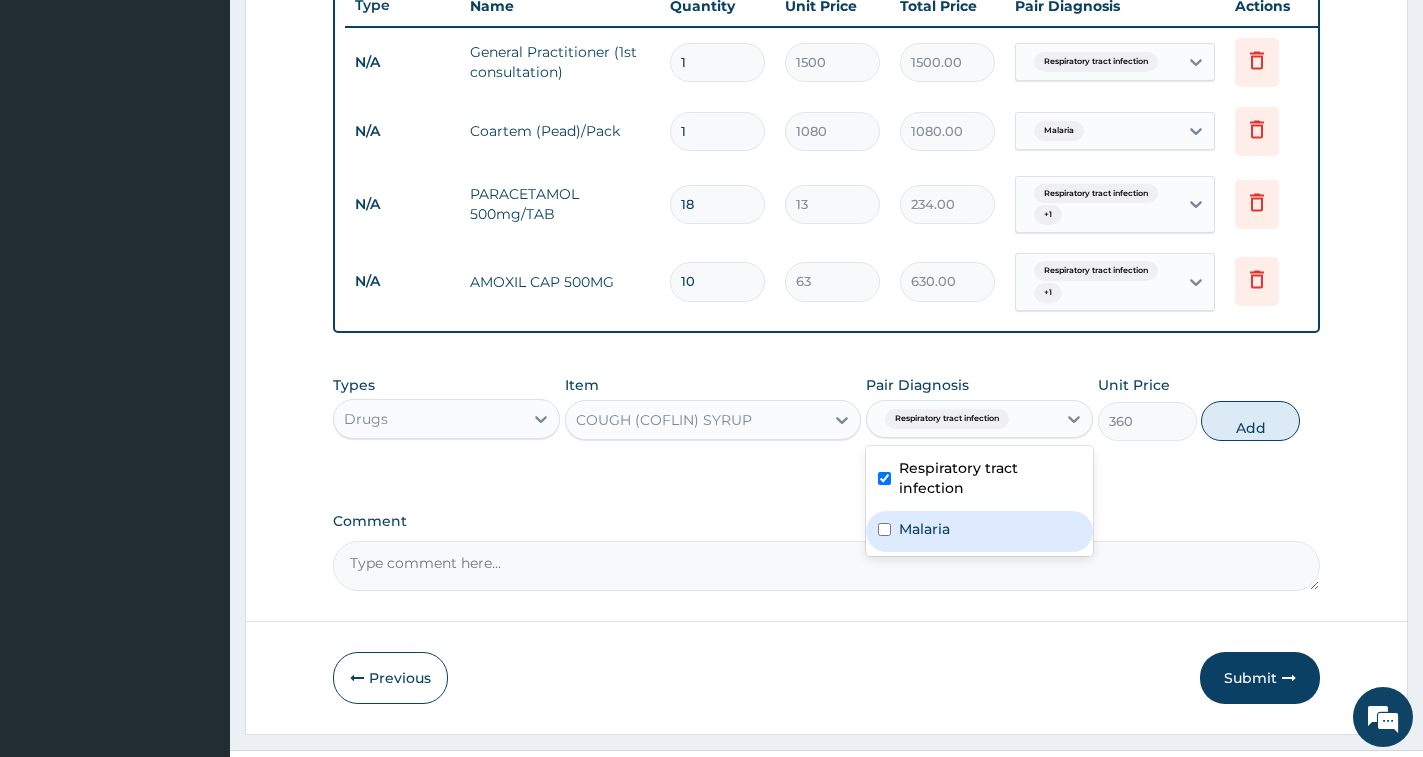click on "Malaria" at bounding box center (979, 531) 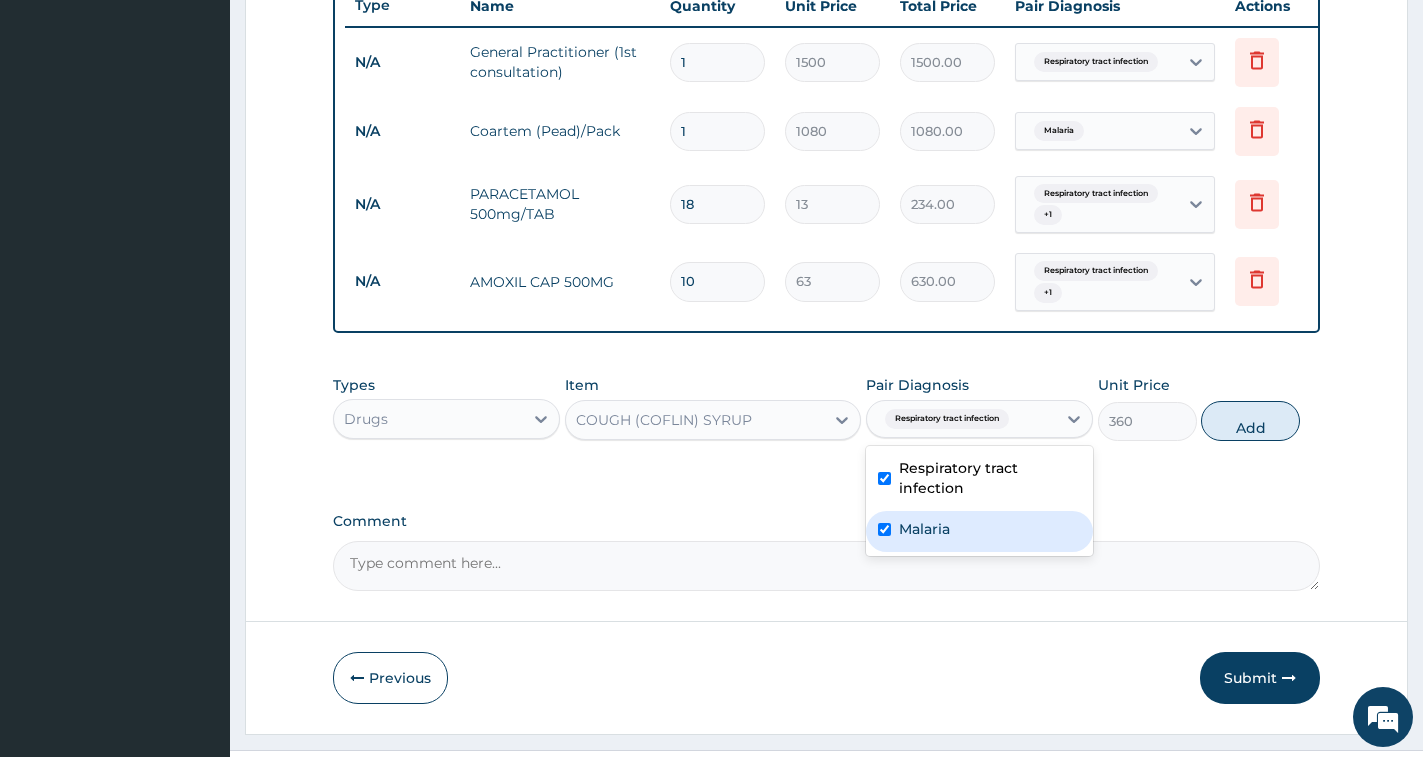 checkbox on "true" 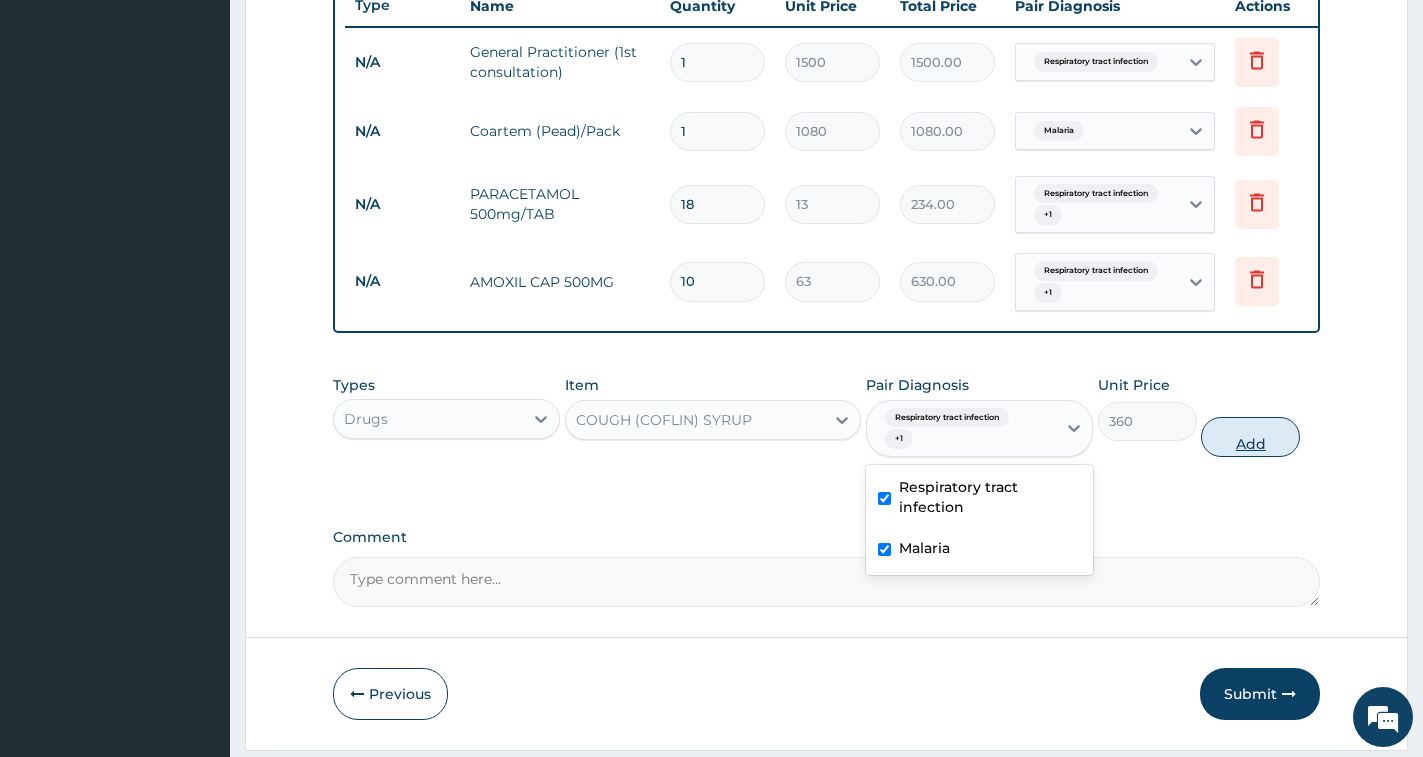 click on "Add" at bounding box center [1250, 437] 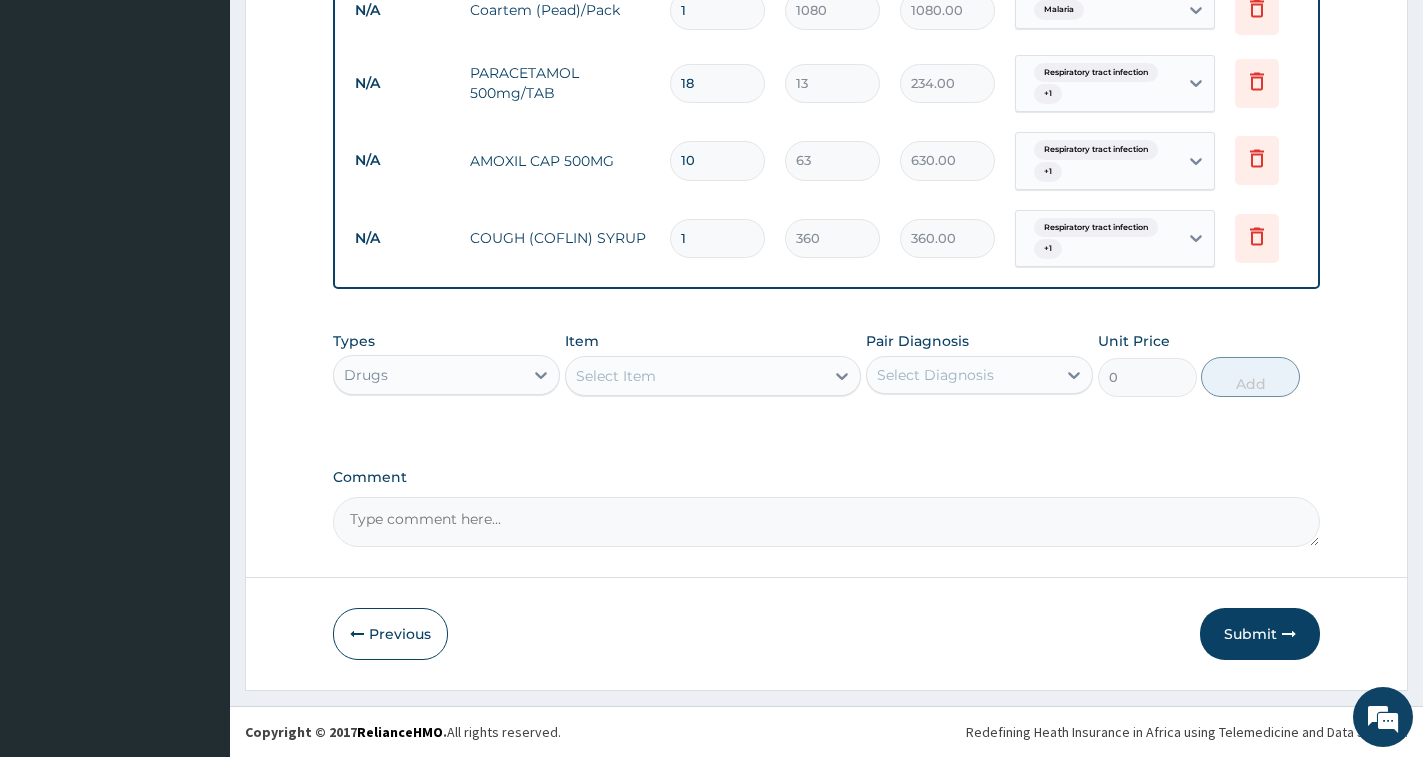 scroll, scrollTop: 908, scrollLeft: 0, axis: vertical 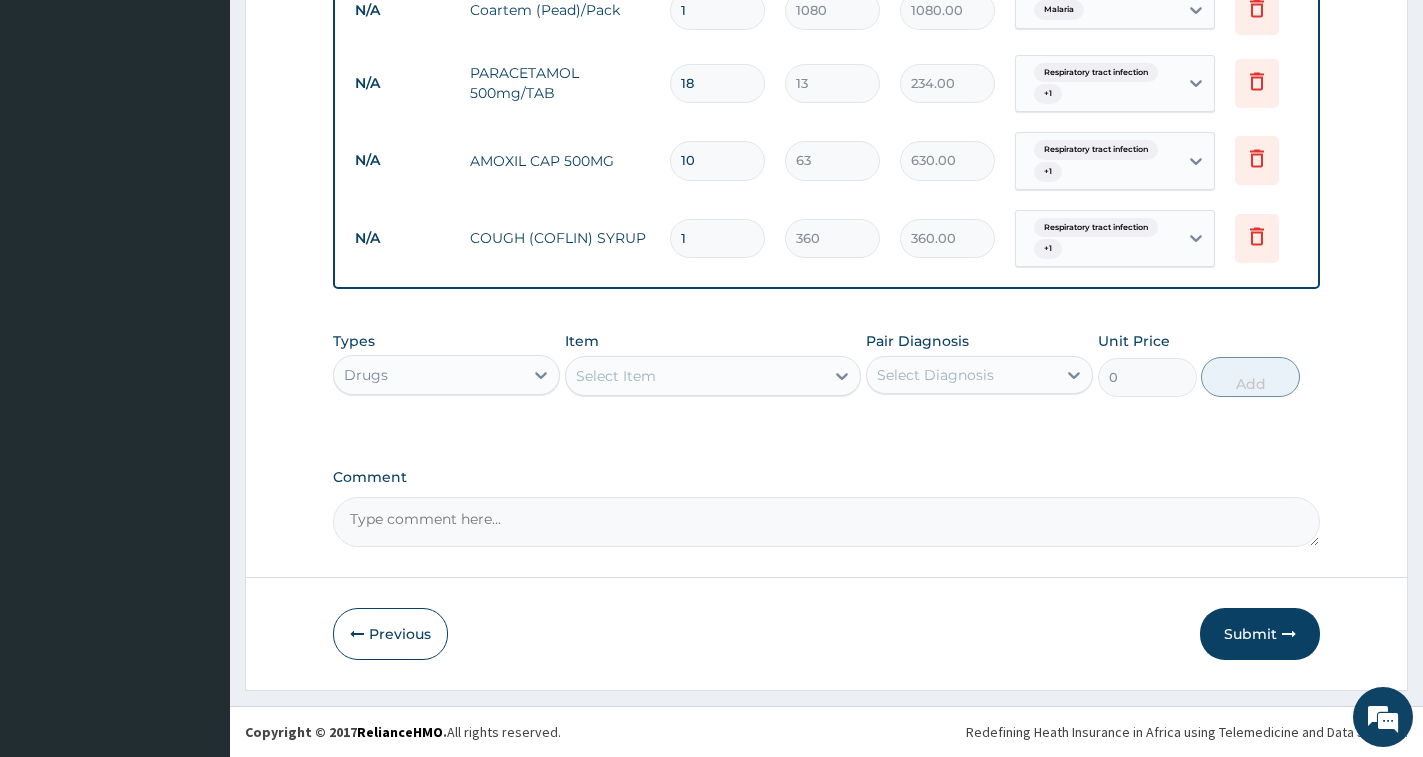 click on "Submit" at bounding box center [1260, 634] 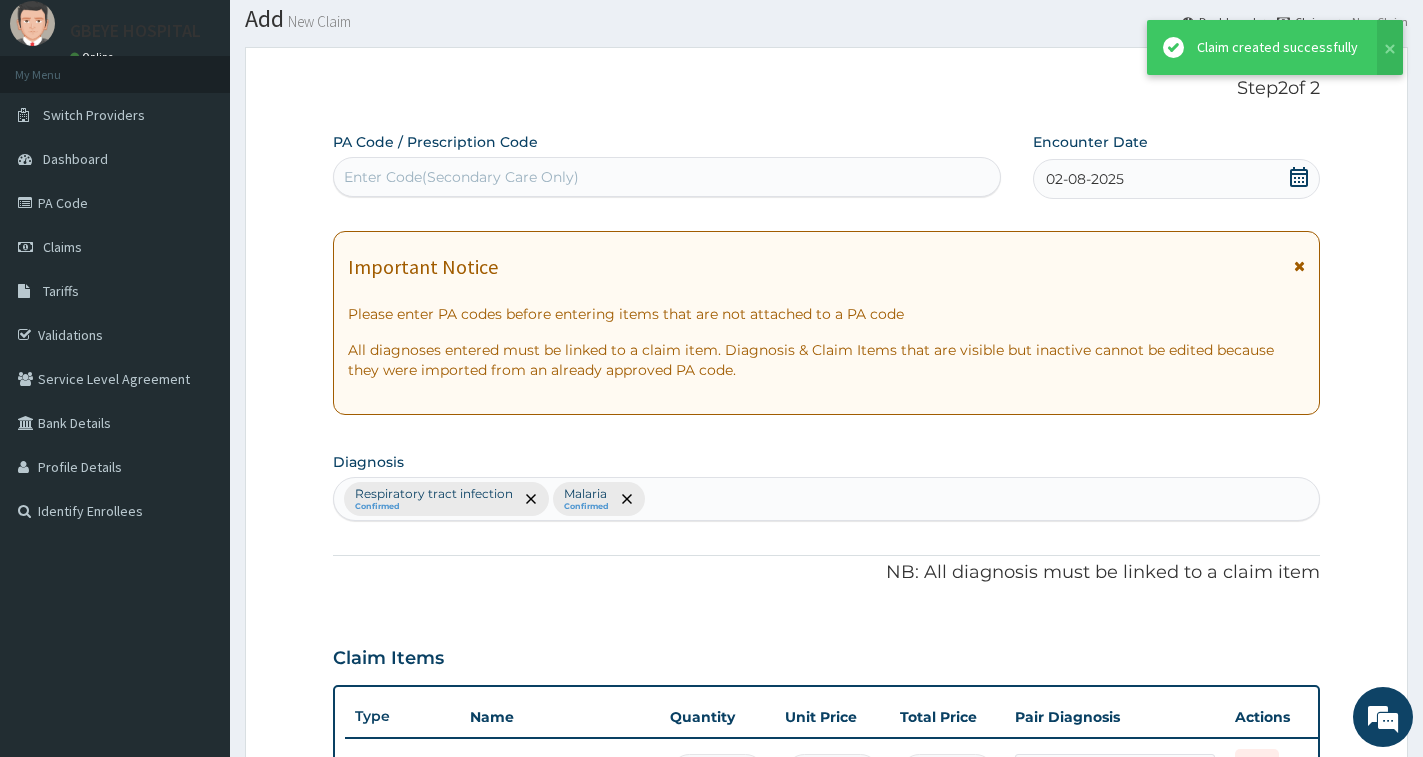 scroll, scrollTop: 908, scrollLeft: 0, axis: vertical 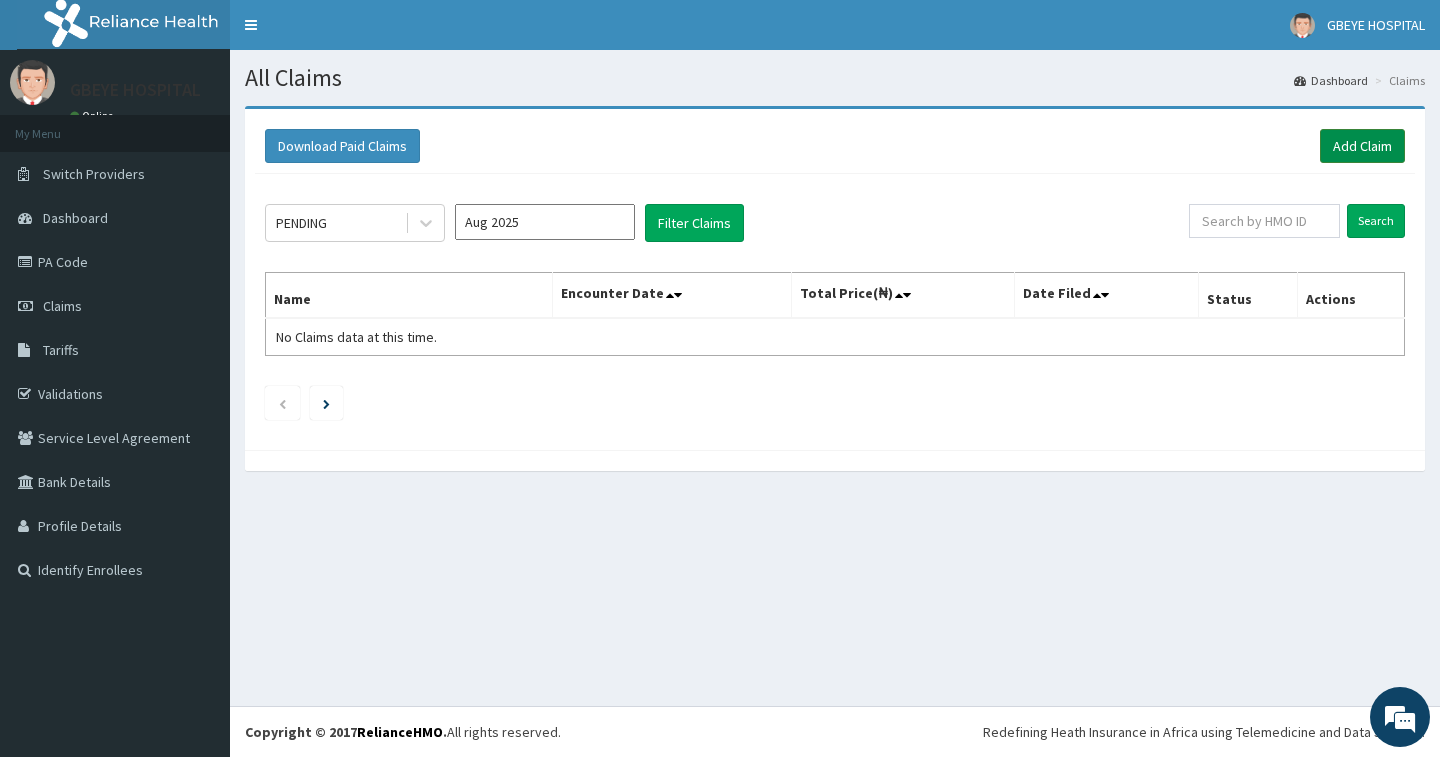 click on "Add Claim" at bounding box center [1362, 146] 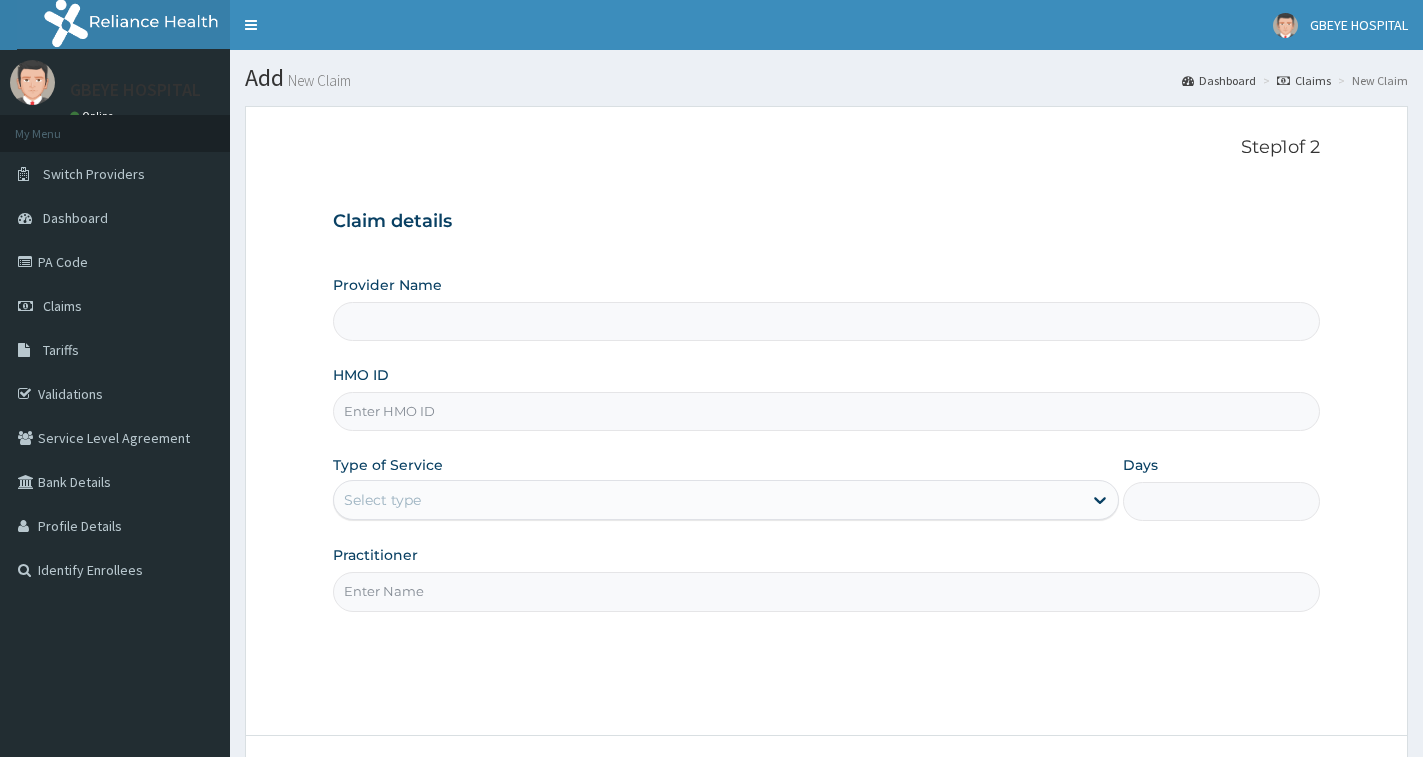 scroll, scrollTop: 0, scrollLeft: 0, axis: both 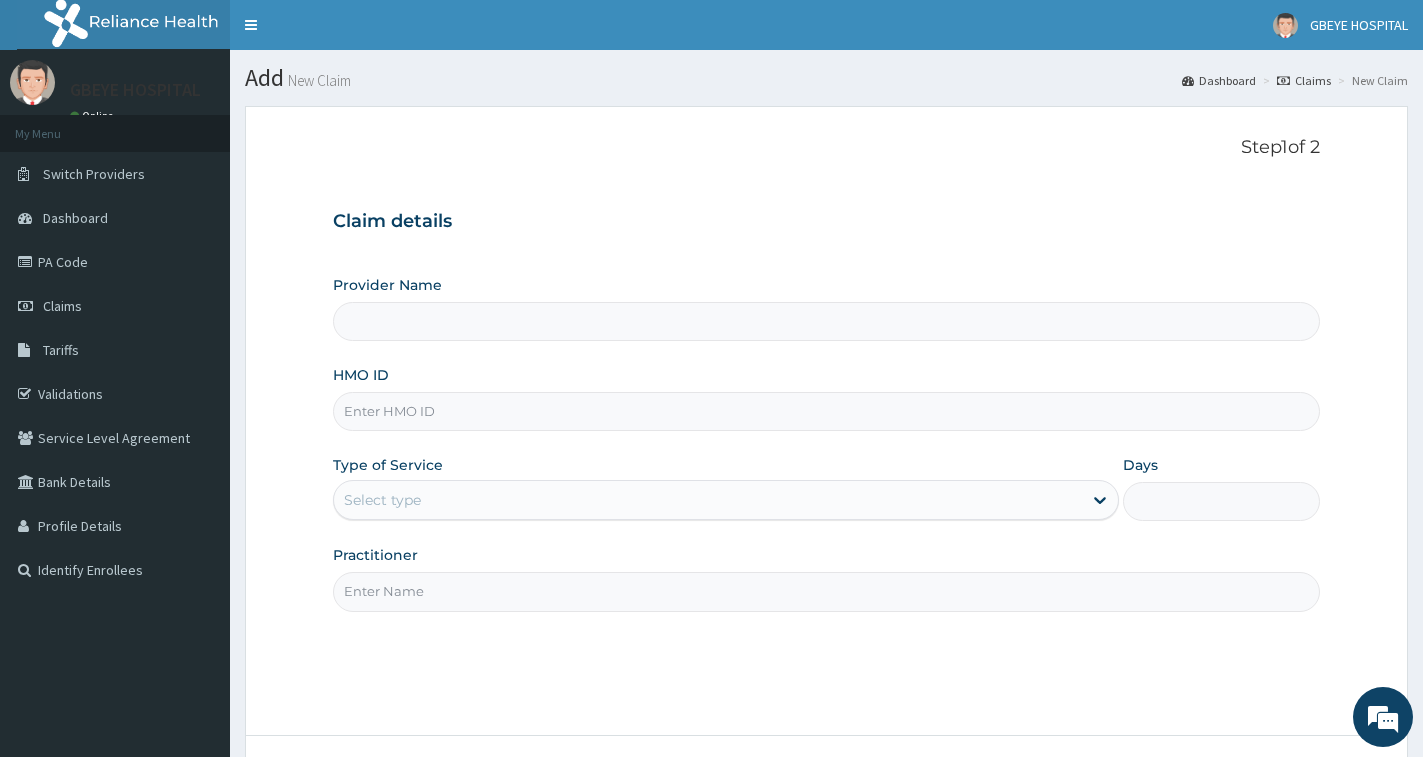 click on "Provider Name HMO ID Type of Service Select type Days Practitioner" at bounding box center [826, 443] 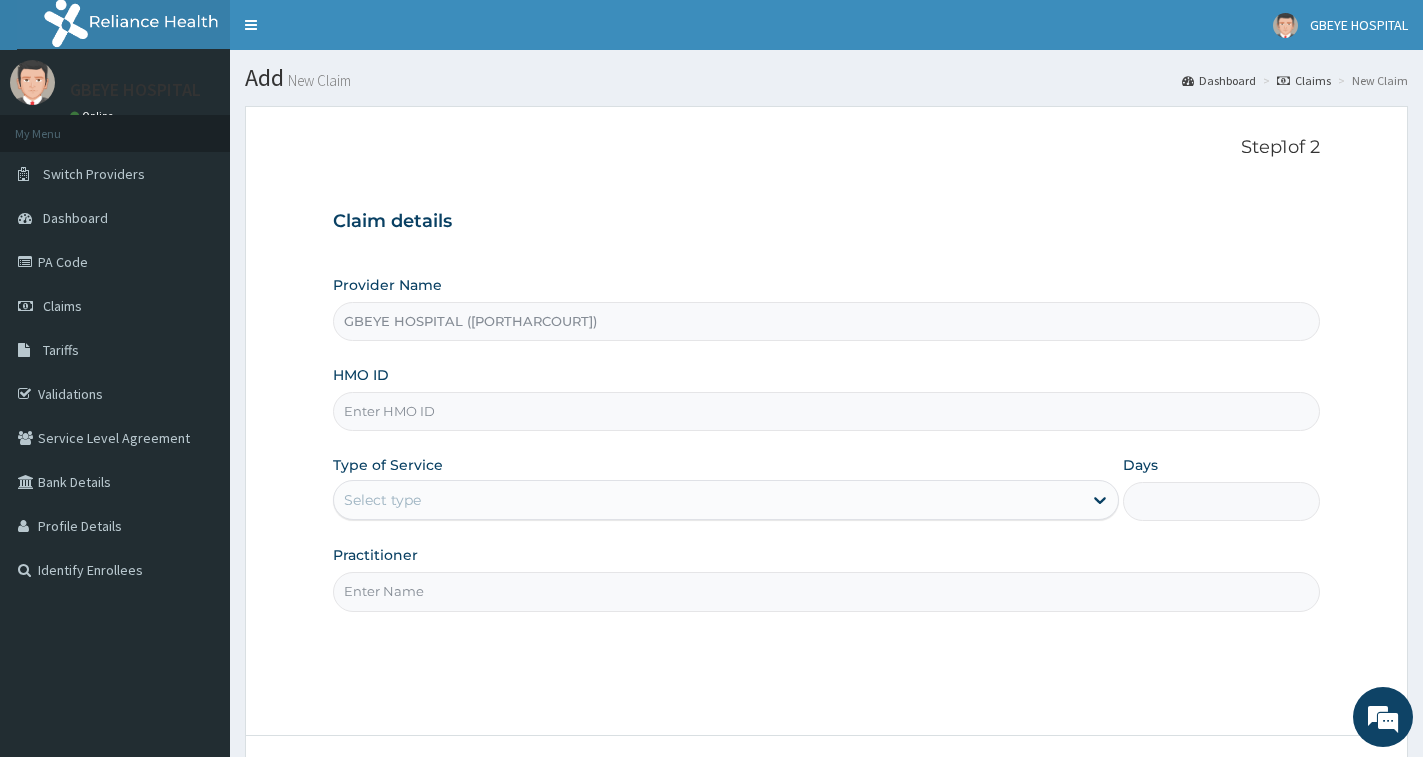 paste on "ERM/10206/D" 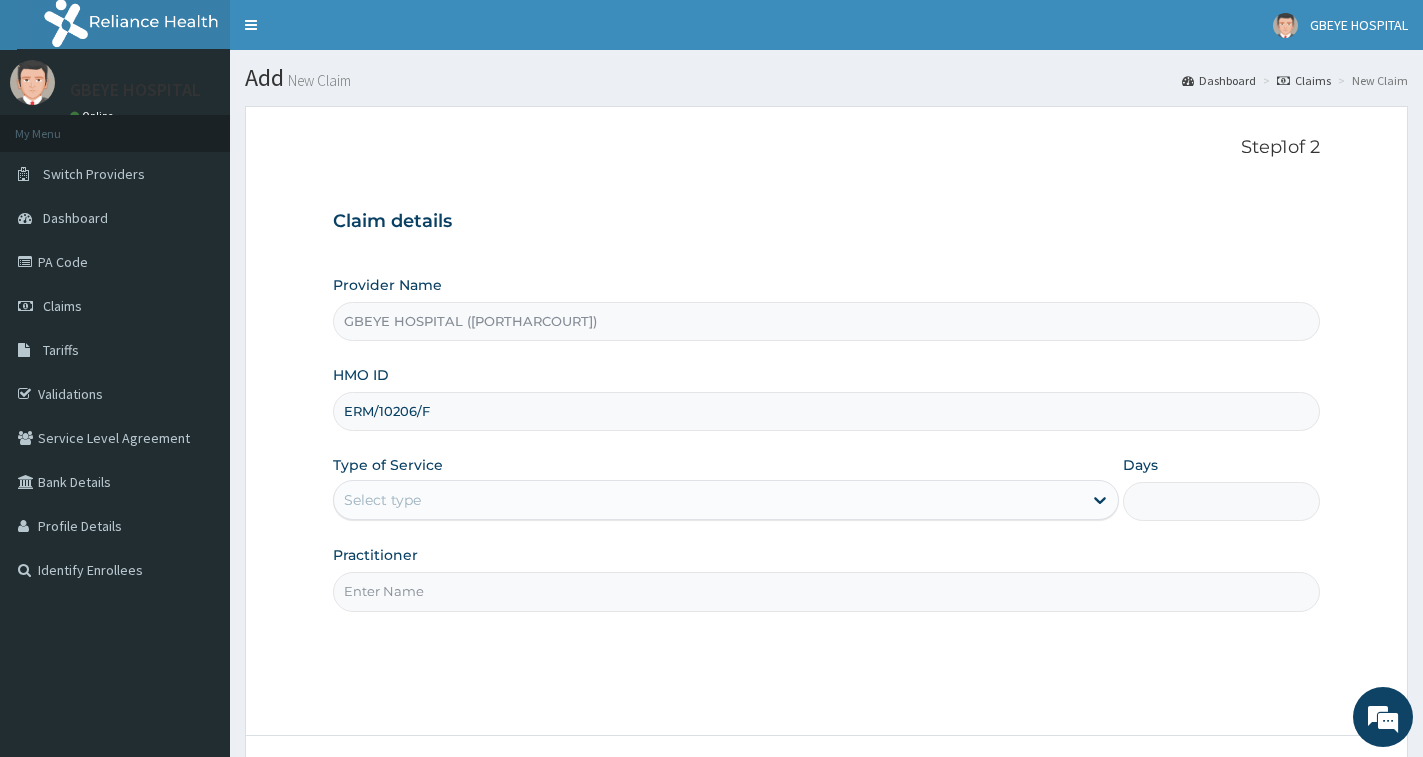 type on "ERM/10206/F" 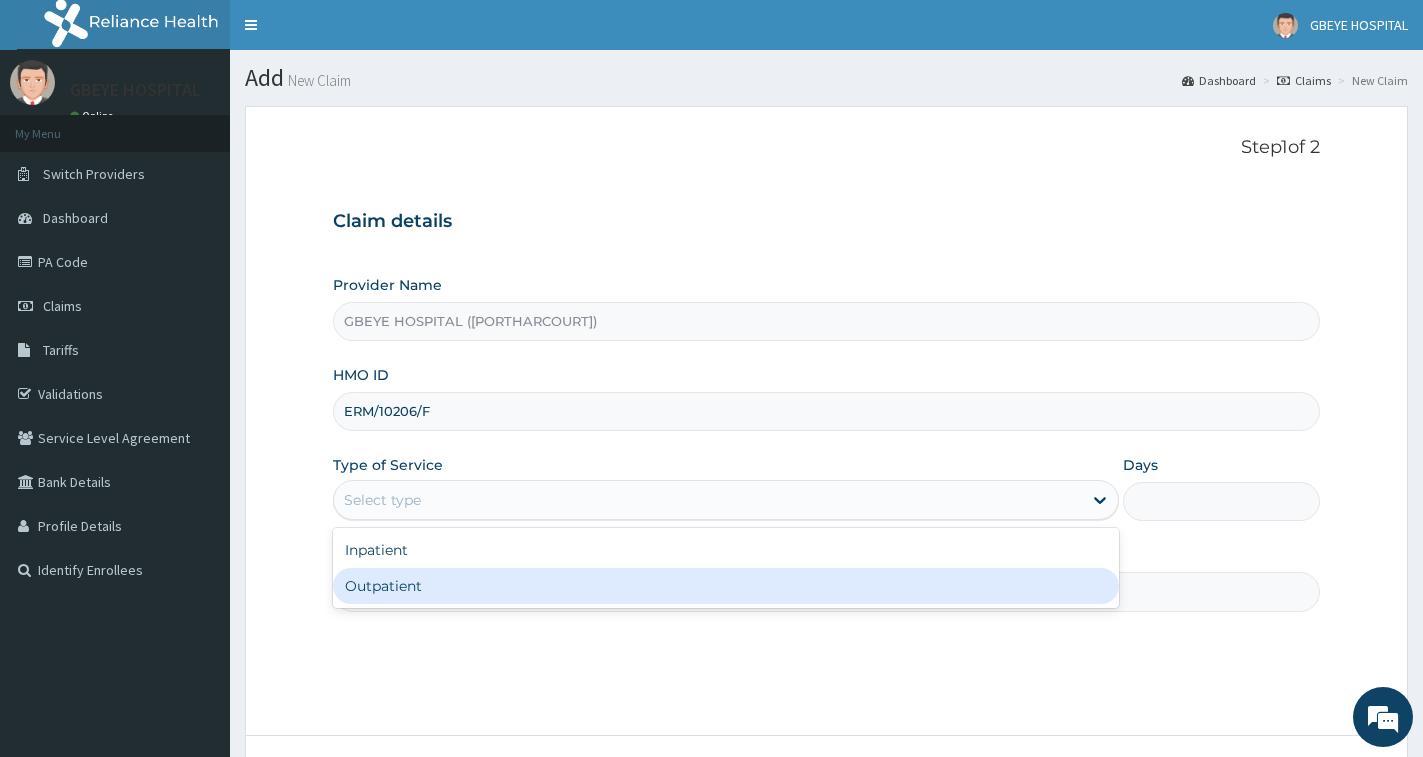 click on "Outpatient" at bounding box center [726, 586] 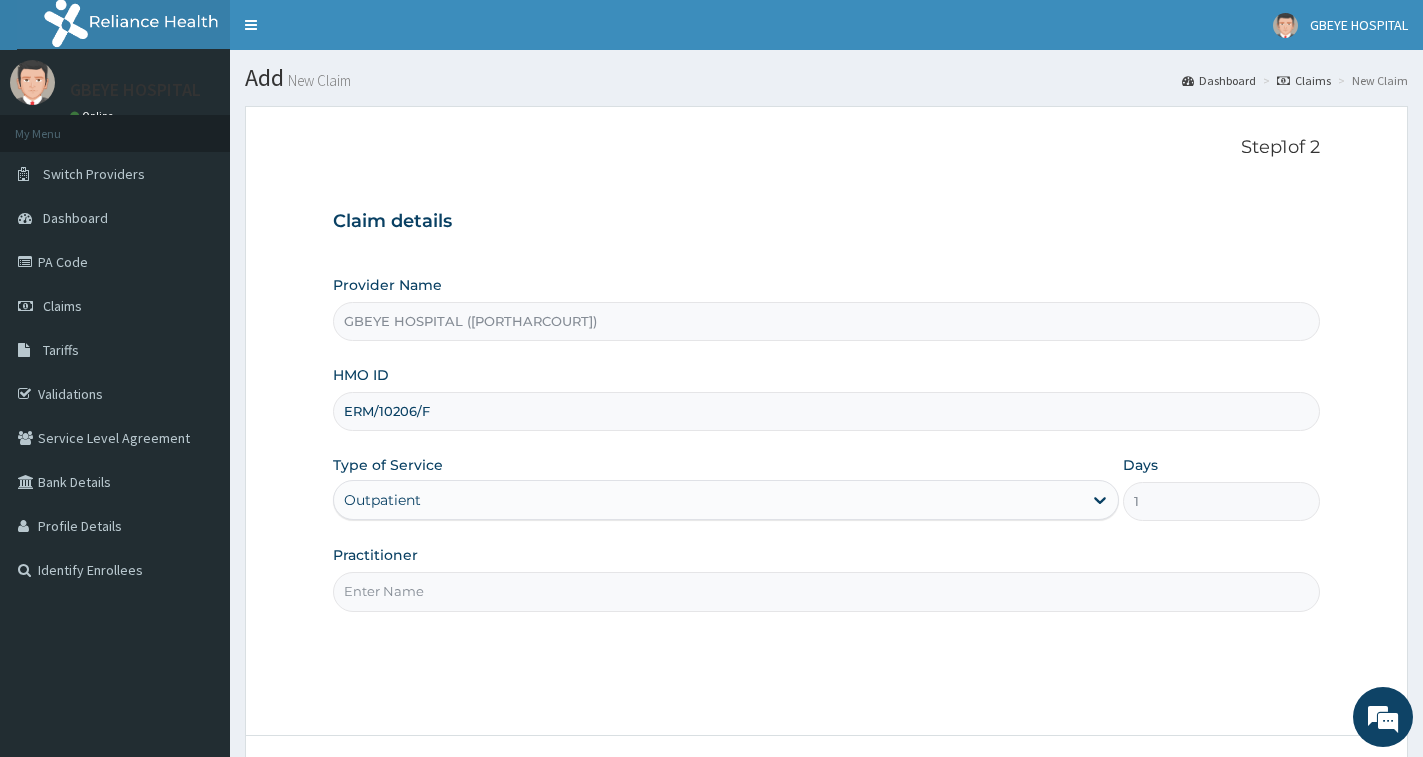 click on "Practitioner" at bounding box center (826, 591) 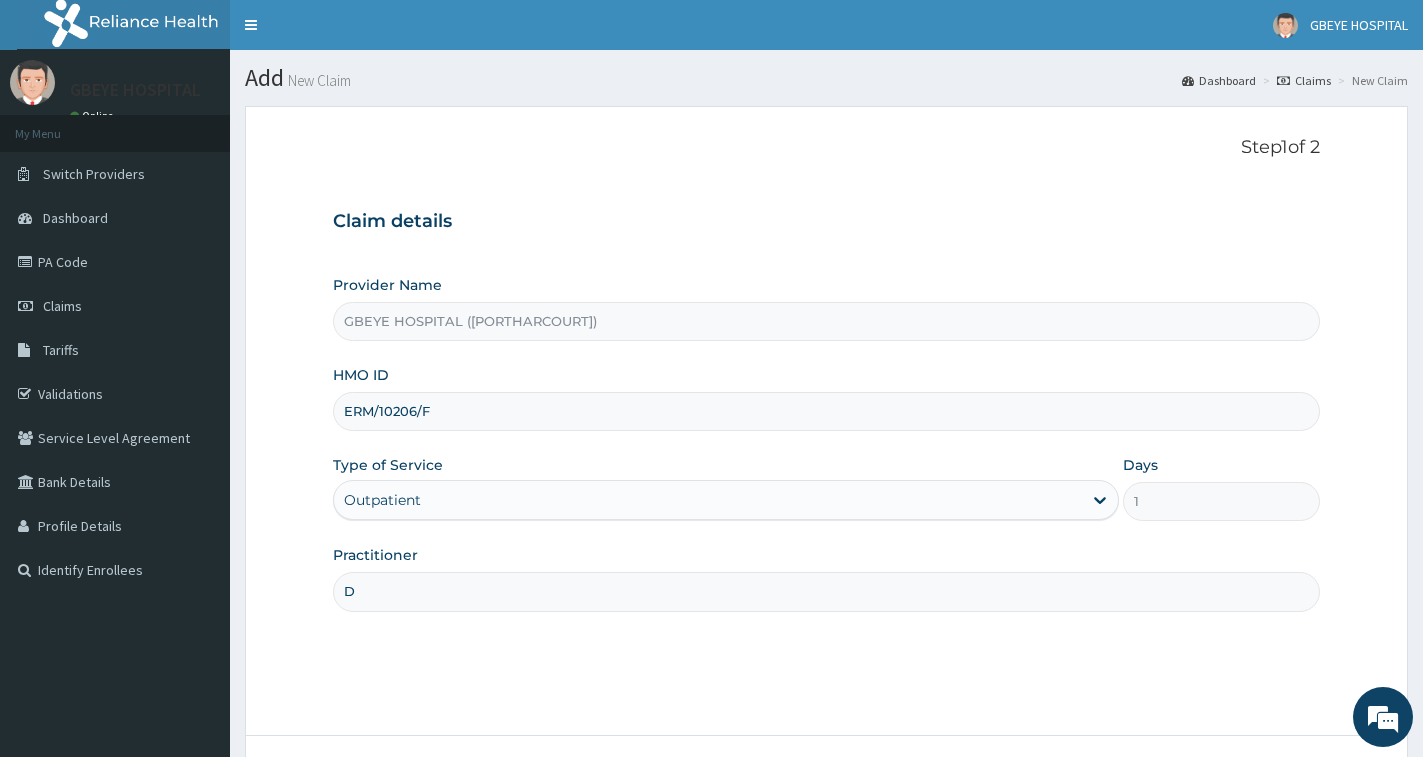 scroll, scrollTop: 0, scrollLeft: 0, axis: both 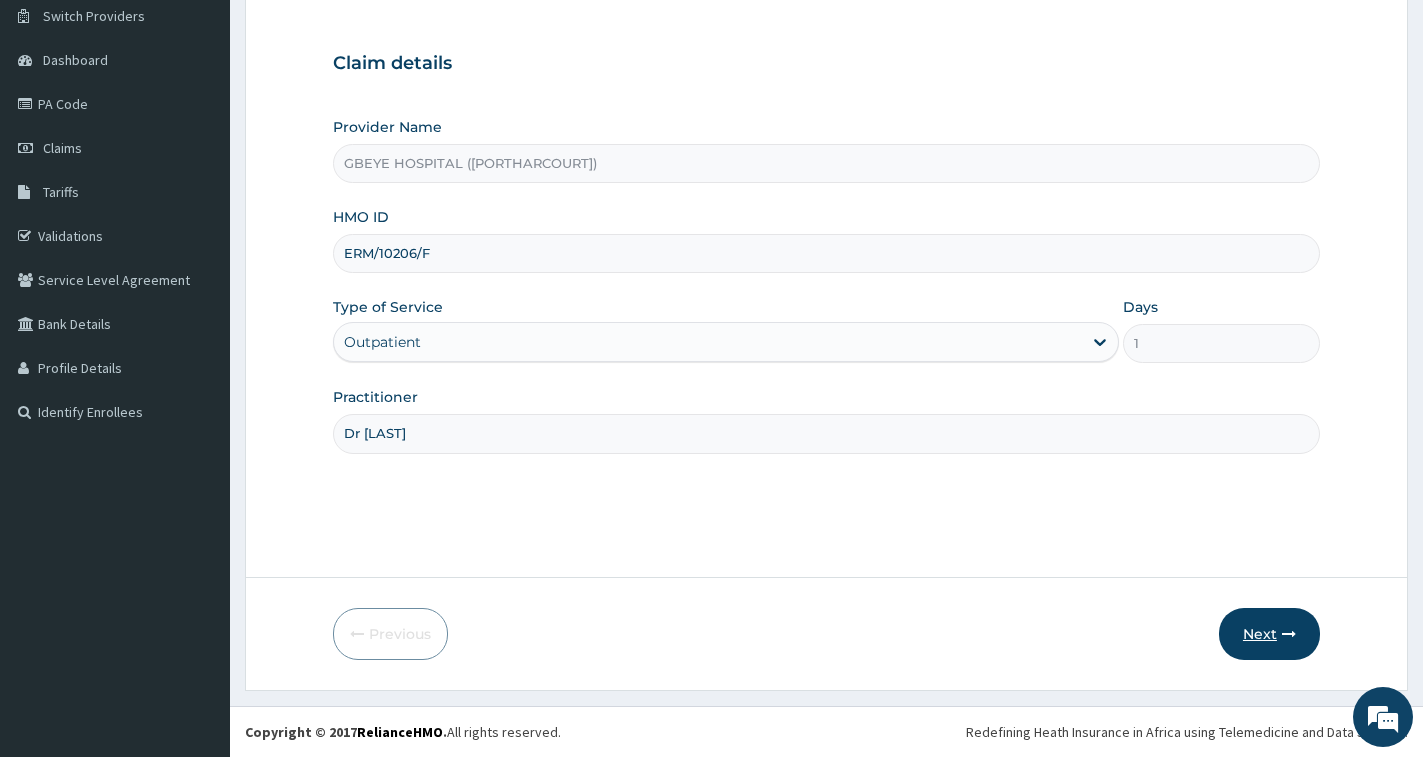 type on "Dr [LAST]" 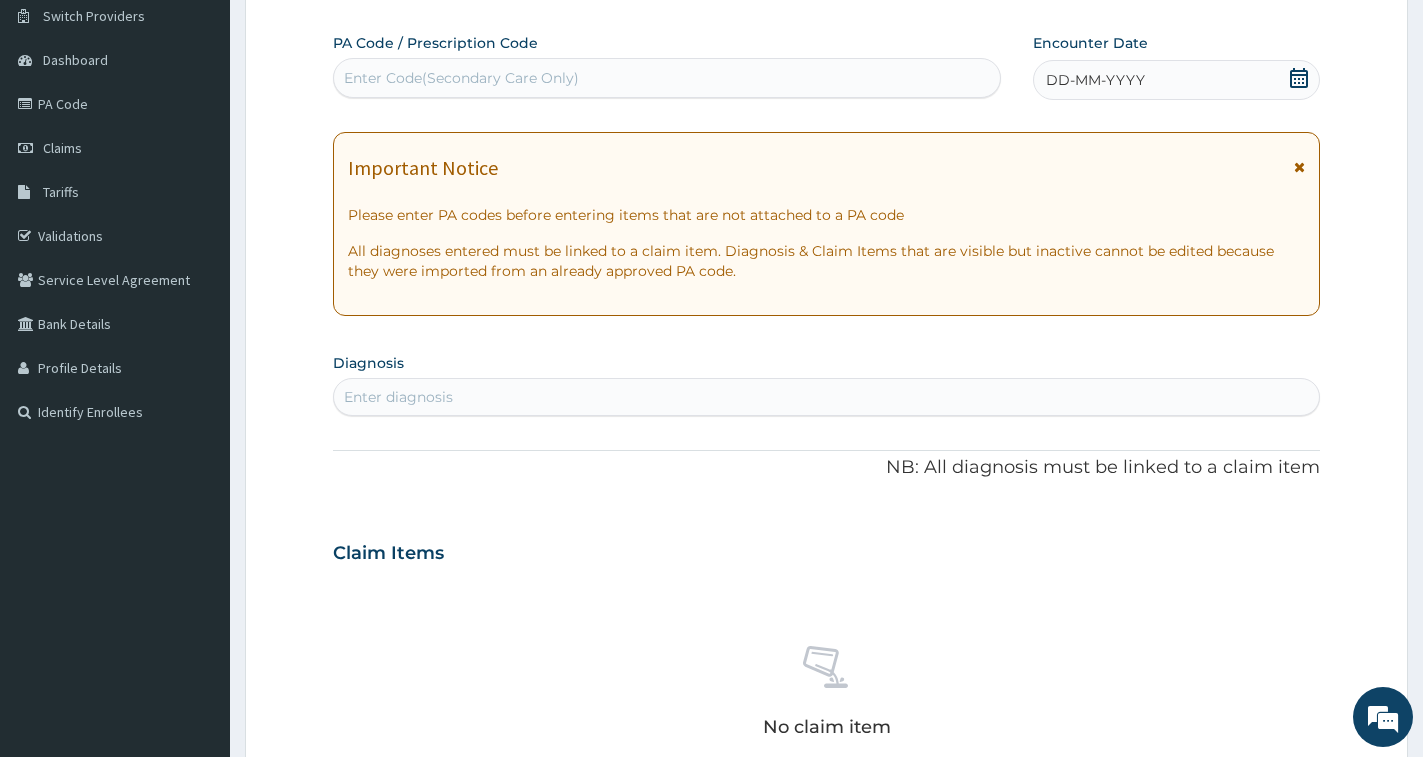 click on "DD-MM-YYYY" at bounding box center (1176, 80) 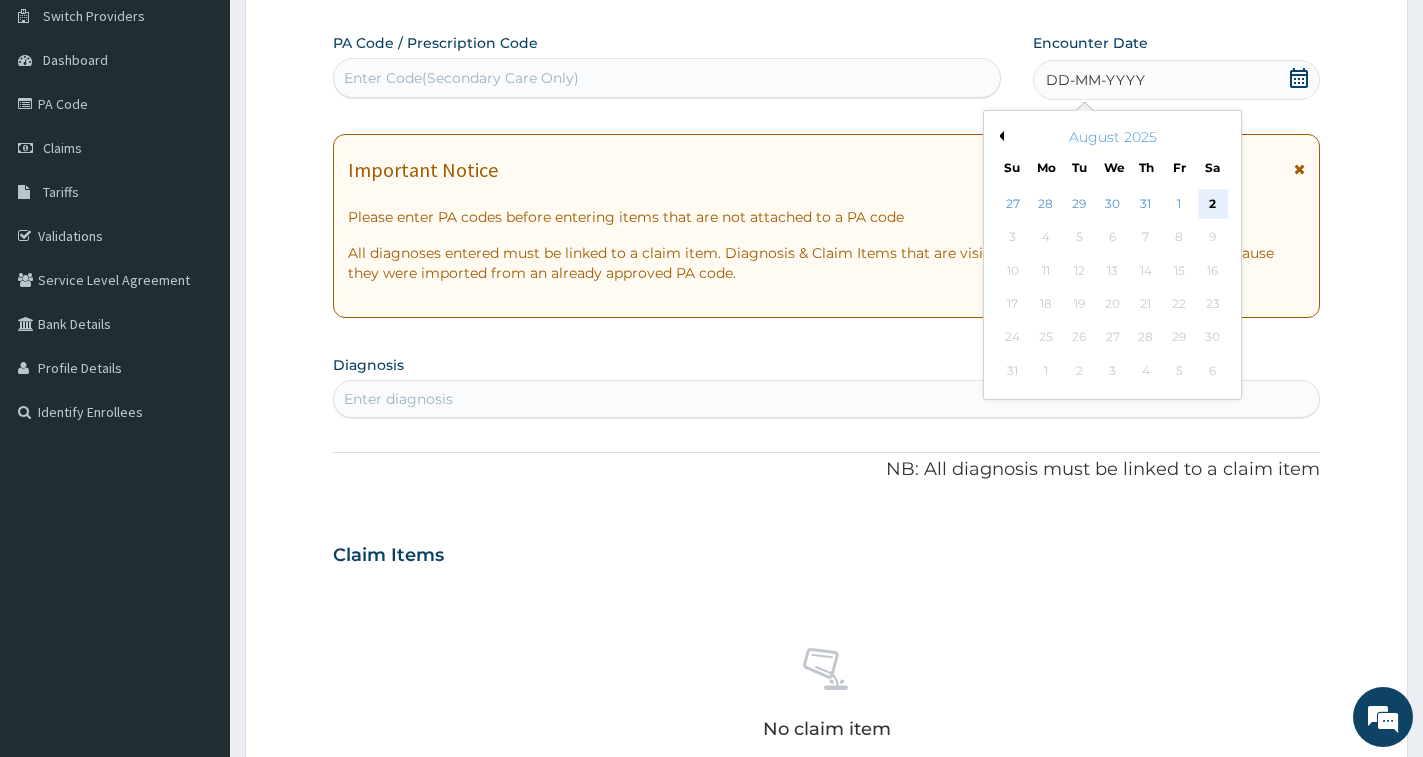 click on "2" at bounding box center [1213, 204] 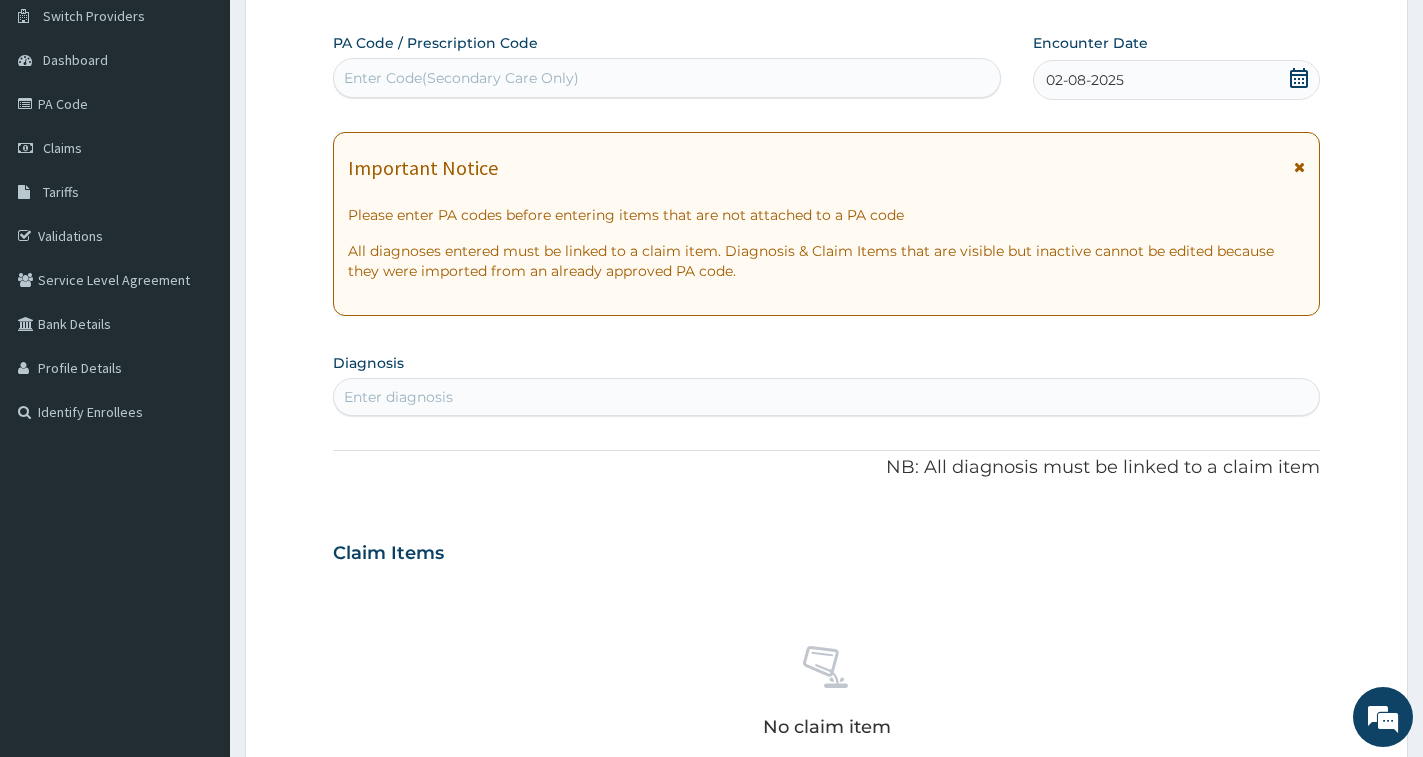 click on "Enter diagnosis" at bounding box center (826, 397) 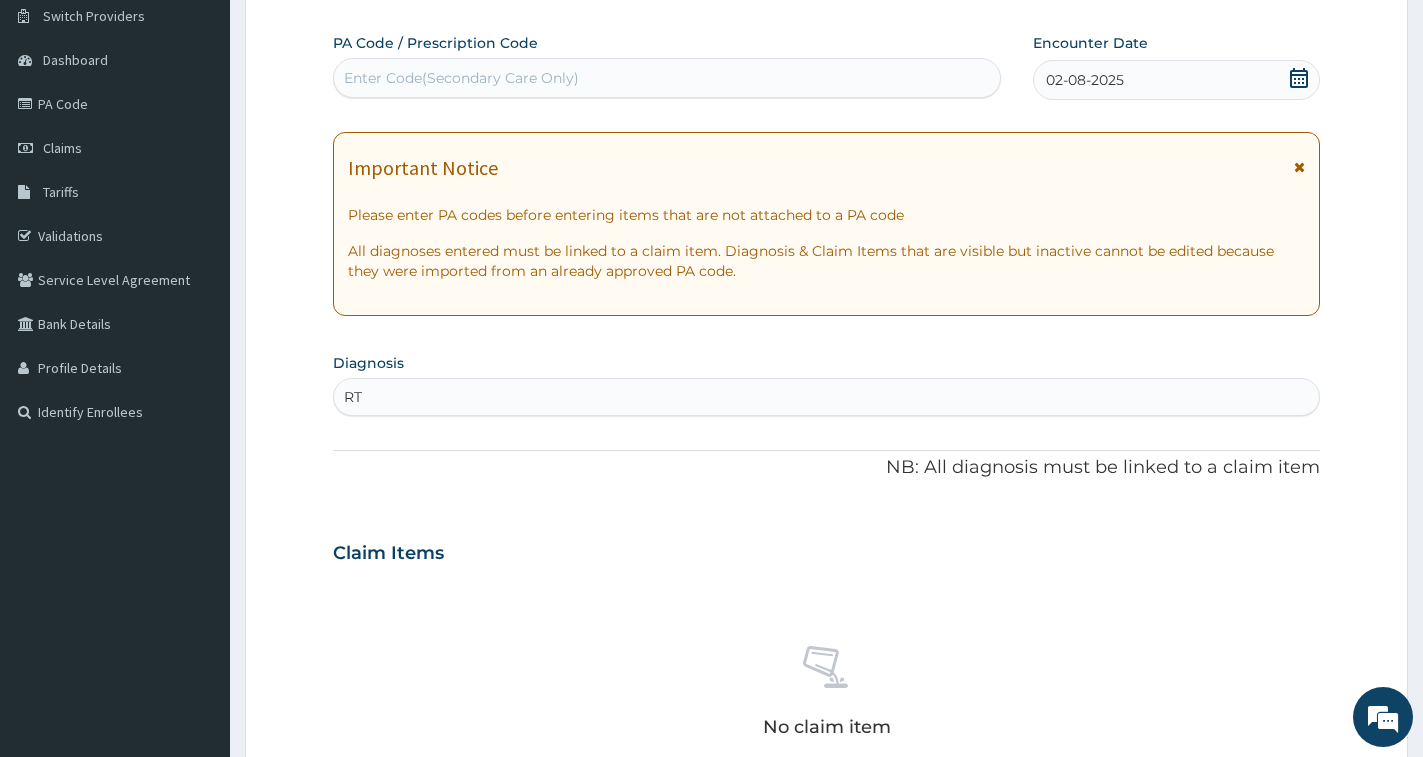 type on "RTI" 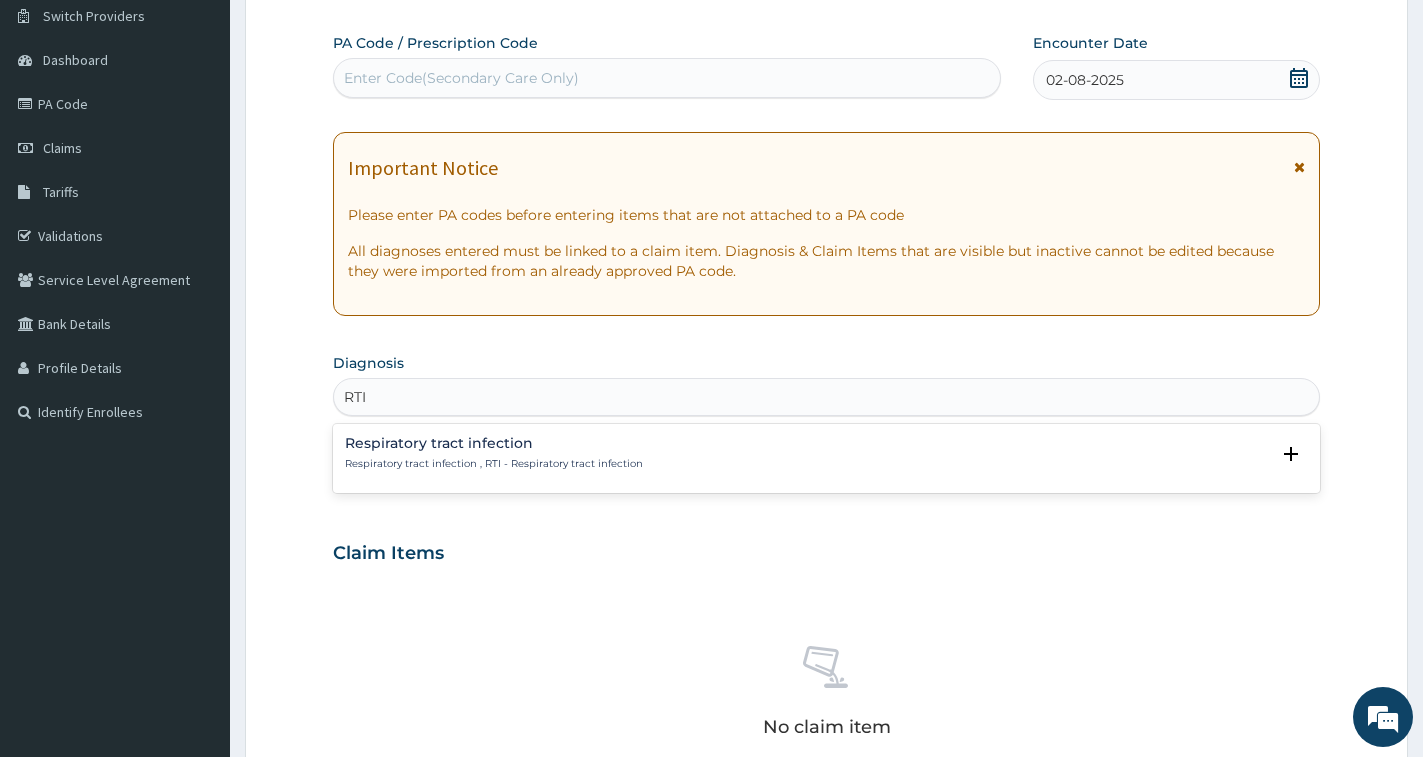 click on "Respiratory tract infection" at bounding box center [494, 443] 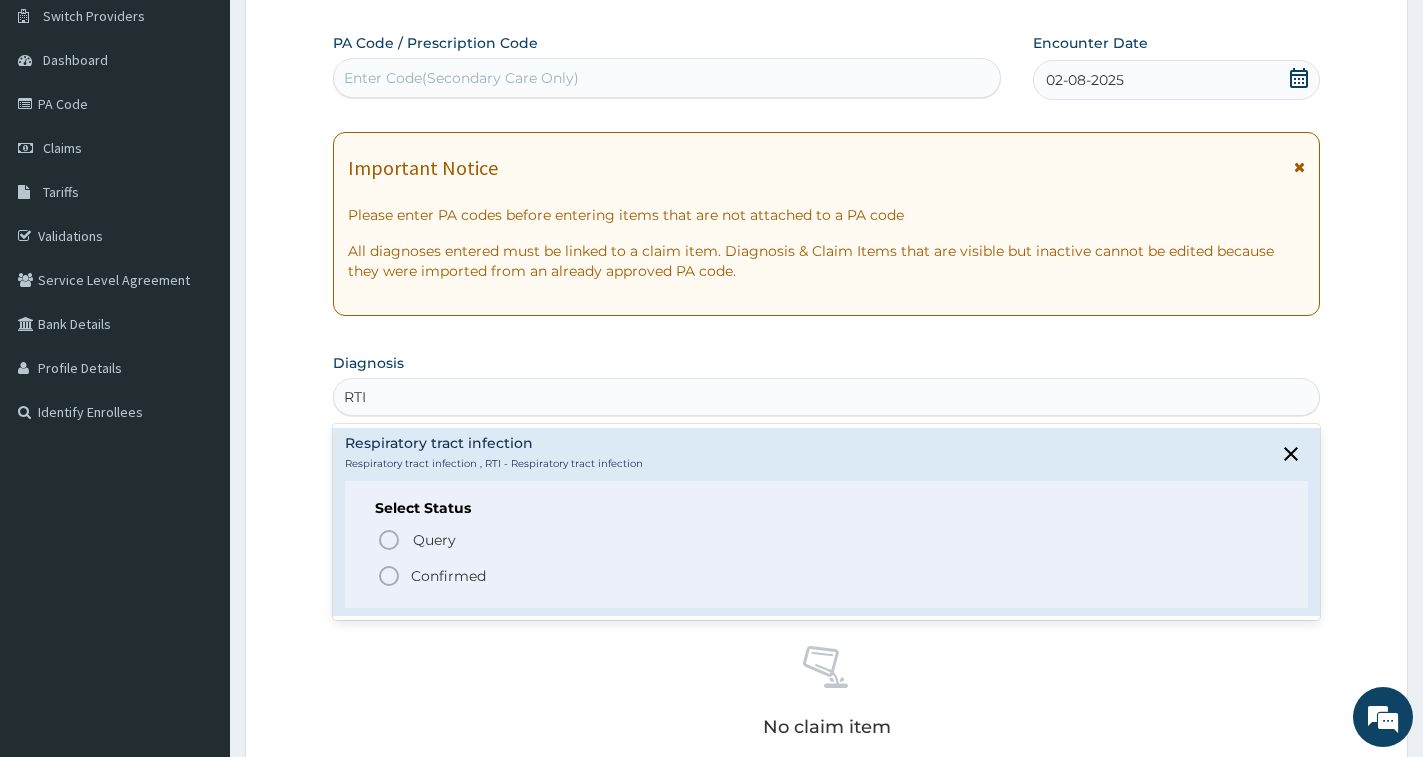click on "Confirmed" at bounding box center (448, 576) 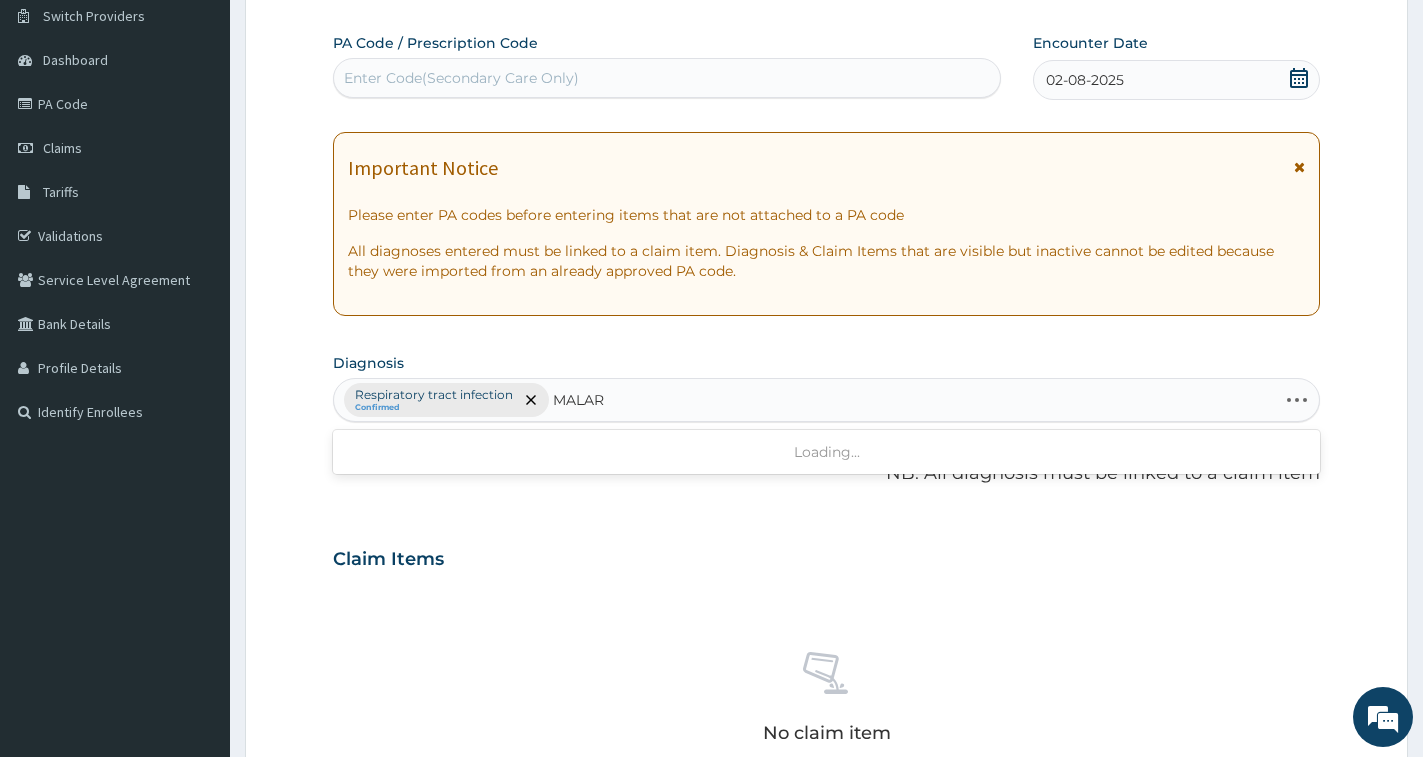 type on "MALARI" 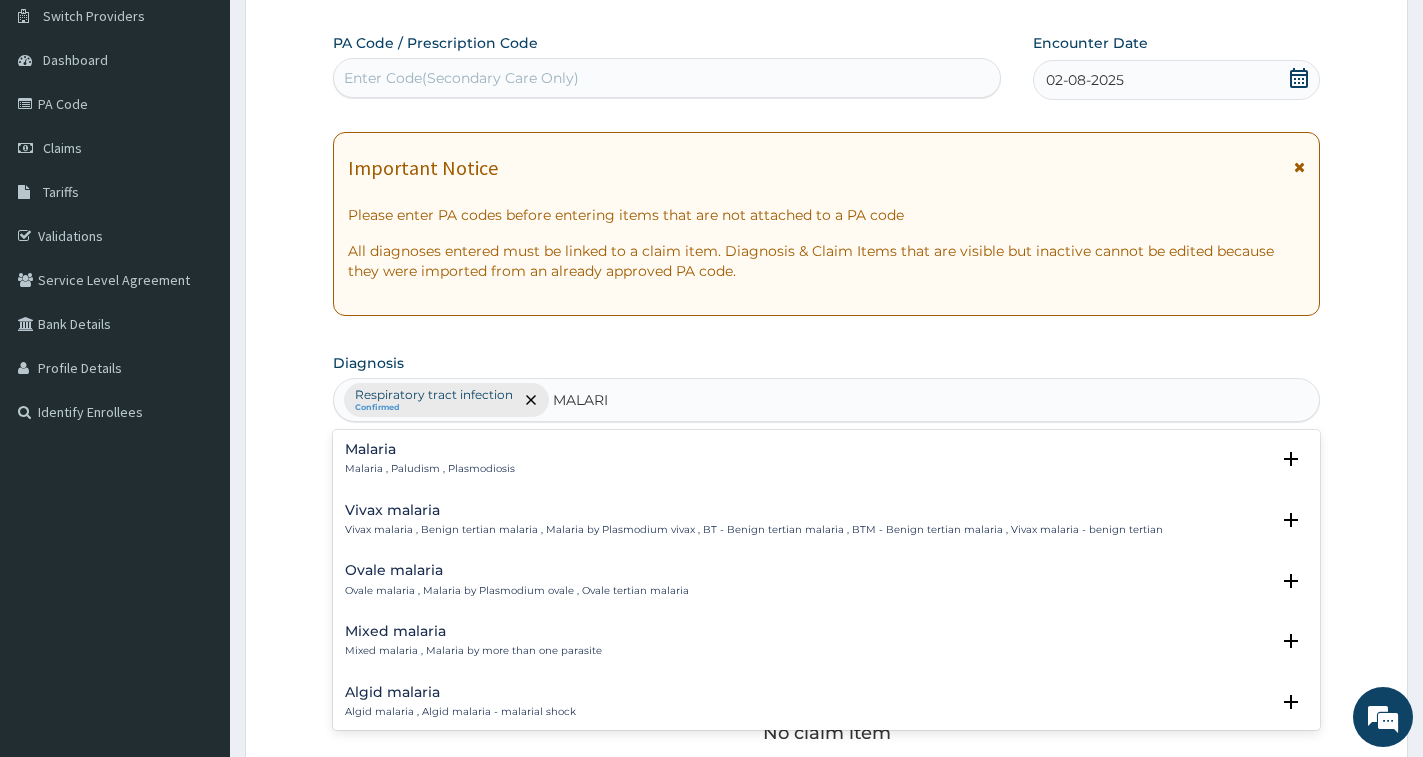 click on "Malaria Malaria , Paludism , Plasmodiosis Select Status Query Query covers suspected (?), Keep in view (kiv), Ruled out (r/o) Confirmed" at bounding box center [826, 464] 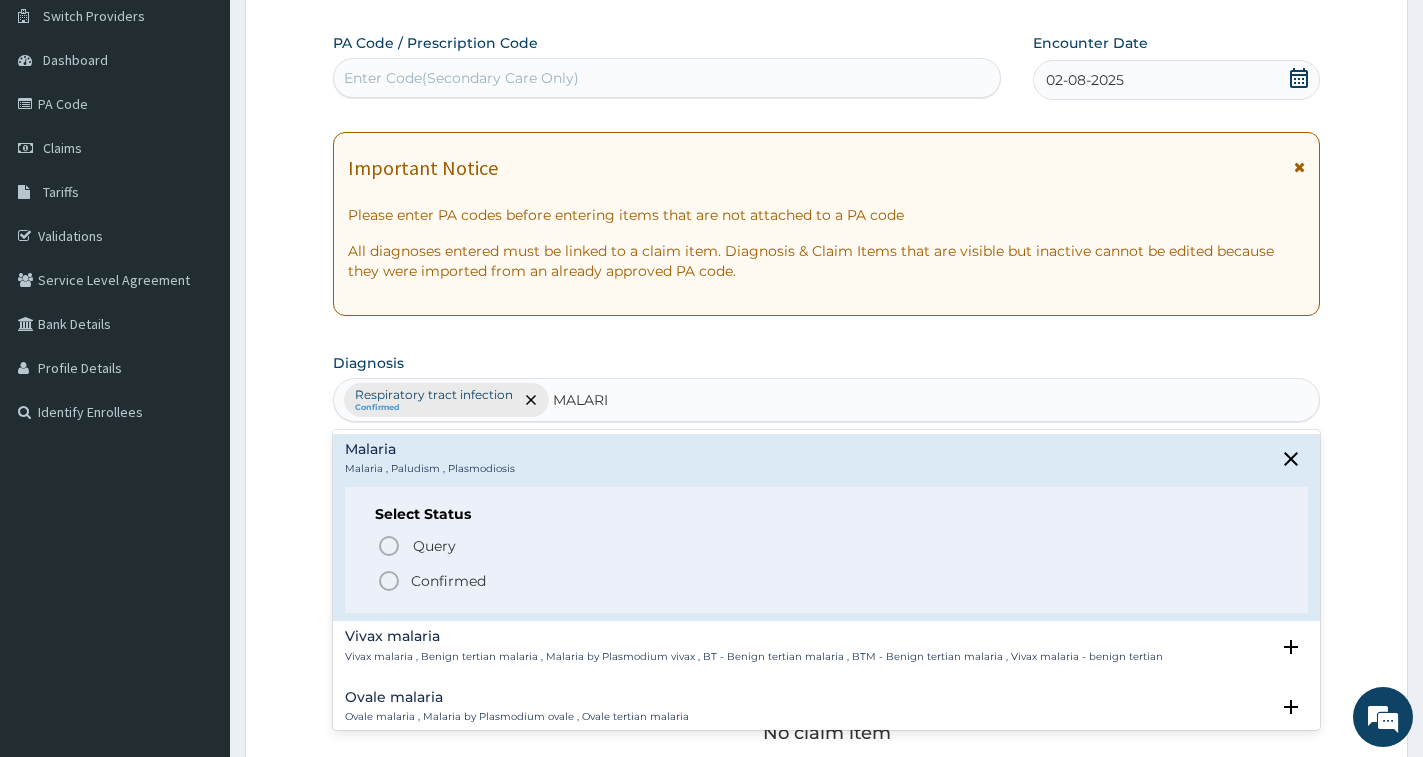 click on "Confirmed" at bounding box center (448, 581) 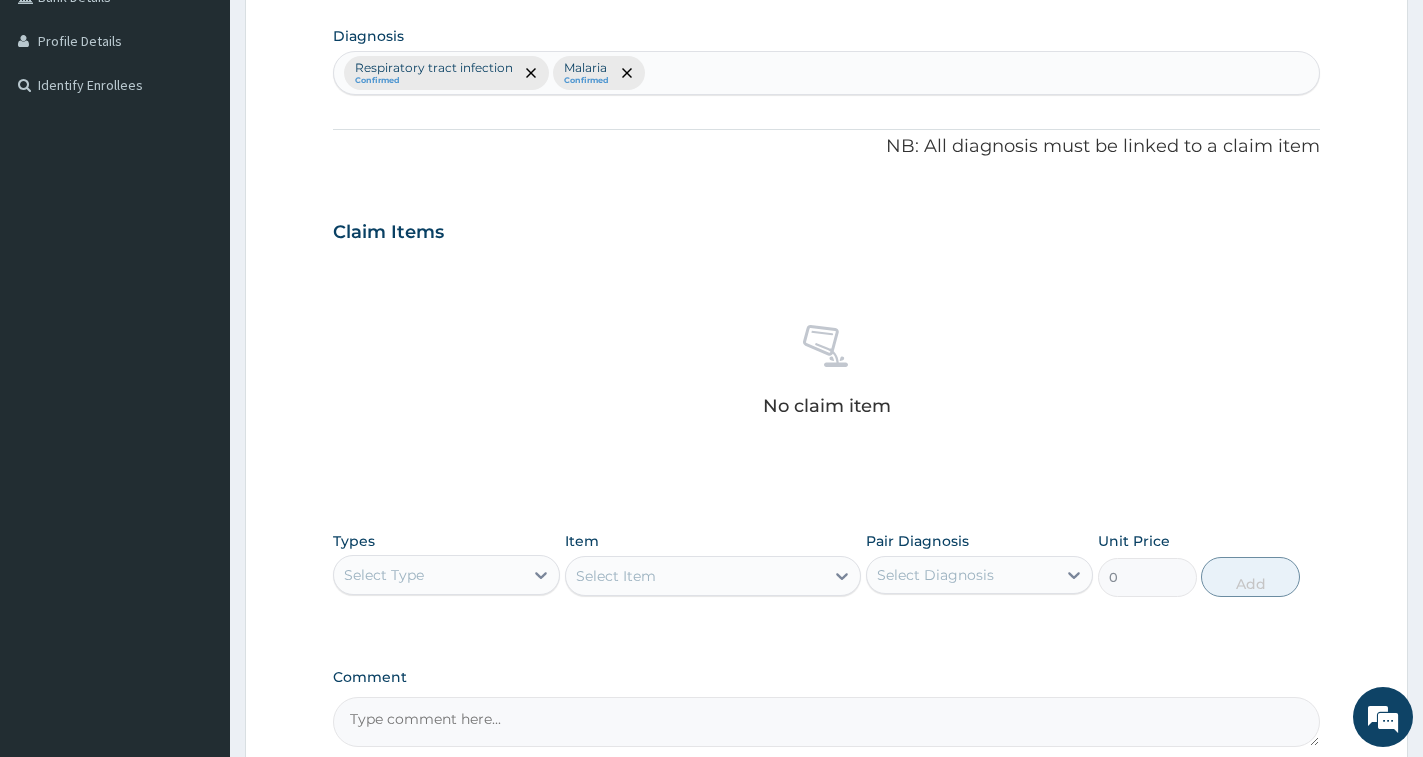 scroll, scrollTop: 658, scrollLeft: 0, axis: vertical 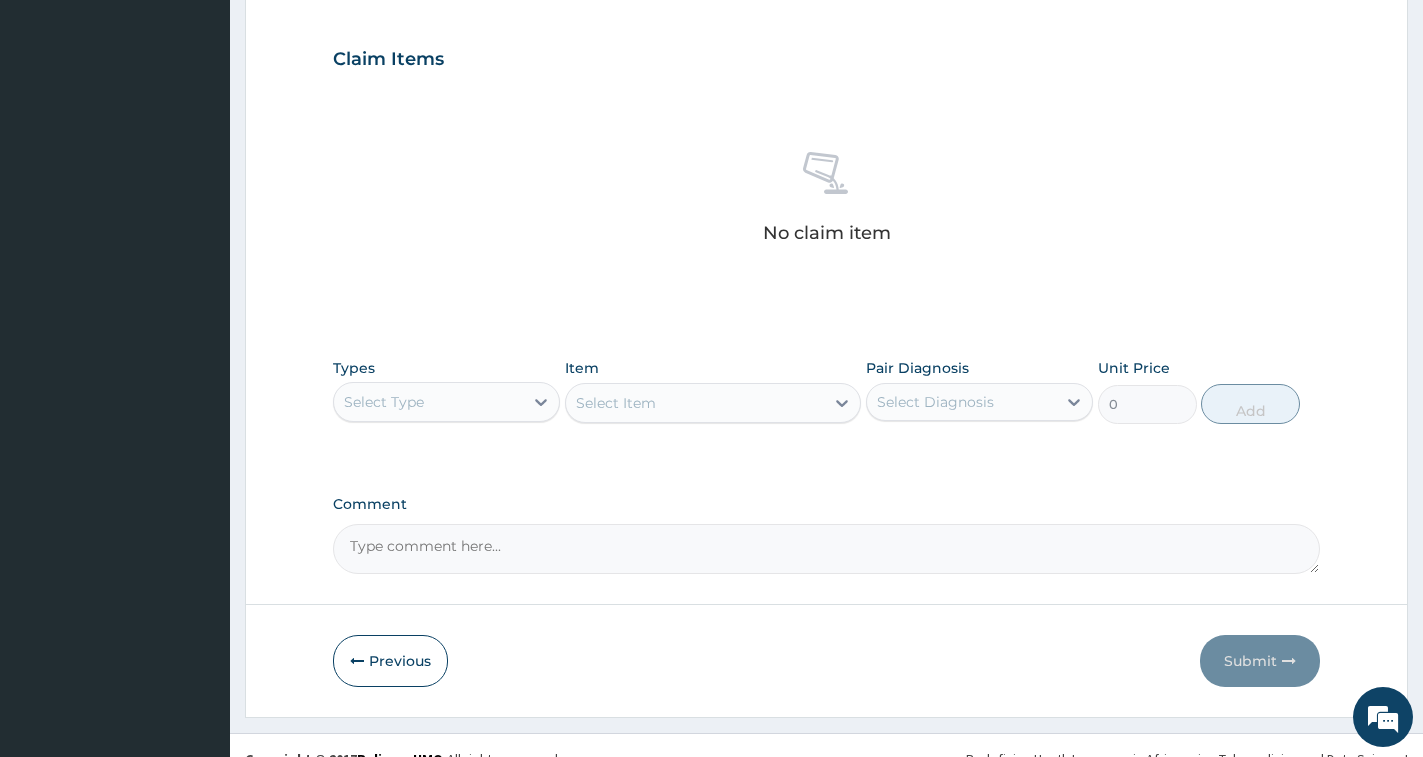 click on "Select Type" at bounding box center [428, 402] 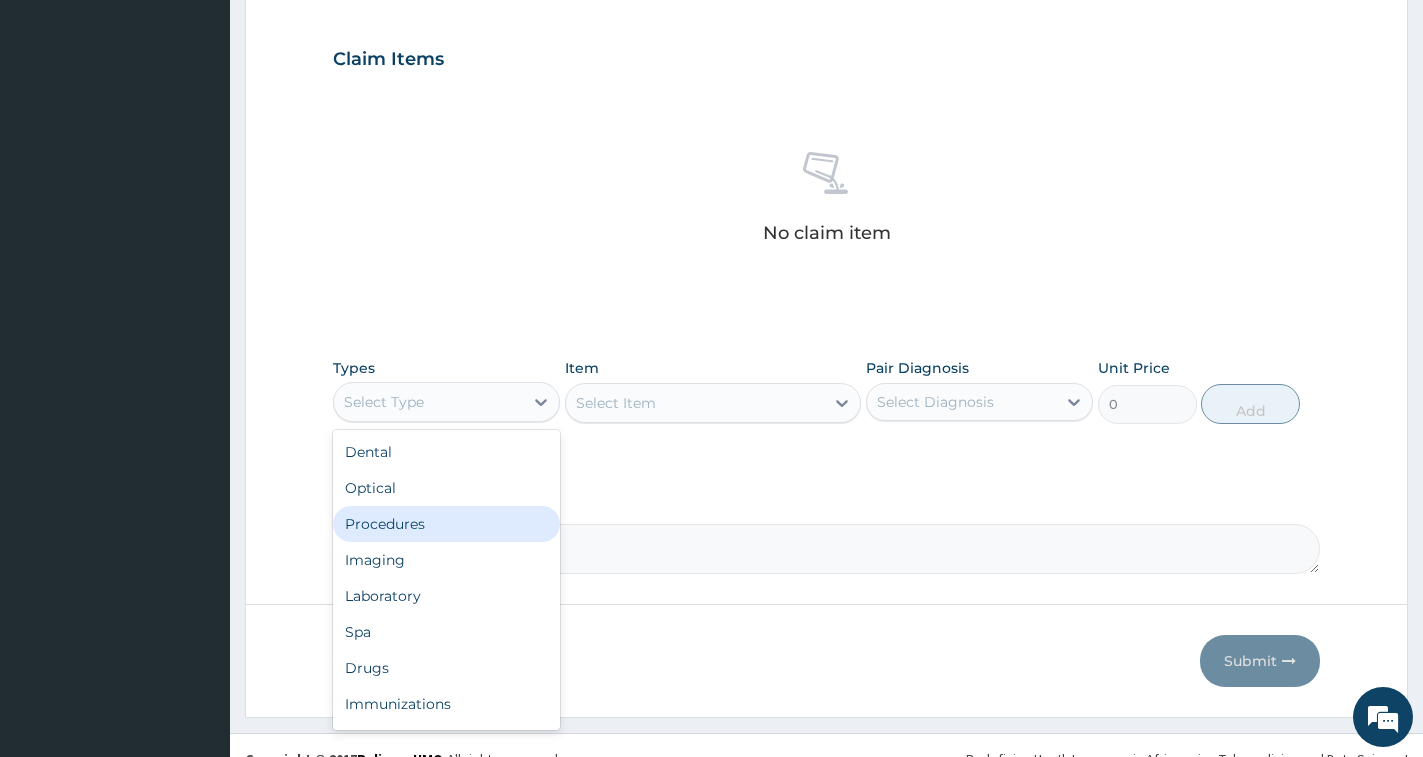 click on "Procedures" at bounding box center (446, 524) 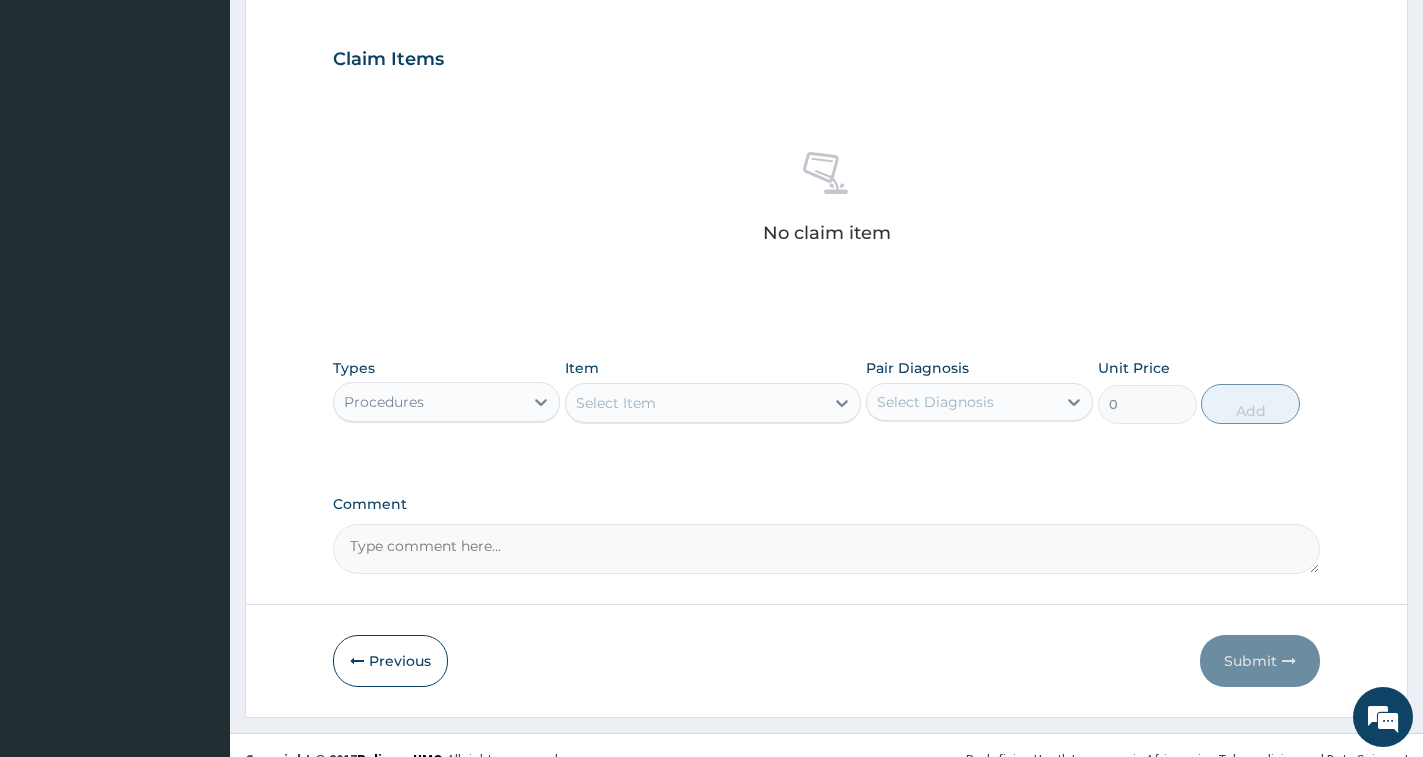 click on "Select Item" at bounding box center (695, 403) 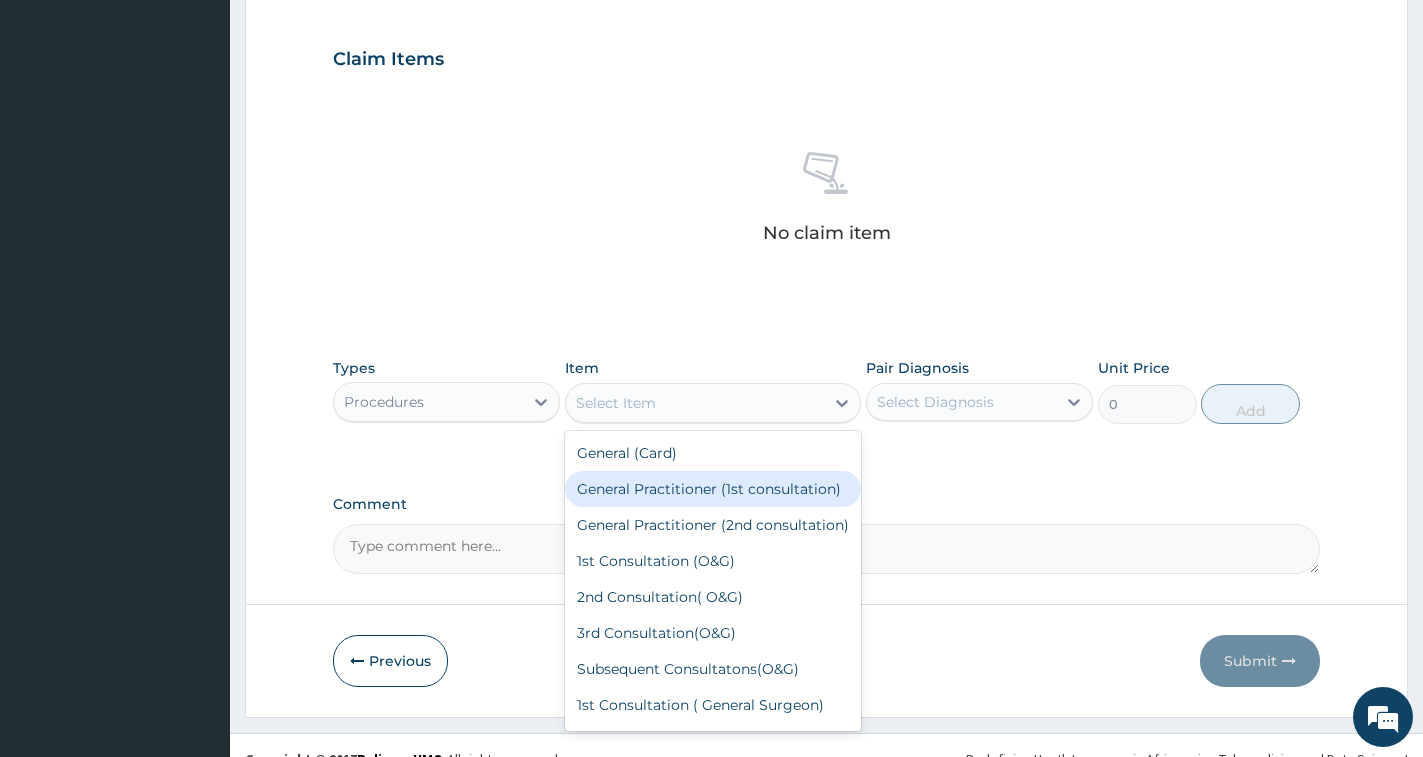 click on "General Practitioner (1st consultation)" at bounding box center (713, 489) 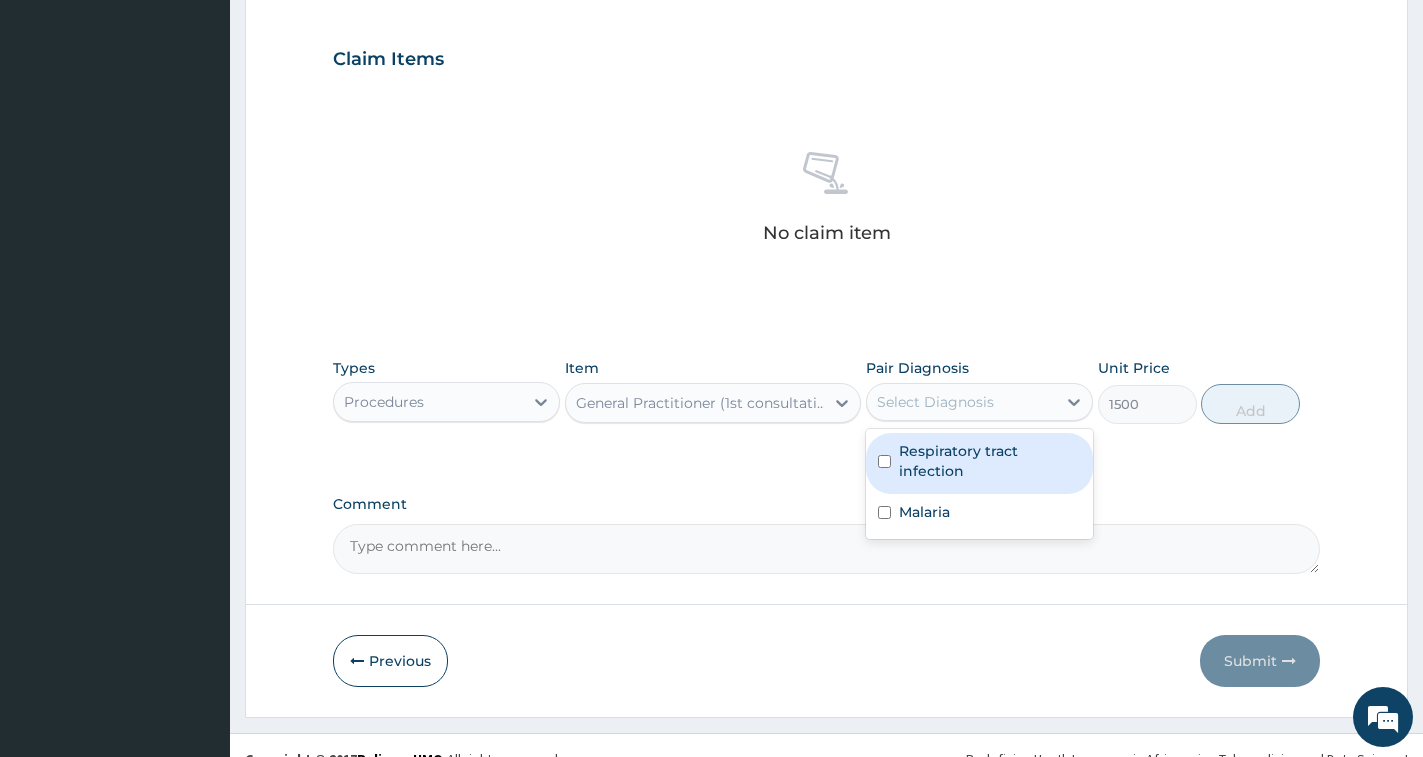 click on "Select Diagnosis" at bounding box center [935, 402] 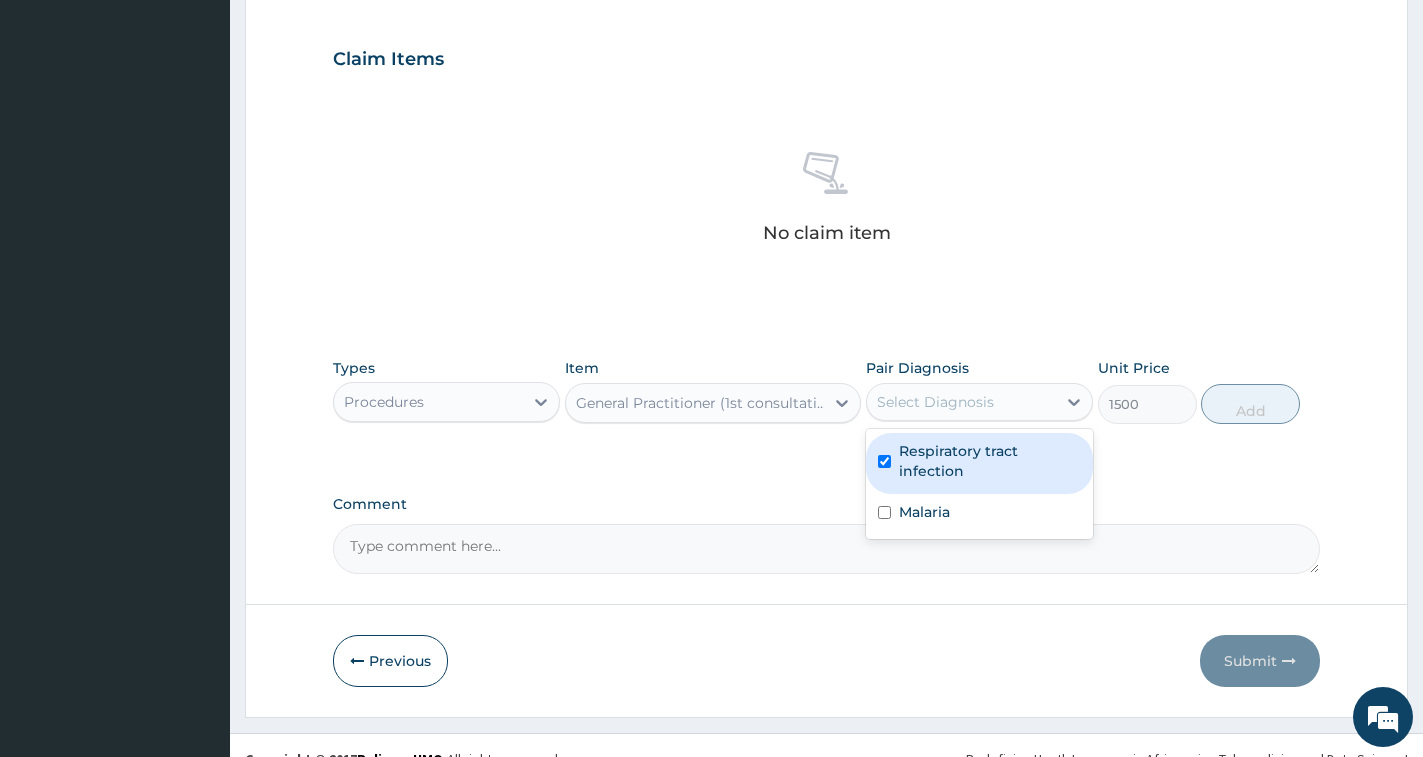 checkbox on "true" 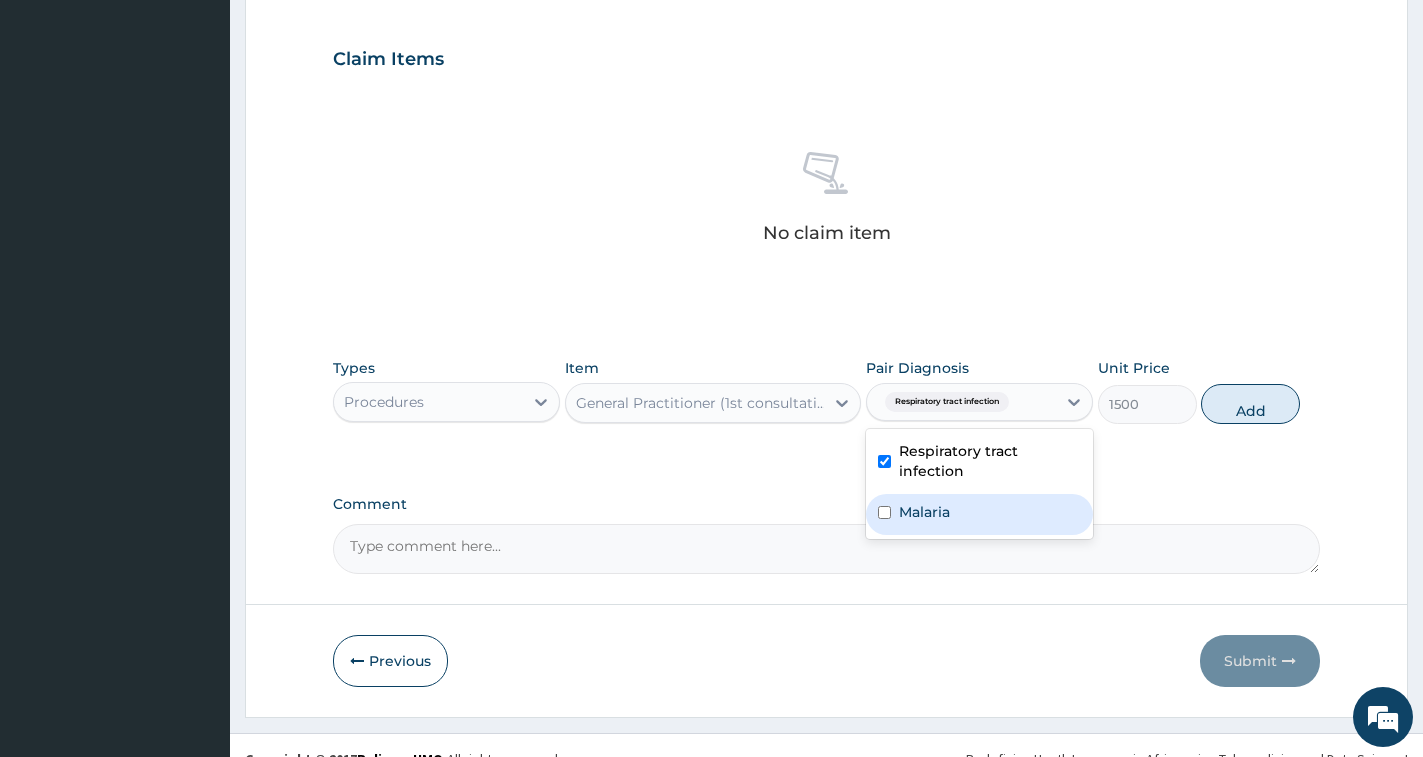 click on "Malaria" at bounding box center (924, 512) 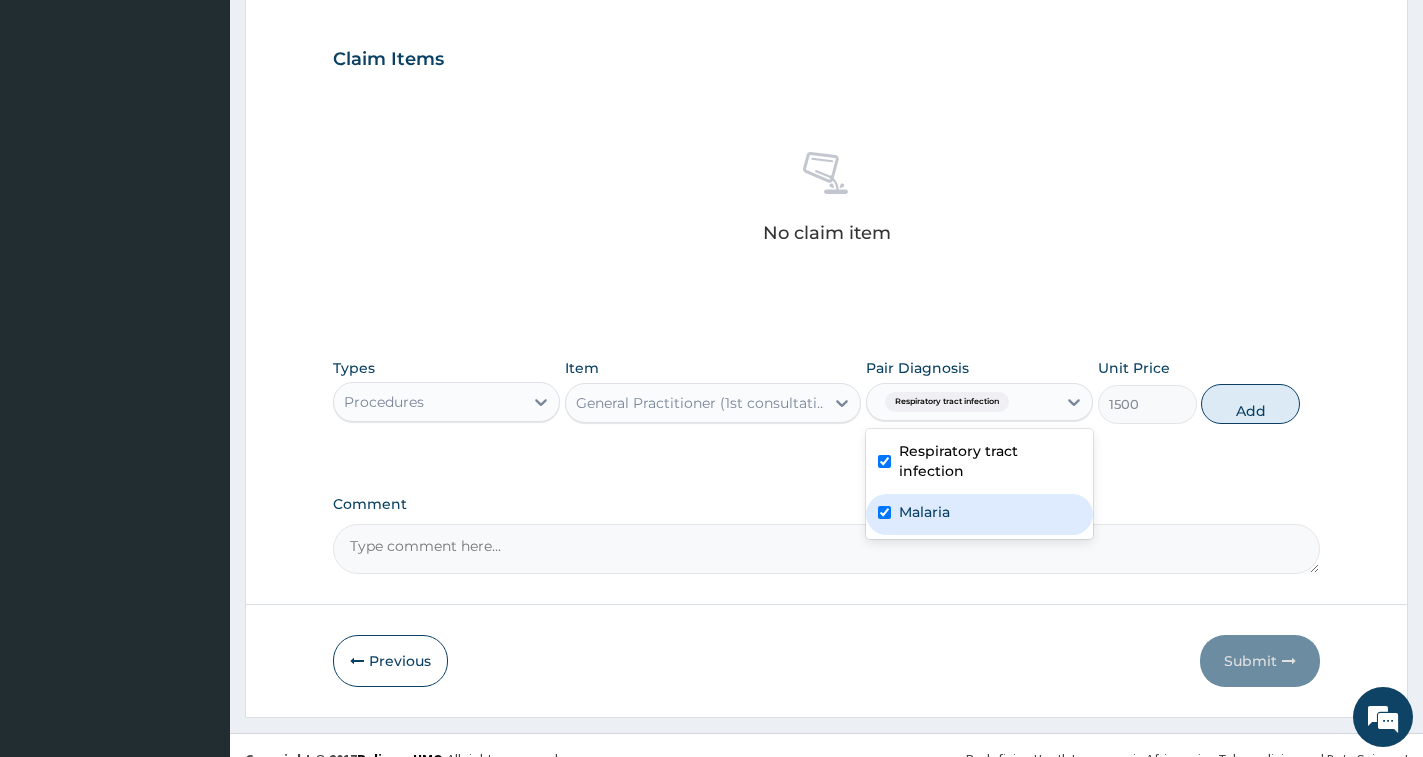 checkbox on "true" 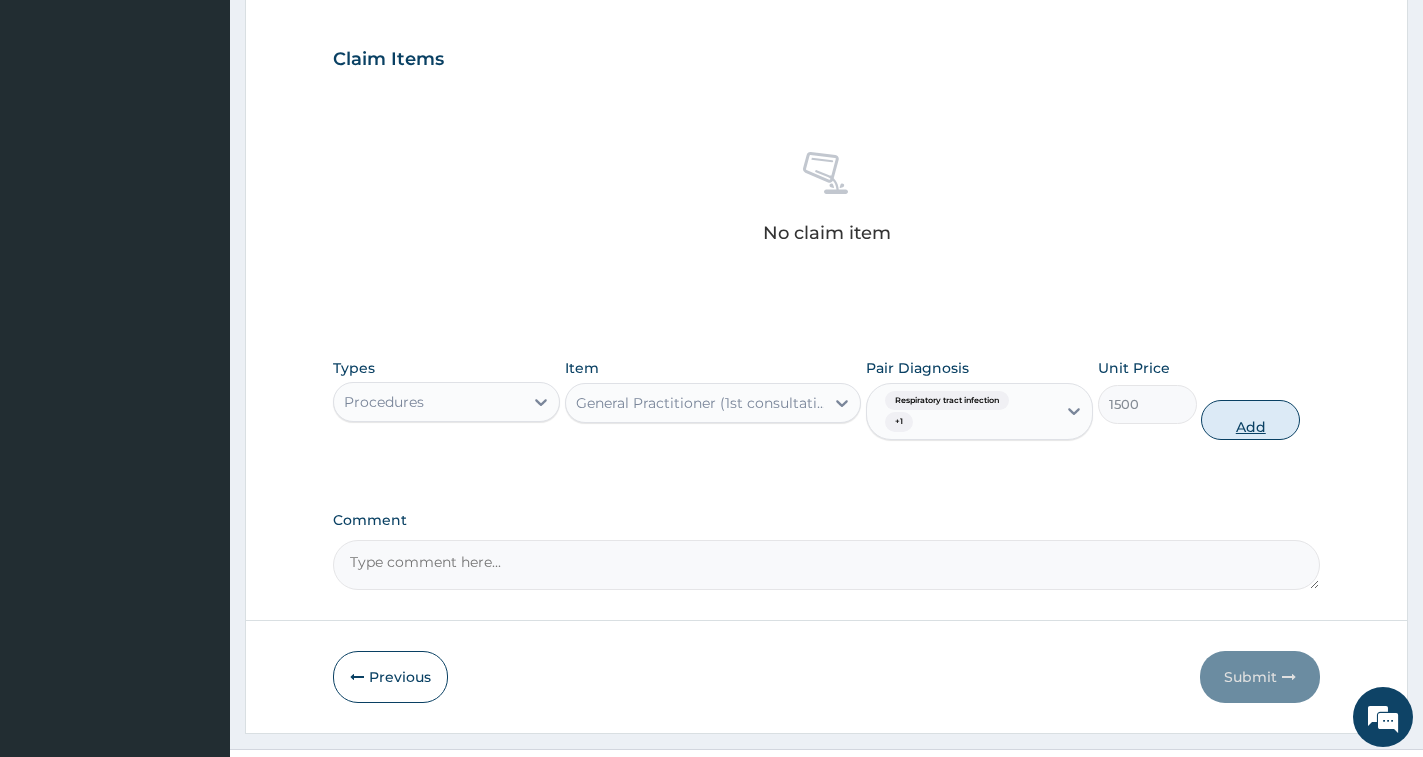 click on "Add" at bounding box center [1250, 420] 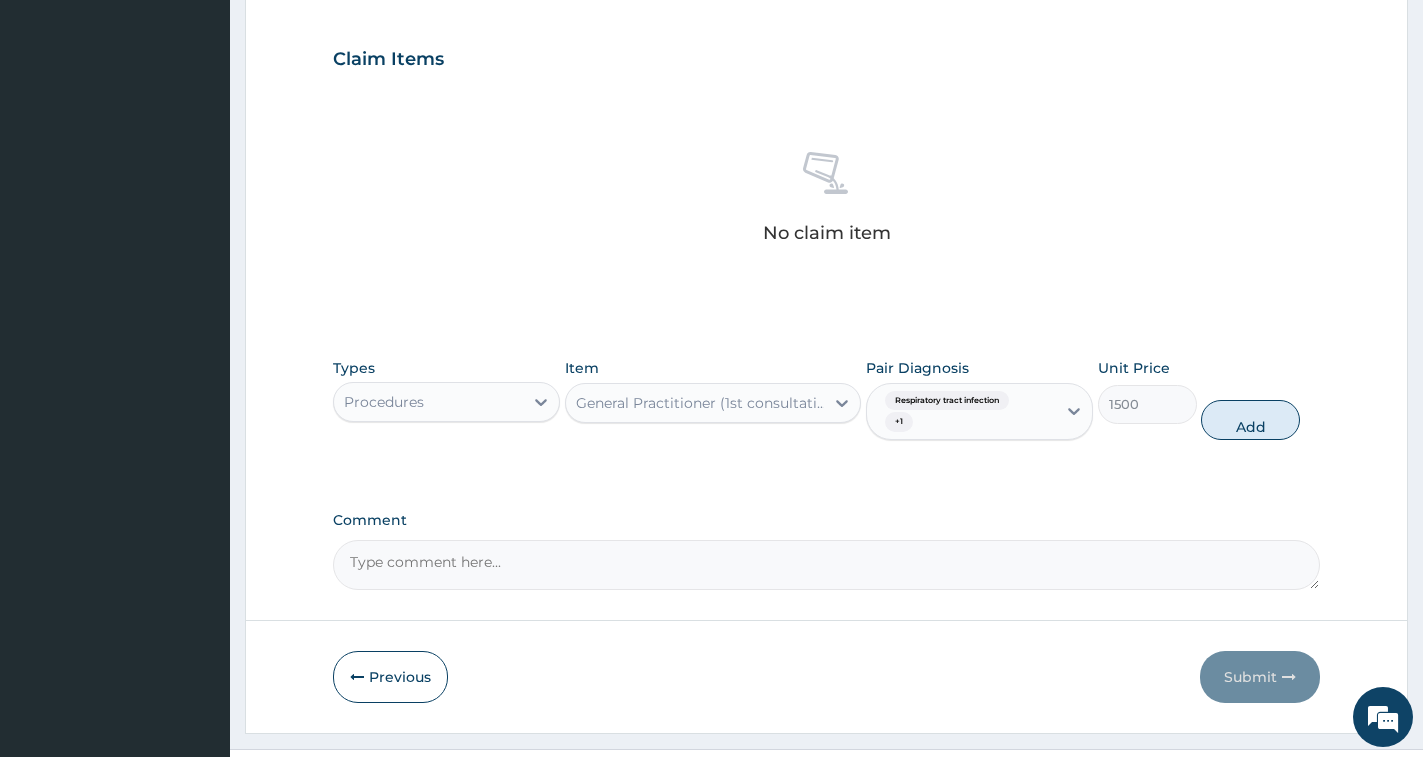 type on "0" 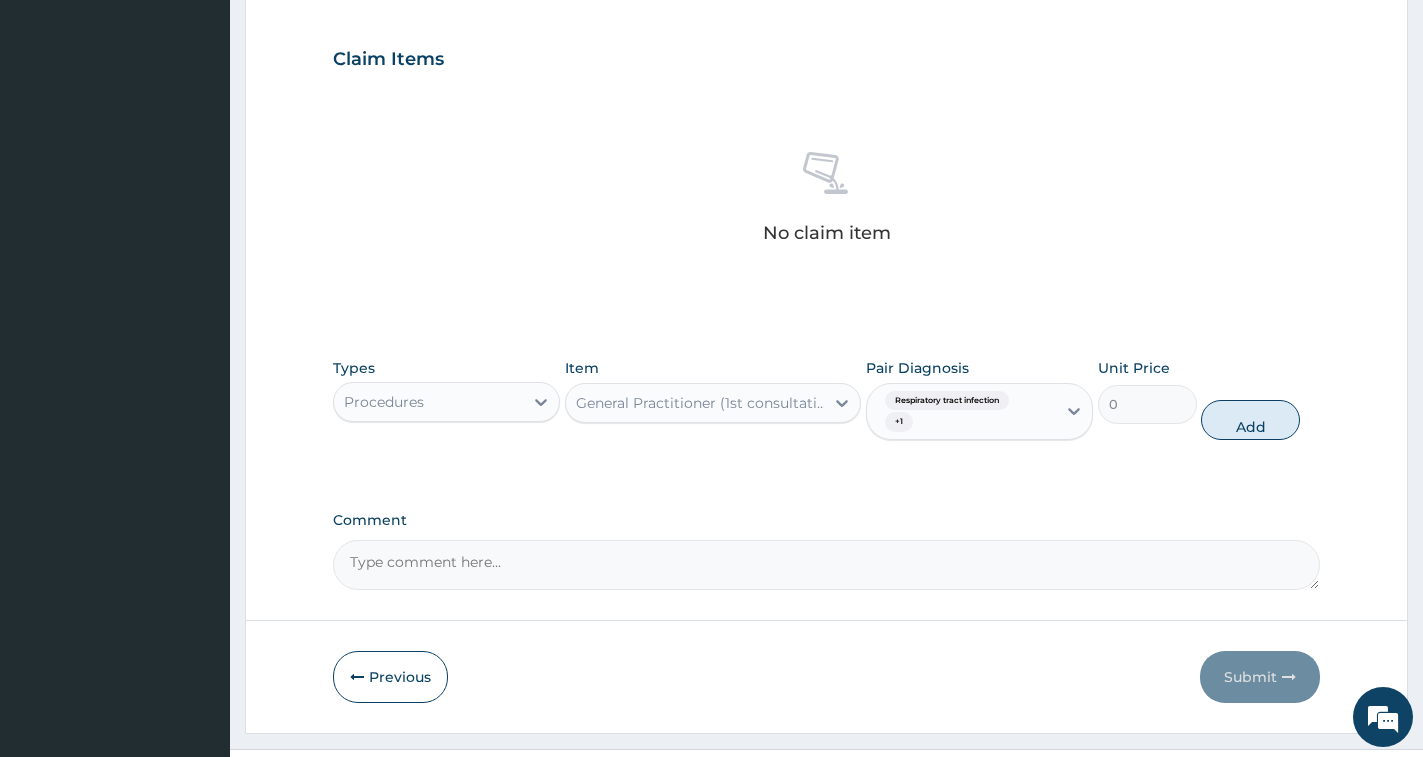 scroll, scrollTop: 615, scrollLeft: 0, axis: vertical 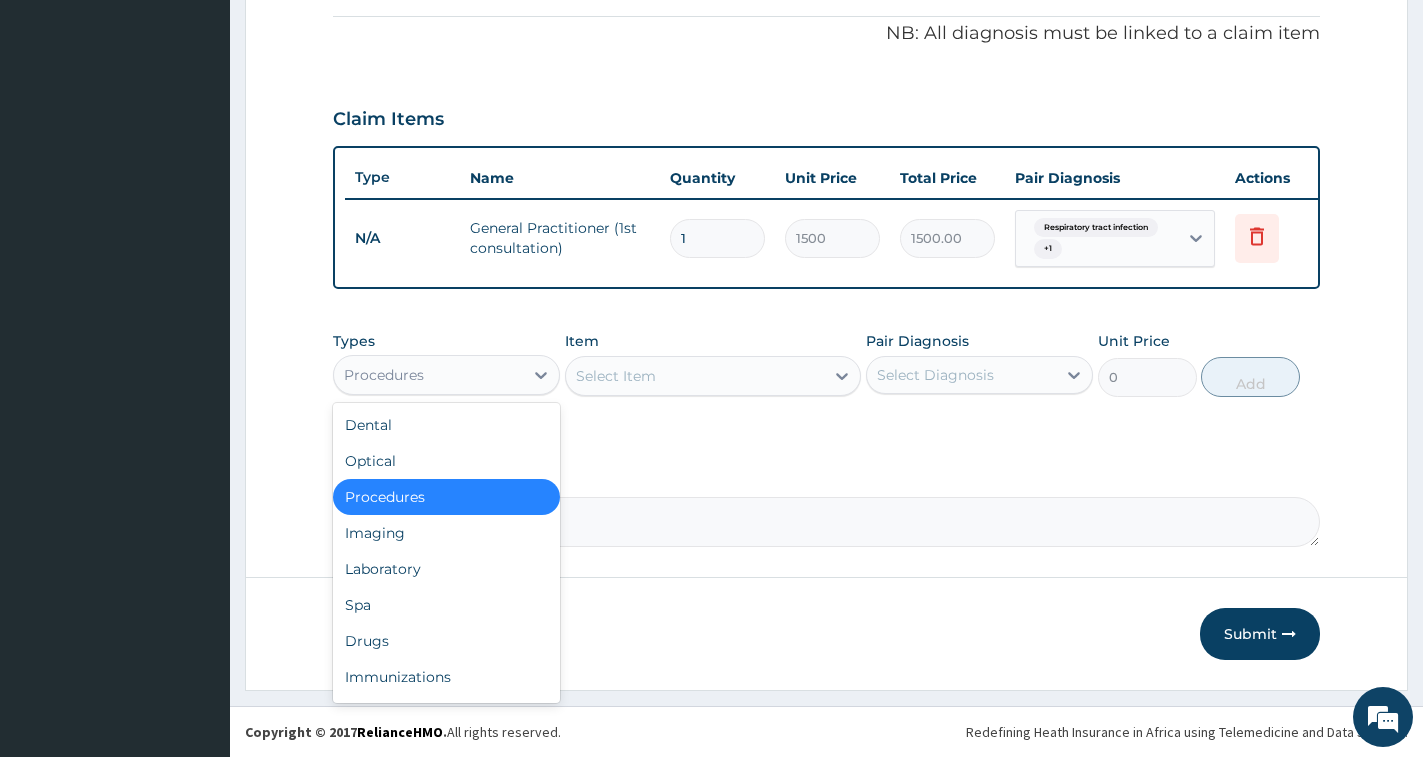 click on "Procedures" at bounding box center (428, 375) 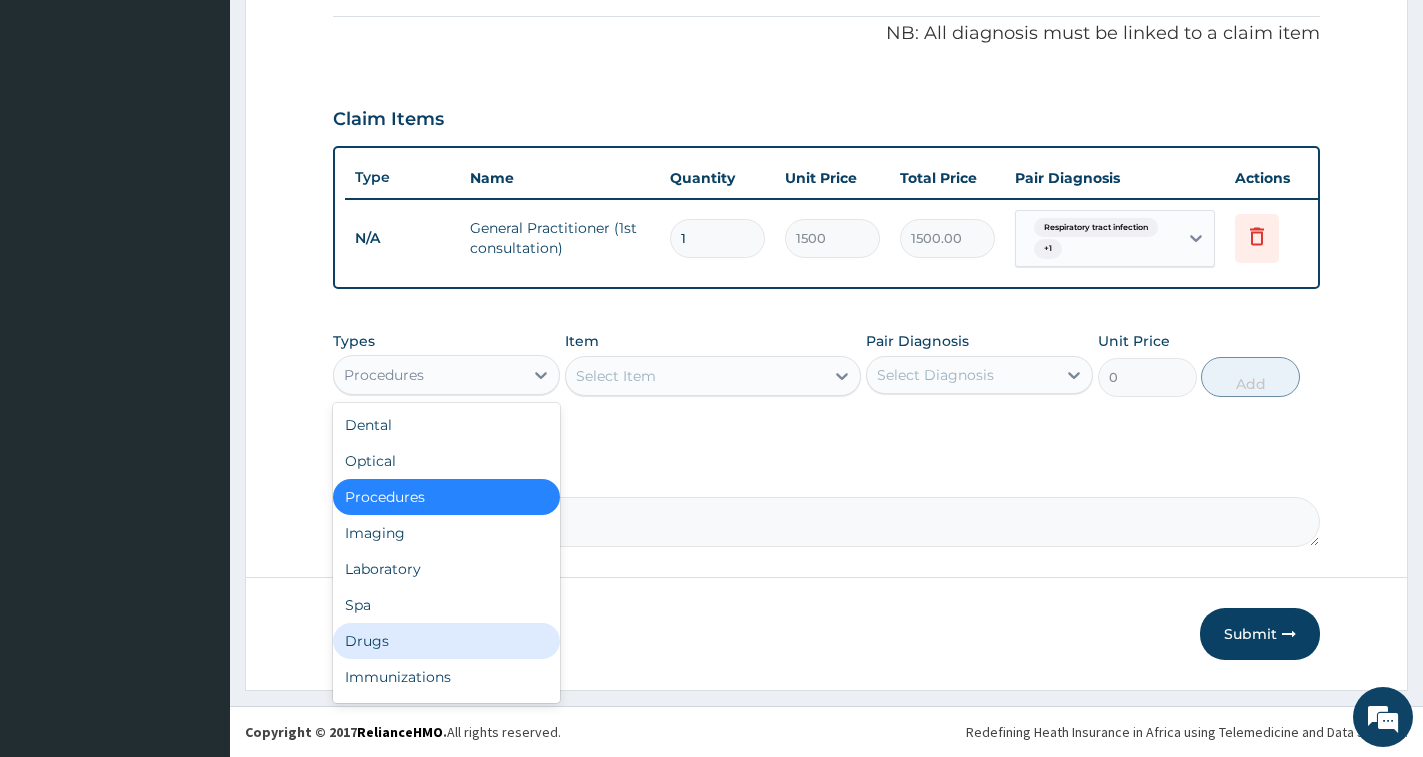 click on "Drugs" at bounding box center [446, 641] 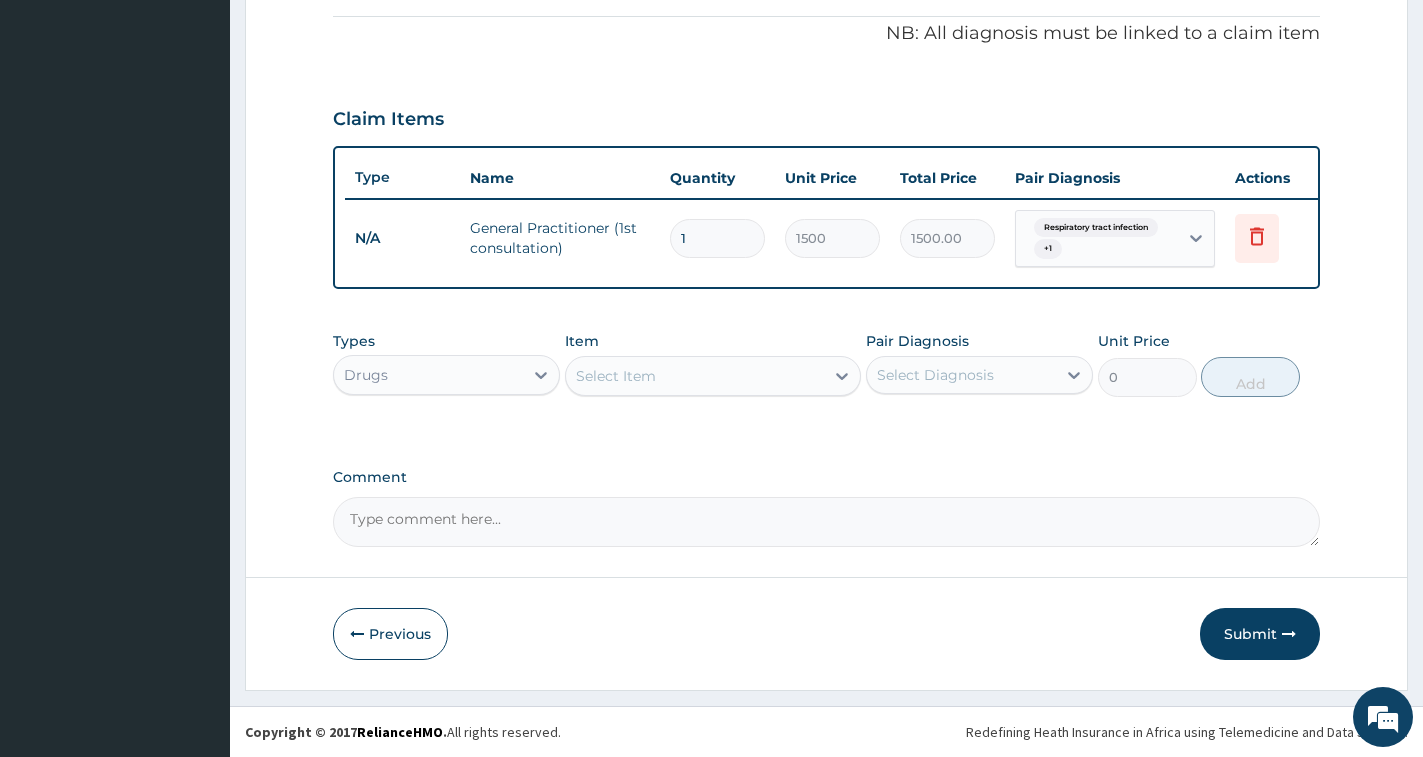 click on "Select Item" at bounding box center (695, 376) 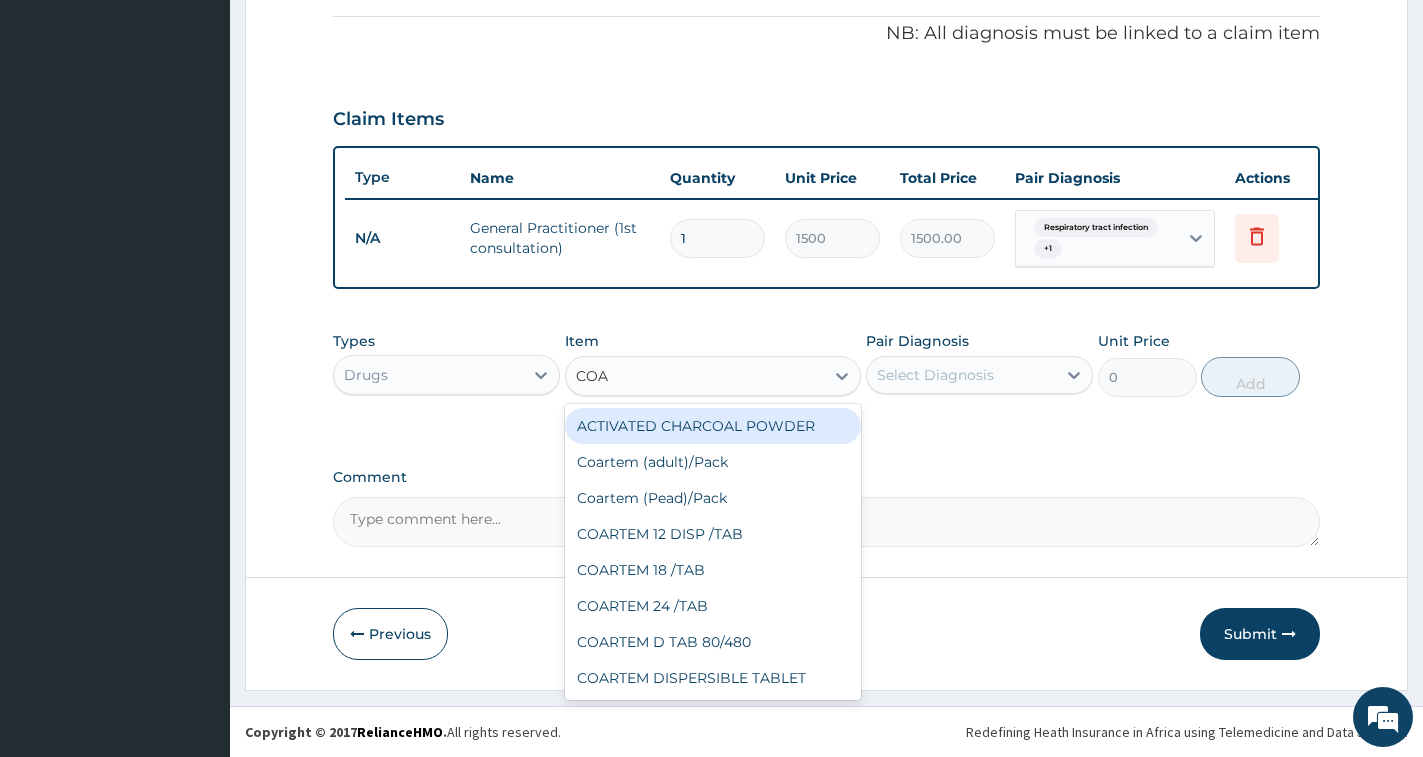 type on "COAR" 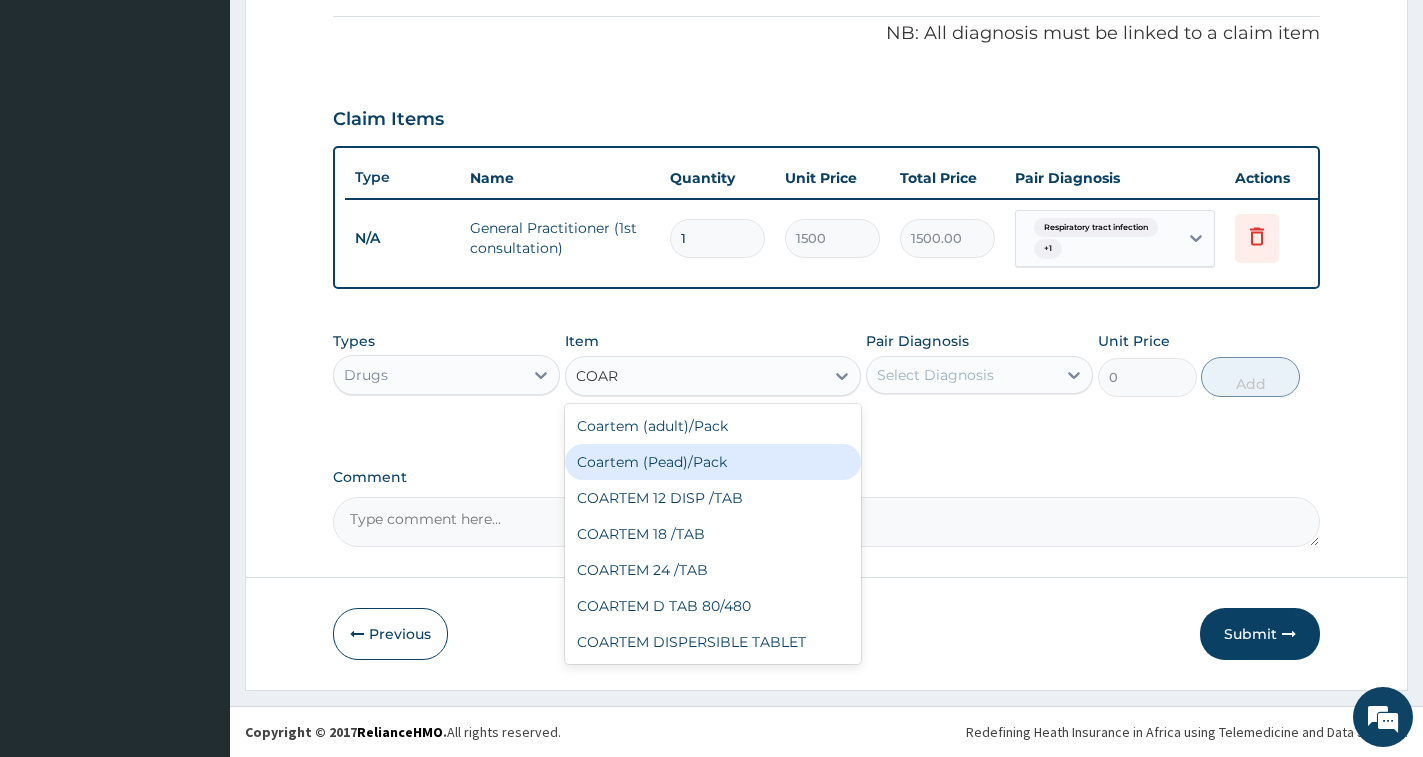 click on "Coartem (Pead)/Pack" at bounding box center [713, 462] 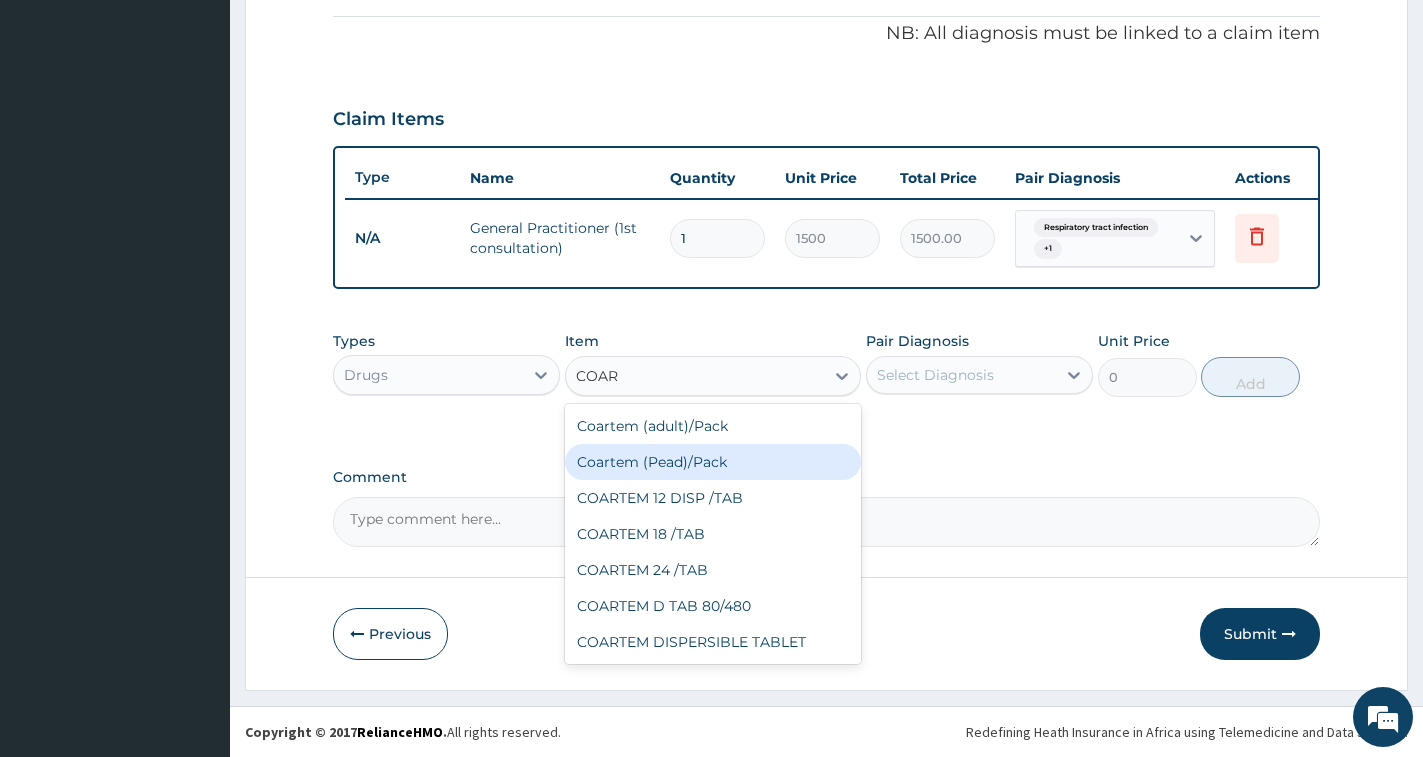 type 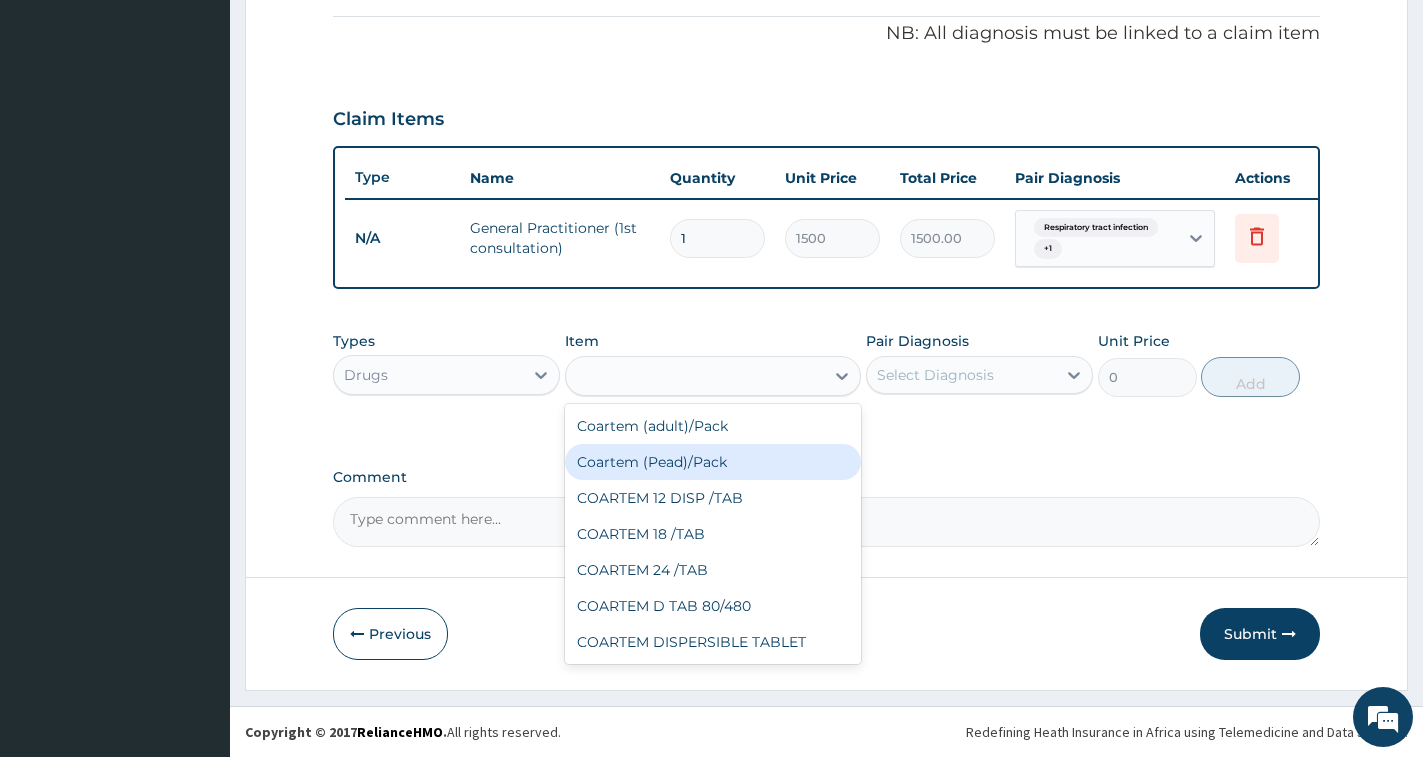 type on "1080" 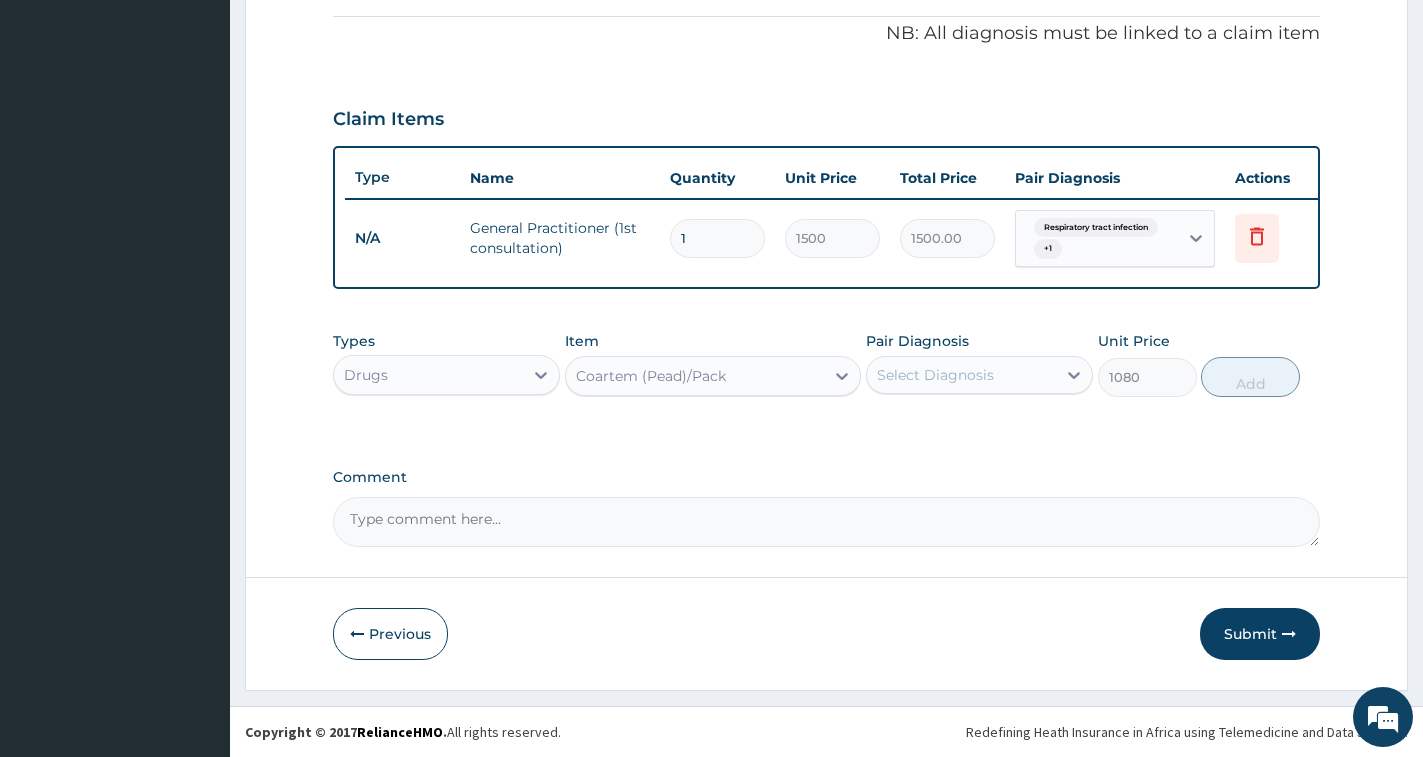 click on "Select Diagnosis" at bounding box center [961, 375] 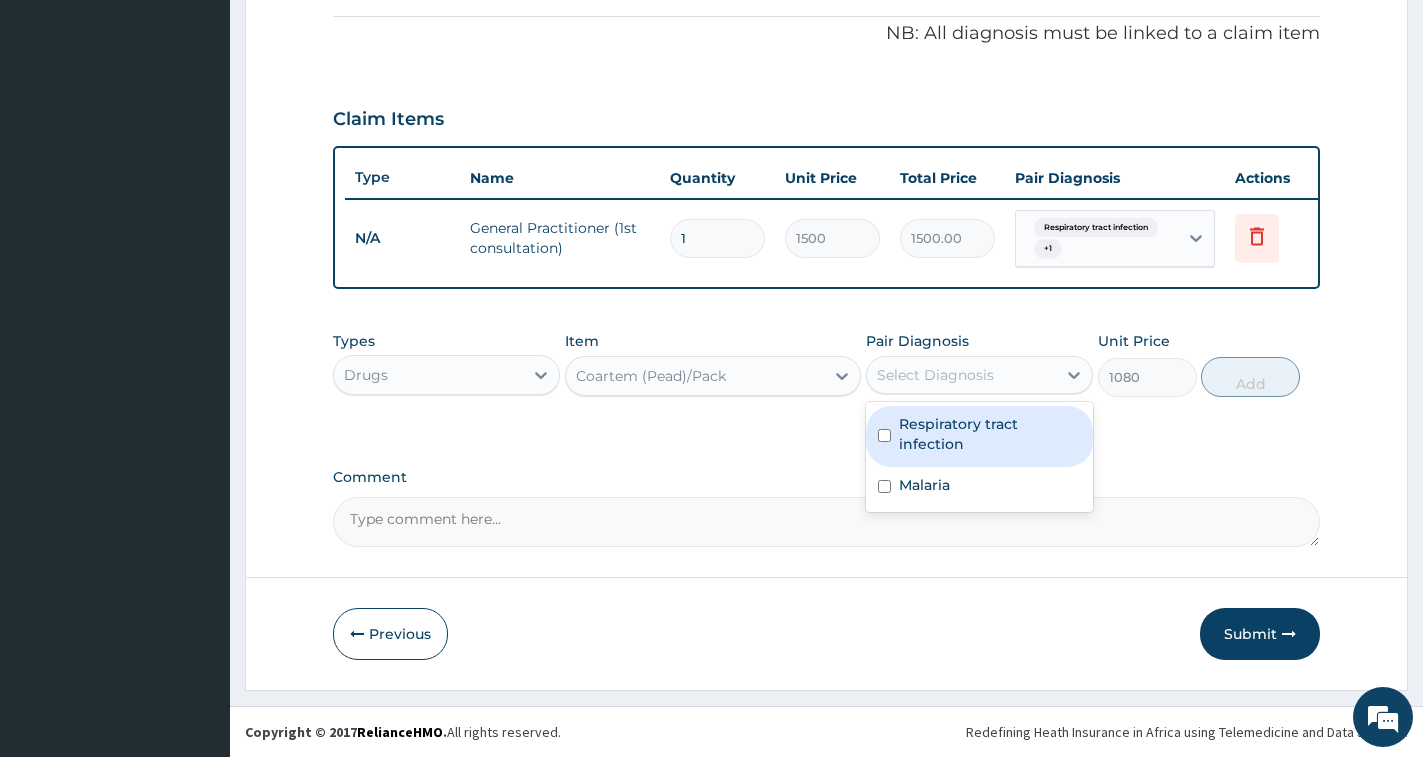 click on "Respiratory tract infection" at bounding box center (990, 434) 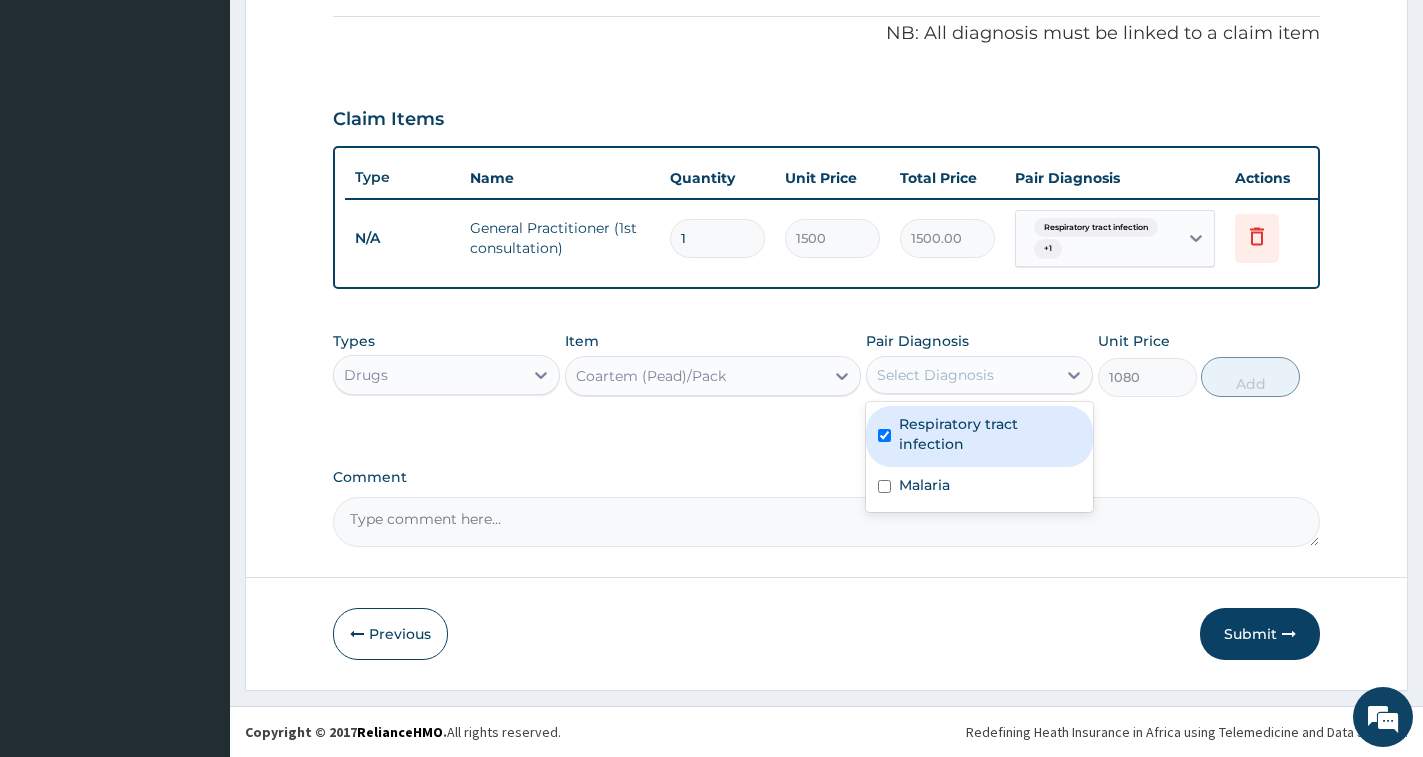 checkbox on "true" 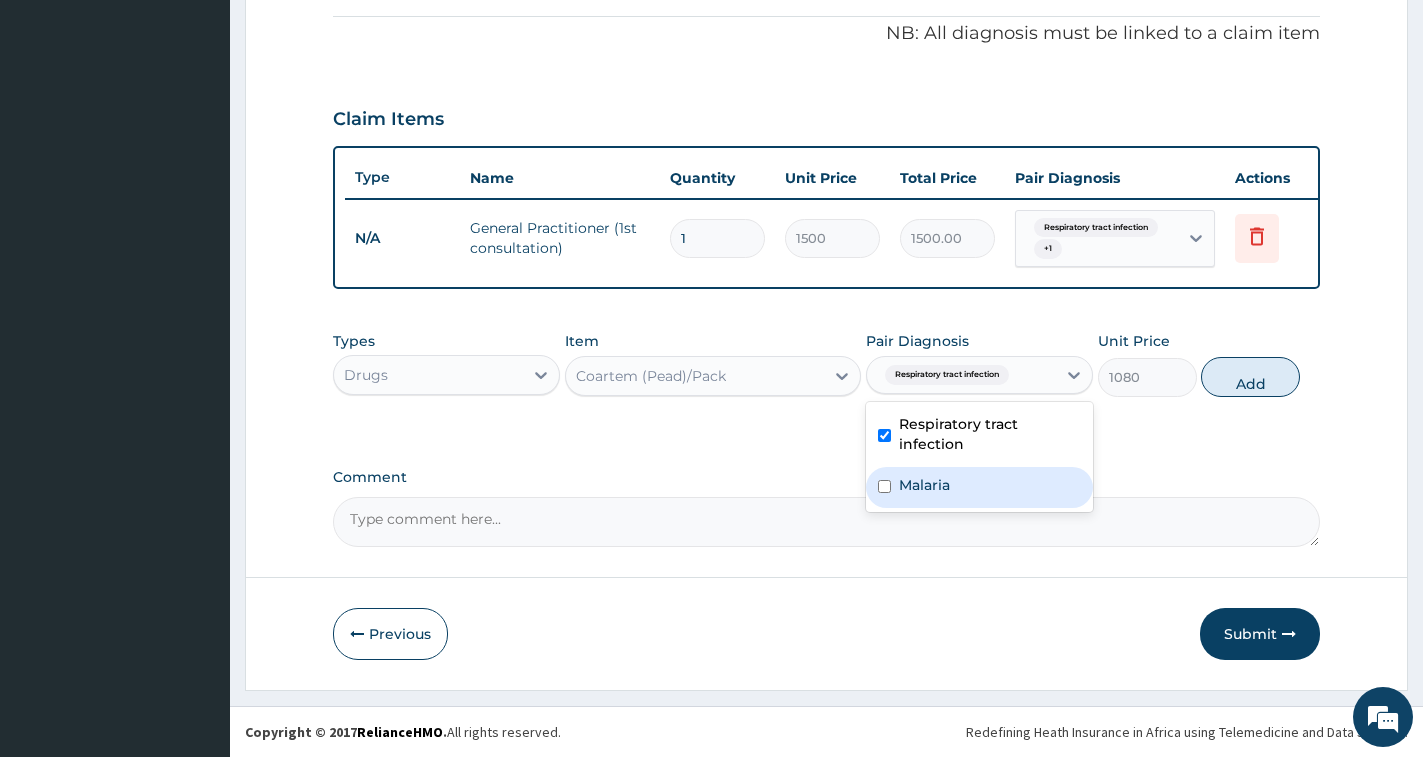 drag, startPoint x: 983, startPoint y: 478, endPoint x: 1045, endPoint y: 458, distance: 65.14599 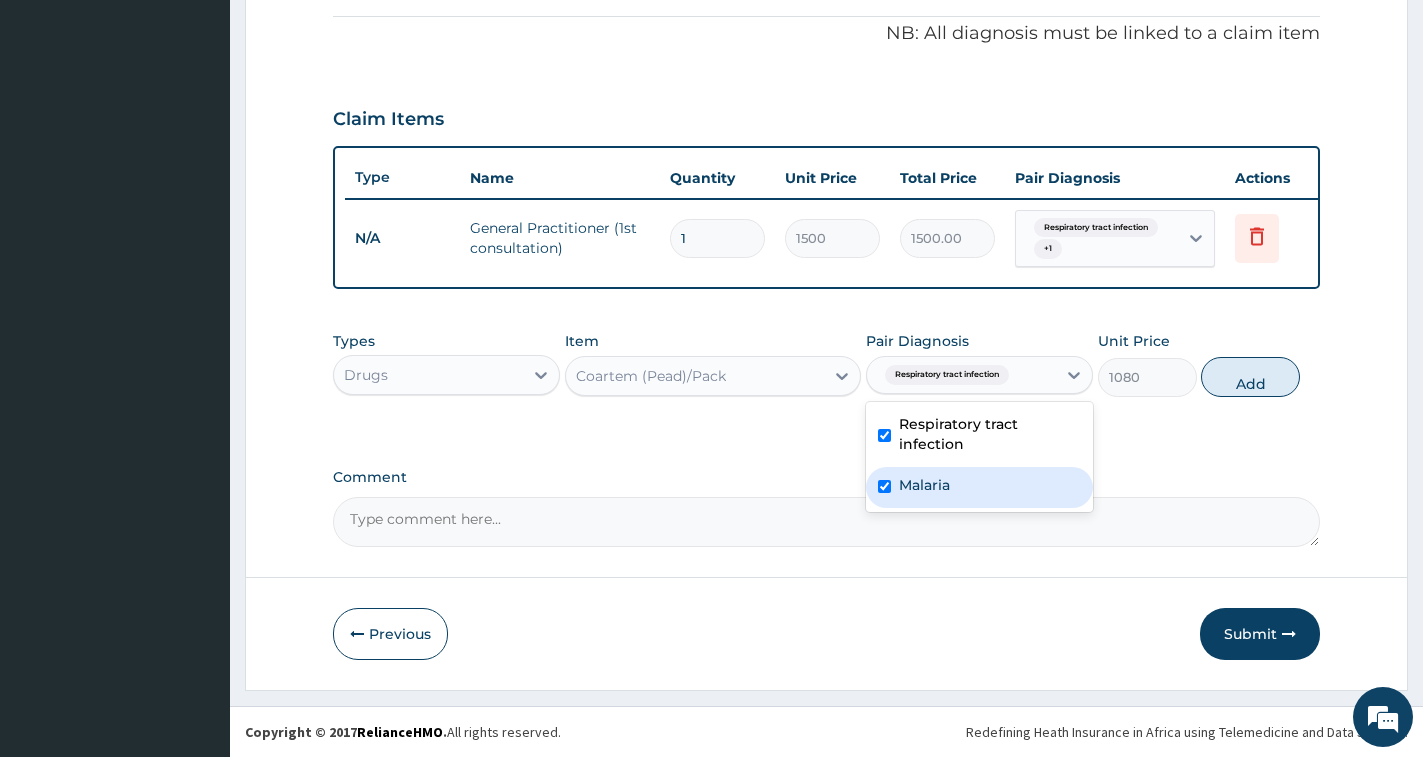 checkbox on "true" 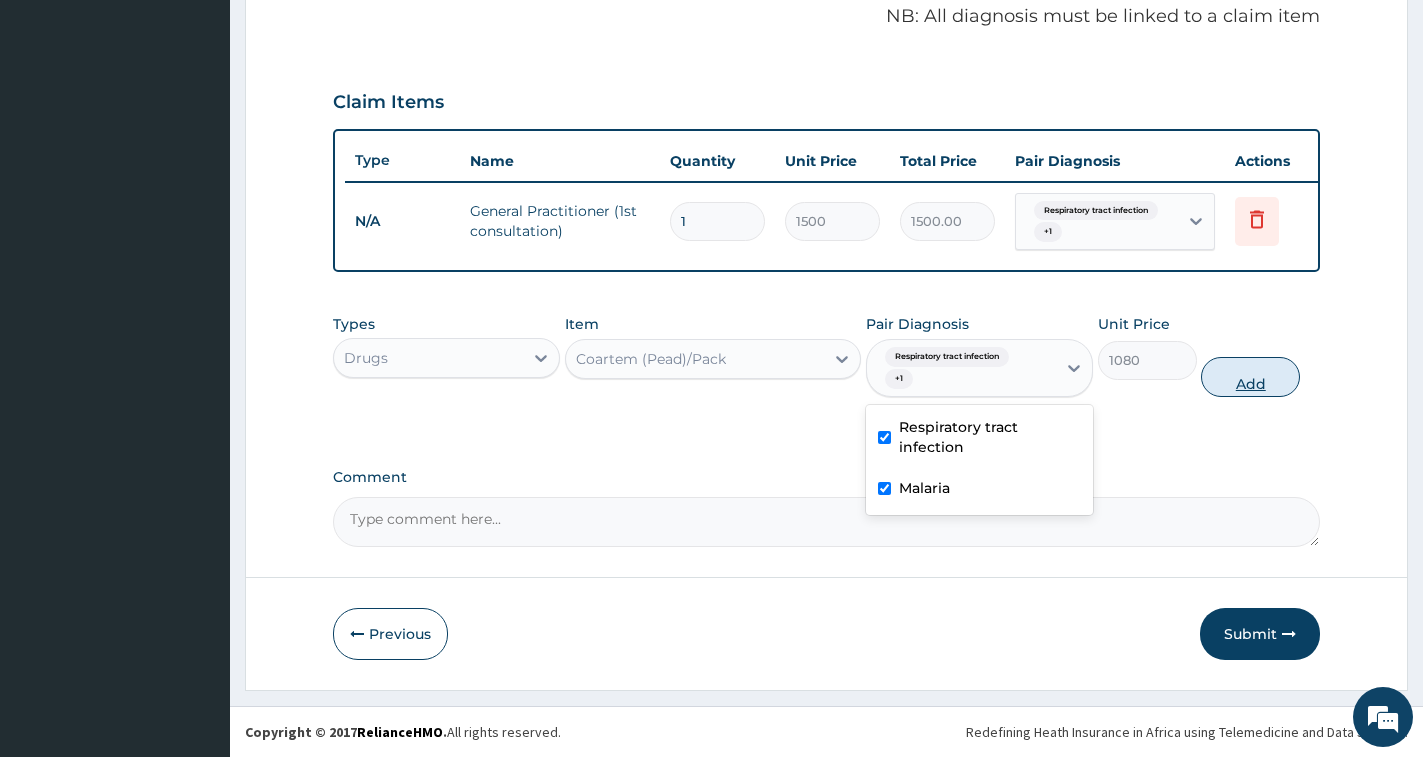 click on "Add" at bounding box center [1250, 377] 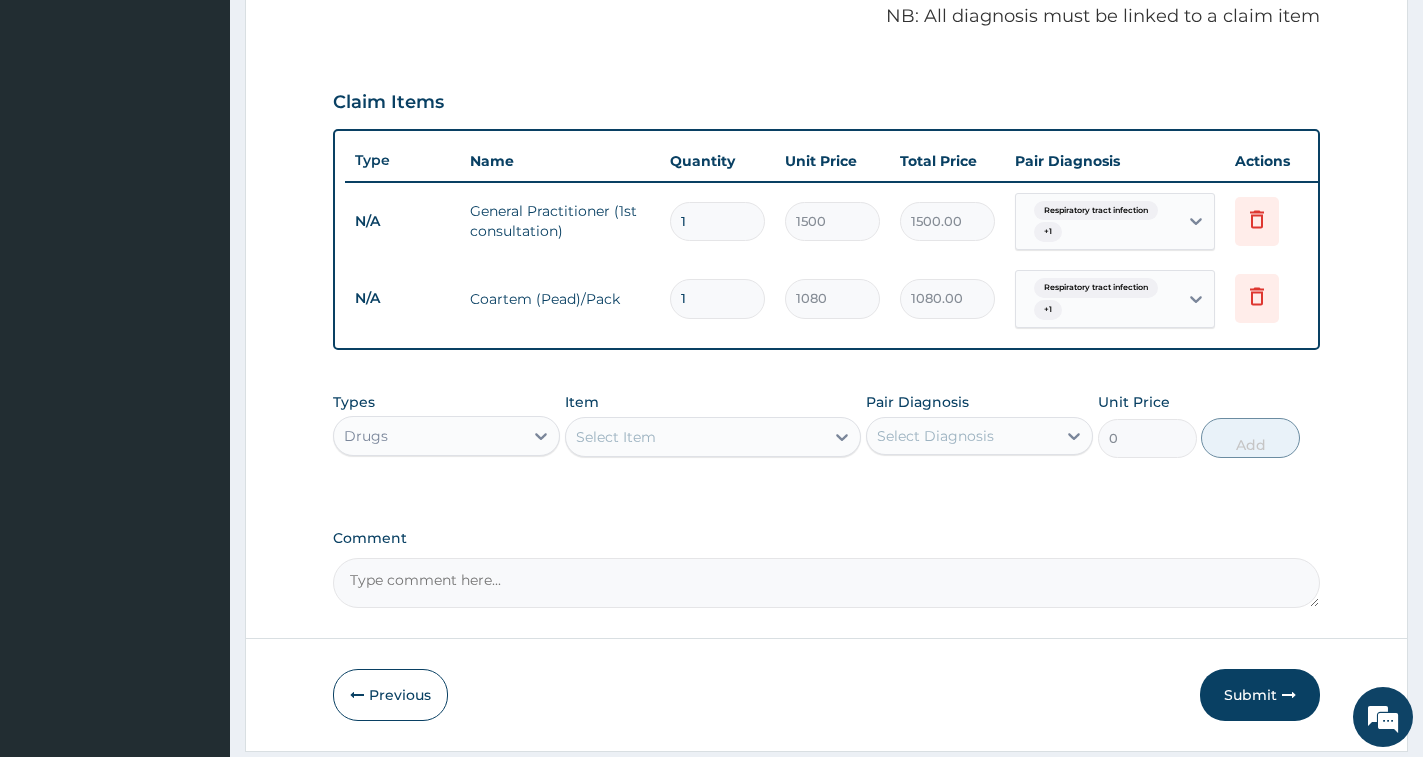 click on "Select Item" at bounding box center (695, 437) 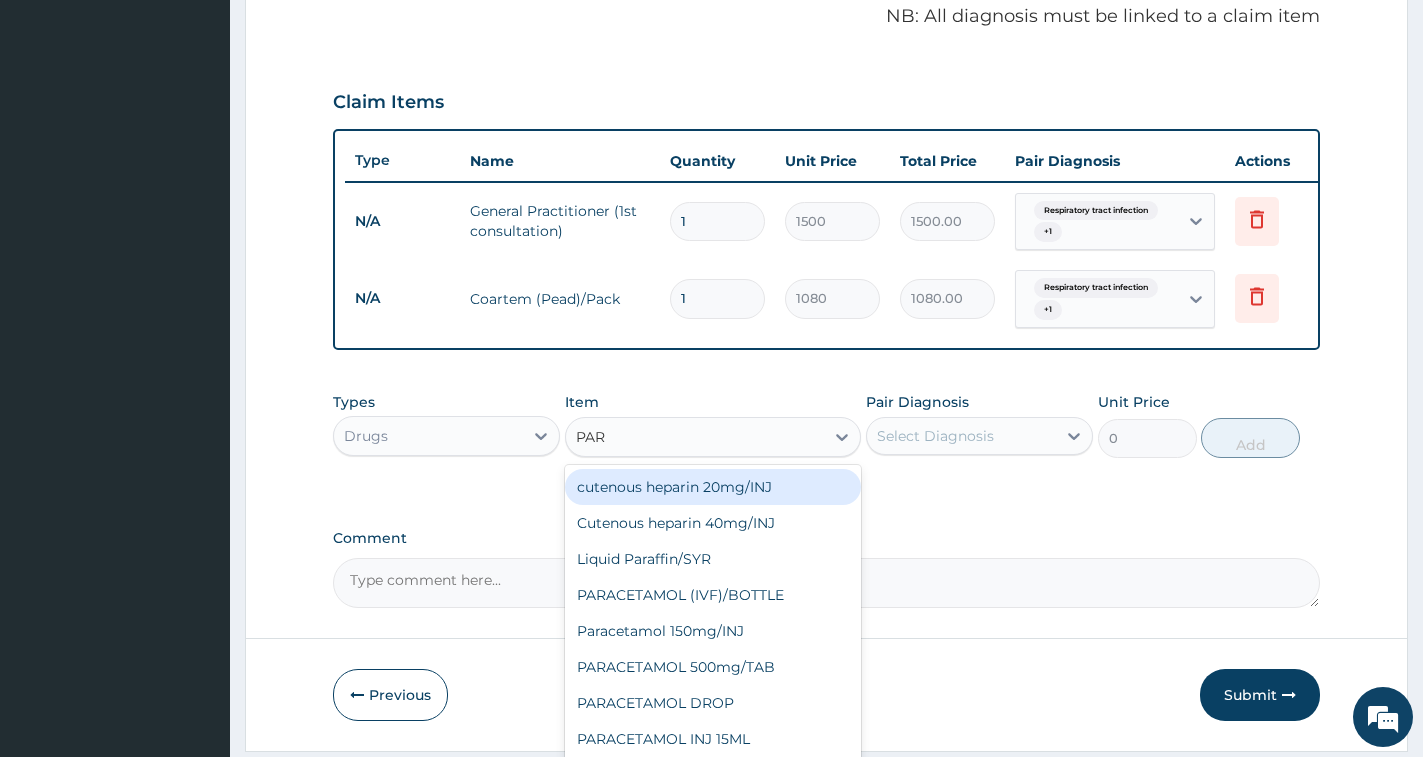 type on "PARA" 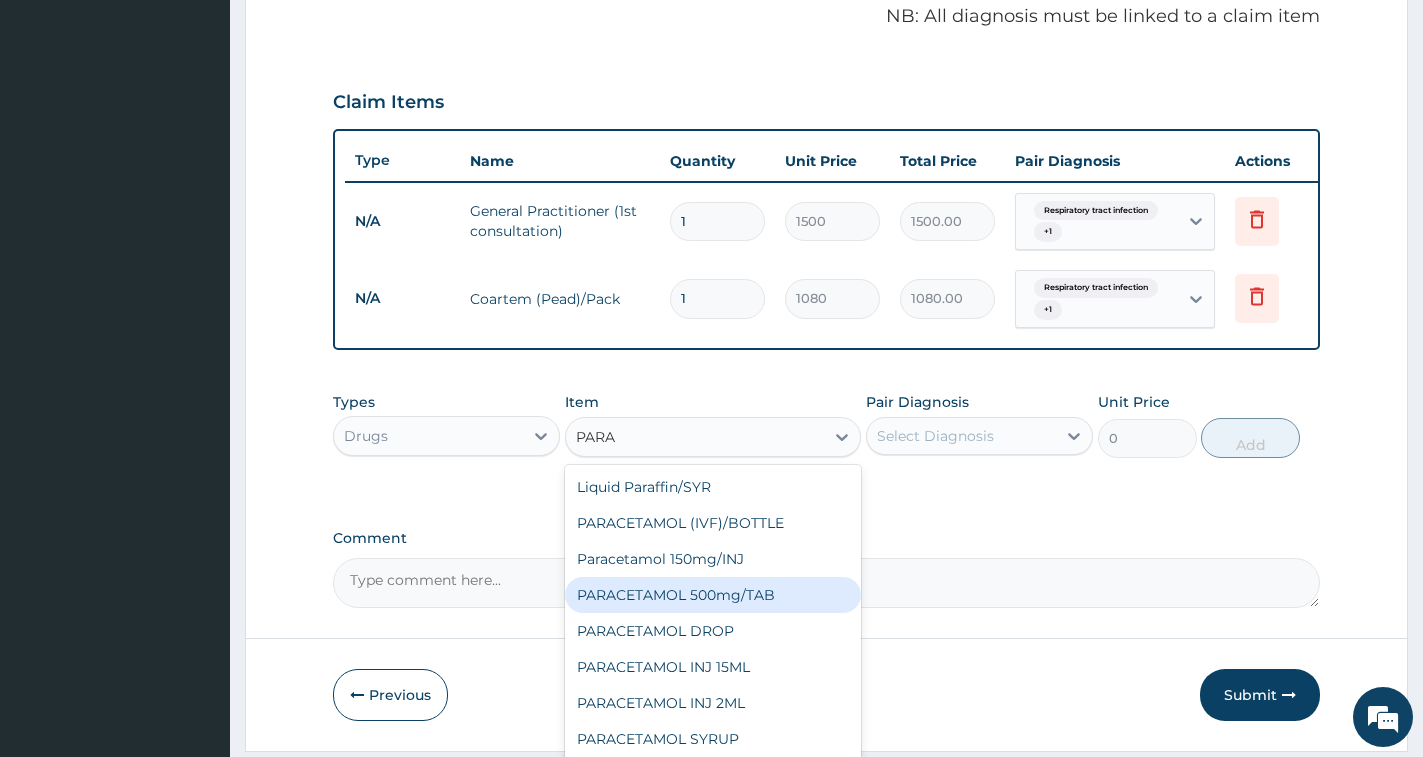 click on "PARACETAMOL 500mg/TAB" at bounding box center [713, 595] 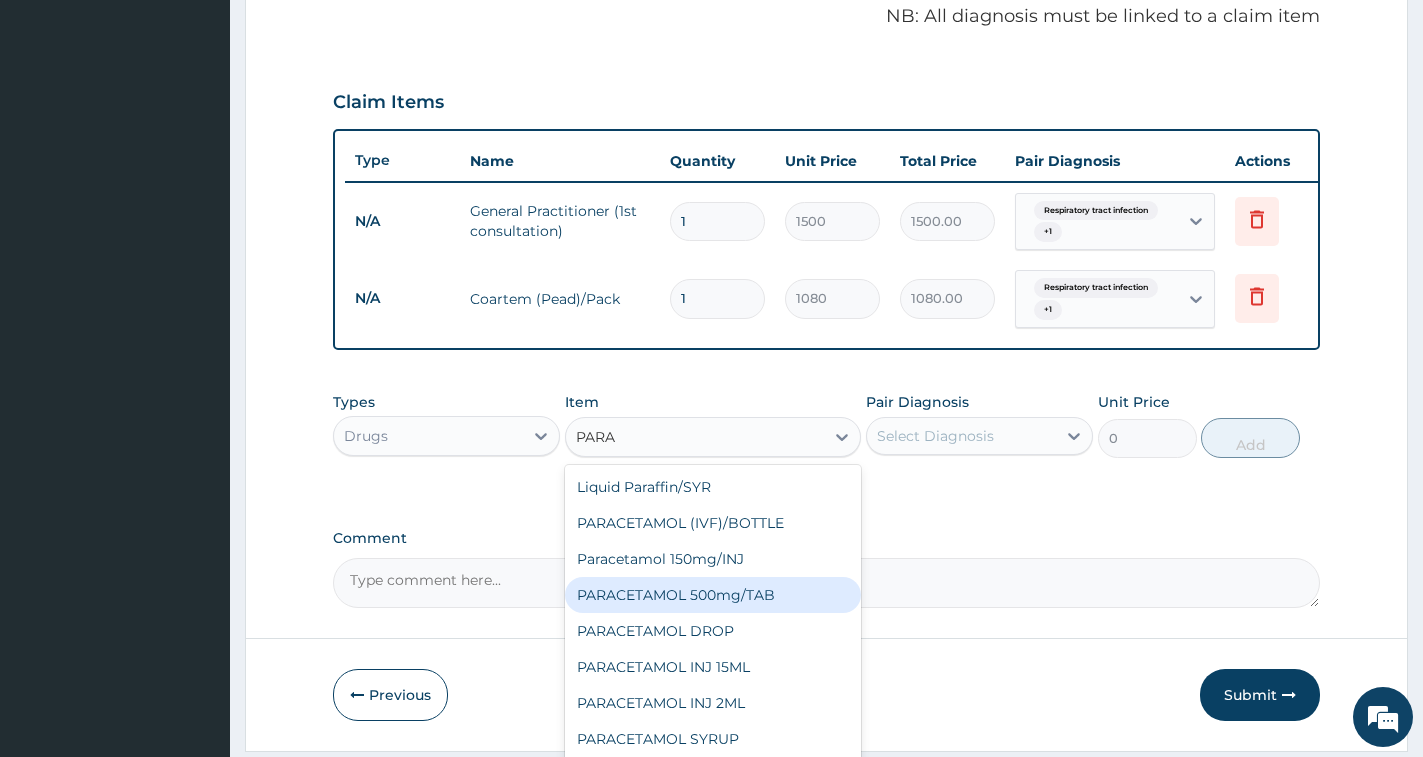 type 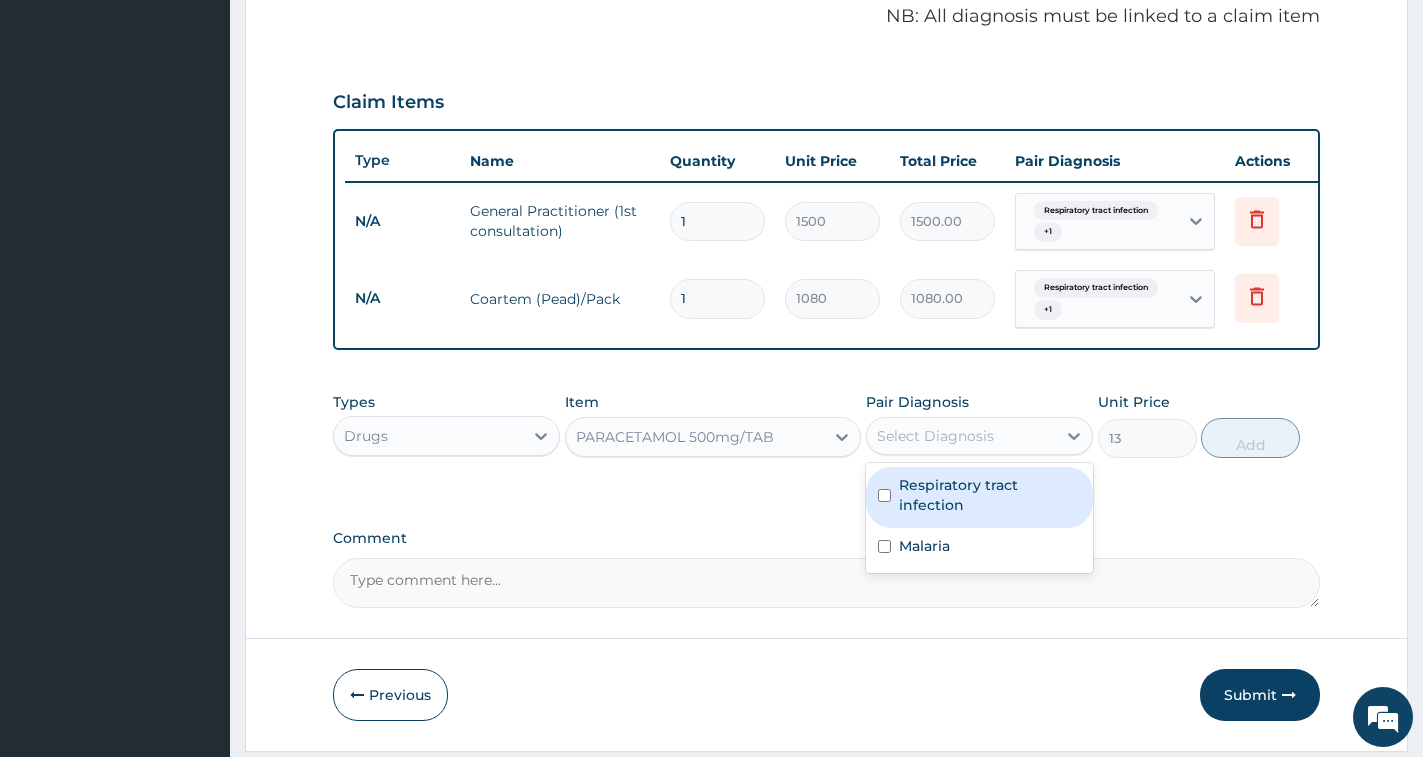 click on "Select Diagnosis" at bounding box center [935, 436] 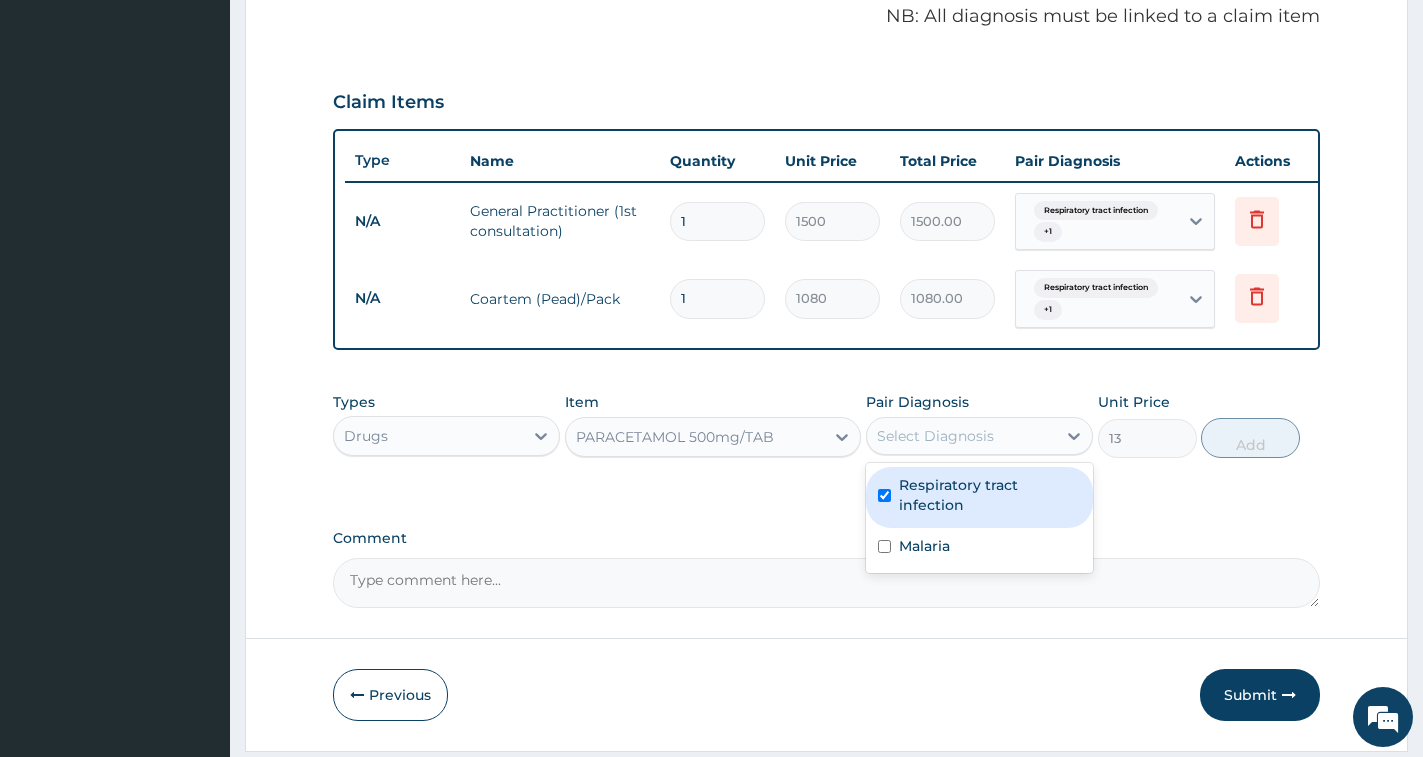 checkbox on "true" 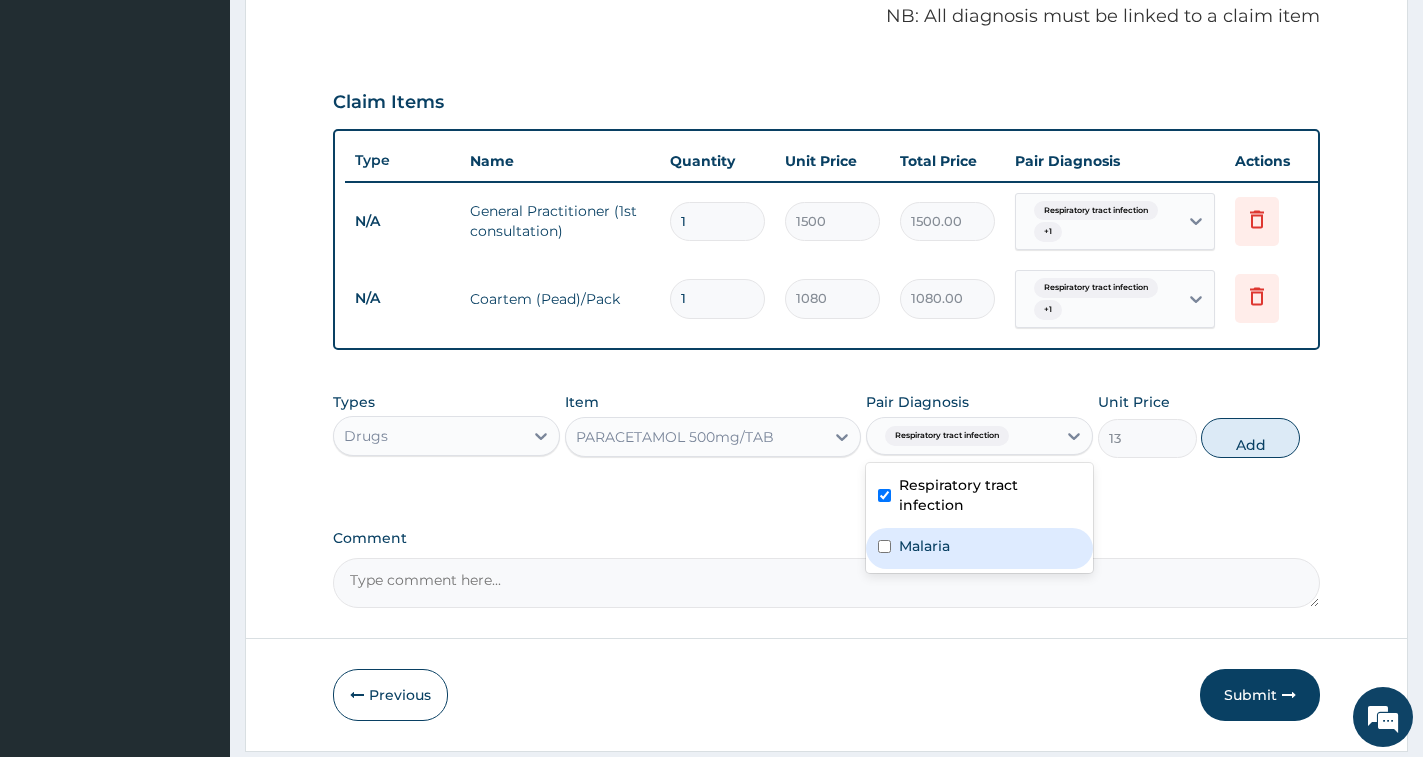 click on "Malaria" at bounding box center [979, 548] 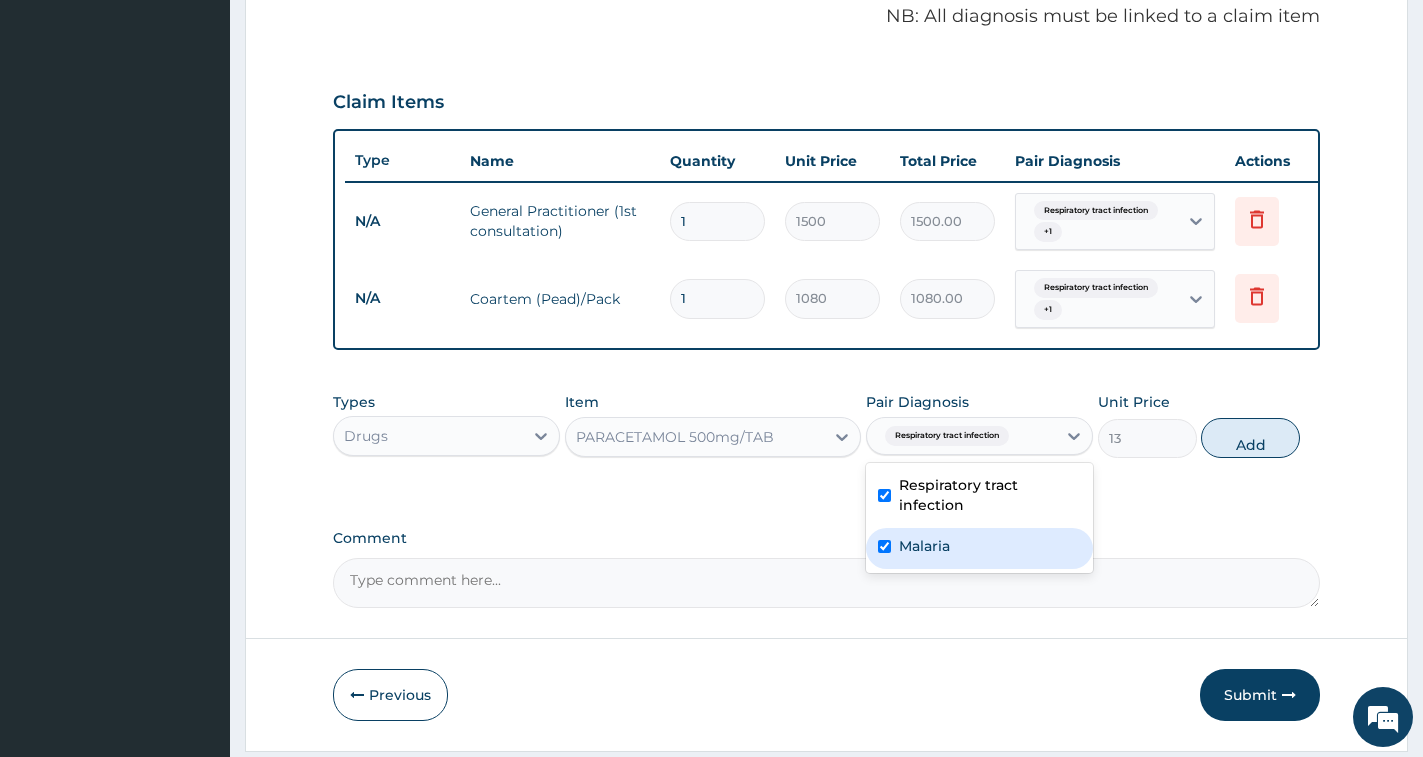 checkbox on "true" 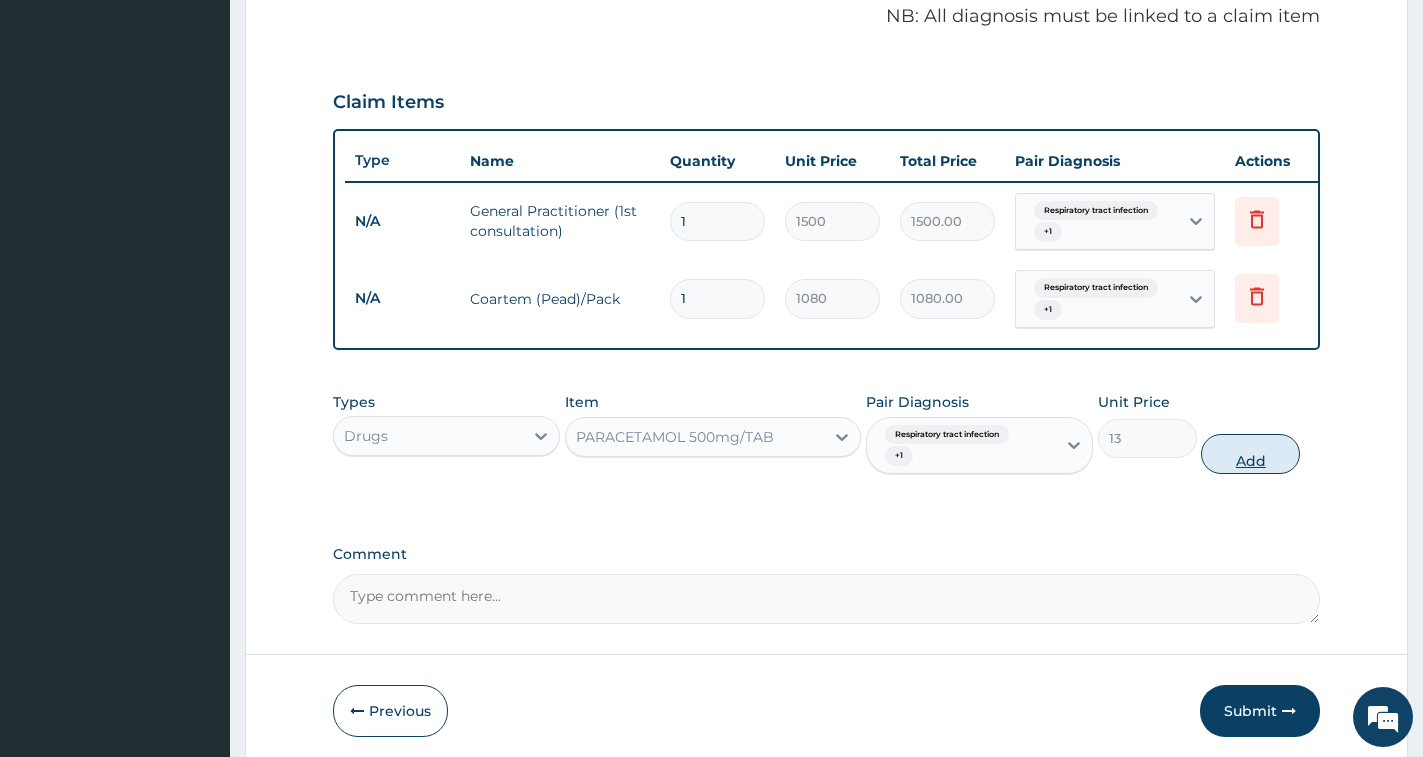 click on "Add" at bounding box center (1250, 454) 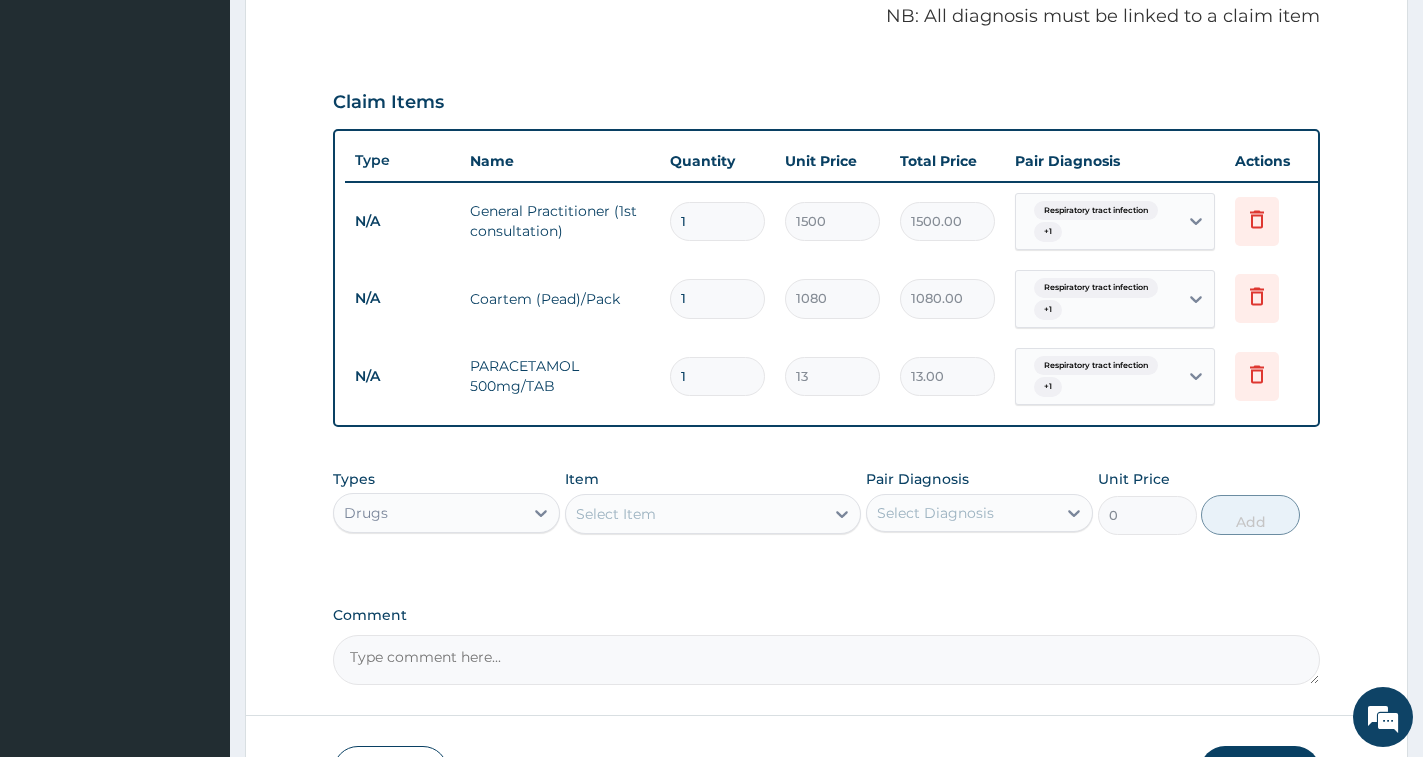 type on "18" 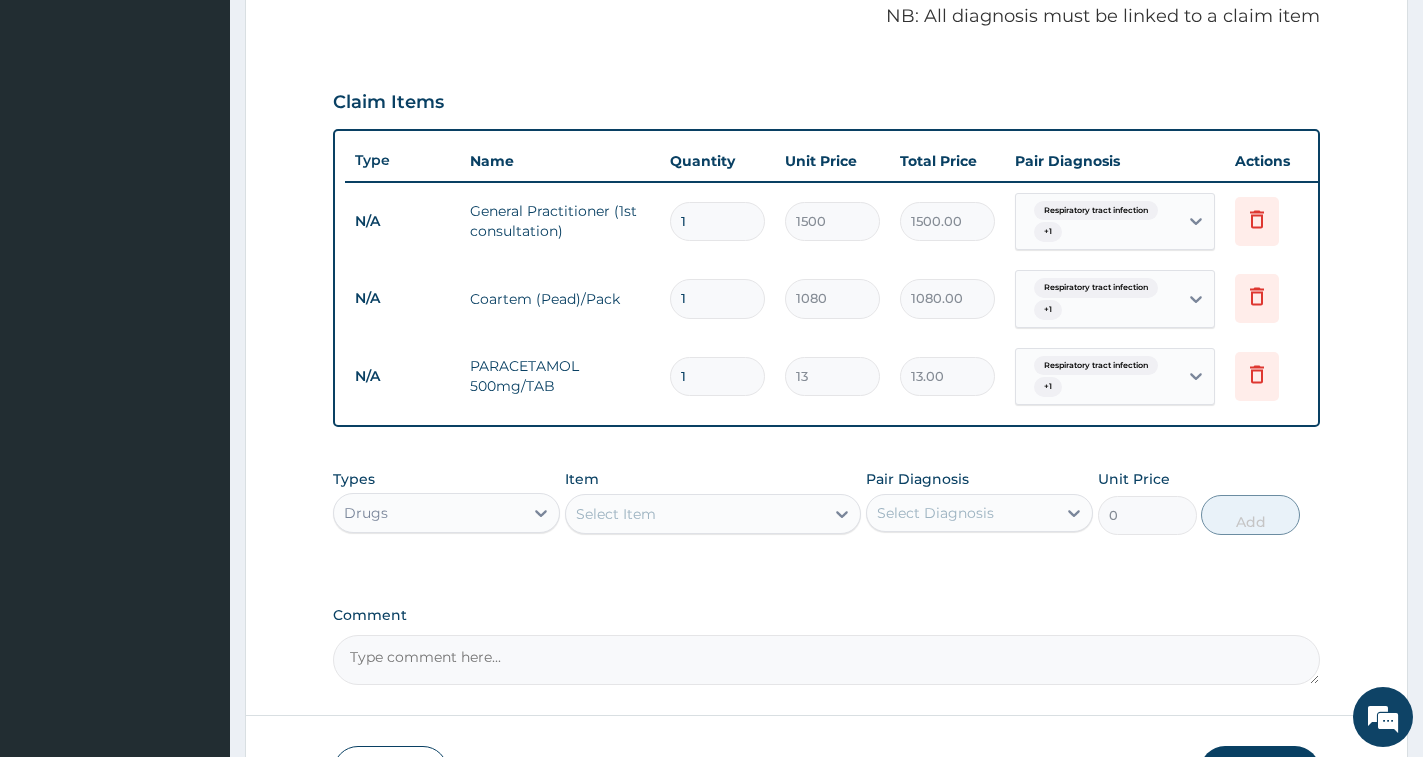 type on "234.00" 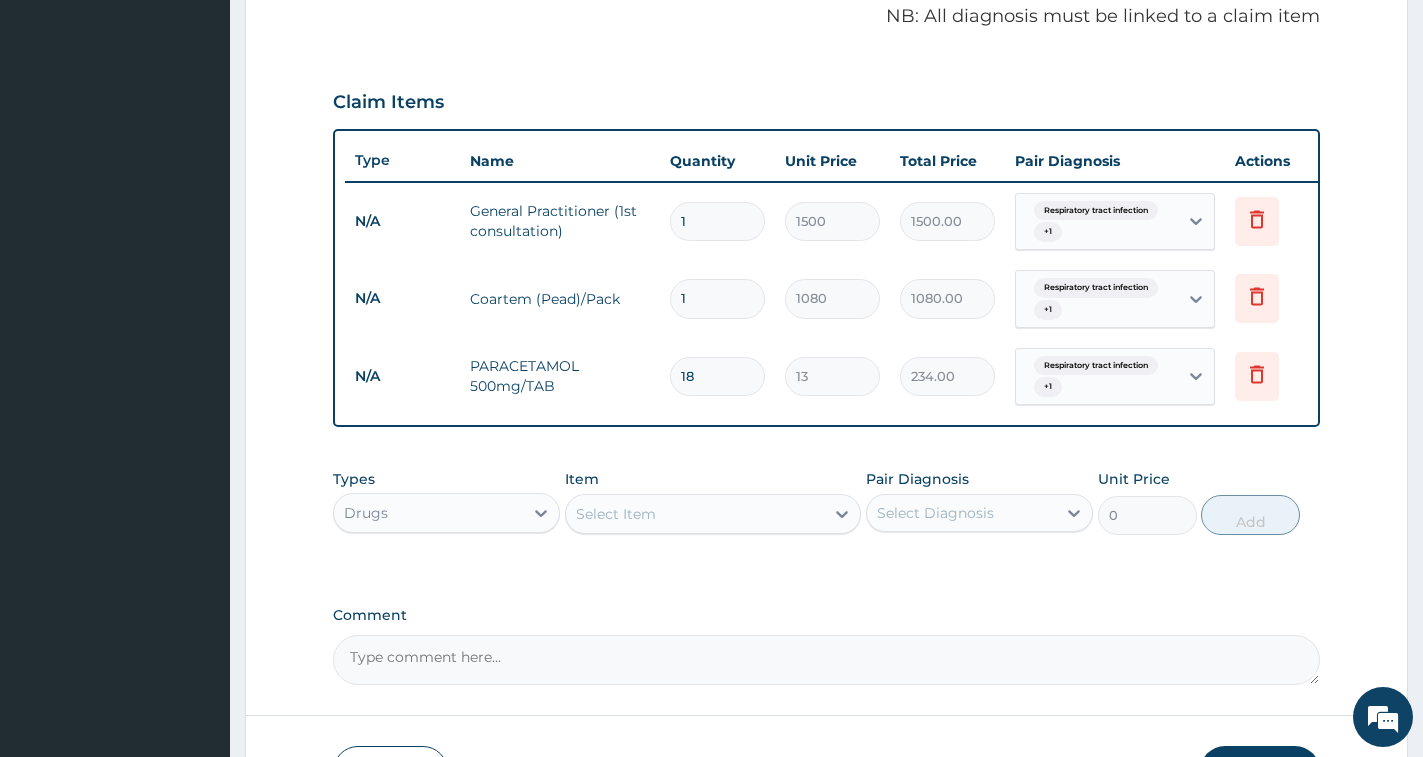 type on "18" 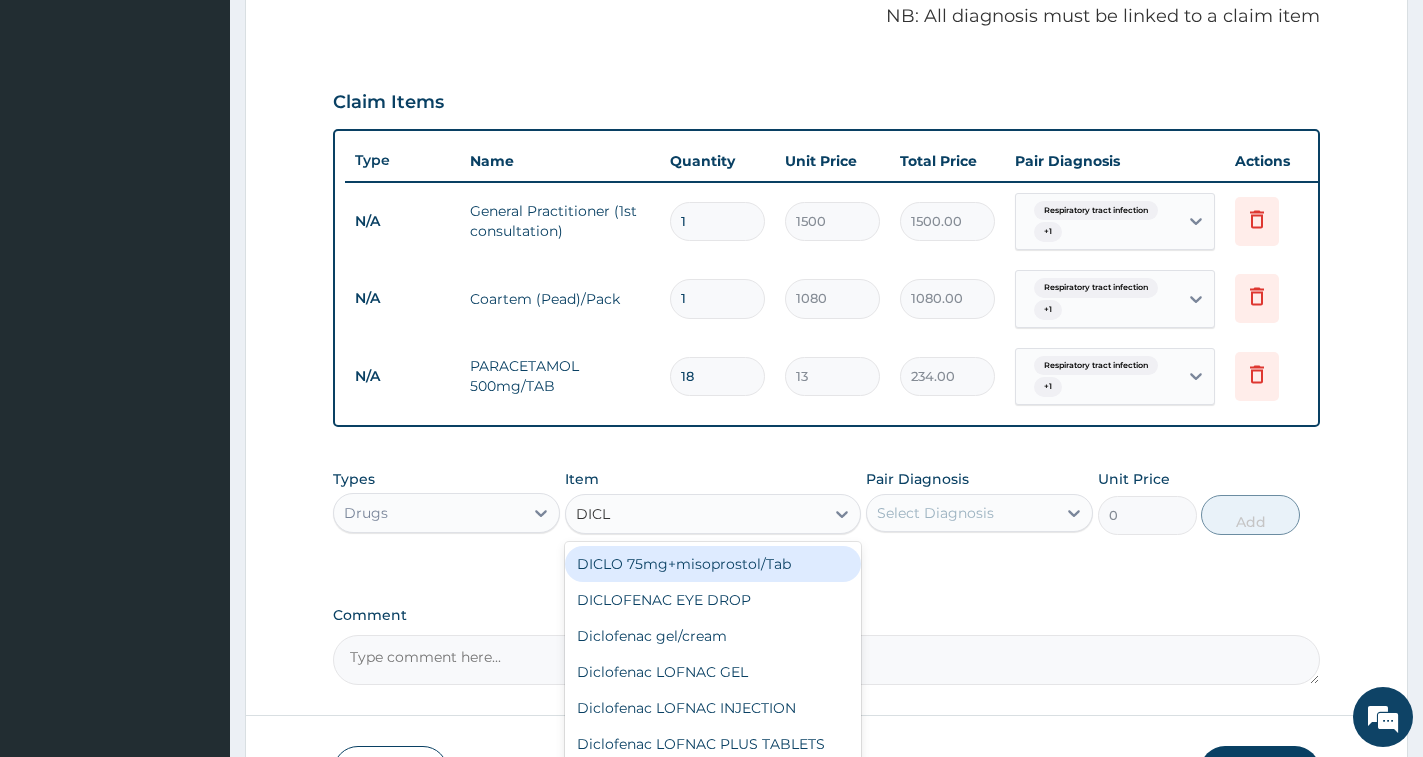 type on "DICLO" 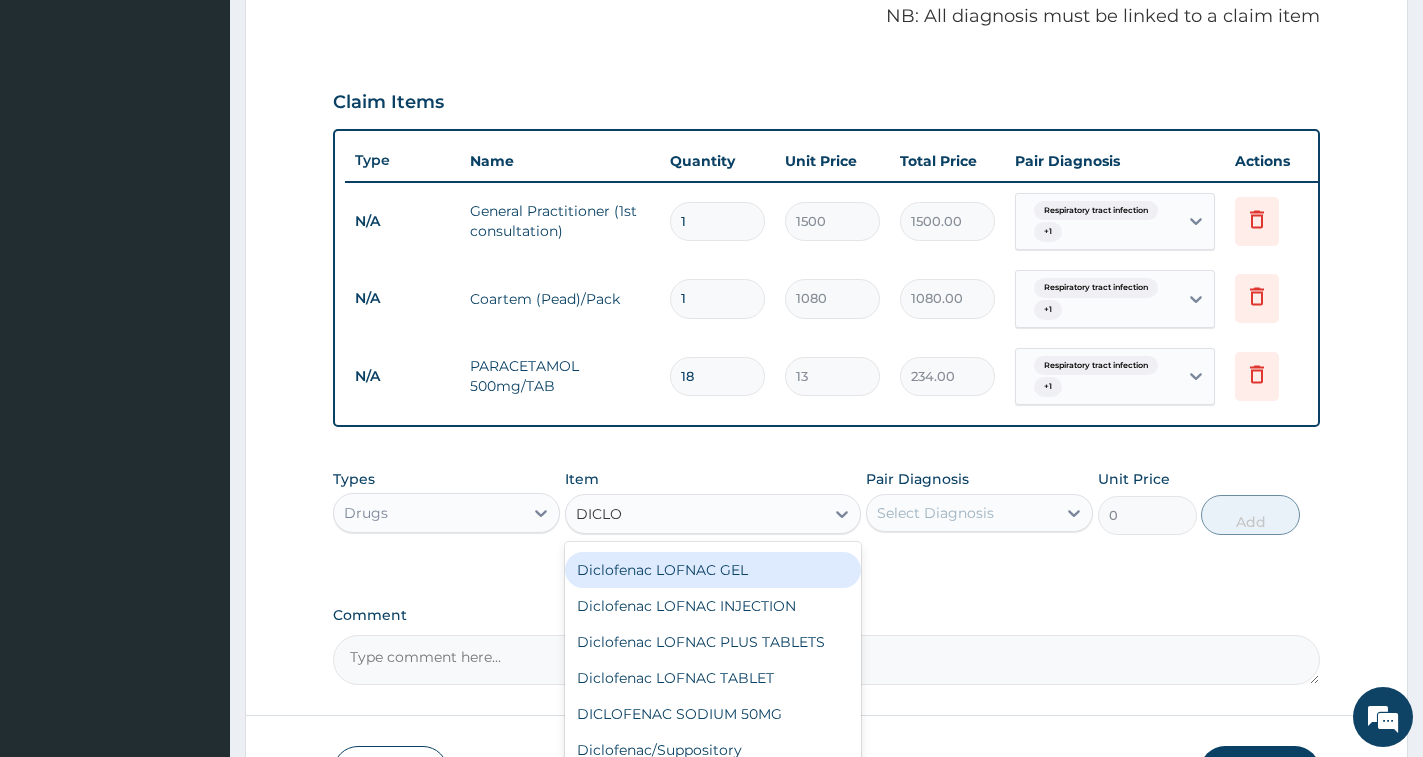 scroll, scrollTop: 112, scrollLeft: 0, axis: vertical 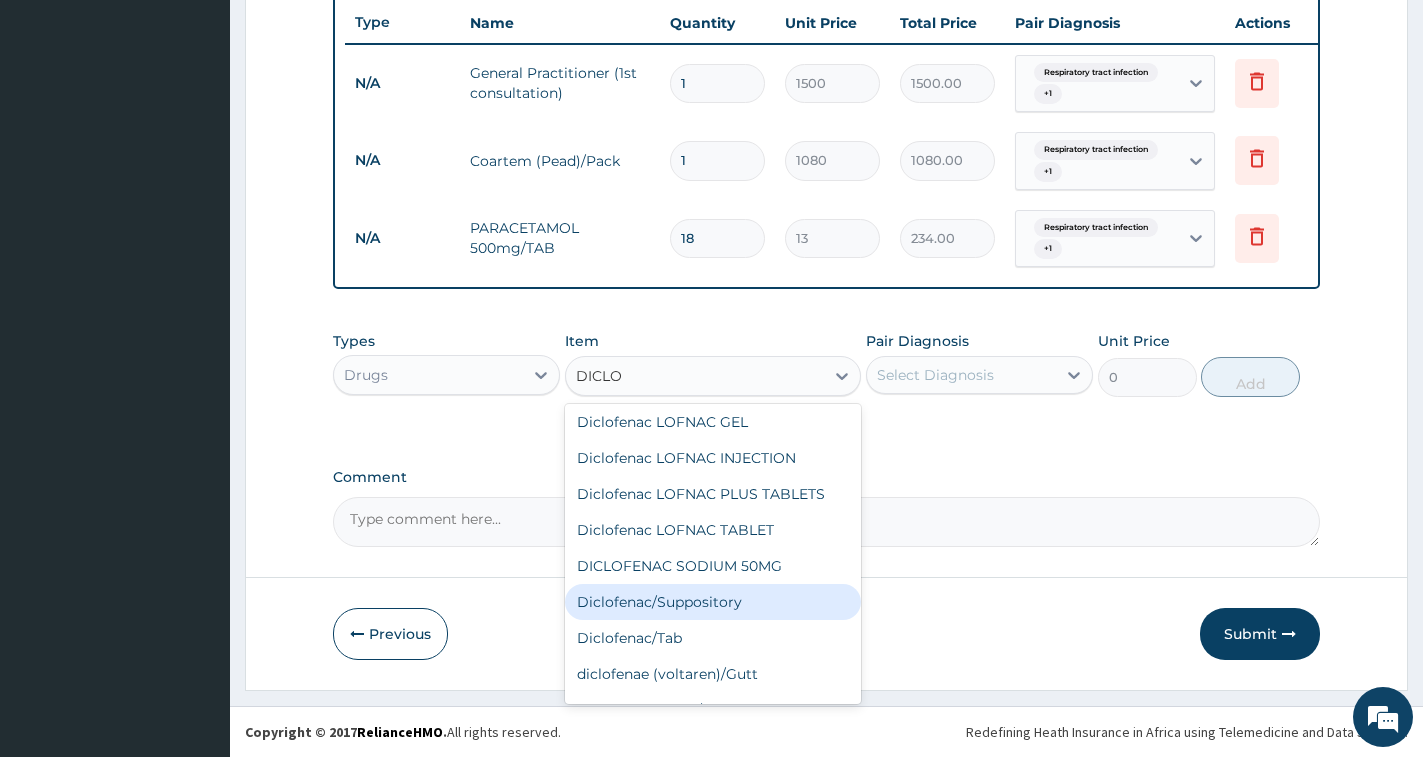 click on "Diclofenac/Suppository" at bounding box center (713, 602) 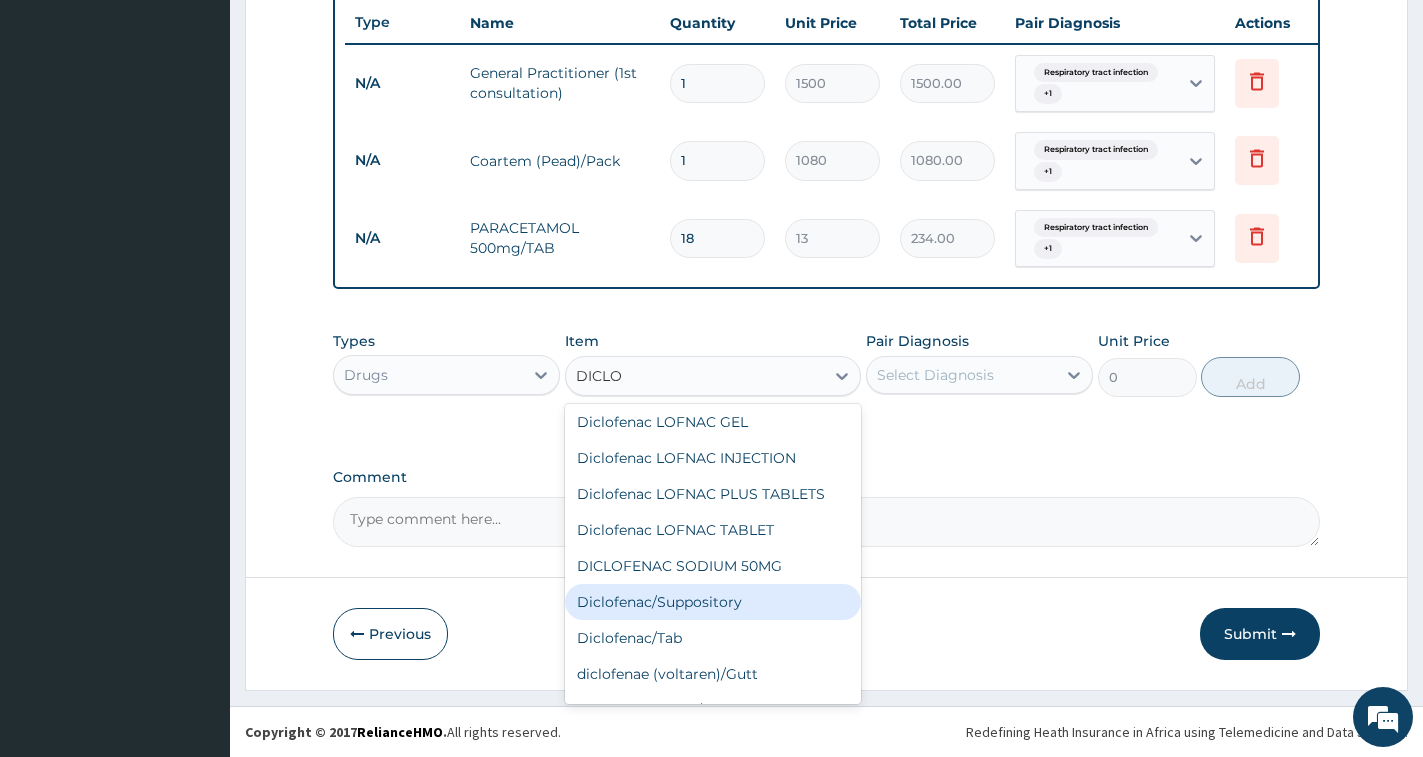 type 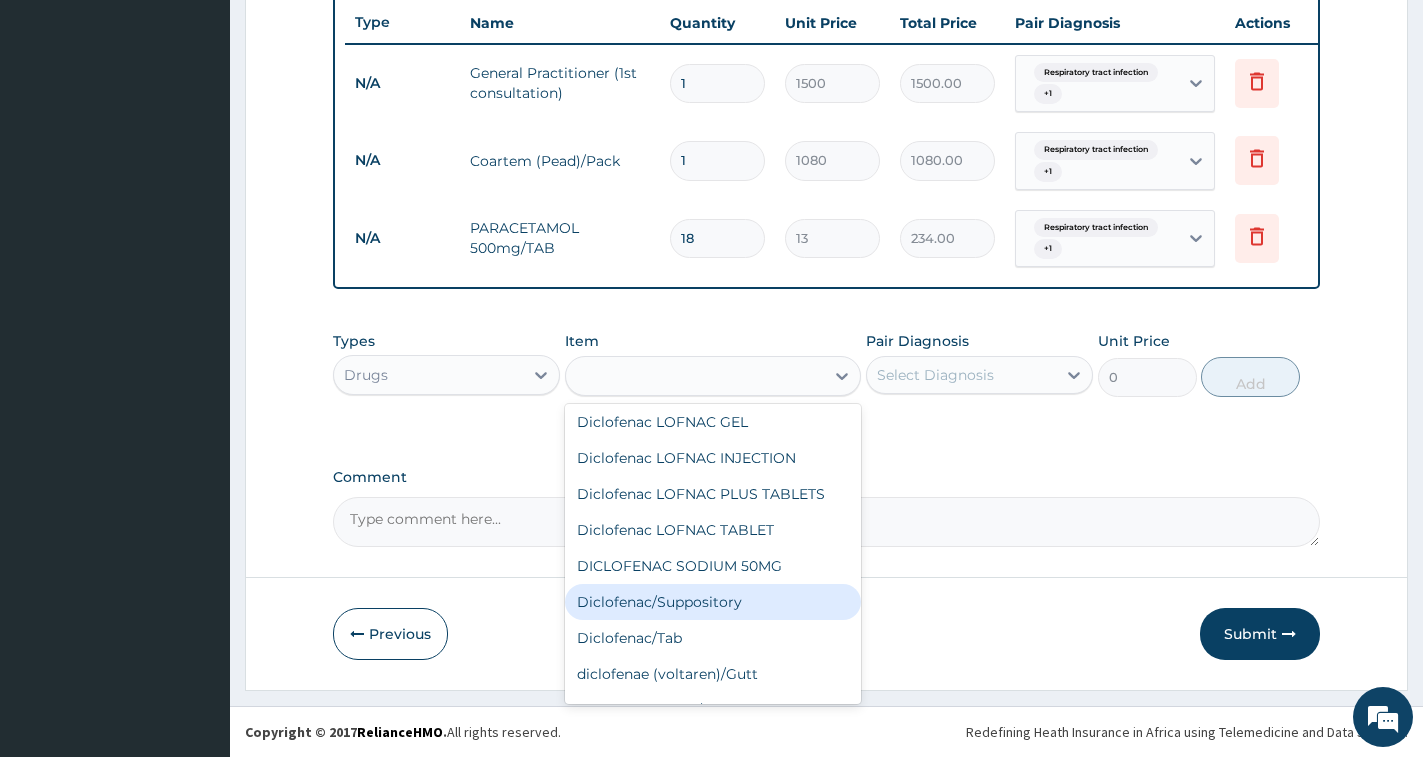 type on "129.6" 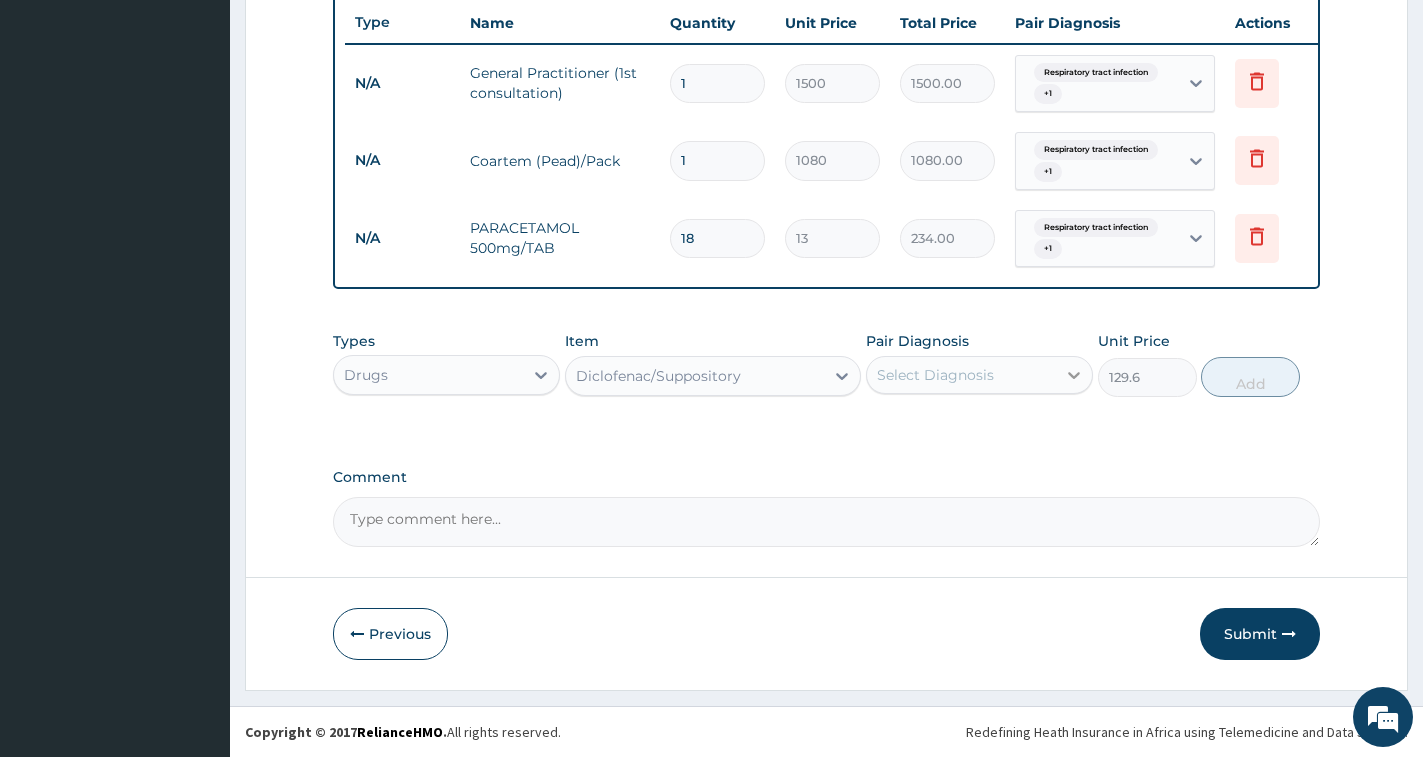 click at bounding box center (1074, 375) 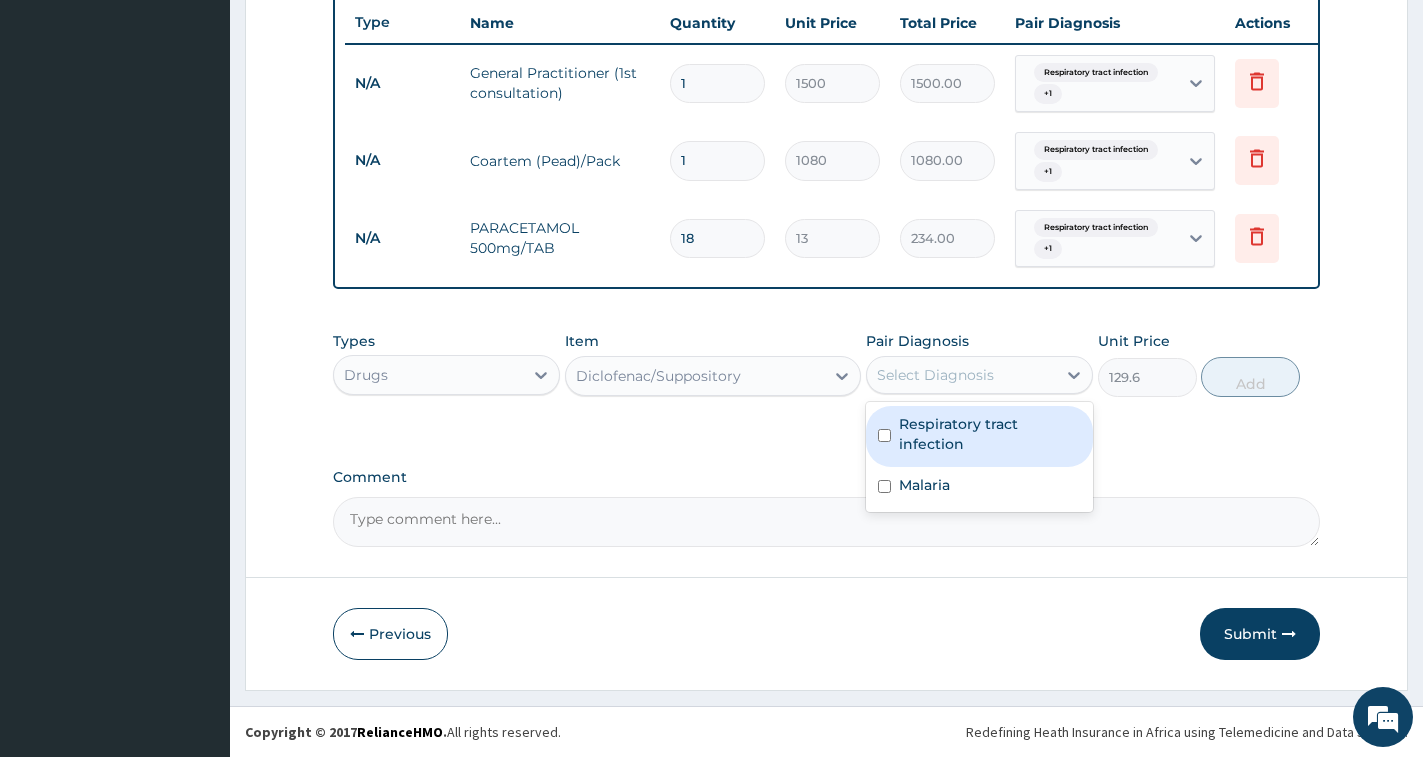 click on "Respiratory tract infection" at bounding box center [990, 434] 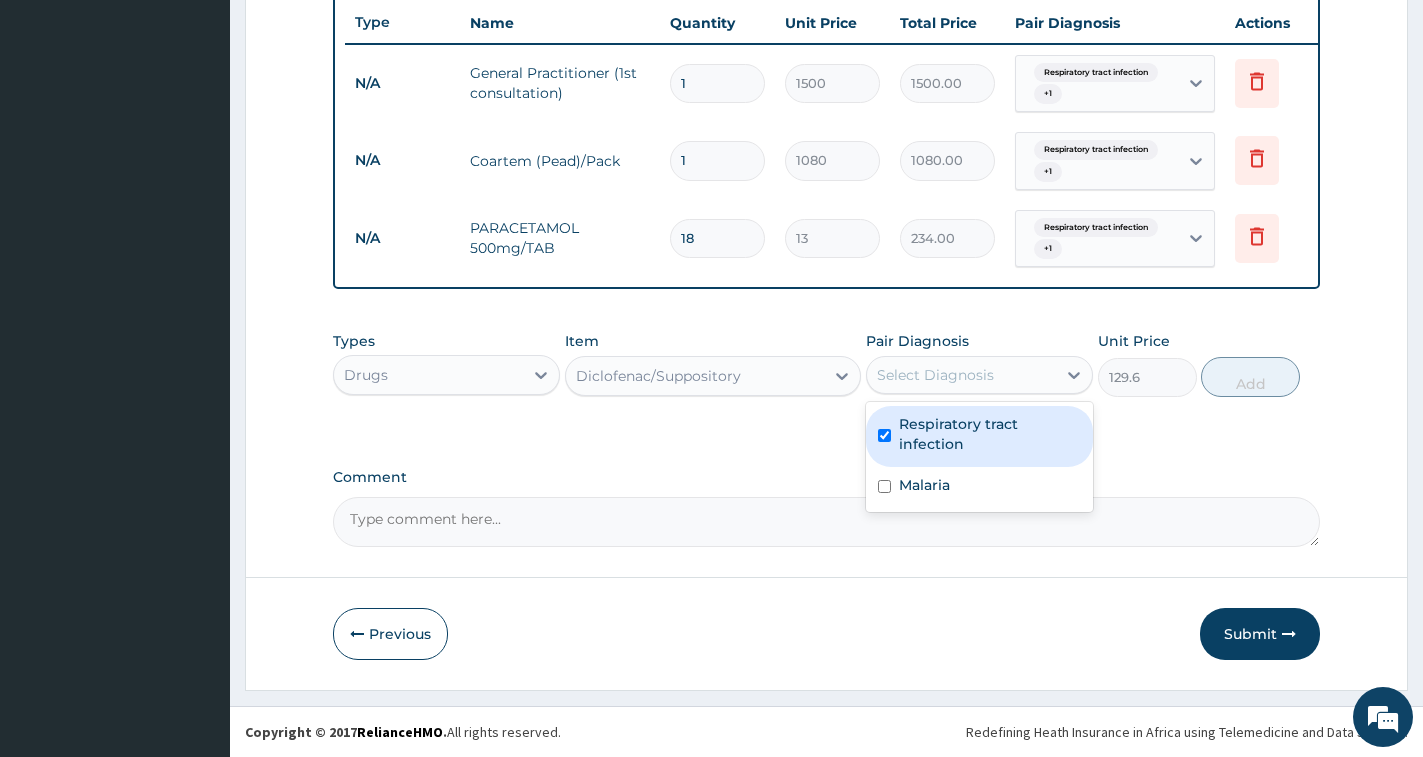 checkbox on "true" 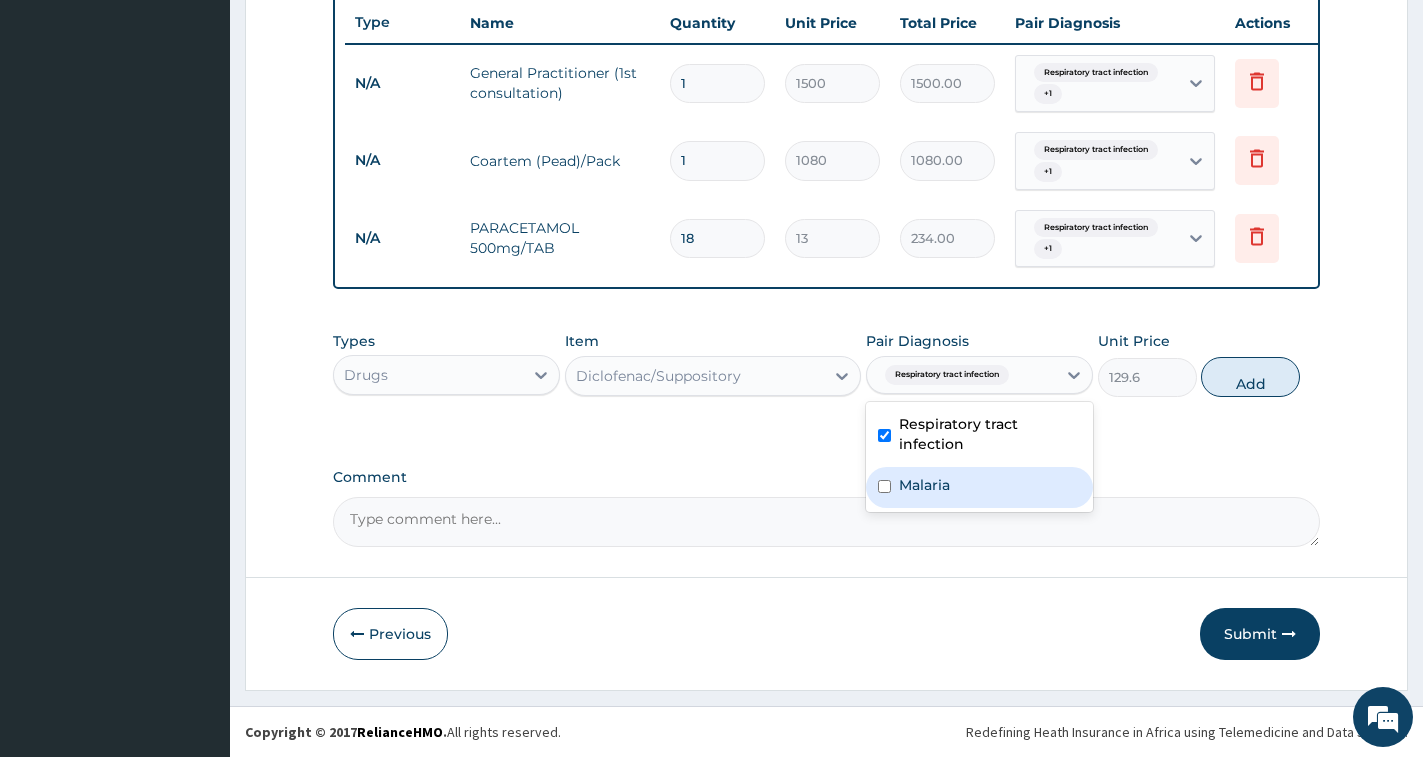 drag, startPoint x: 977, startPoint y: 491, endPoint x: 1026, endPoint y: 484, distance: 49.497475 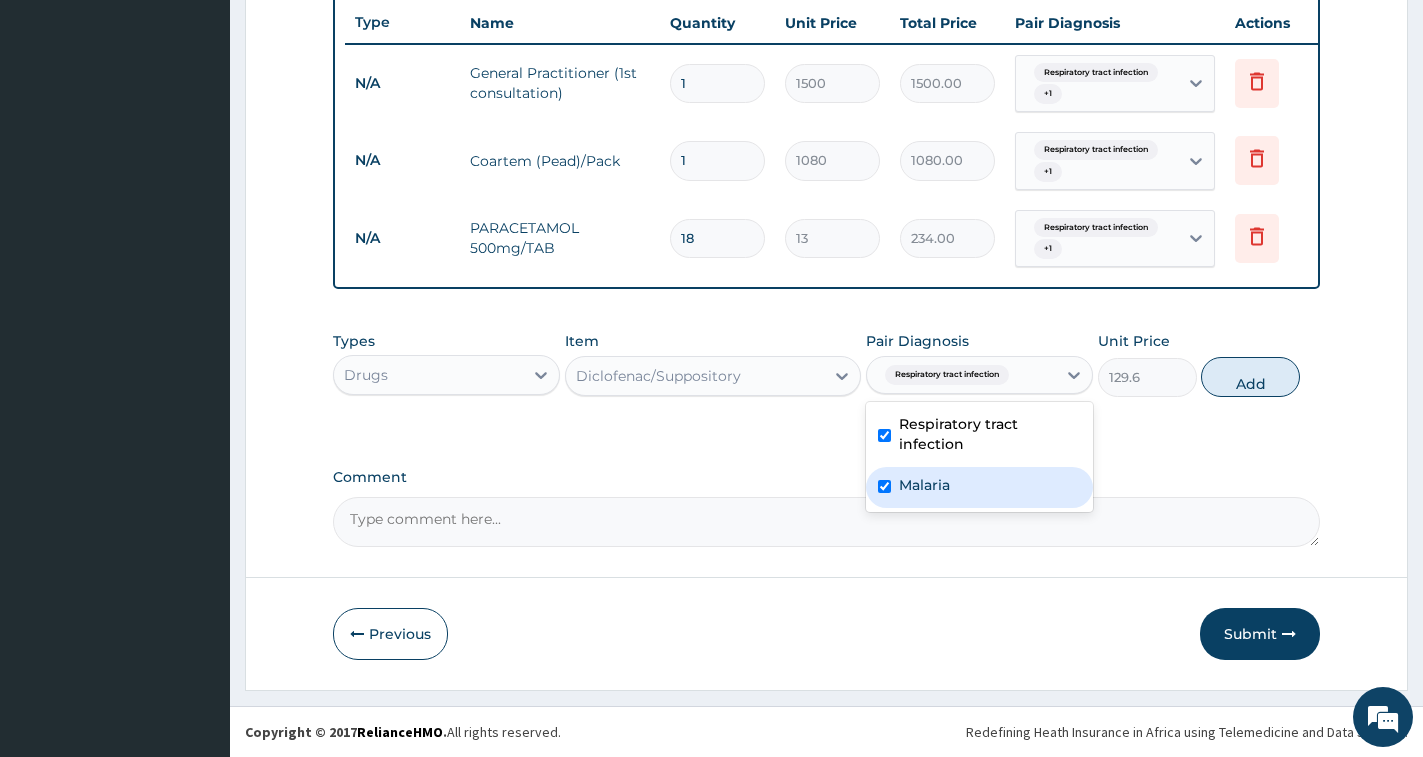 checkbox on "true" 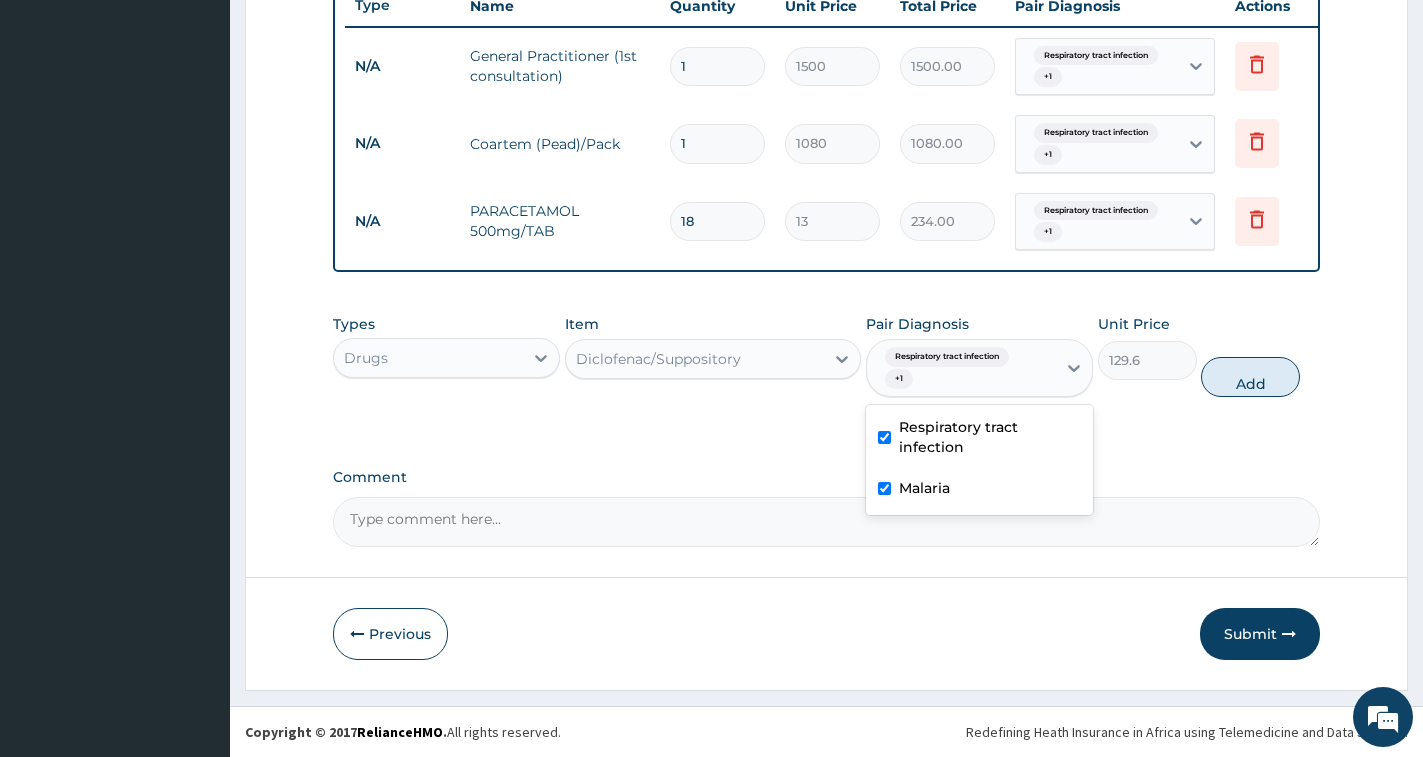 click on "Add" at bounding box center [1250, 377] 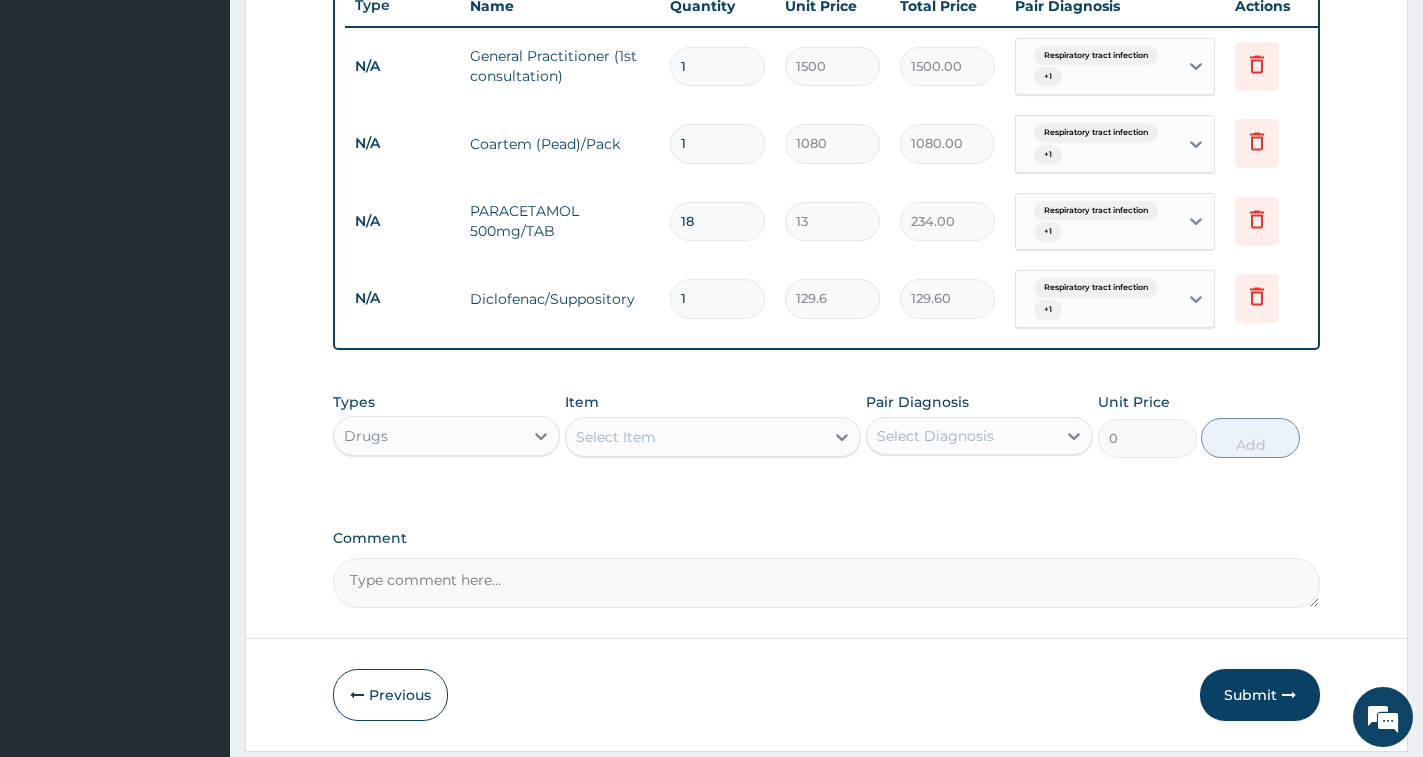 click on "Select Item" at bounding box center (695, 437) 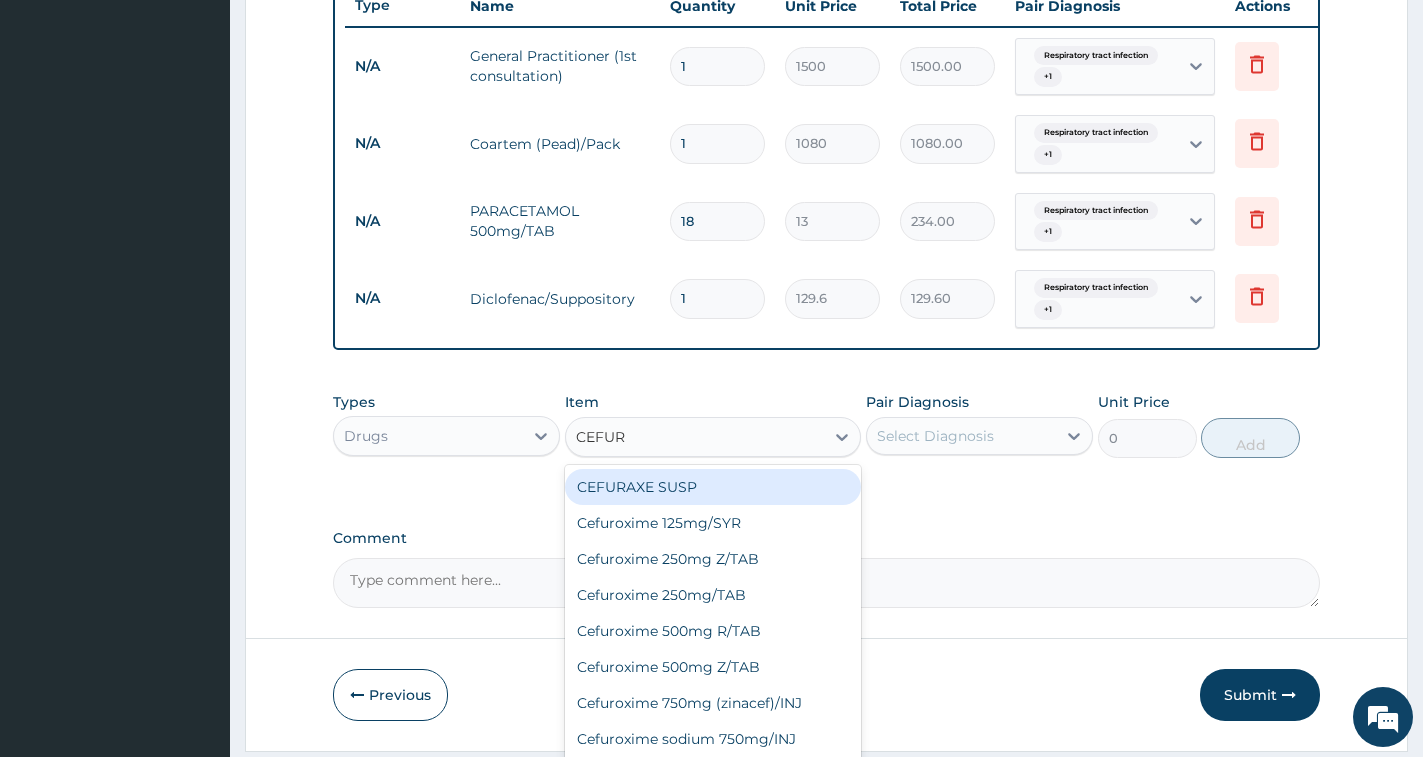type on "CEFURO" 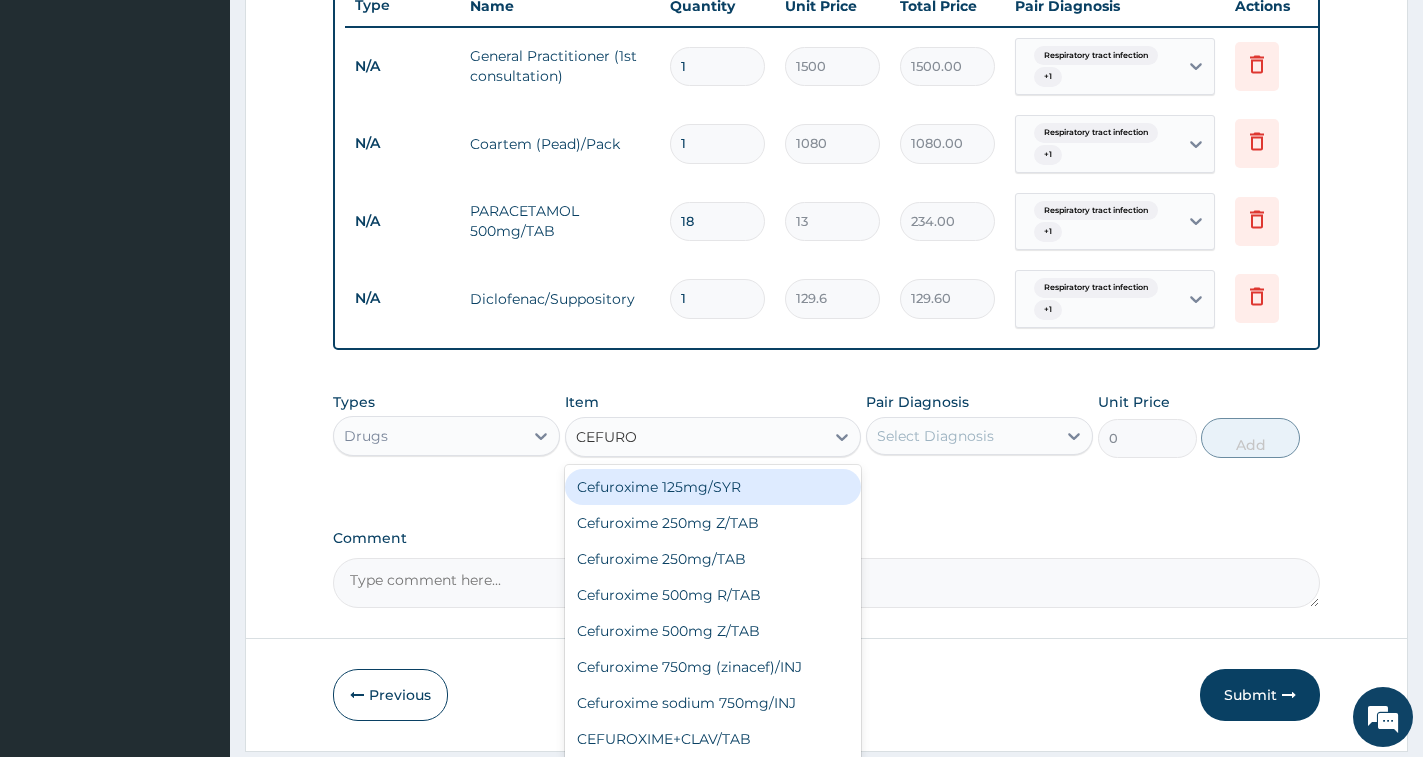click on "Cefuroxime 125mg/SYR" at bounding box center [713, 487] 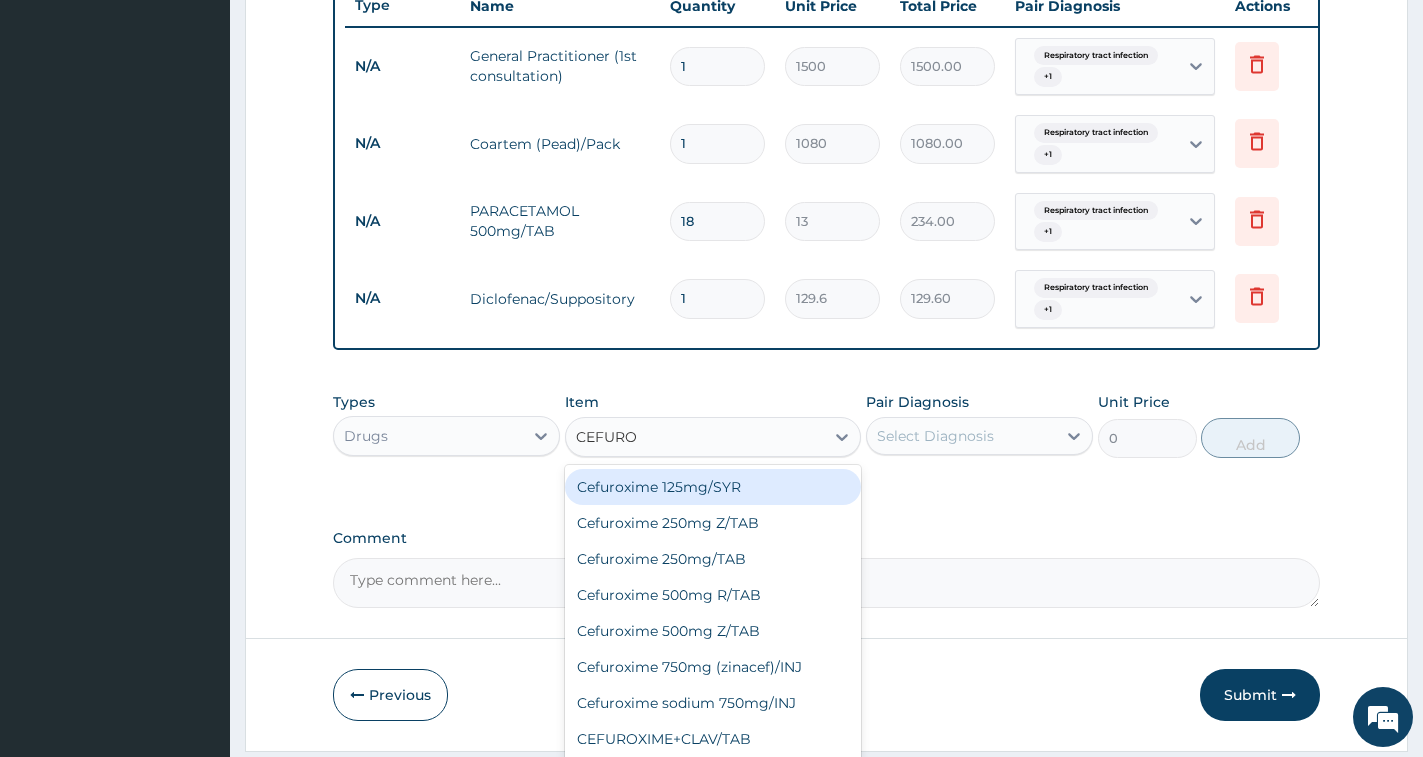 type 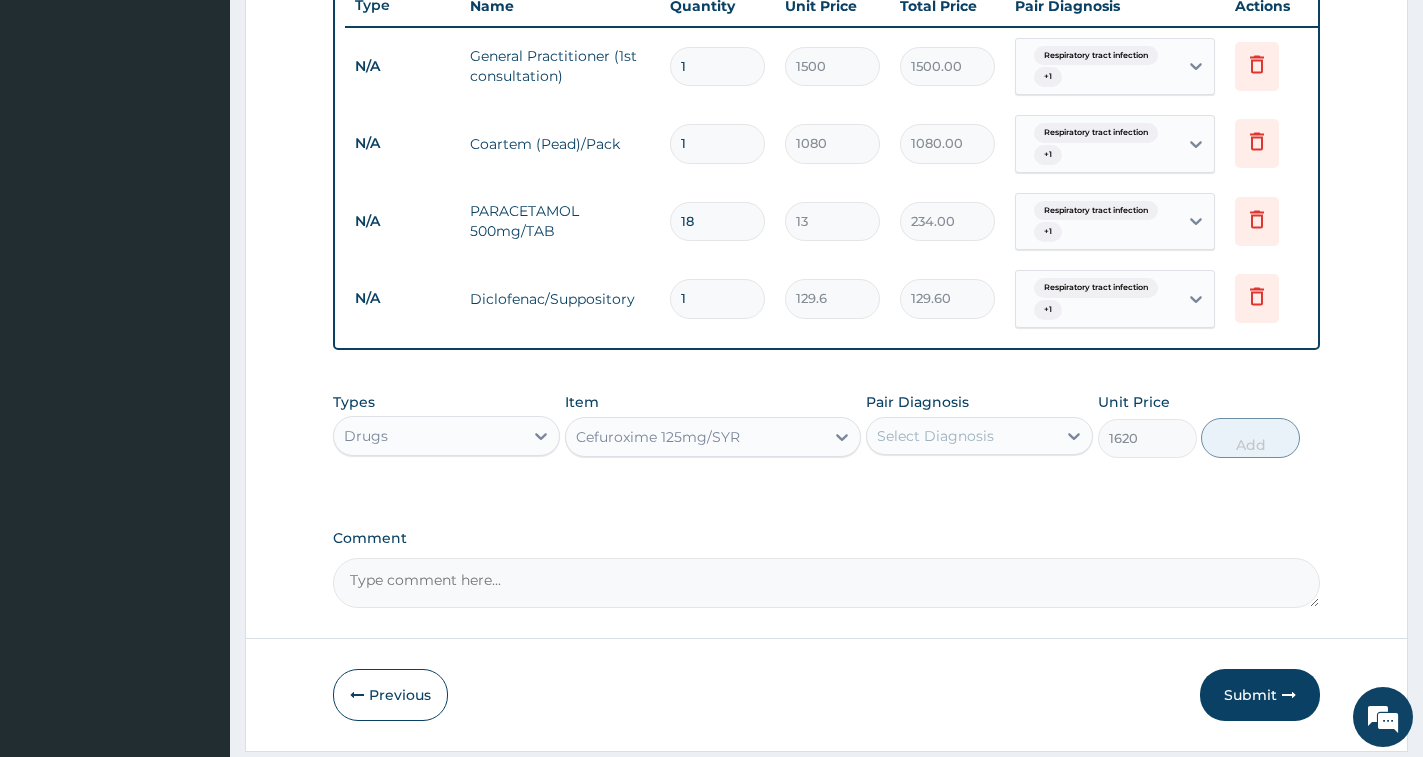 click on "Select Diagnosis" at bounding box center (961, 436) 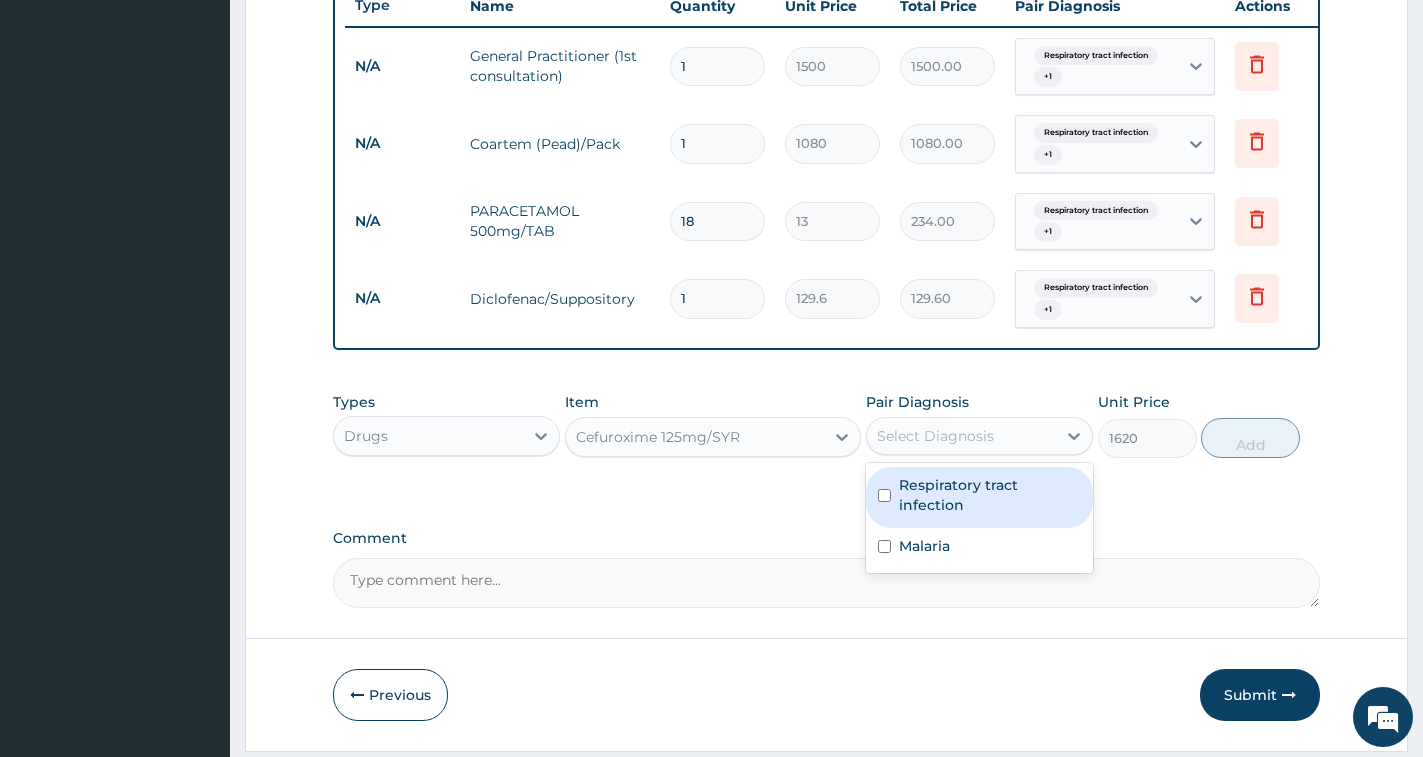 click on "Respiratory tract infection" at bounding box center (990, 495) 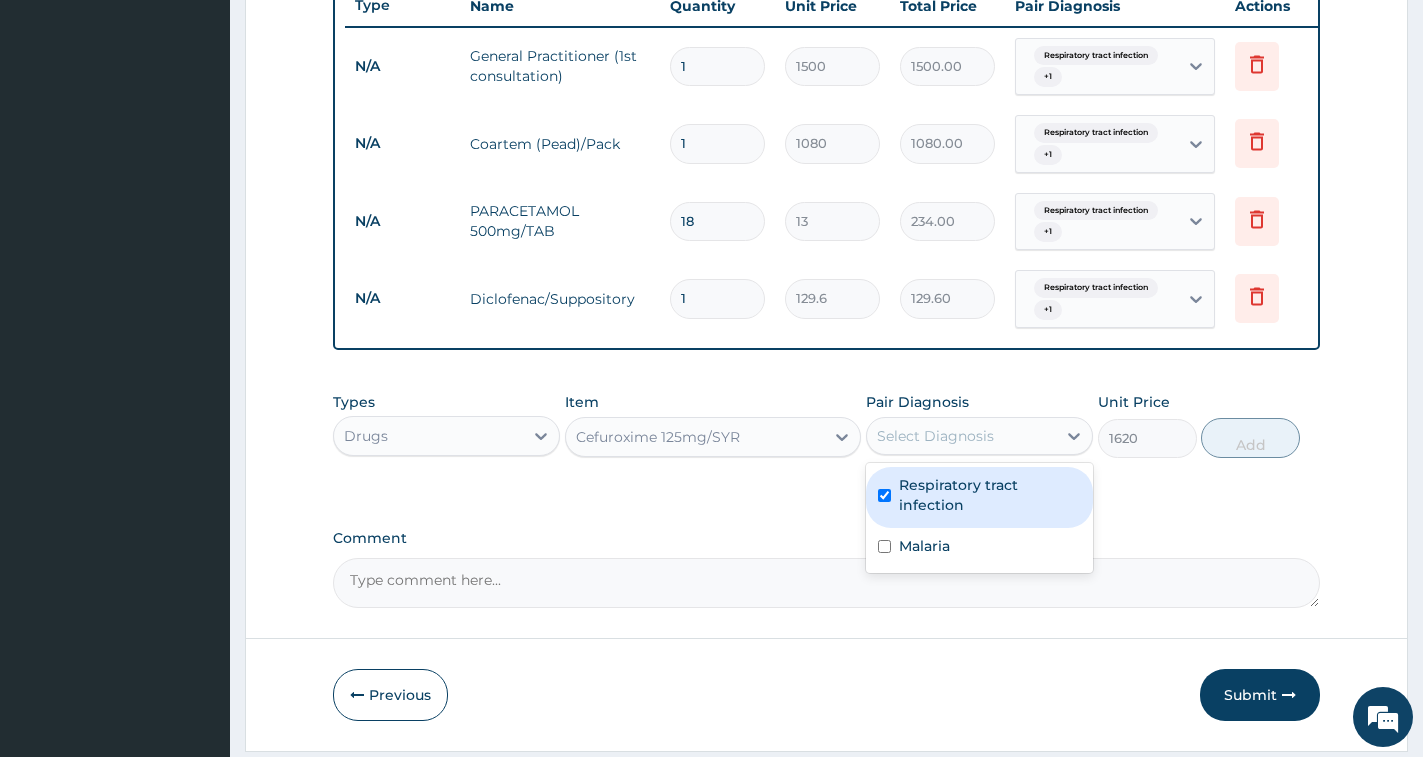 checkbox on "true" 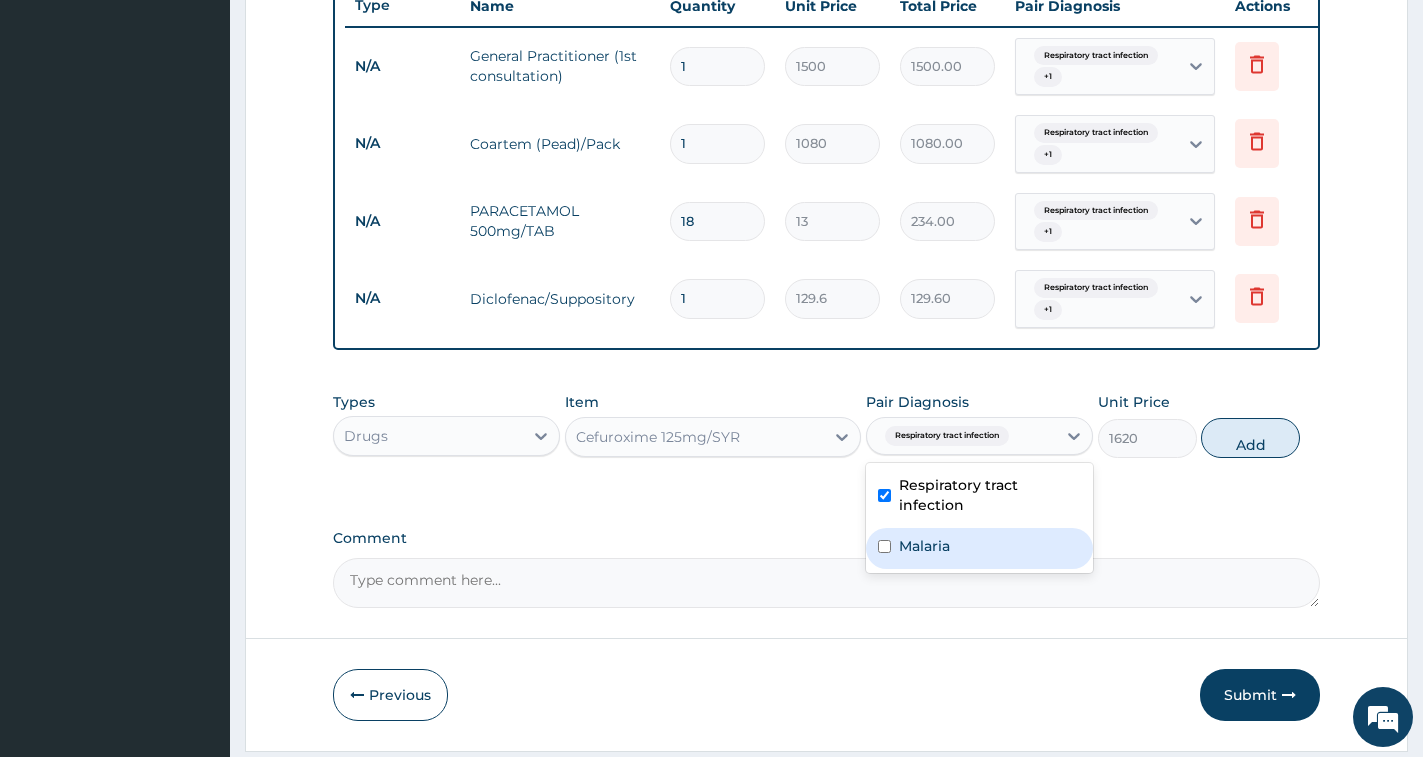 click on "Malaria" at bounding box center [979, 548] 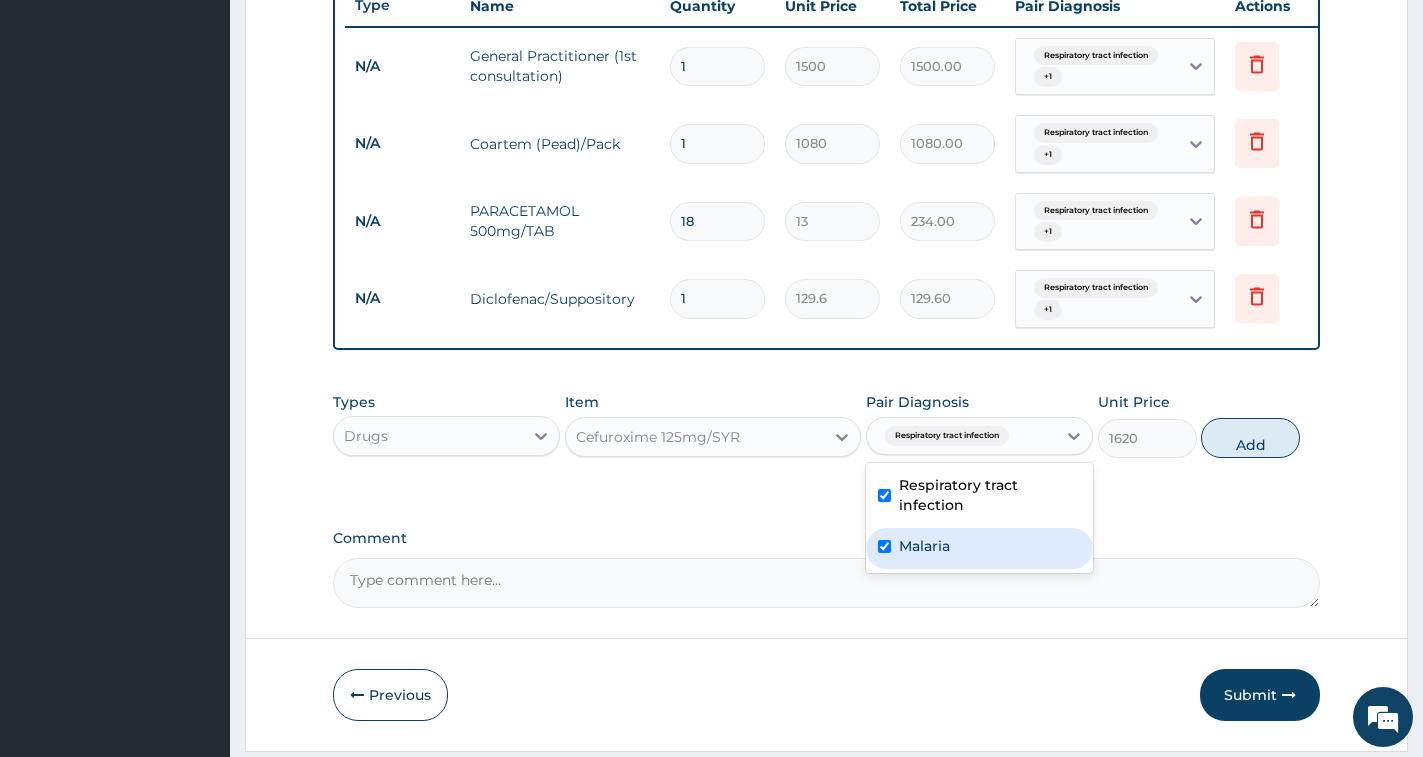 checkbox on "true" 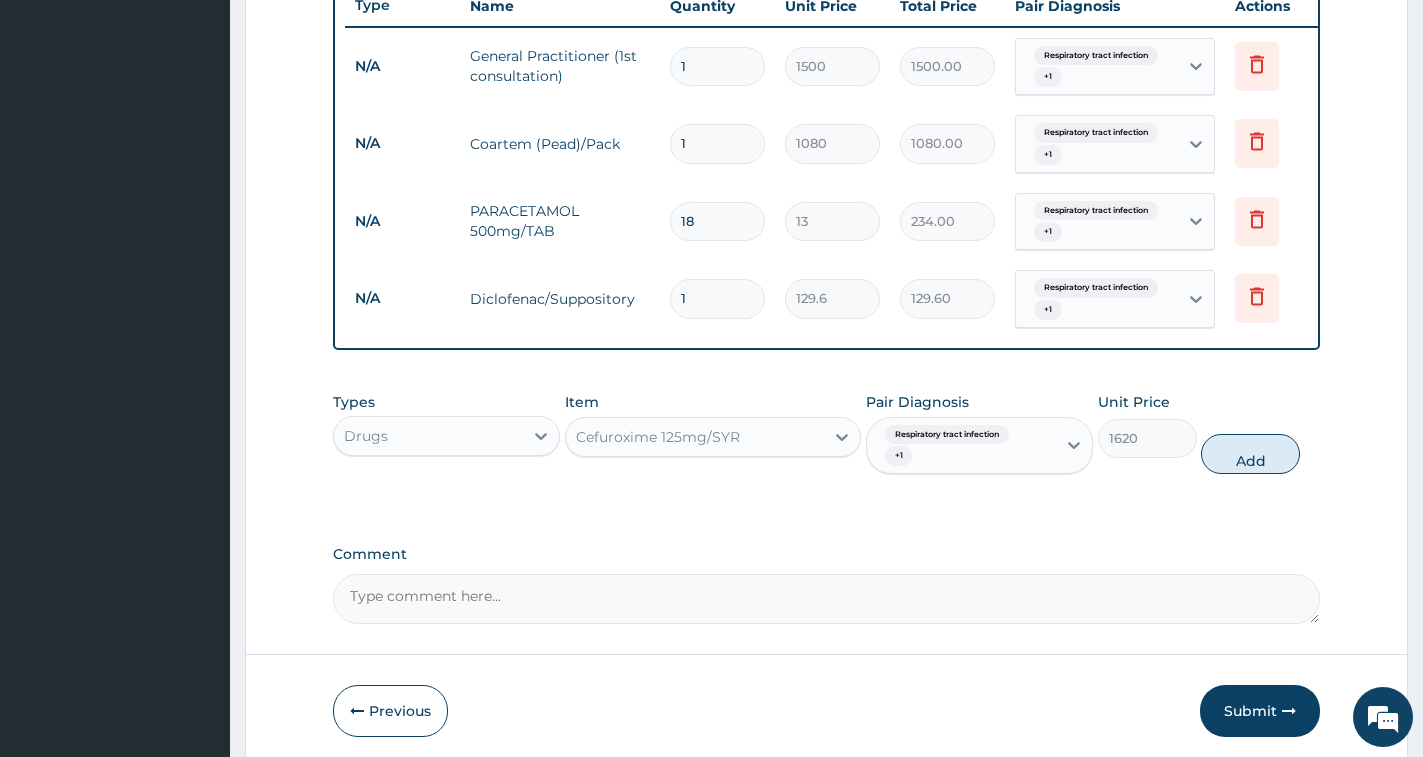 drag, startPoint x: 1238, startPoint y: 478, endPoint x: 1093, endPoint y: 462, distance: 145.88008 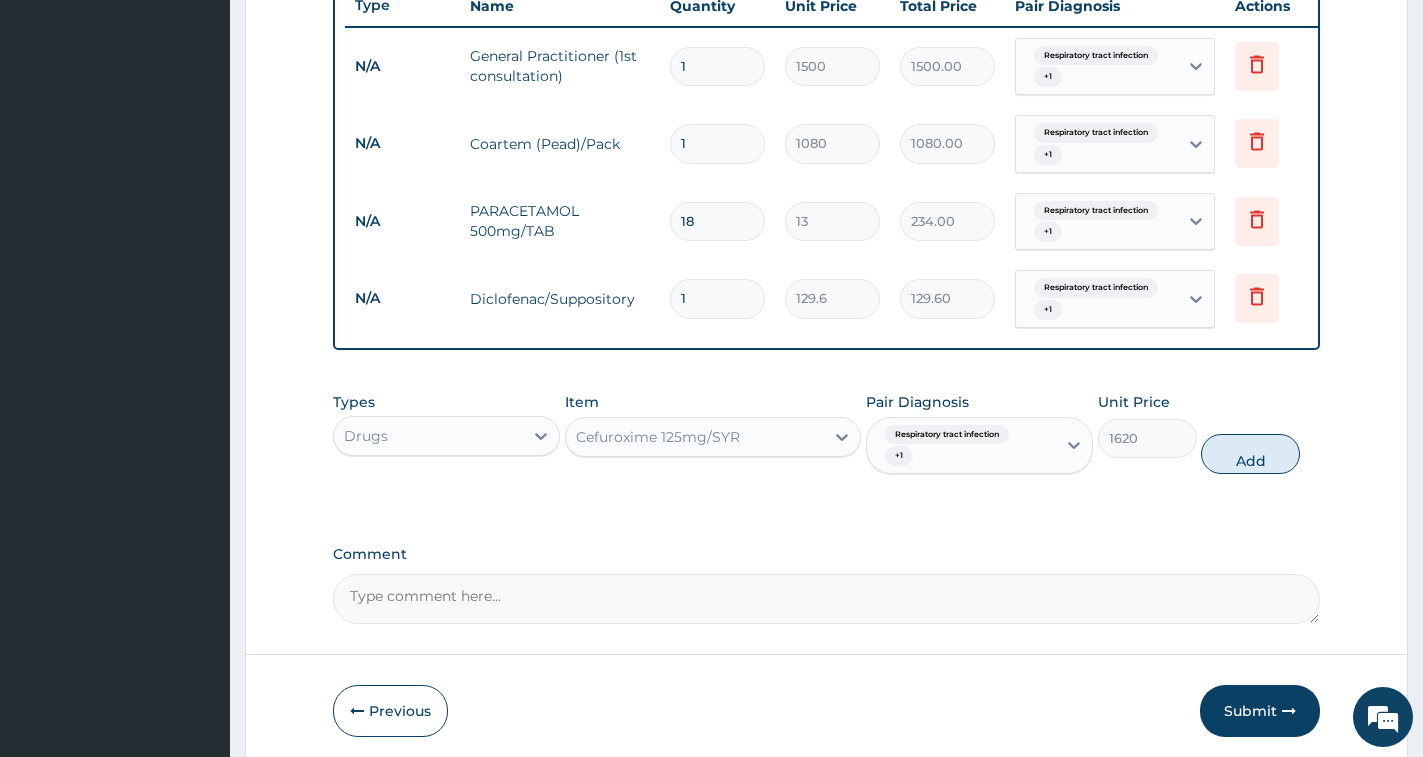 click on "Add" at bounding box center (1250, 454) 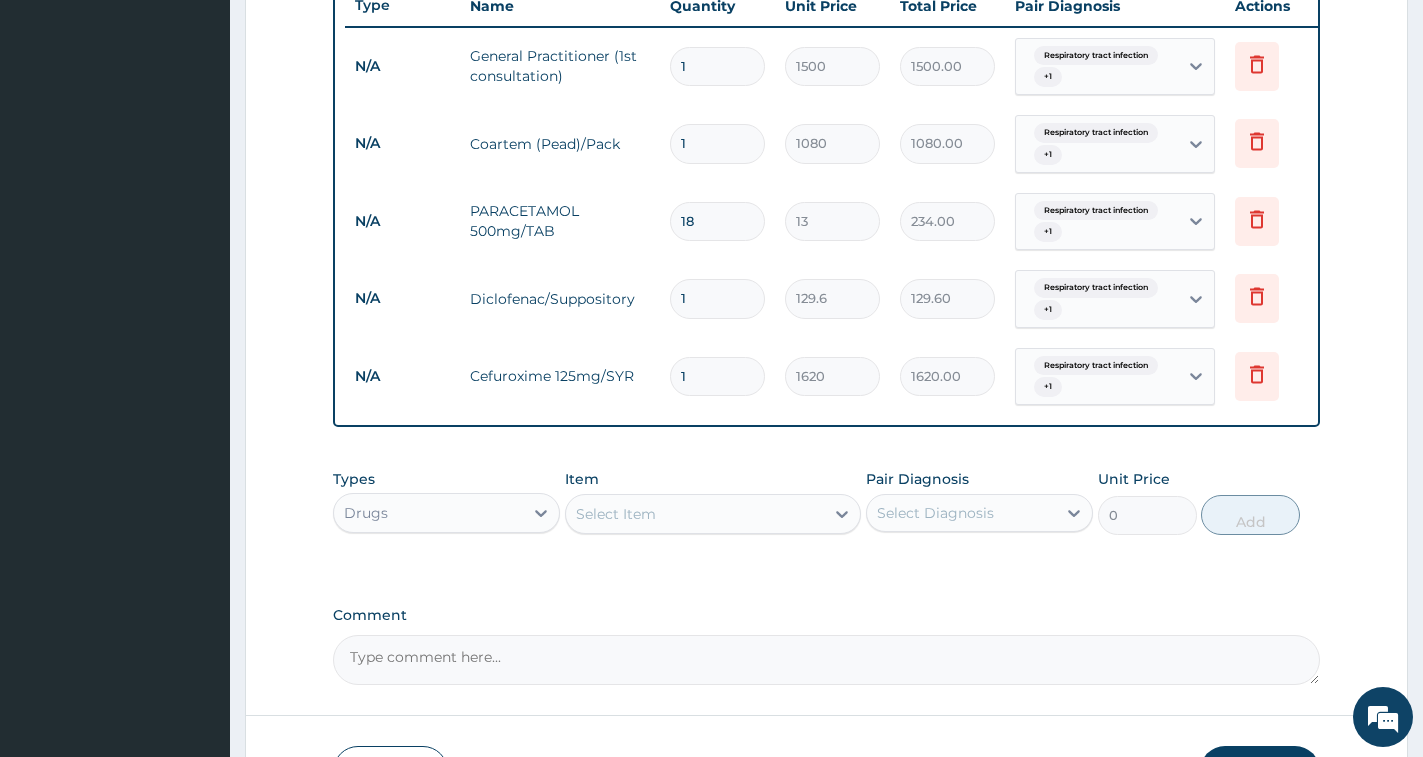 click on "Select Item" at bounding box center [616, 514] 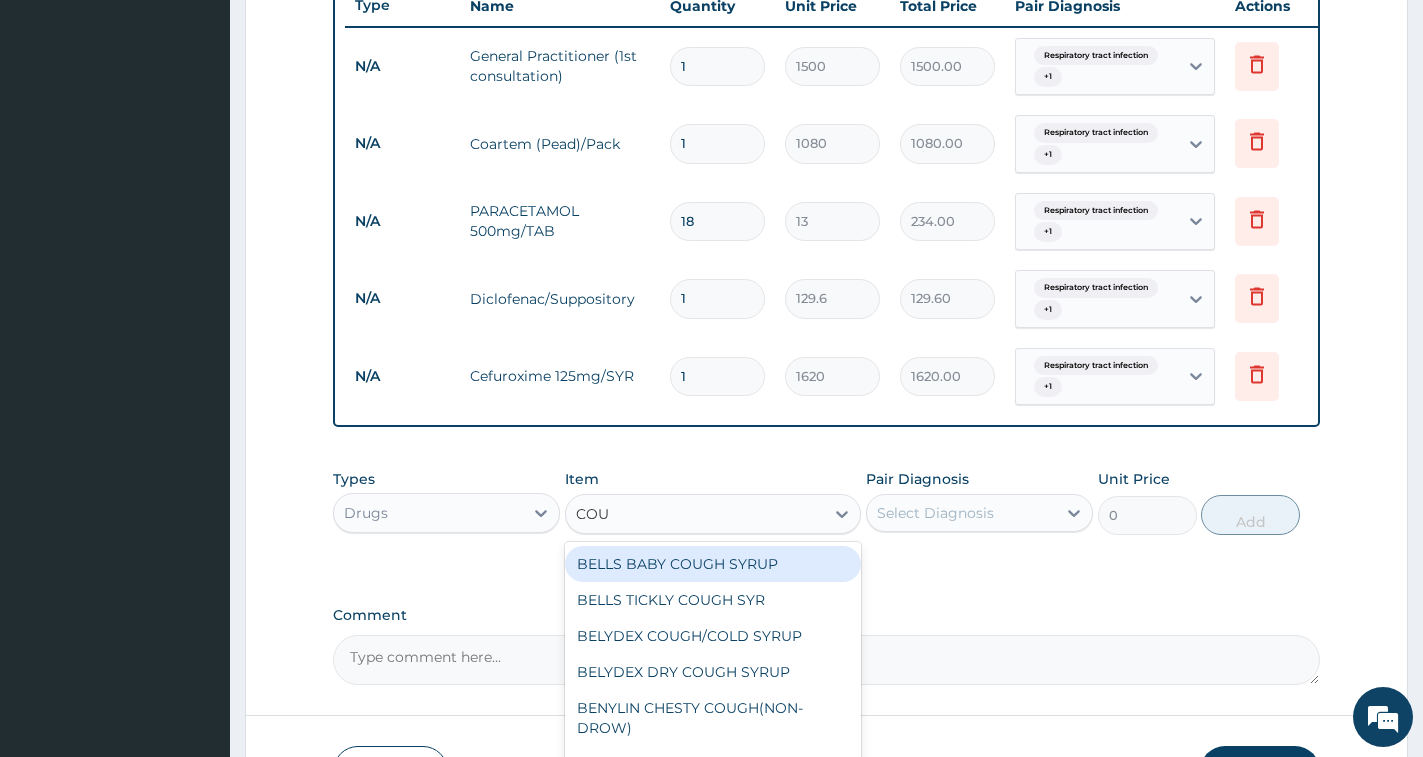 type on "COUG" 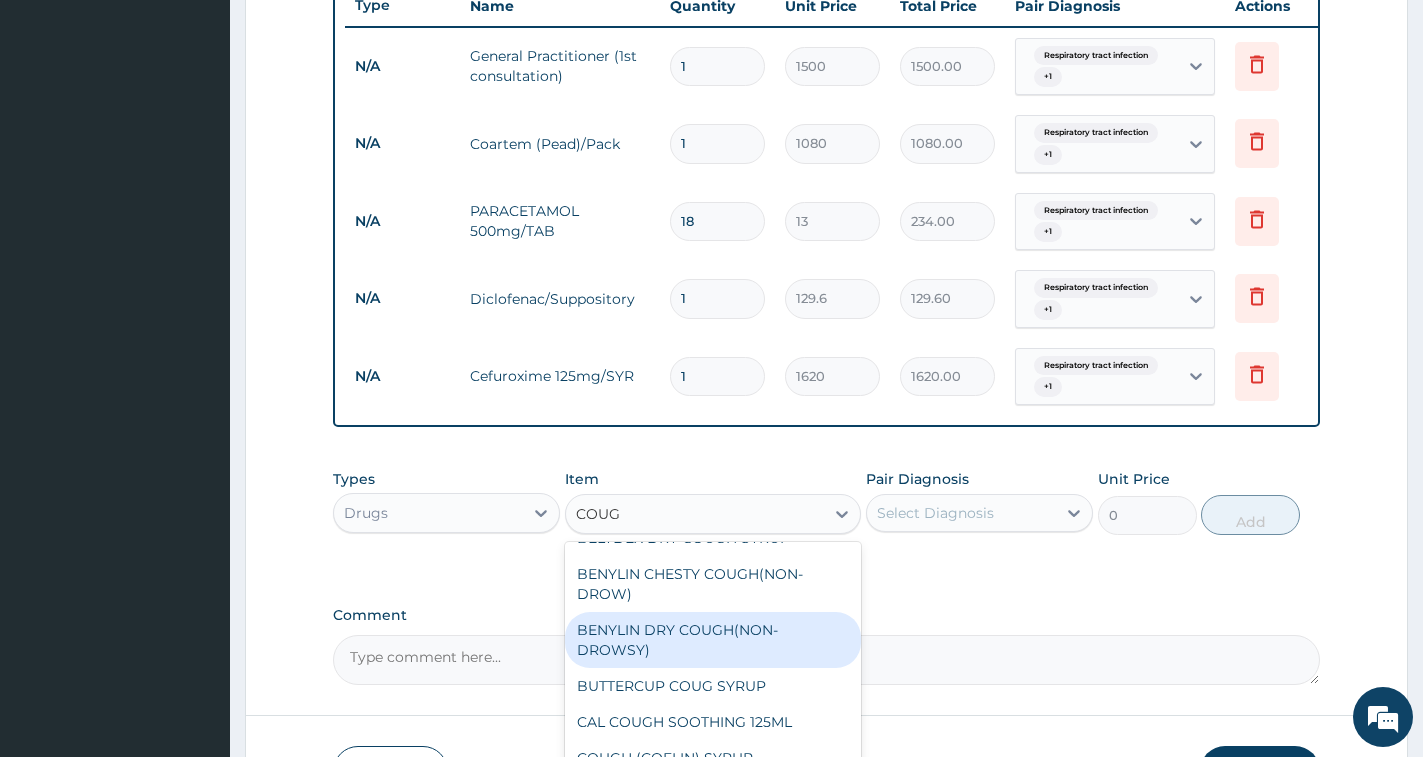 scroll, scrollTop: 144, scrollLeft: 0, axis: vertical 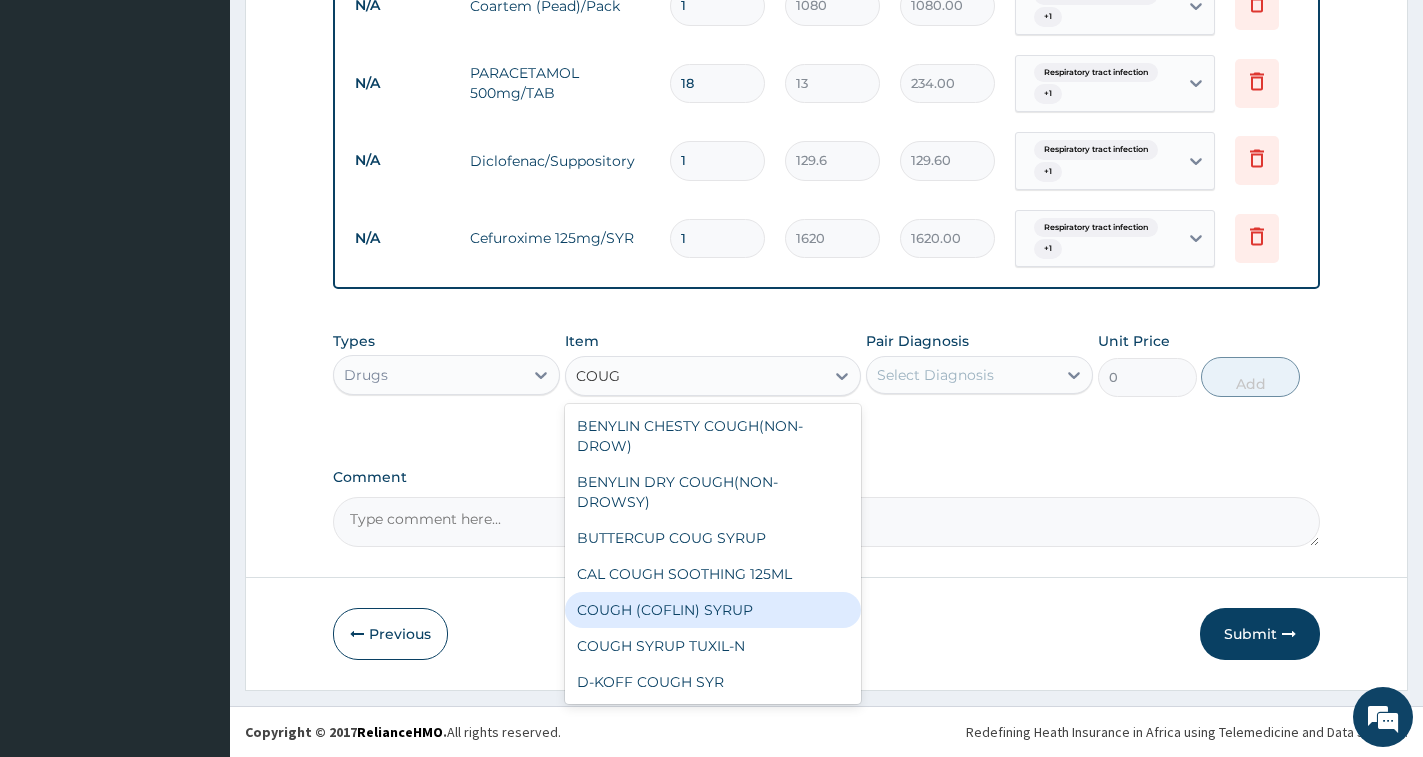 click on "COUGH (COFLIN) SYRUP" at bounding box center [713, 610] 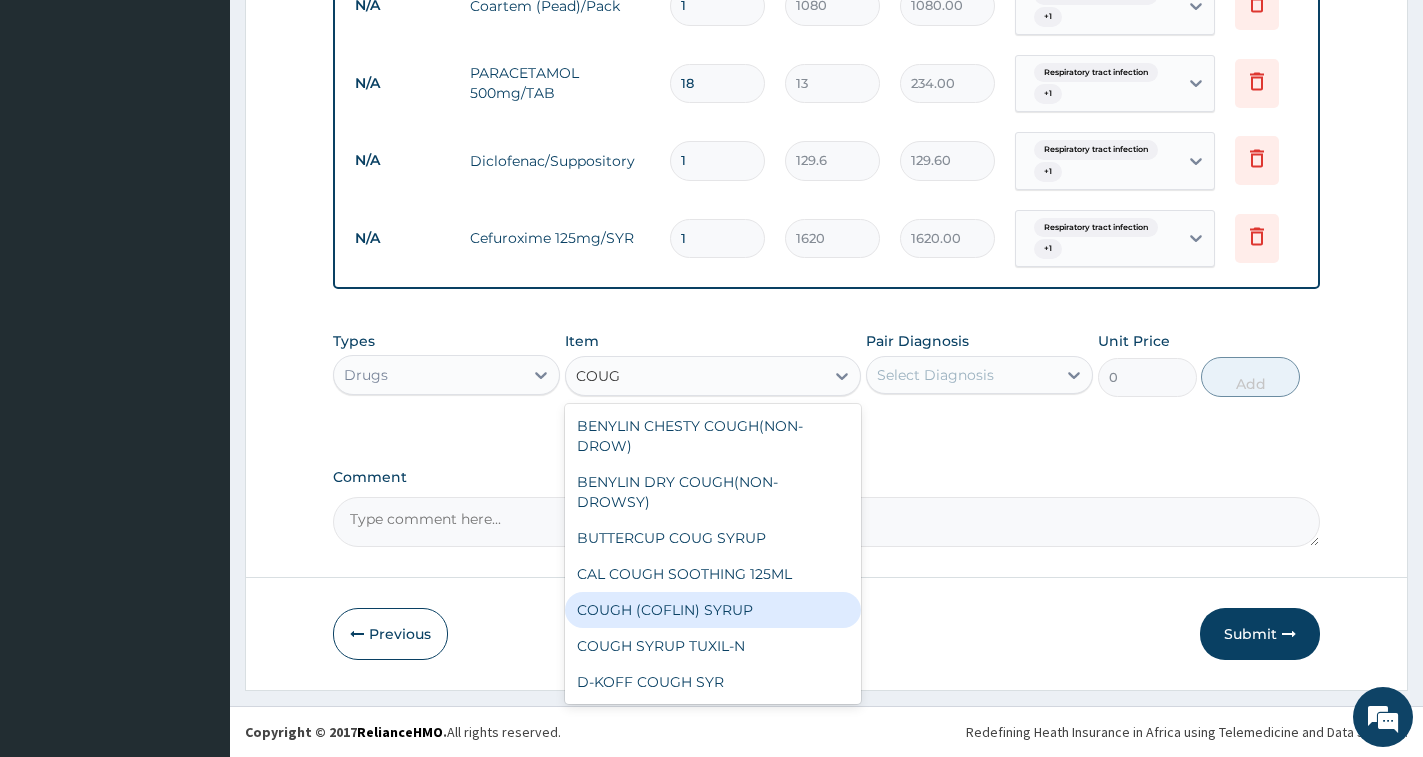 type 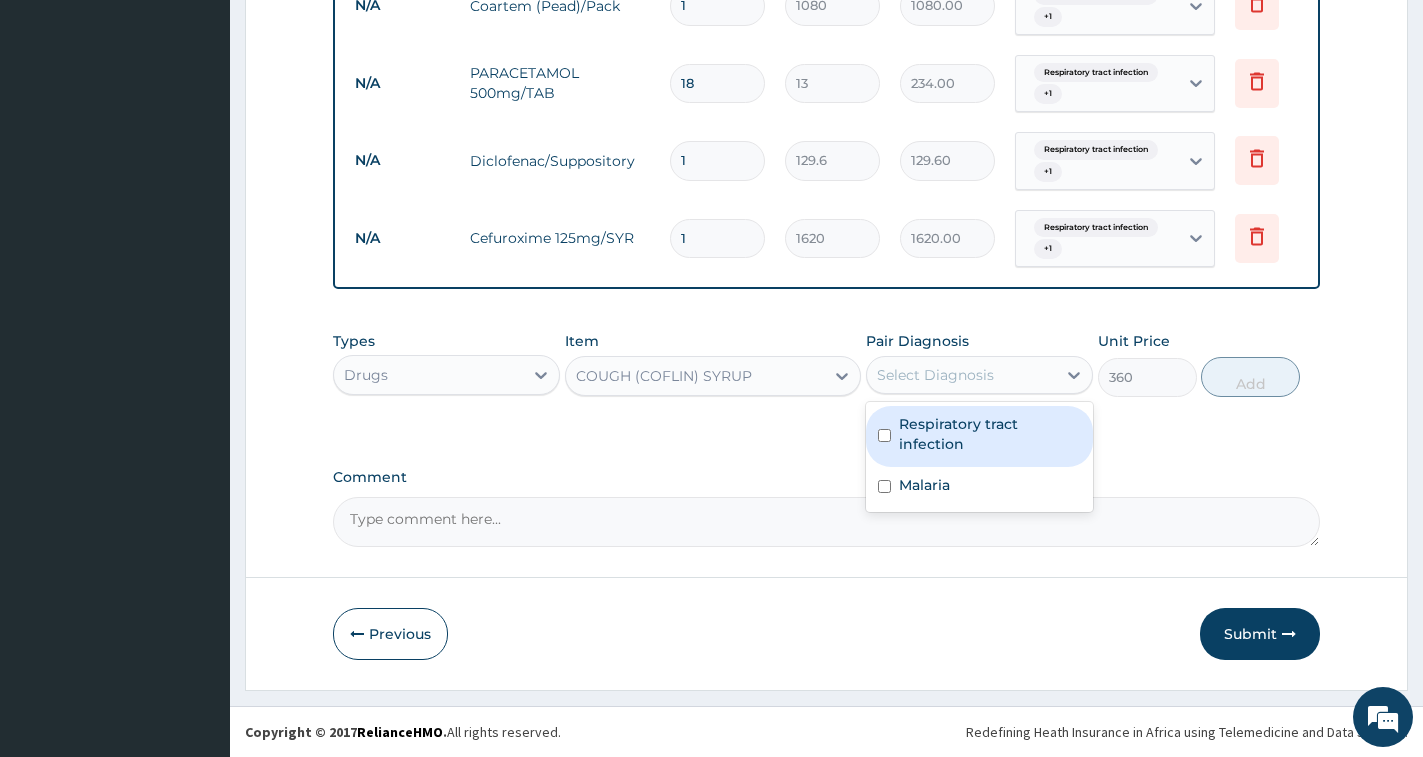 click on "Select Diagnosis" at bounding box center (961, 375) 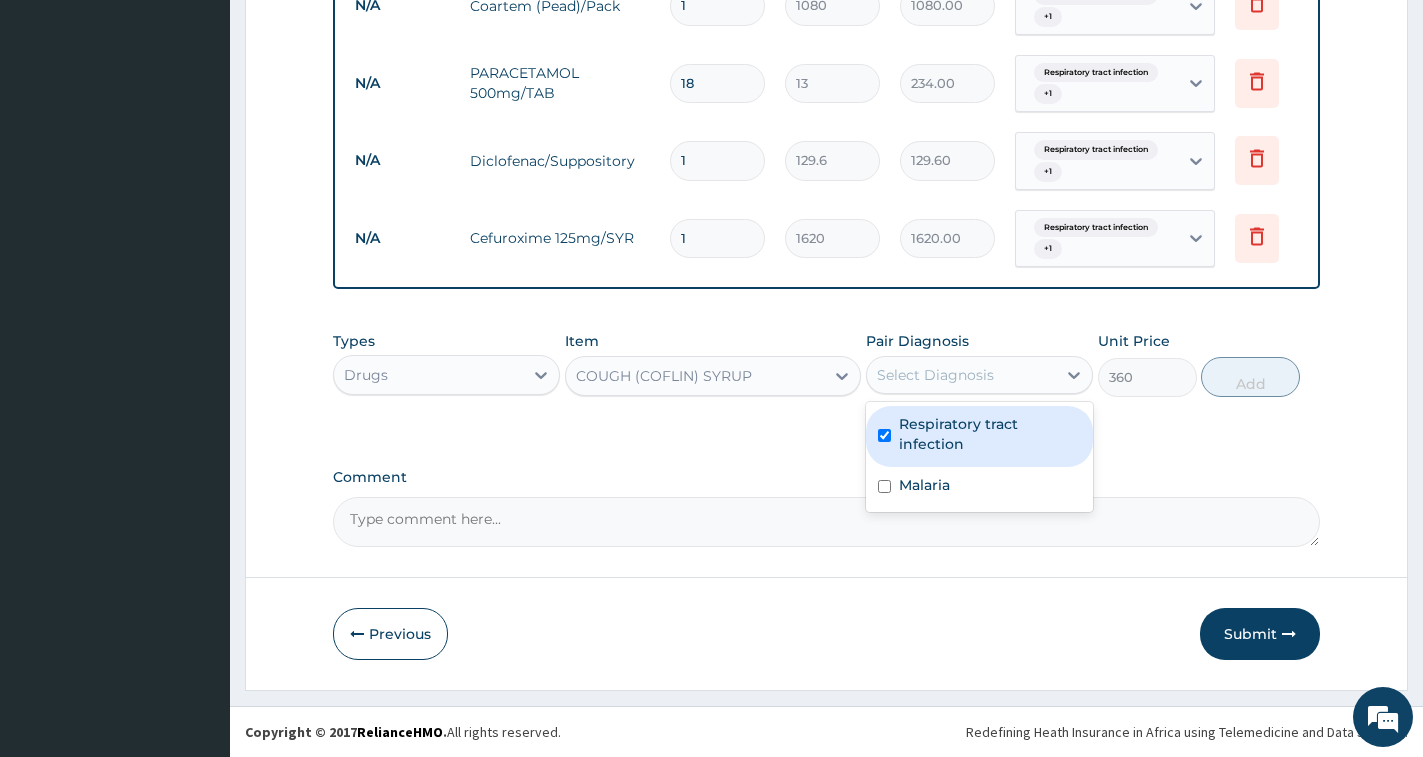 checkbox on "true" 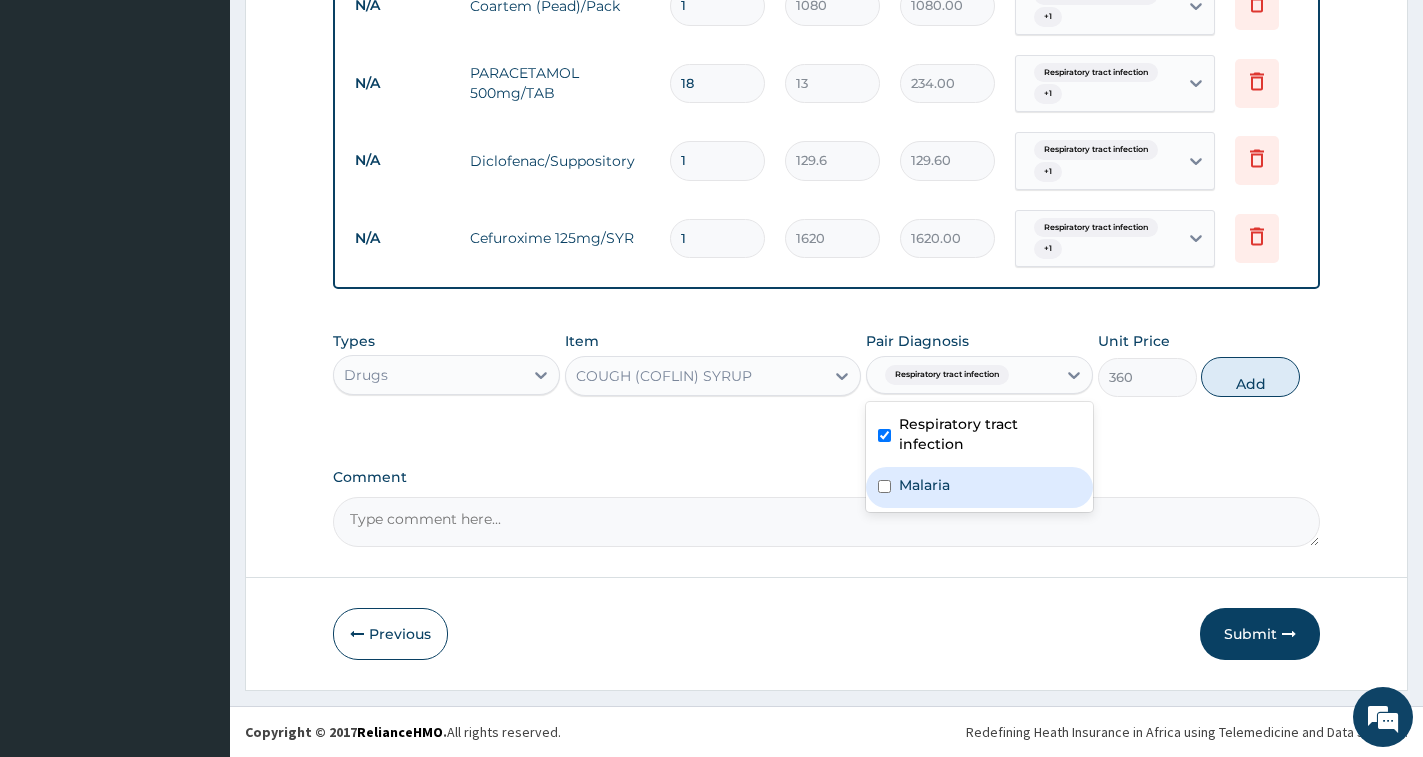 drag, startPoint x: 993, startPoint y: 481, endPoint x: 1033, endPoint y: 476, distance: 40.311287 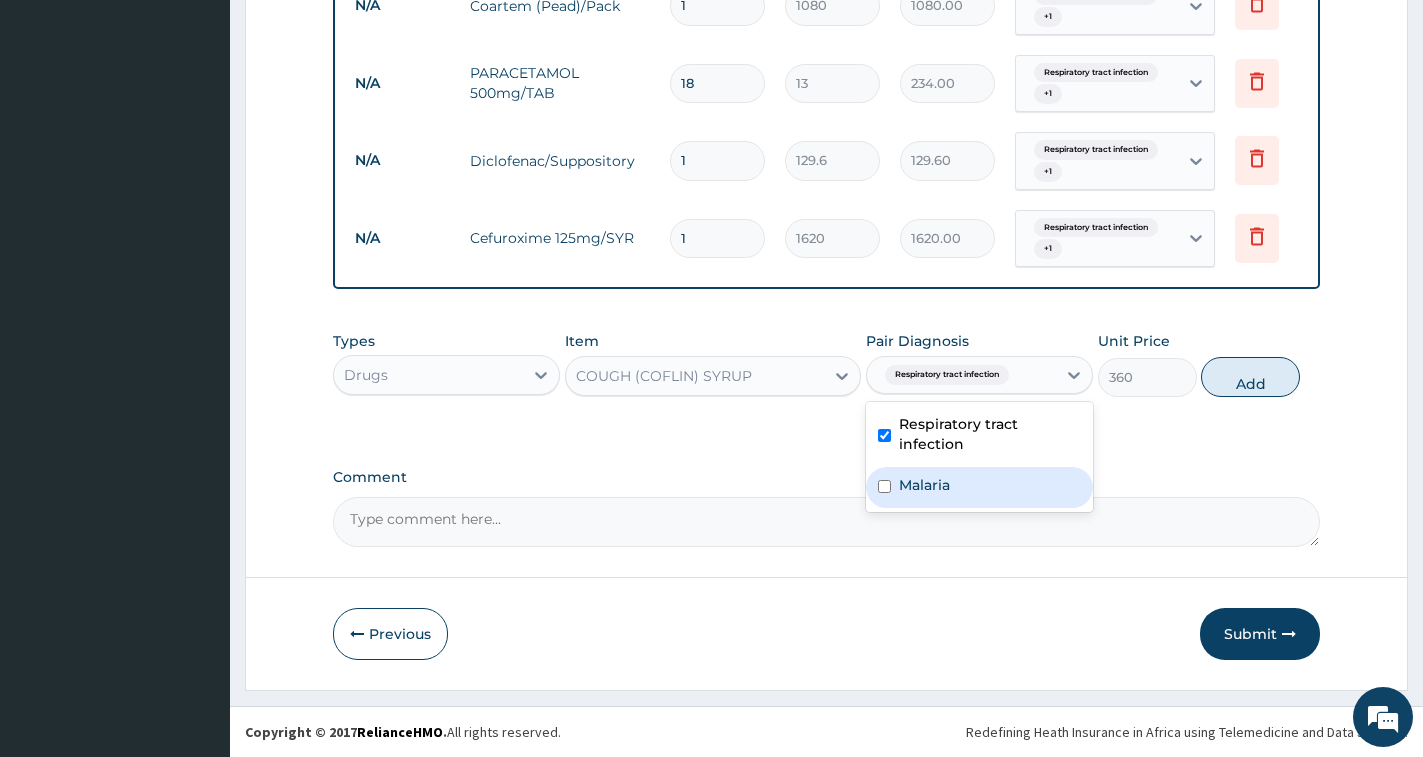 click on "Malaria" at bounding box center (979, 487) 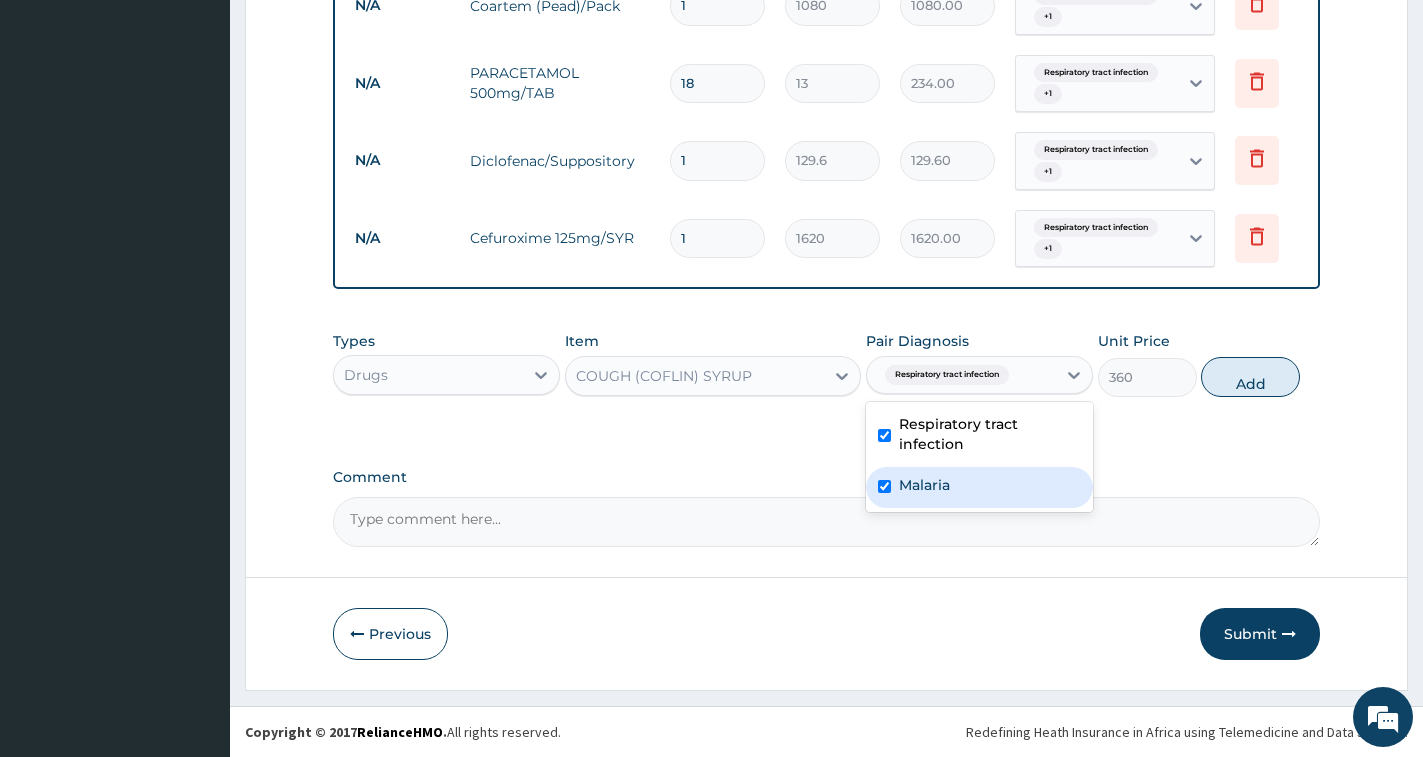 checkbox on "true" 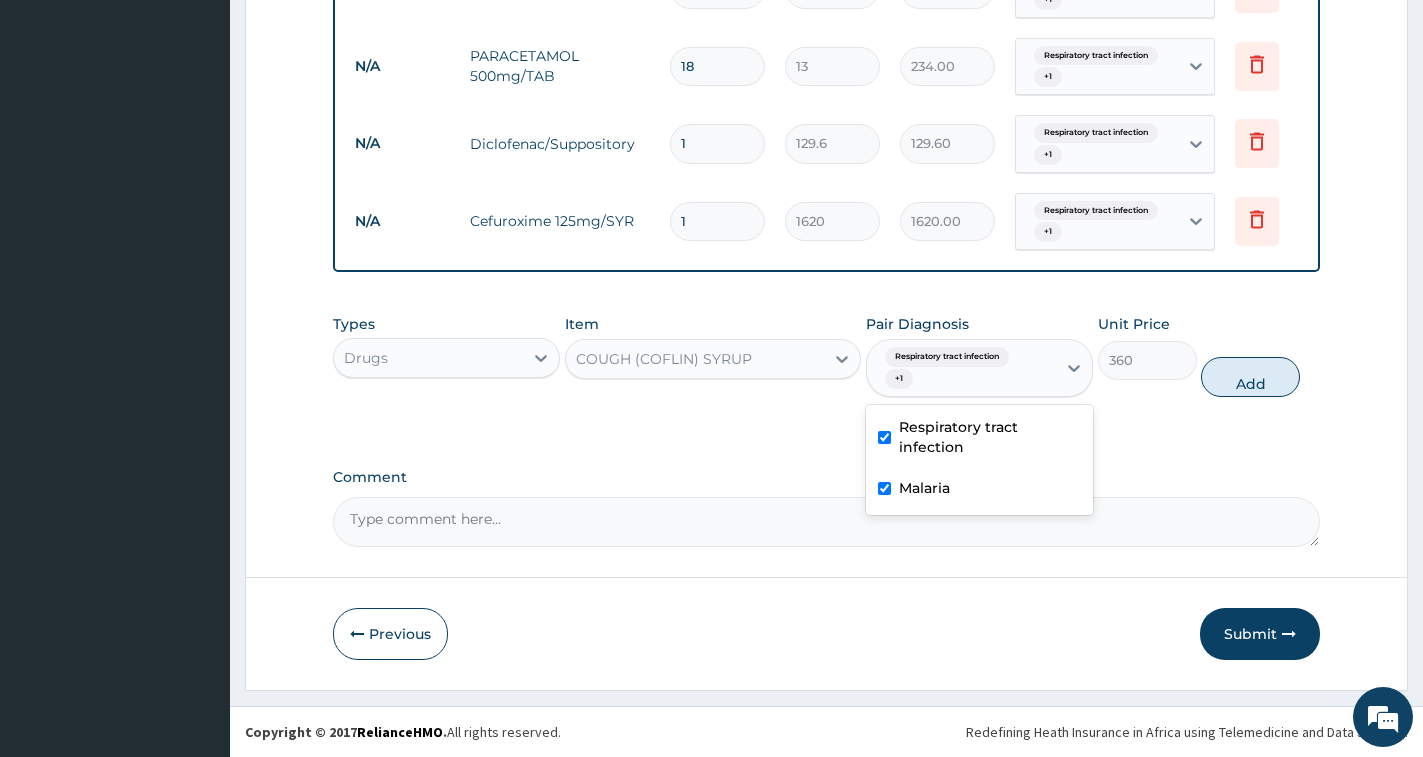 click on "Add" at bounding box center (1250, 377) 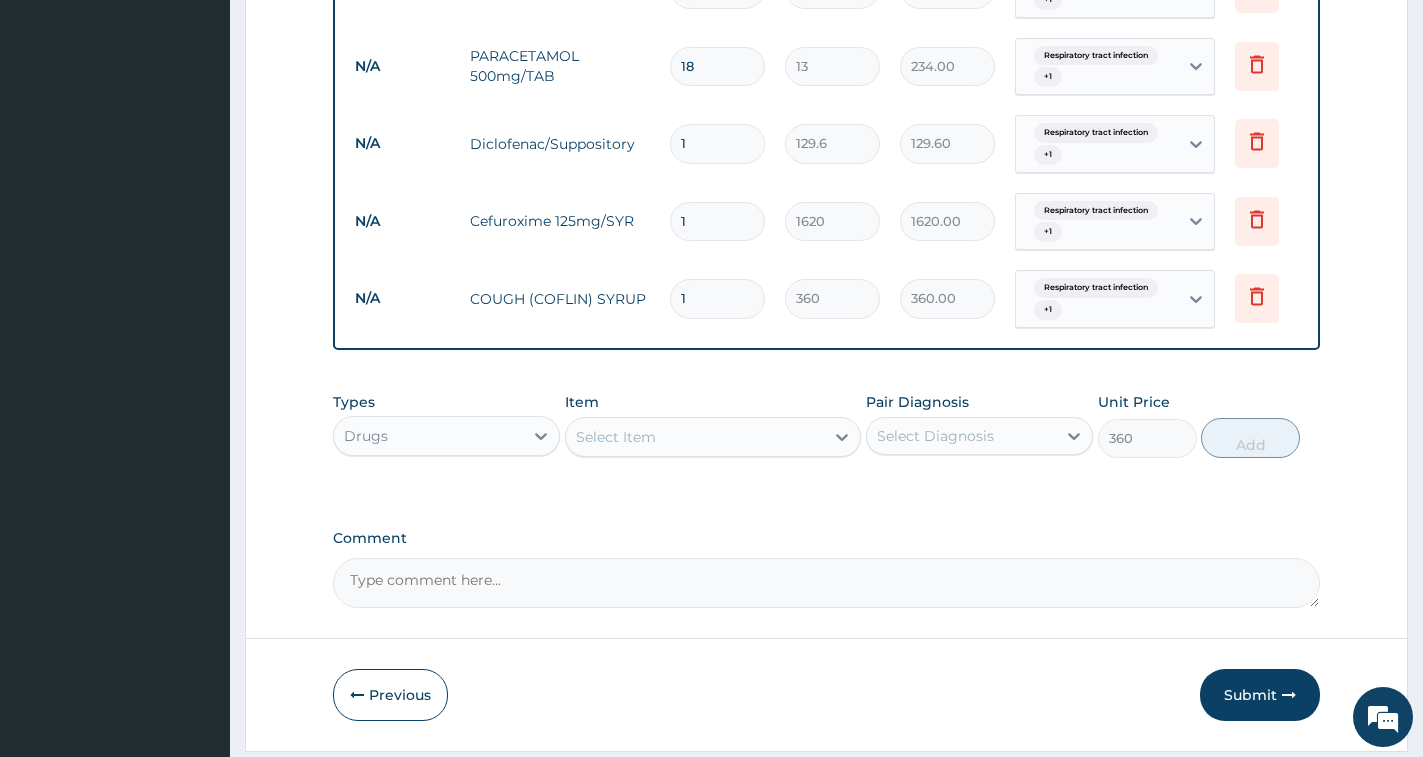type on "0" 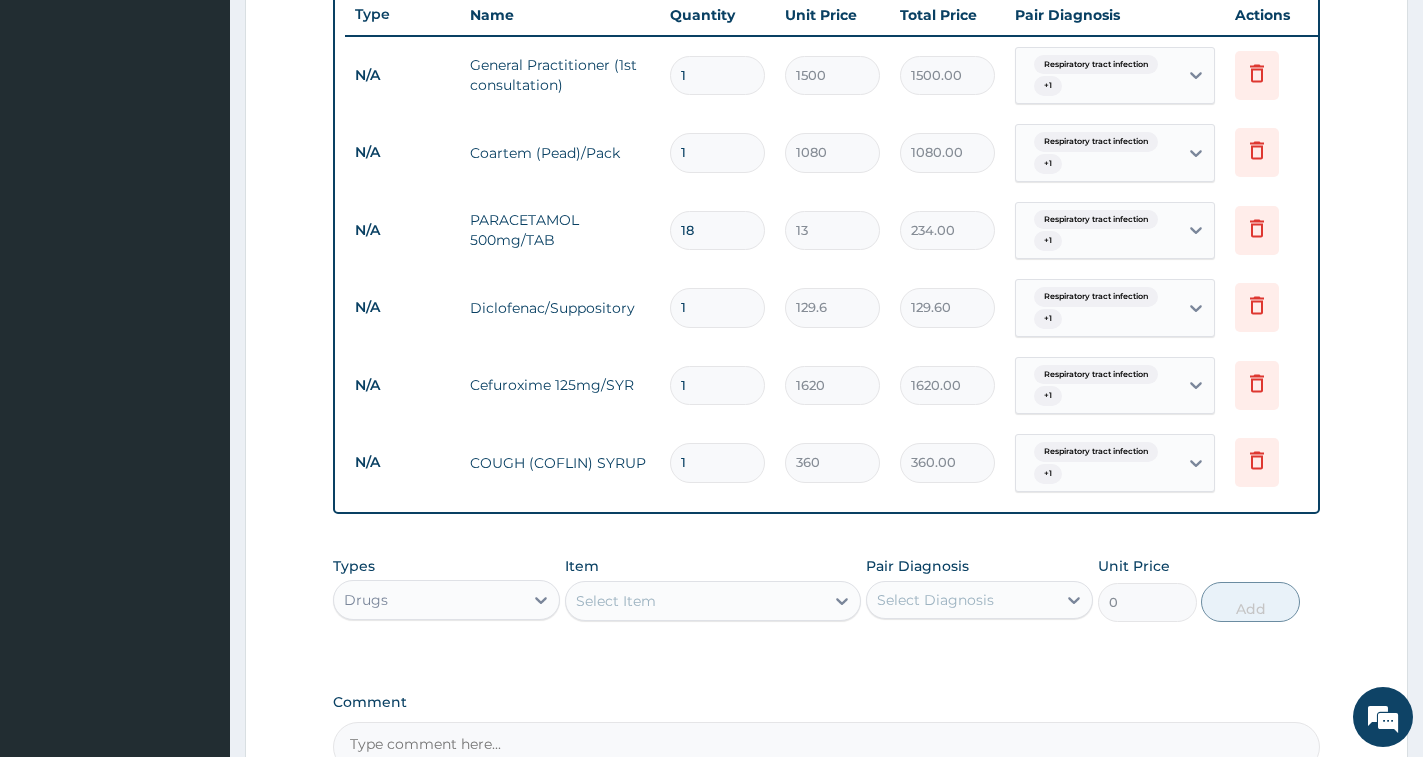 scroll, scrollTop: 725, scrollLeft: 0, axis: vertical 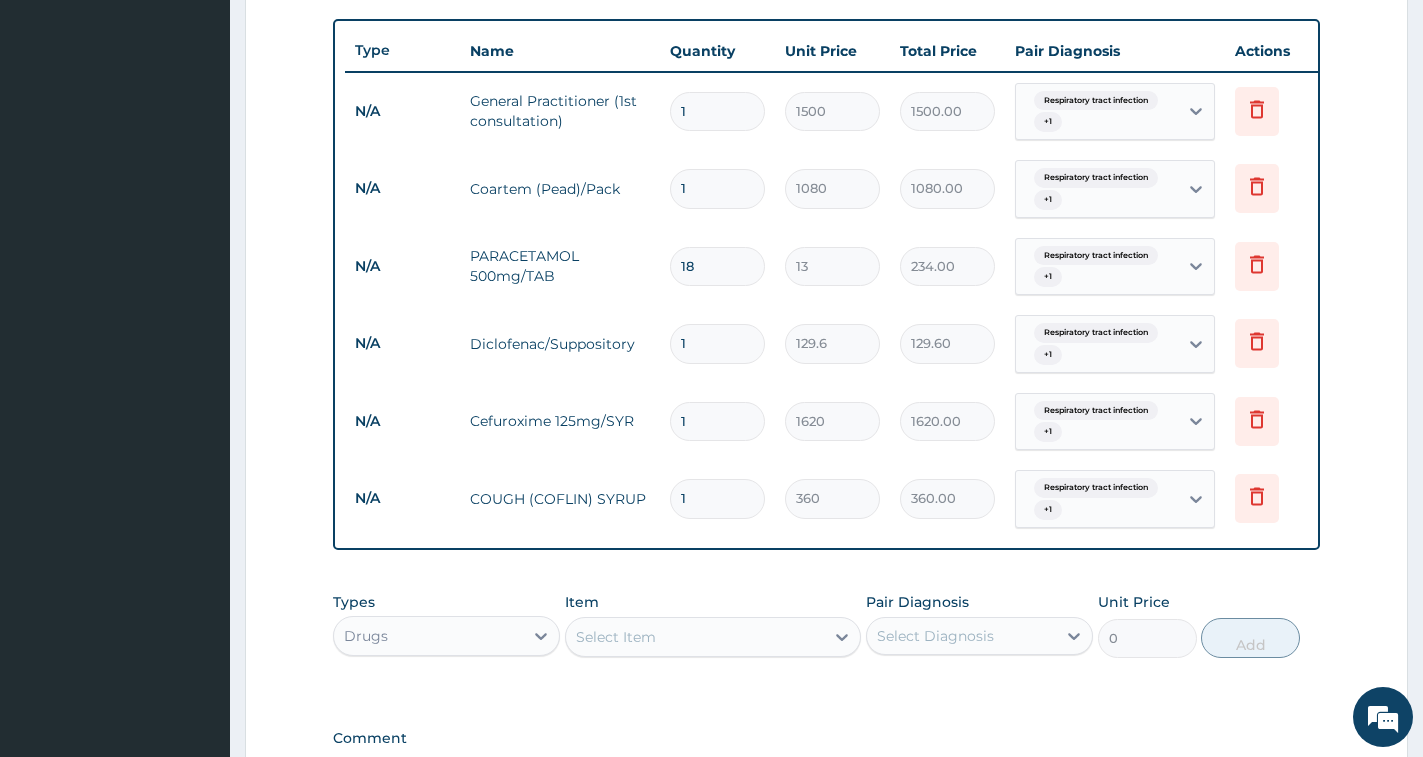 type on "0" 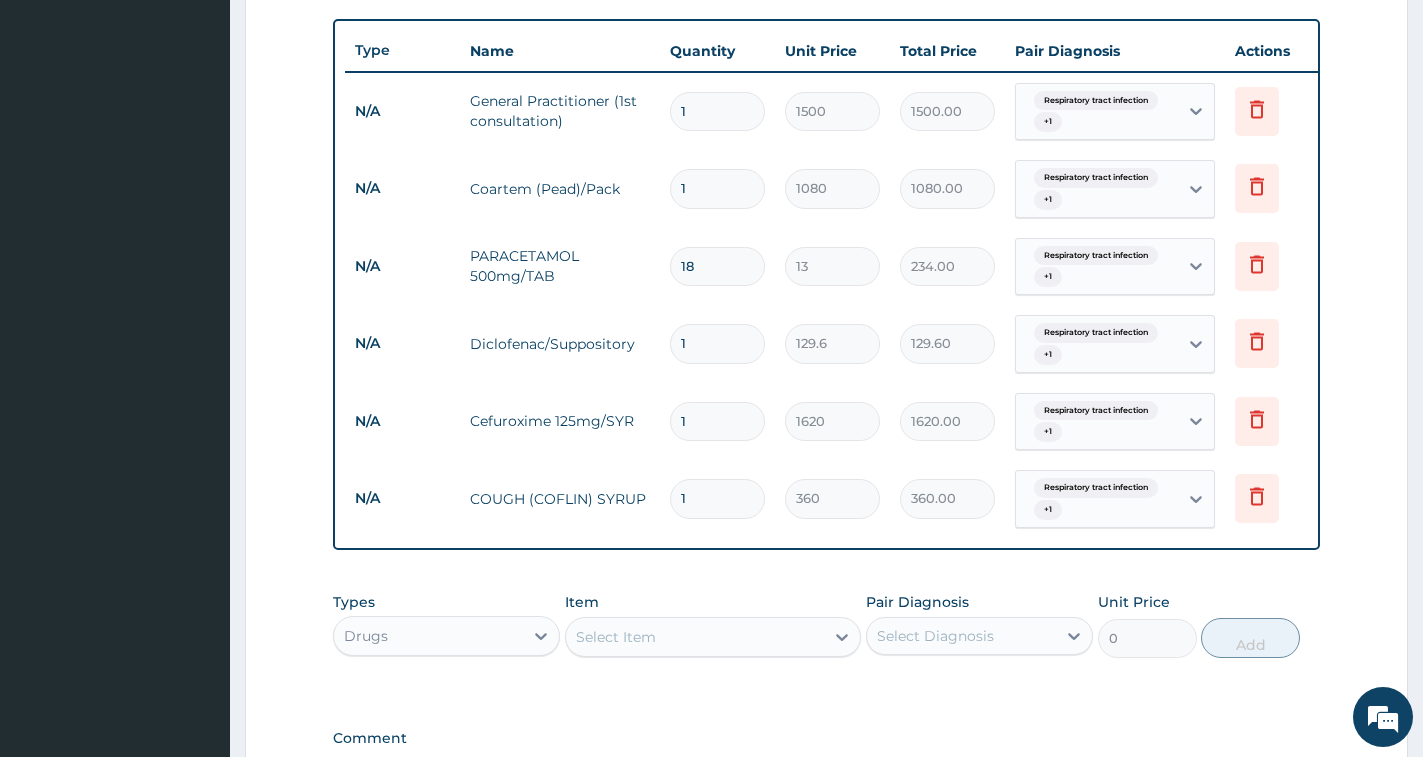 type on "0.00" 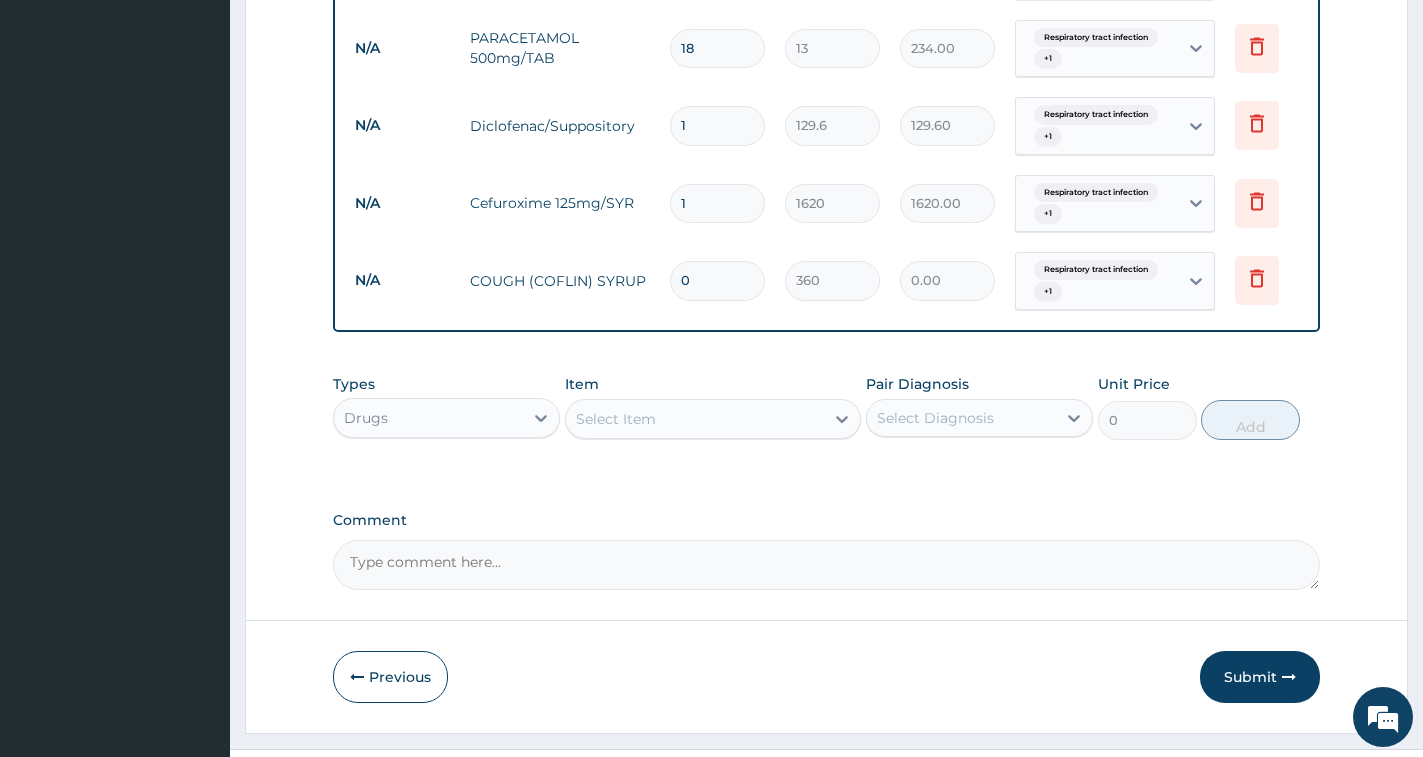scroll, scrollTop: 1003, scrollLeft: 0, axis: vertical 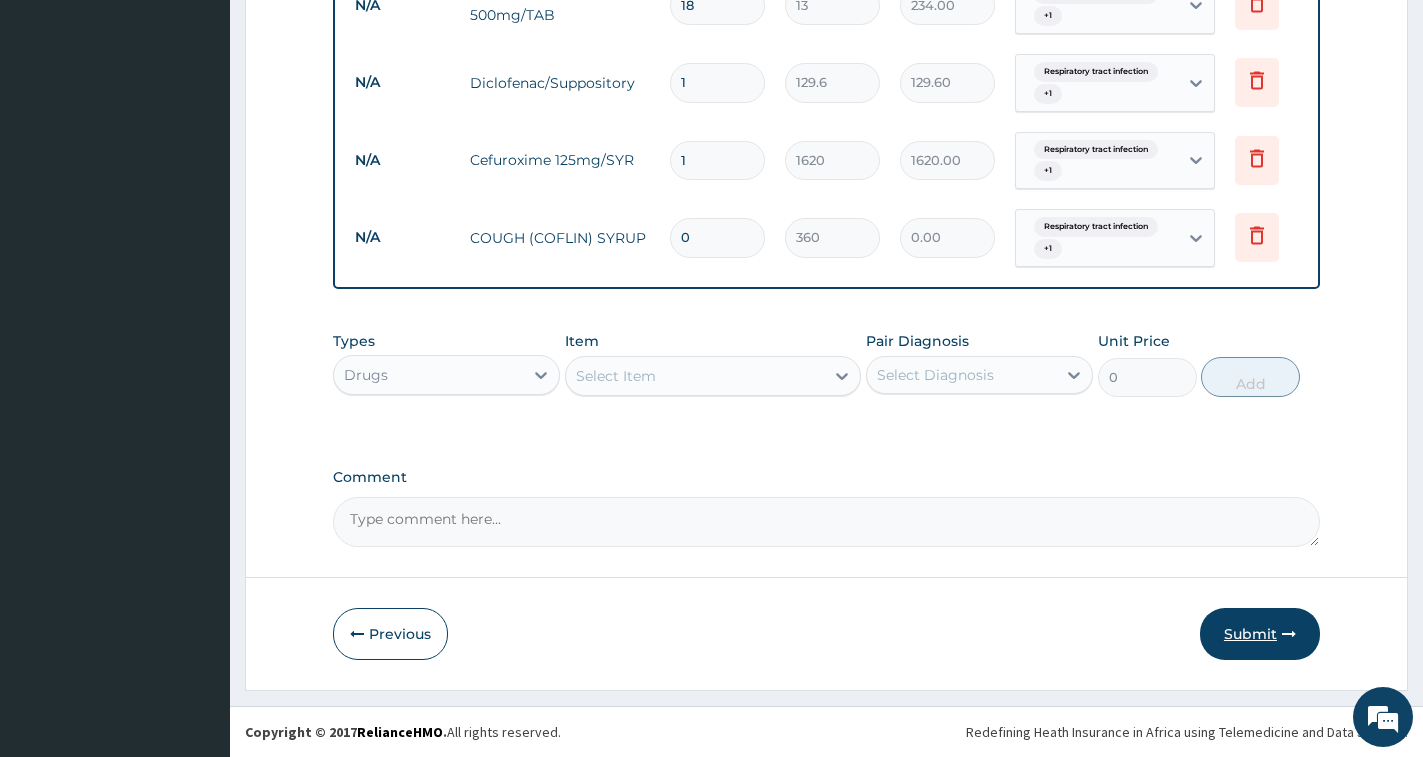 click on "Submit" at bounding box center (1260, 634) 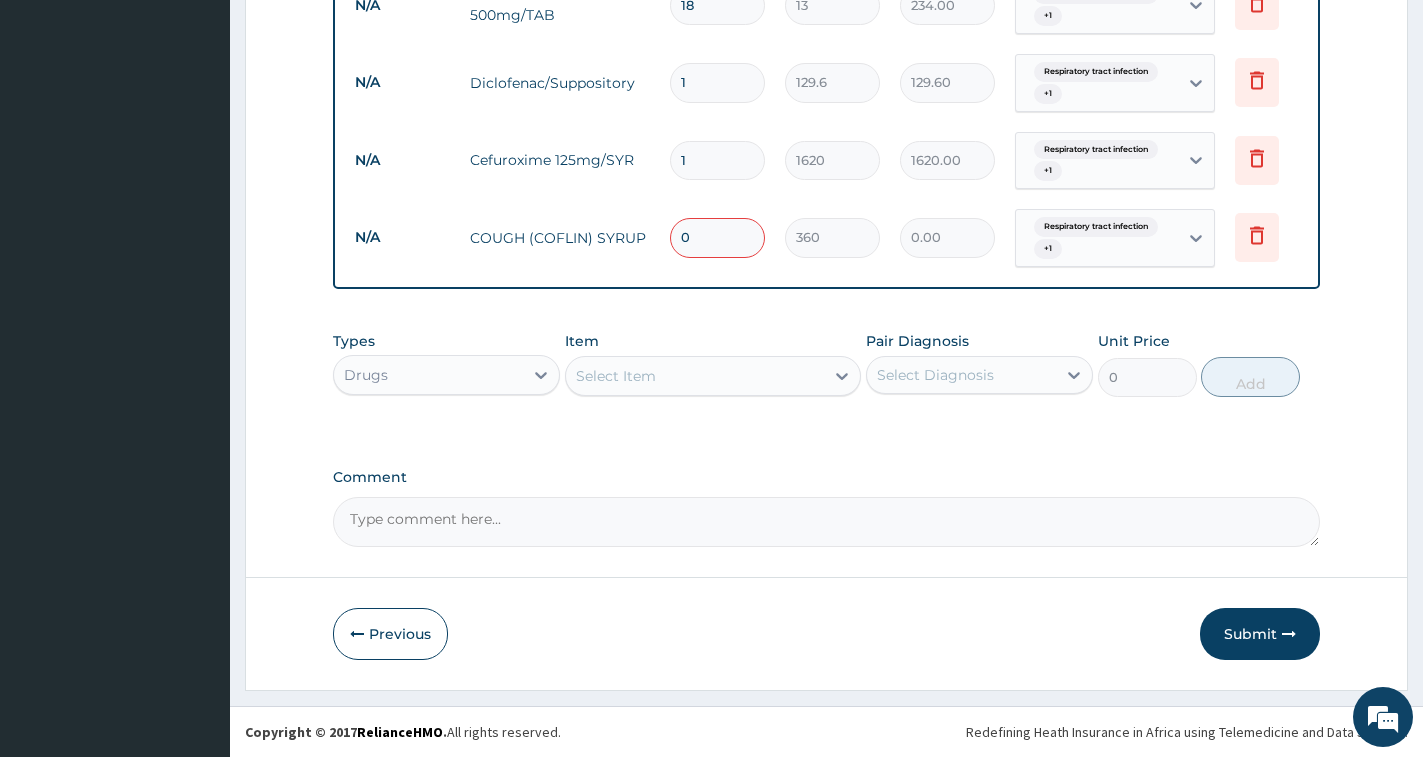 drag, startPoint x: 707, startPoint y: 229, endPoint x: 679, endPoint y: 222, distance: 28.86174 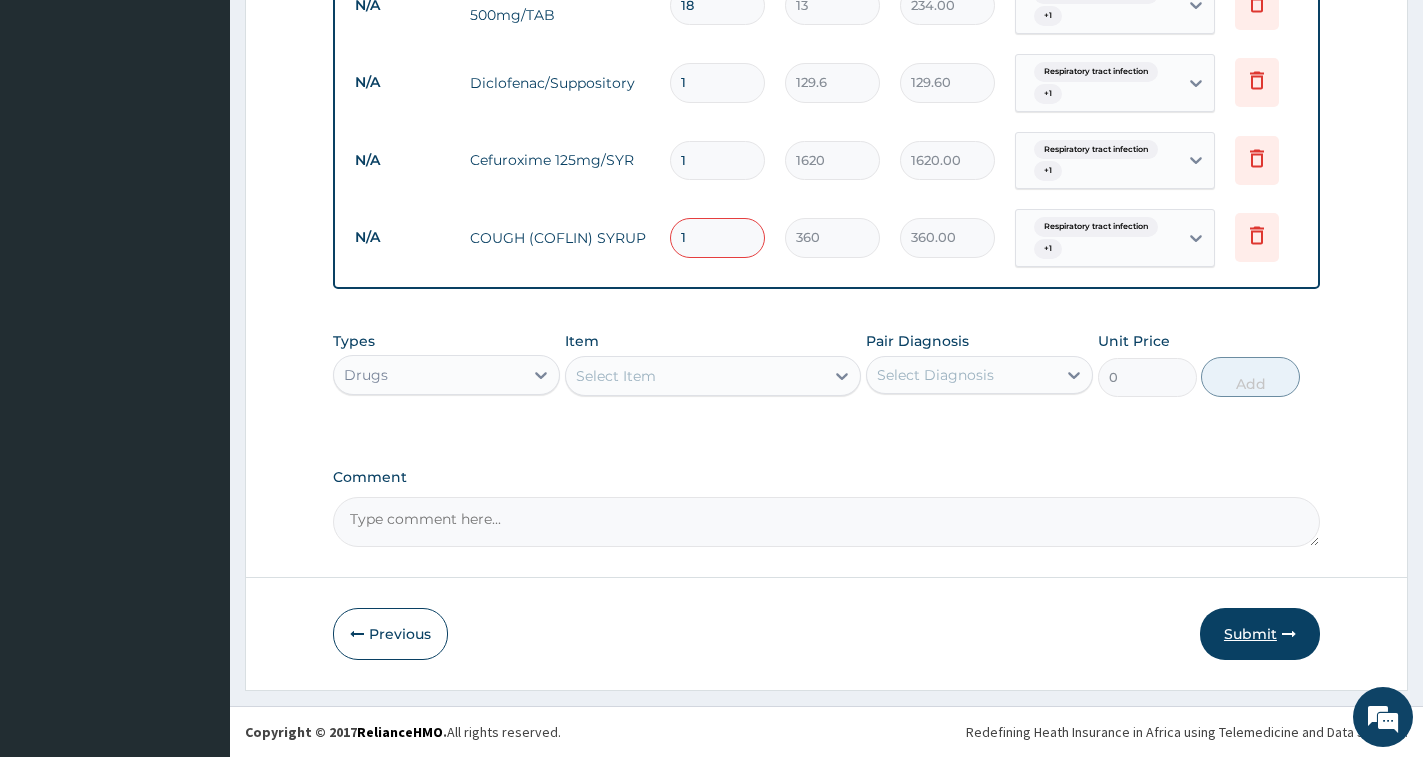 type on "1" 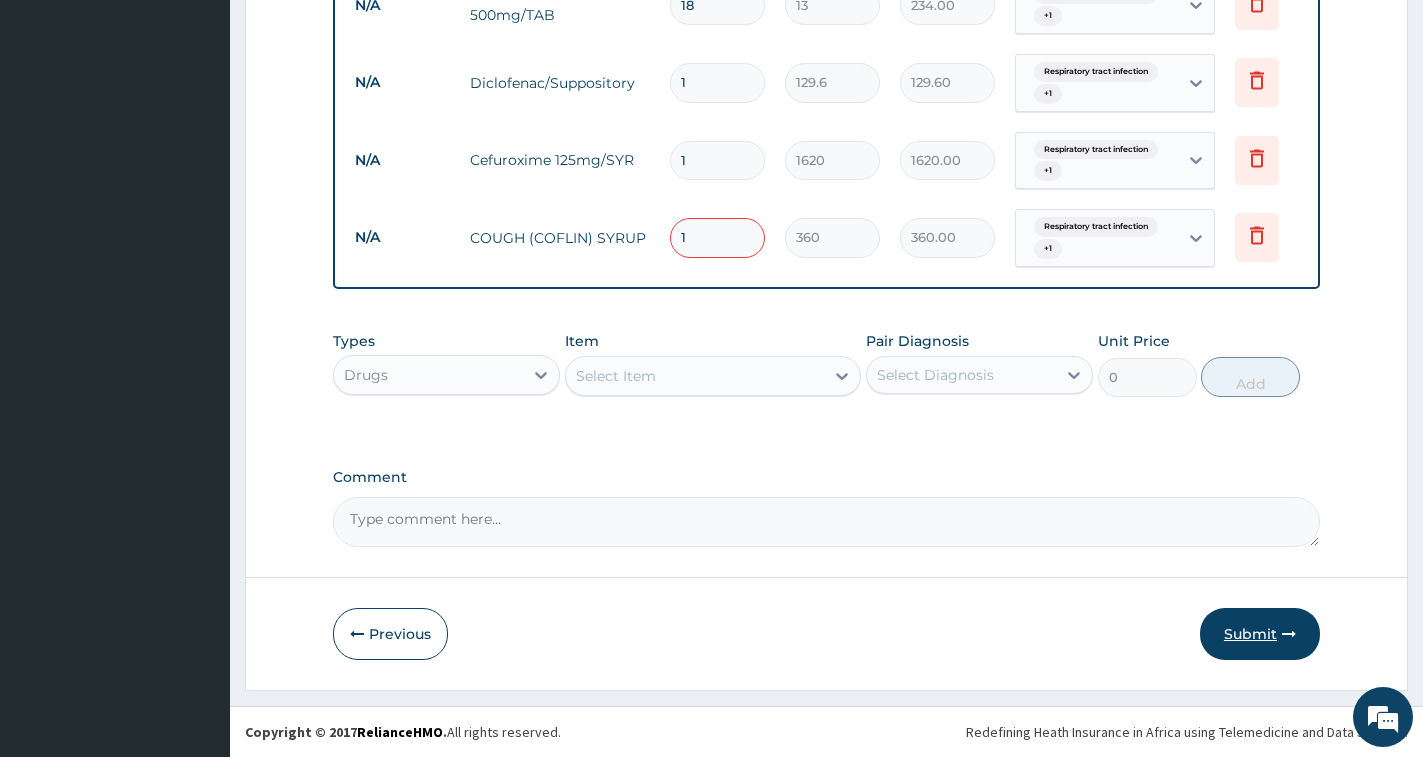 click on "Submit" at bounding box center [1260, 634] 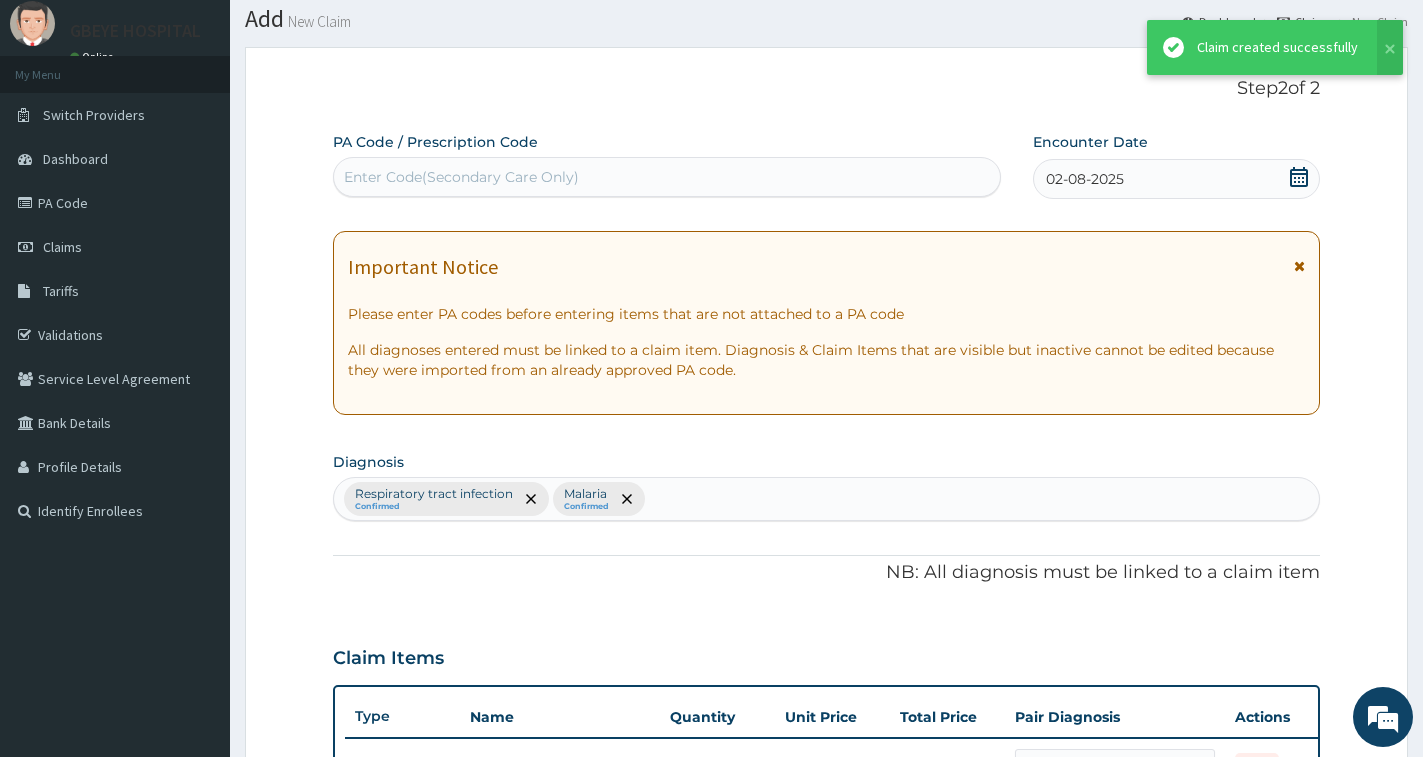 scroll, scrollTop: 1003, scrollLeft: 0, axis: vertical 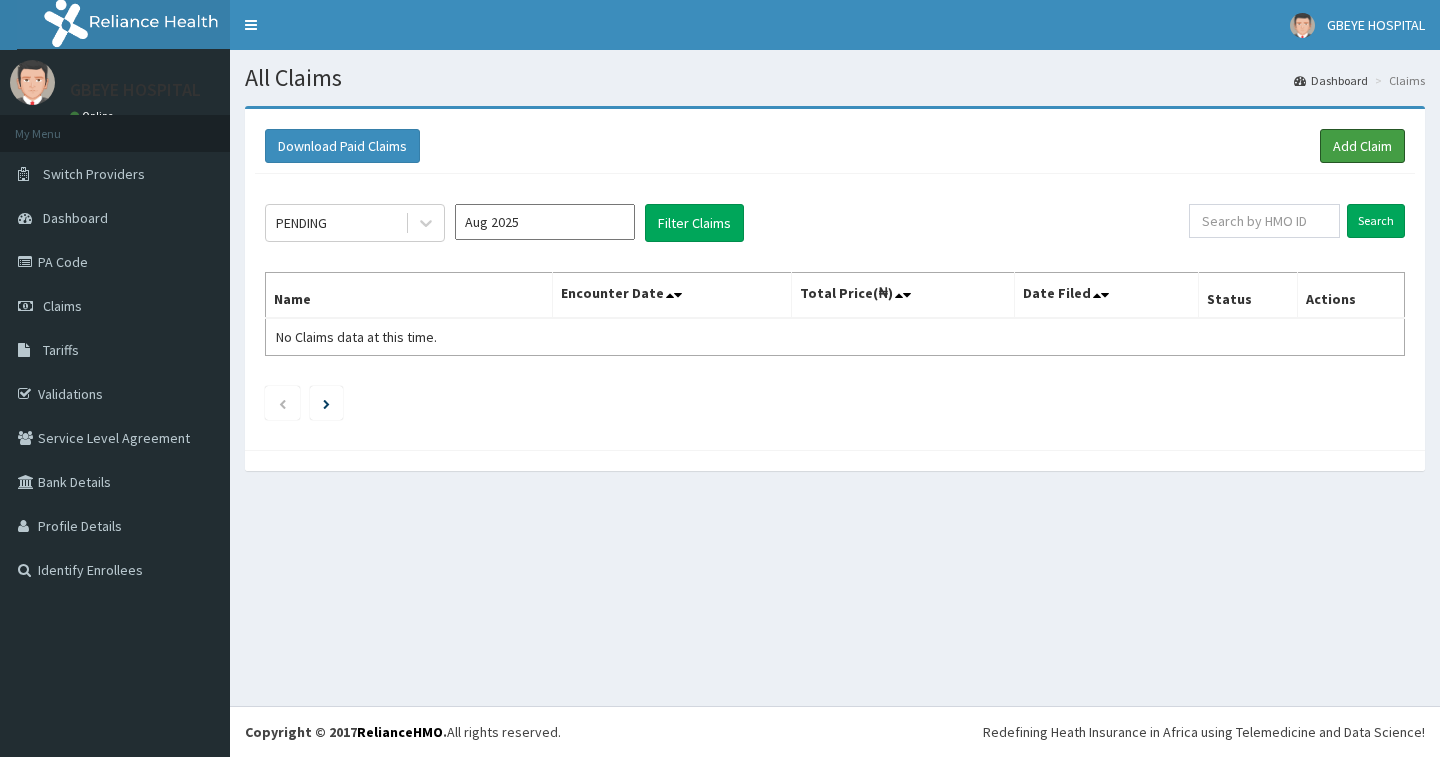 click on "Add Claim" at bounding box center (1362, 146) 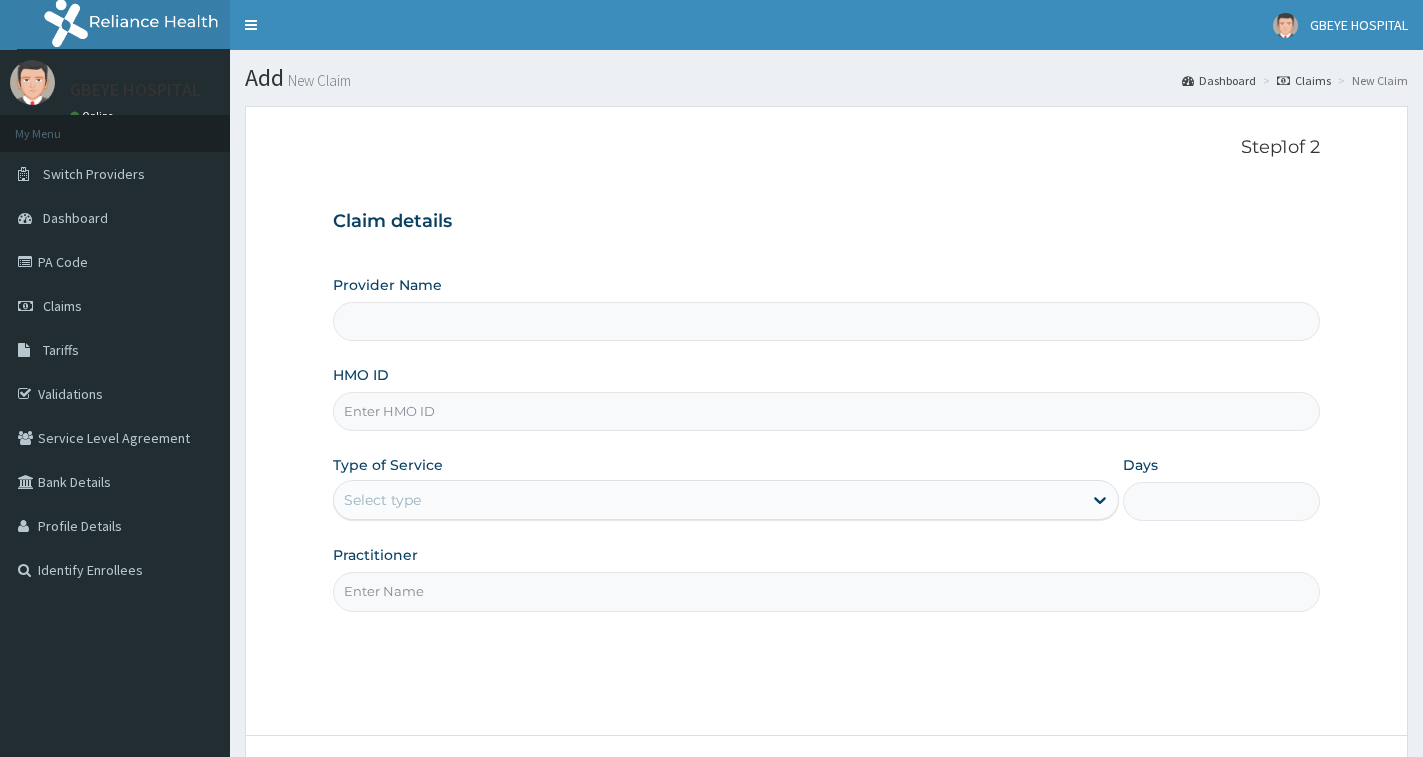 scroll, scrollTop: 0, scrollLeft: 0, axis: both 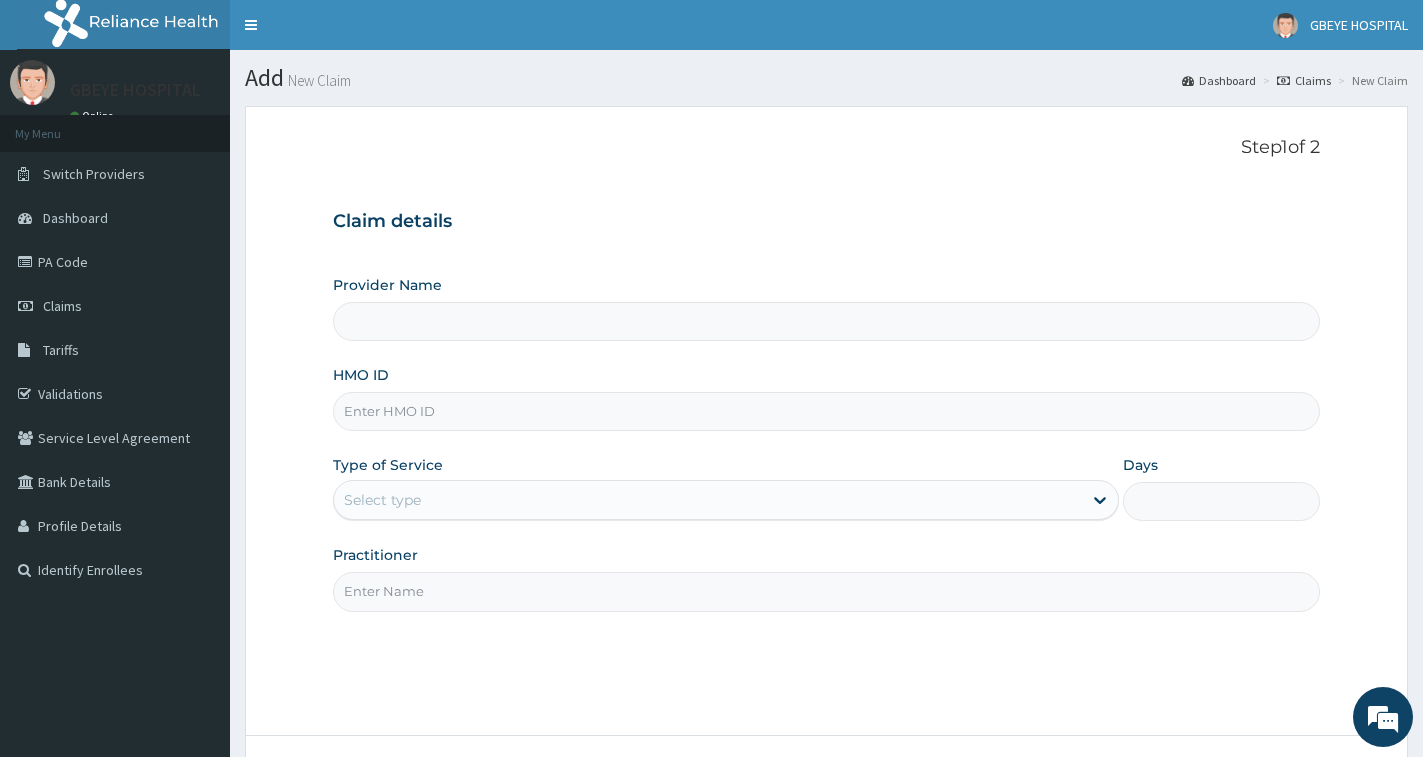 type on "ERM/10206/D" 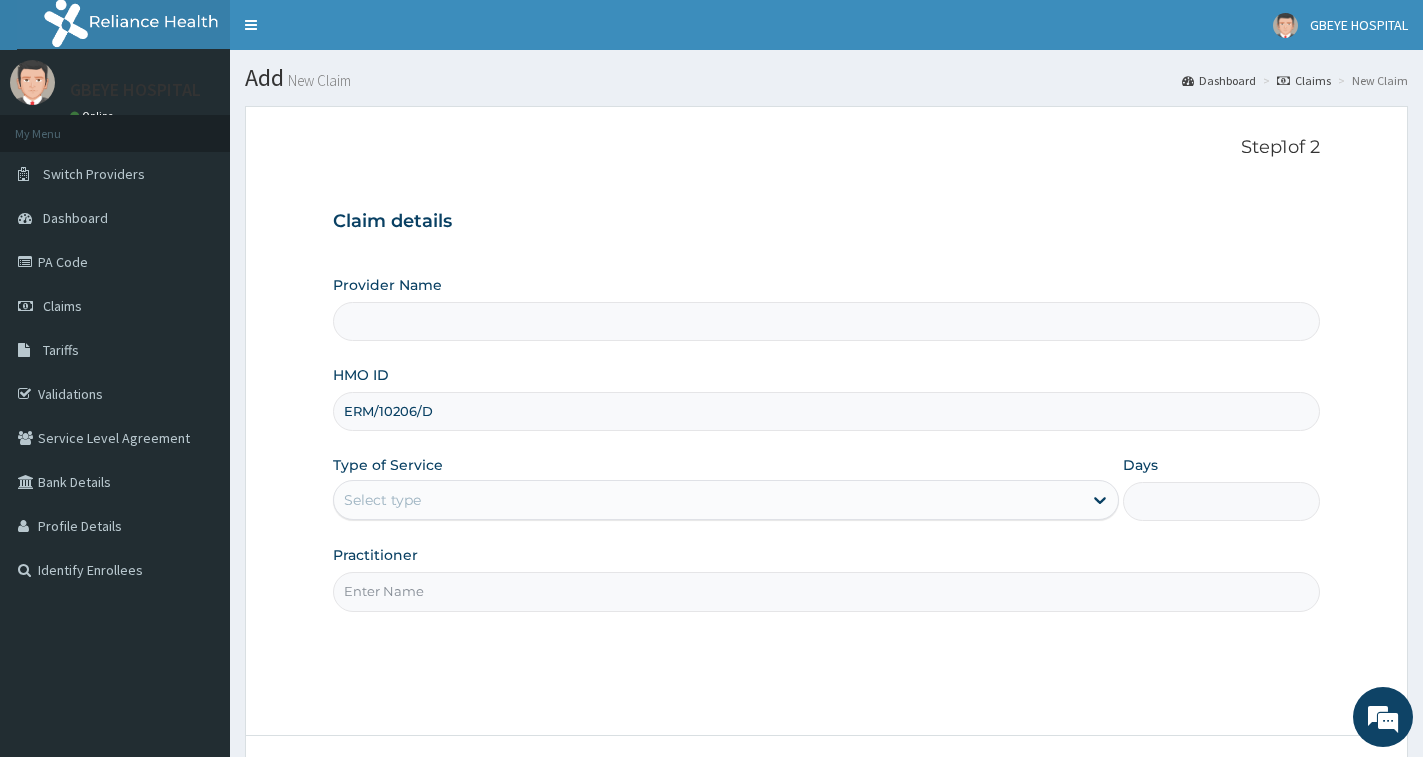 type on "GBEYE HOSPITAL ( [CITY])" 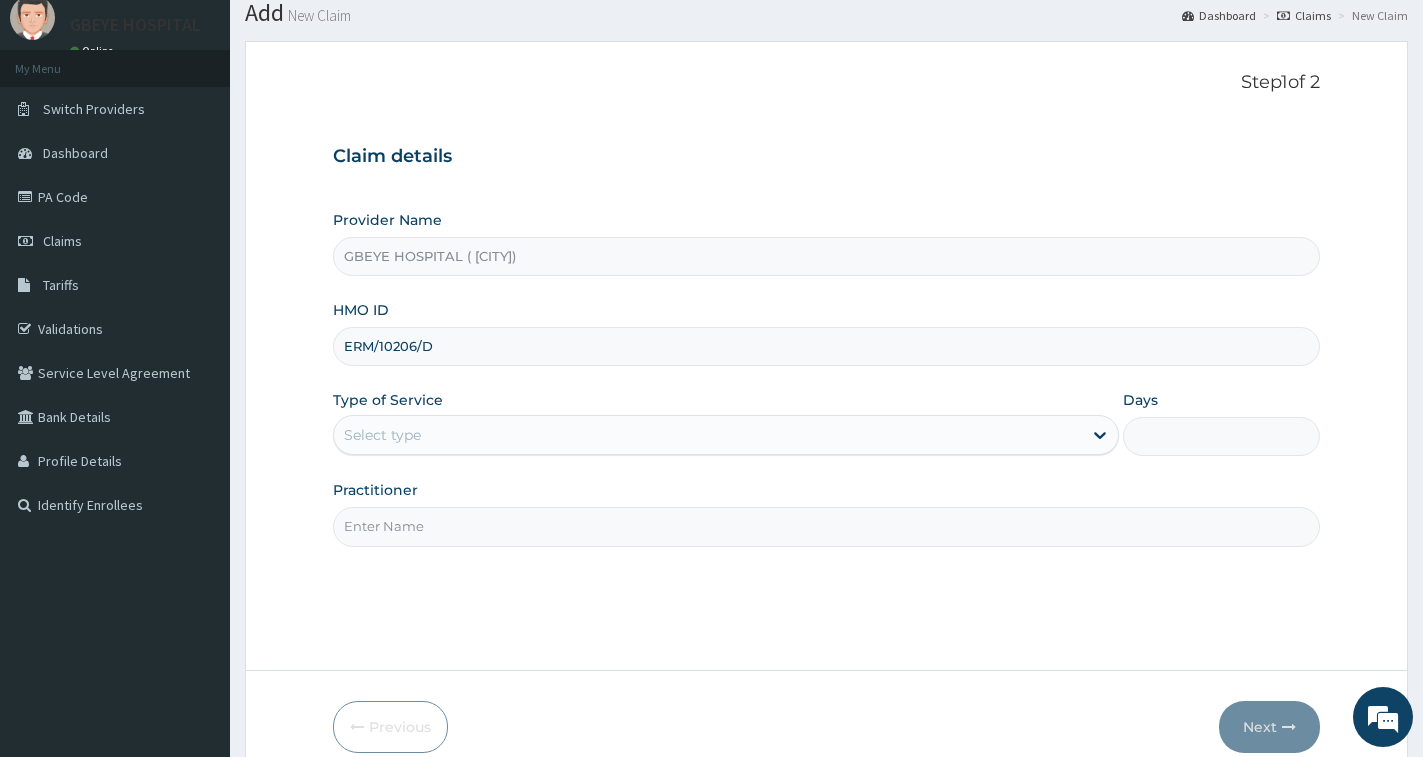 scroll, scrollTop: 158, scrollLeft: 0, axis: vertical 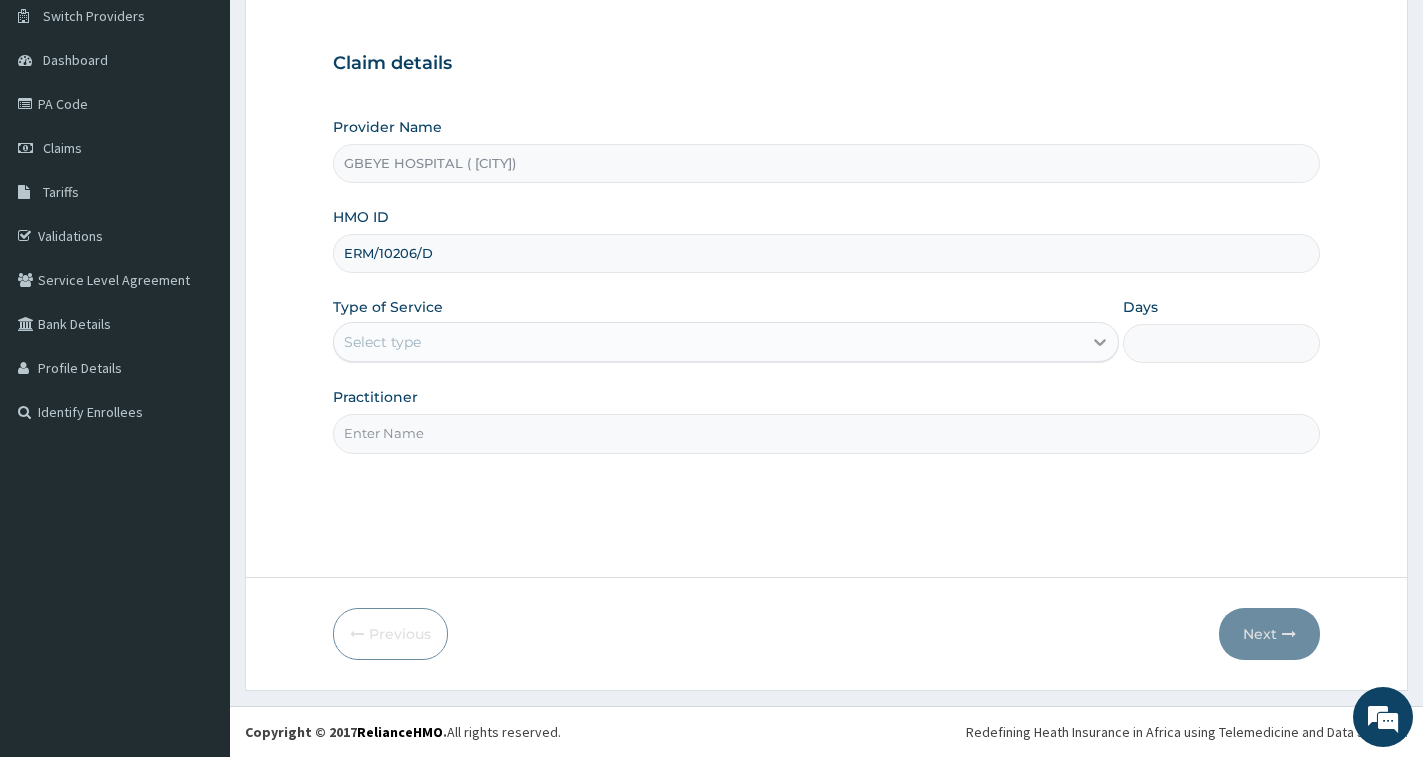 type on "ERM/10206/D" 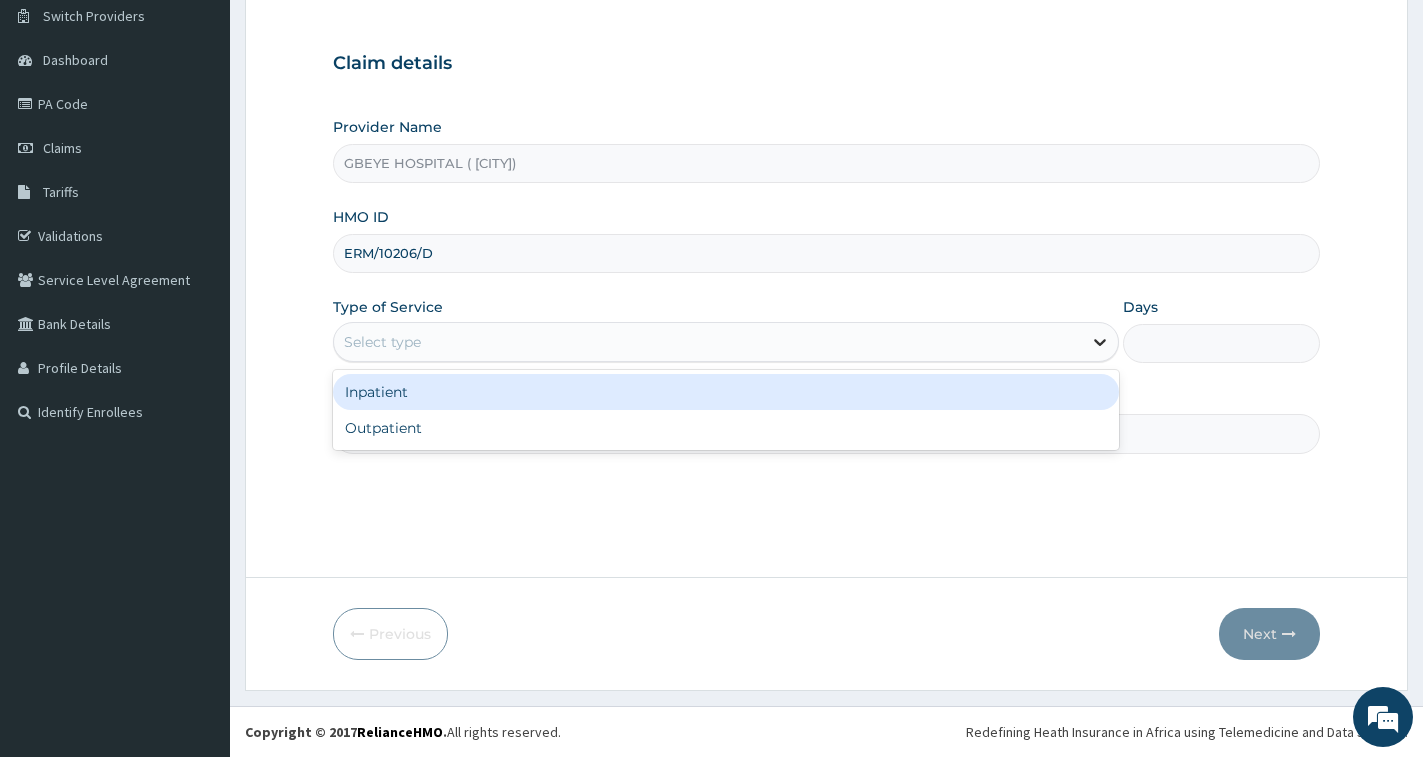 click 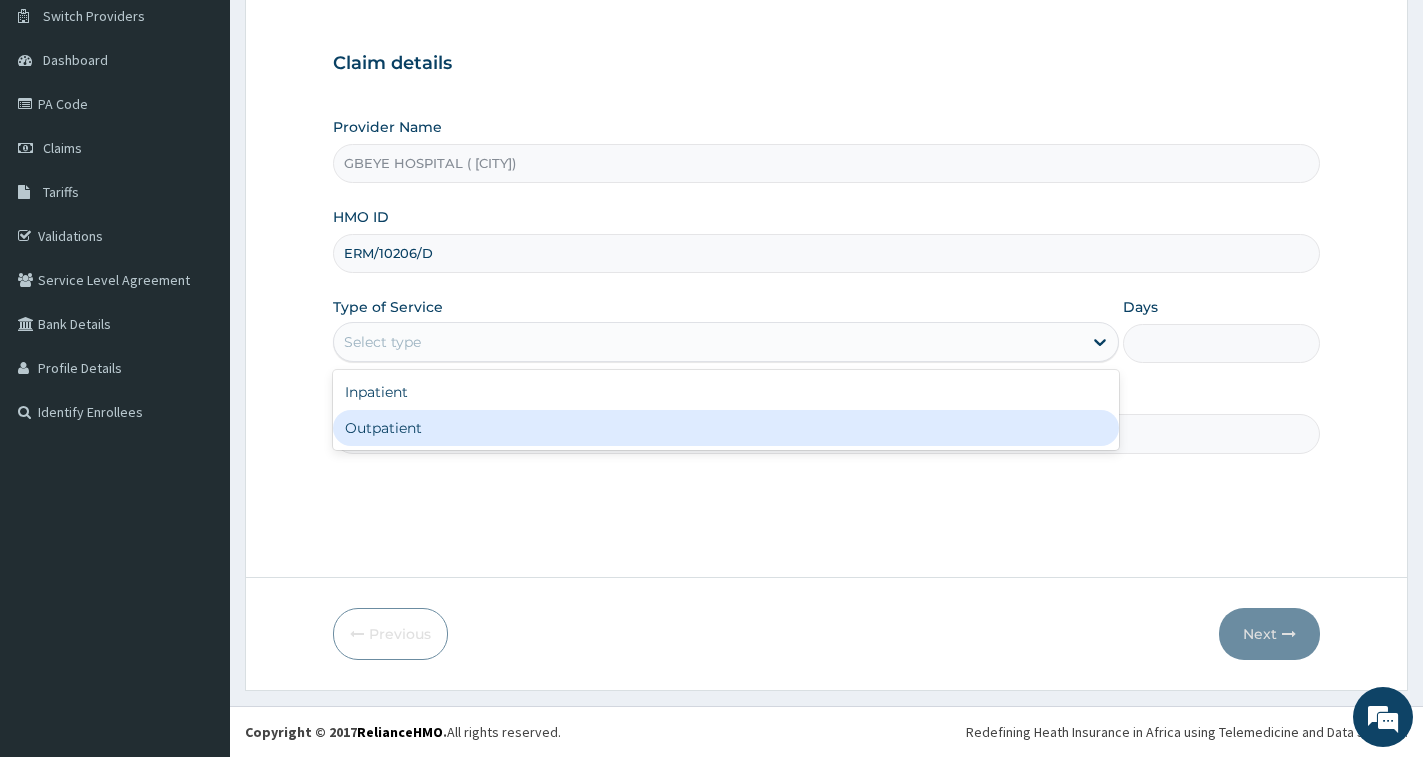 click on "Outpatient" at bounding box center (726, 428) 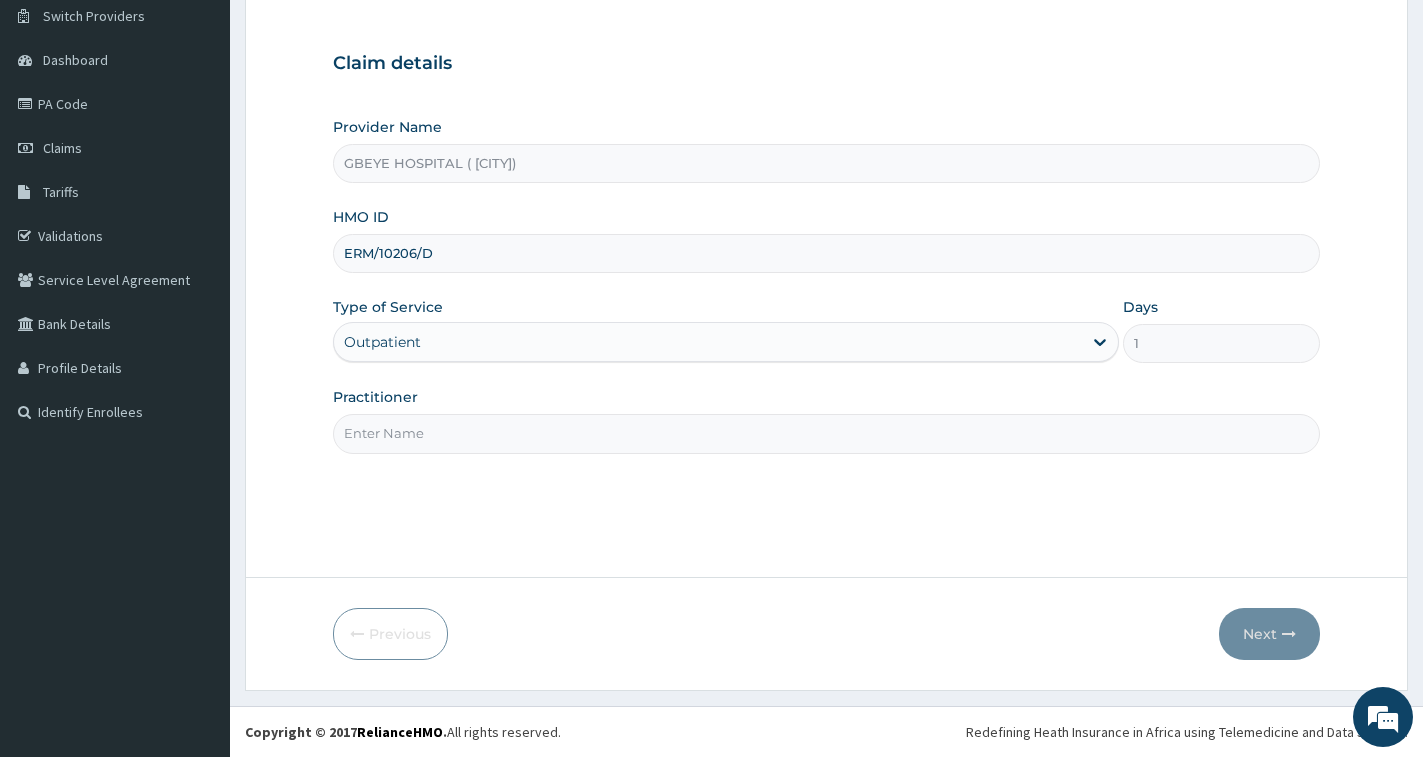click on "Practitioner" at bounding box center (826, 433) 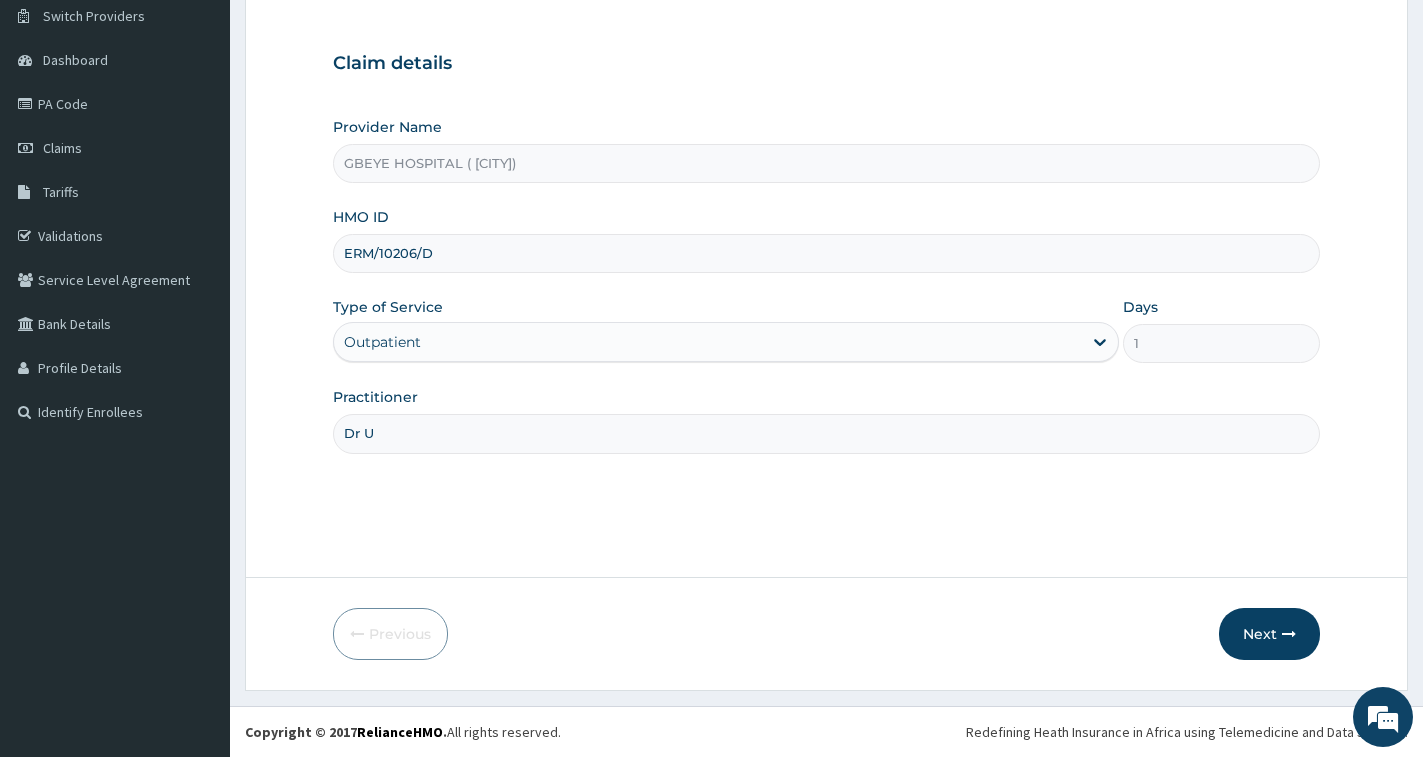 scroll, scrollTop: 0, scrollLeft: 0, axis: both 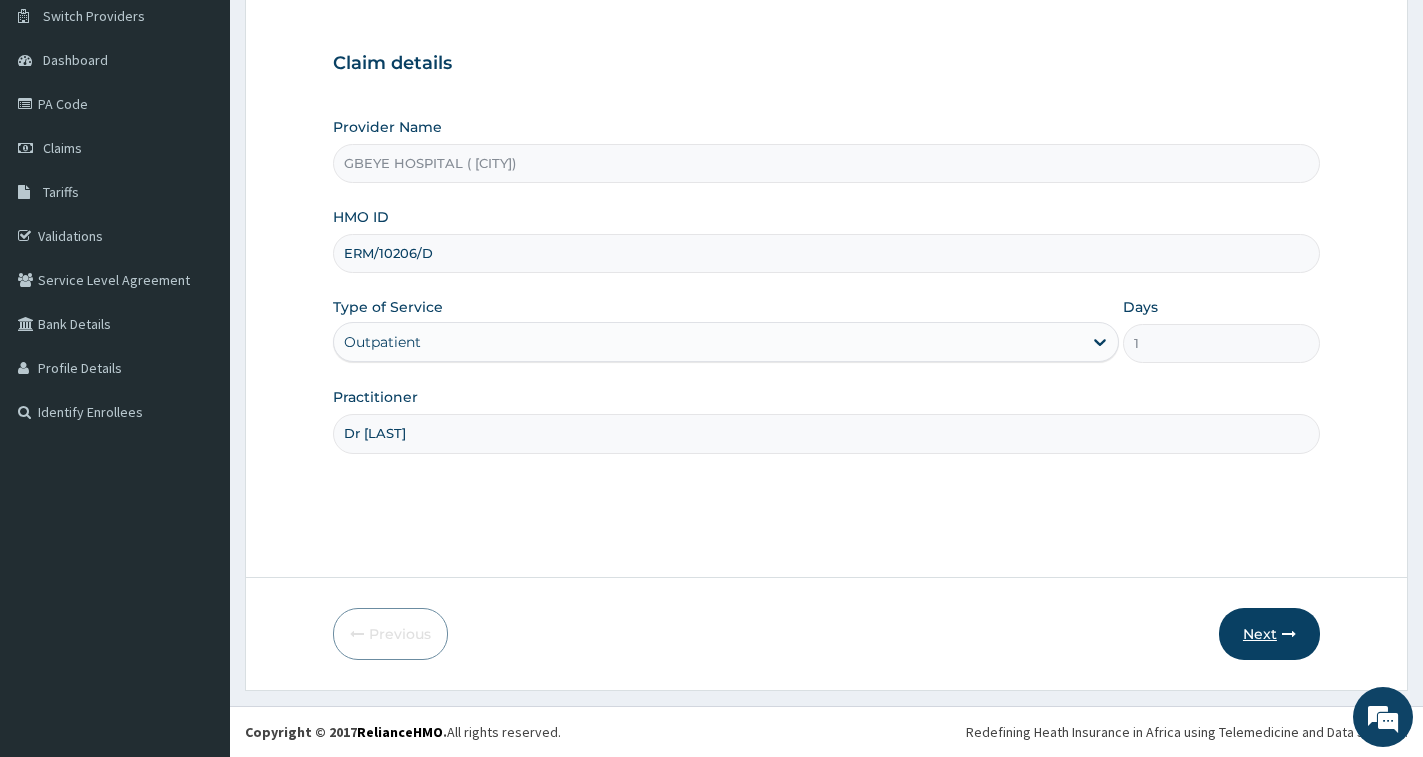 type on "Dr Ucheoha" 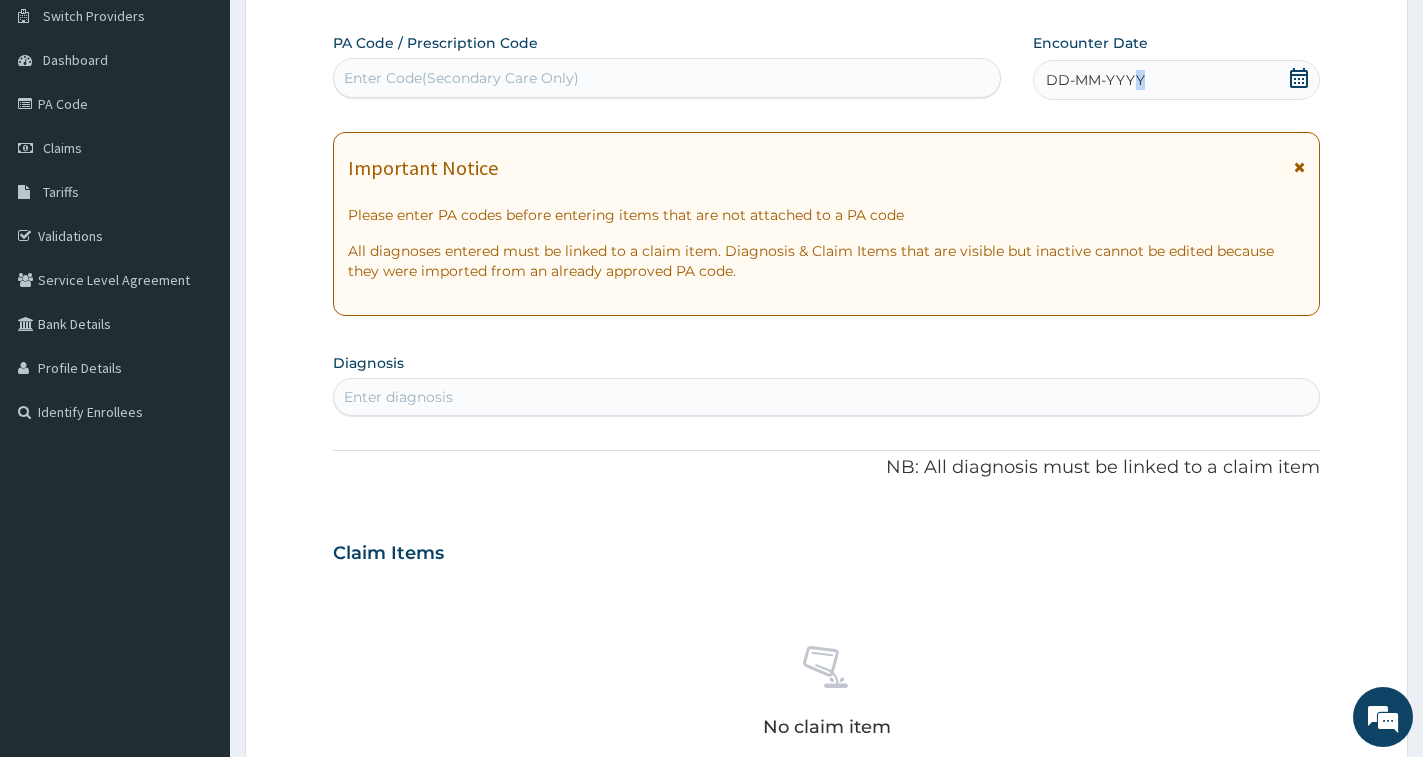 click on "DD-MM-YYYY" at bounding box center [1095, 80] 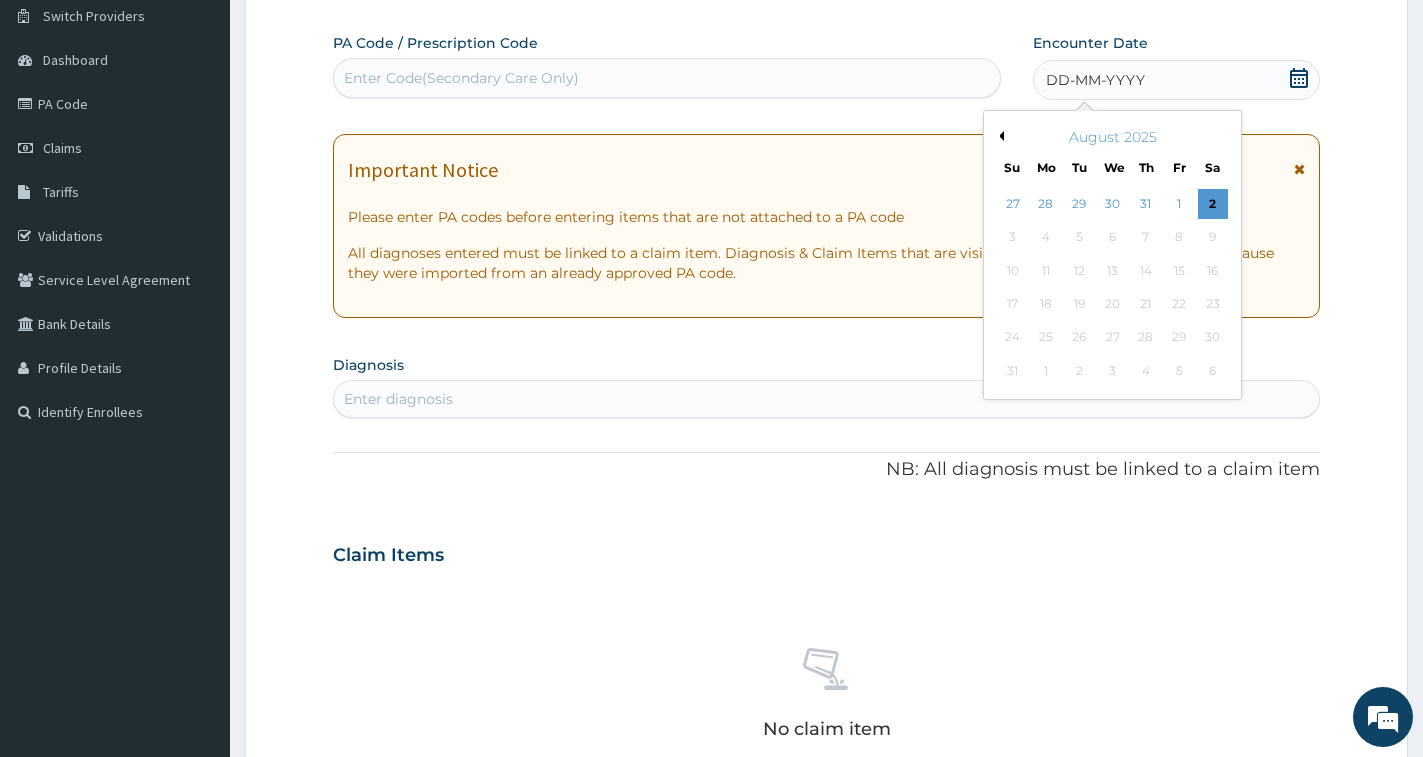 click 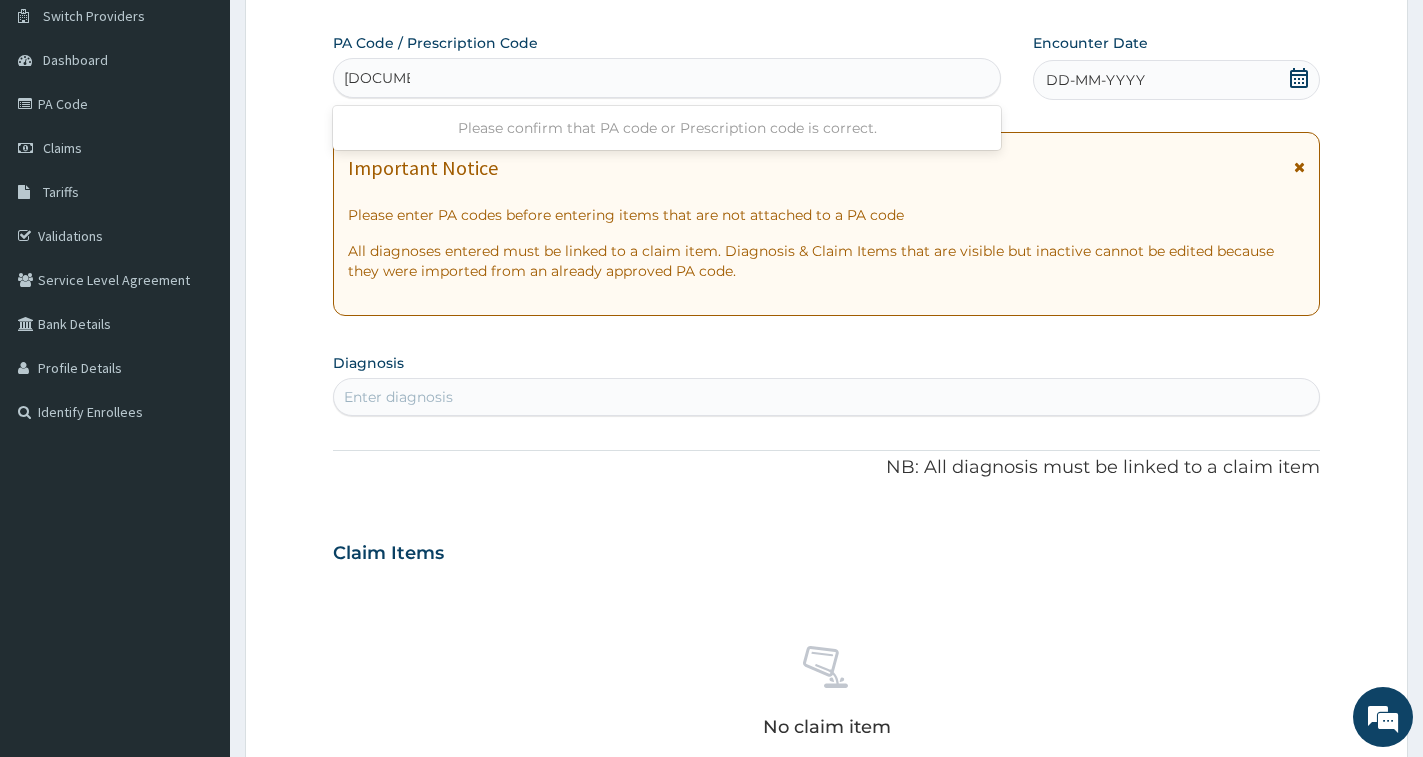 type on "PA/676E16" 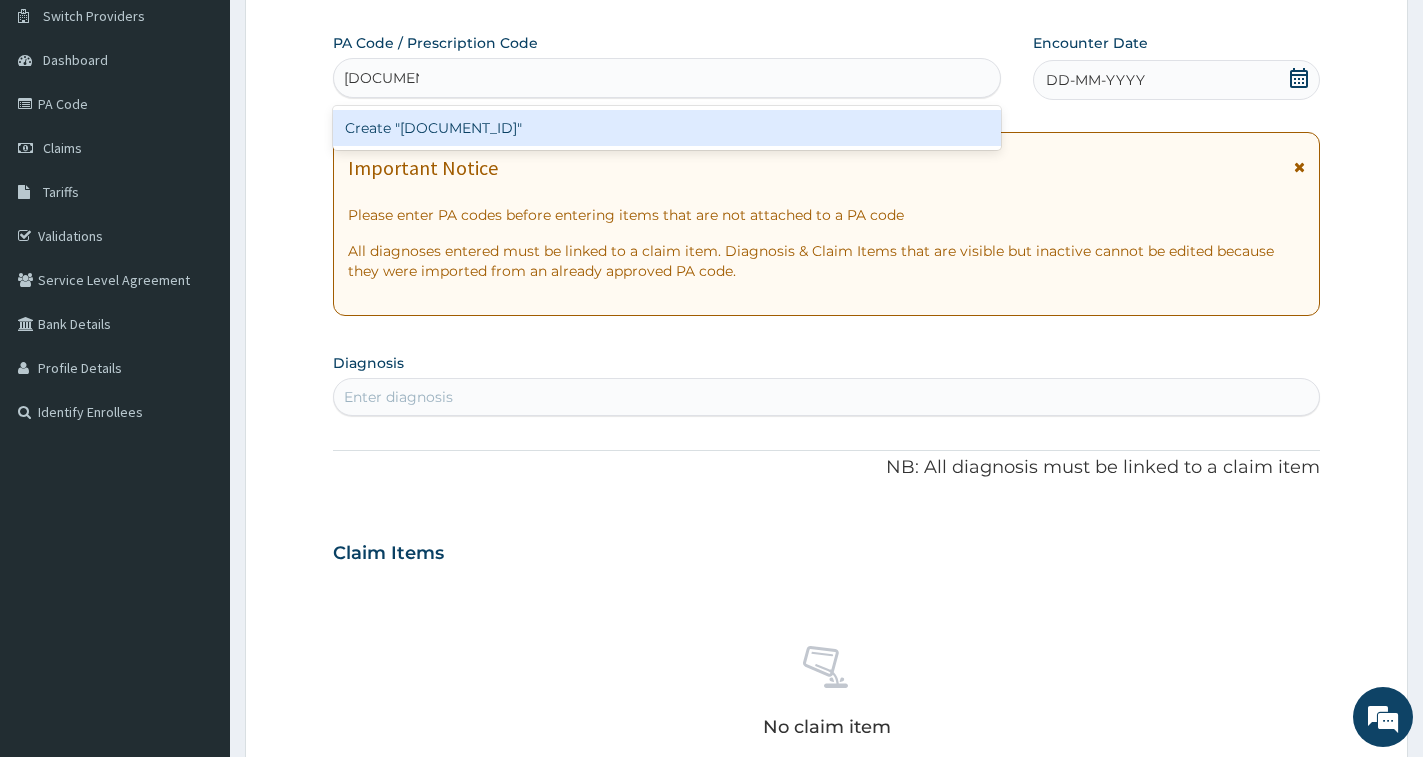 click on "Create "PA/676E16"" at bounding box center (667, 128) 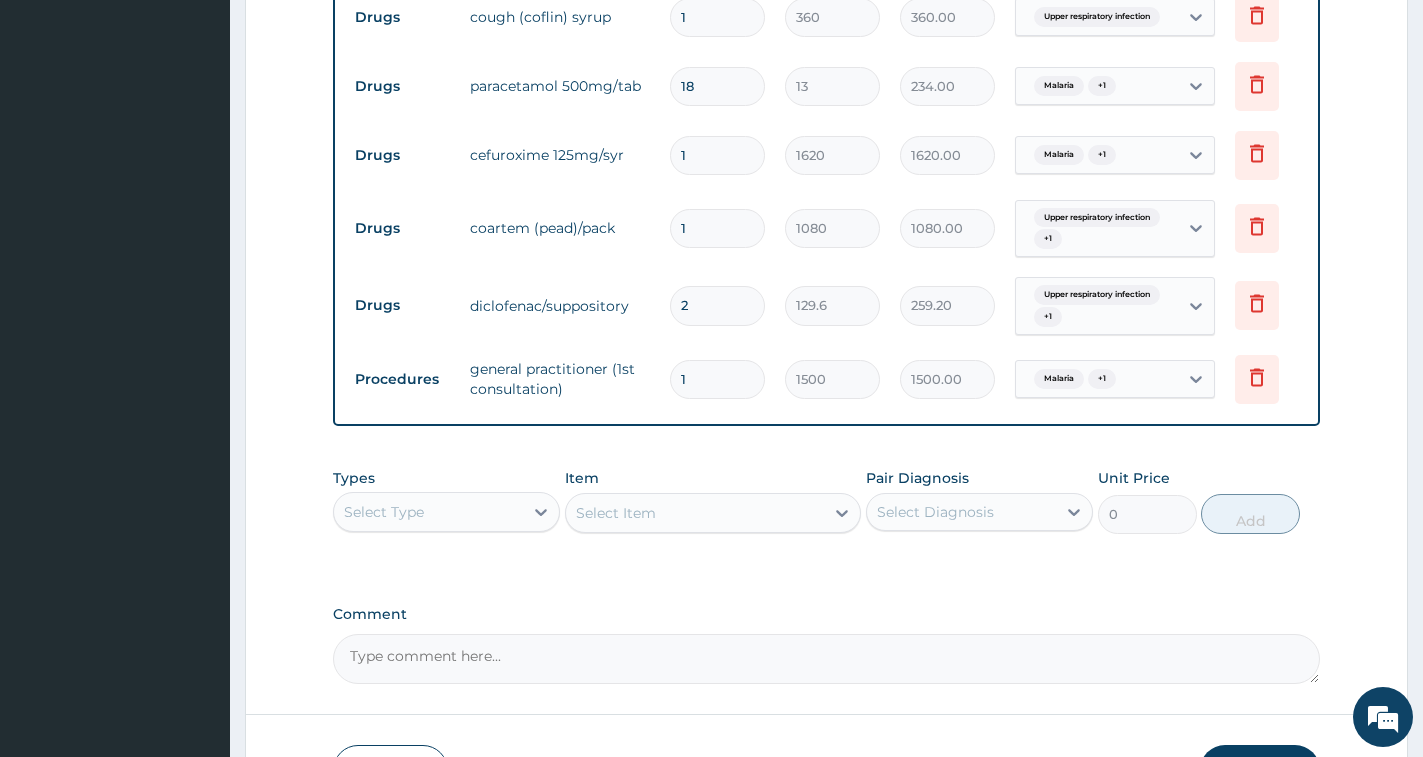scroll, scrollTop: 969, scrollLeft: 0, axis: vertical 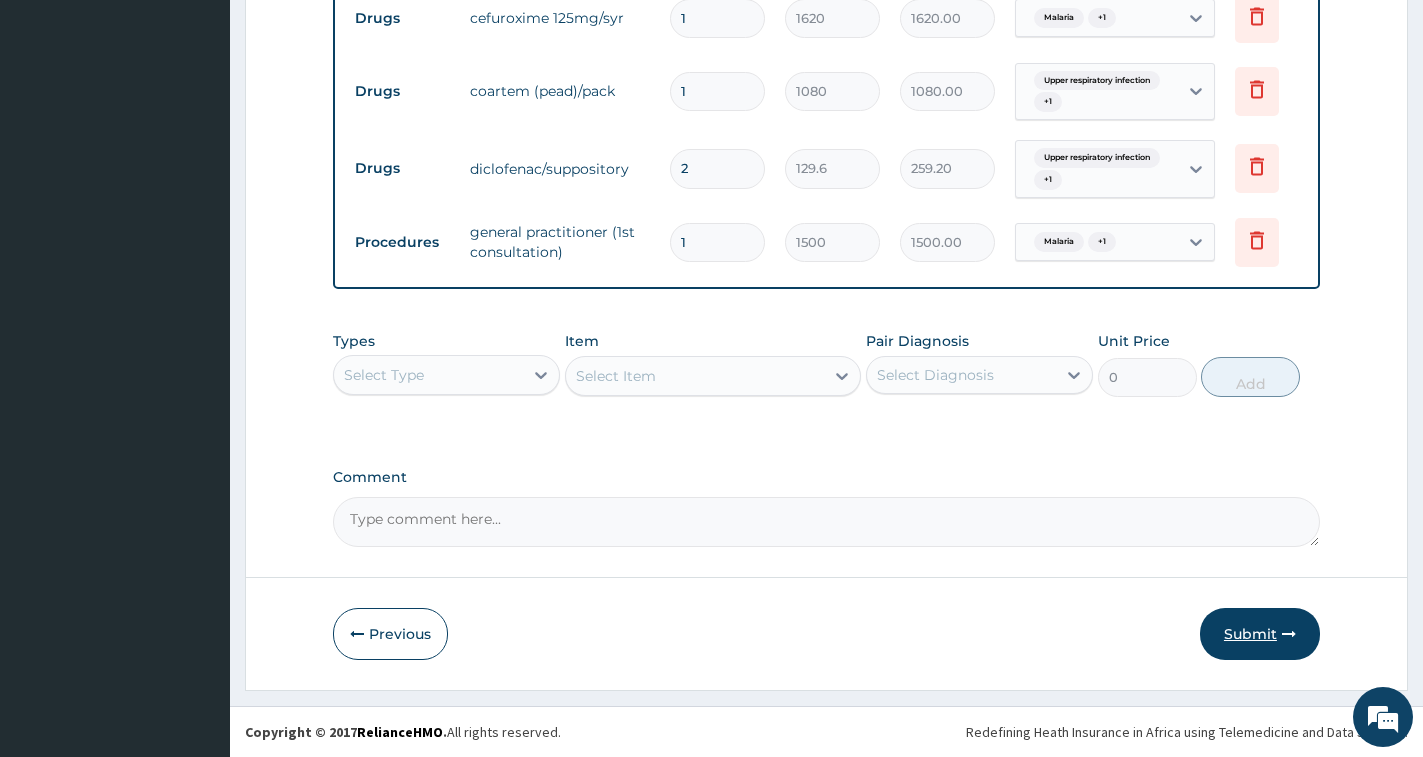 click on "Submit" at bounding box center (1260, 634) 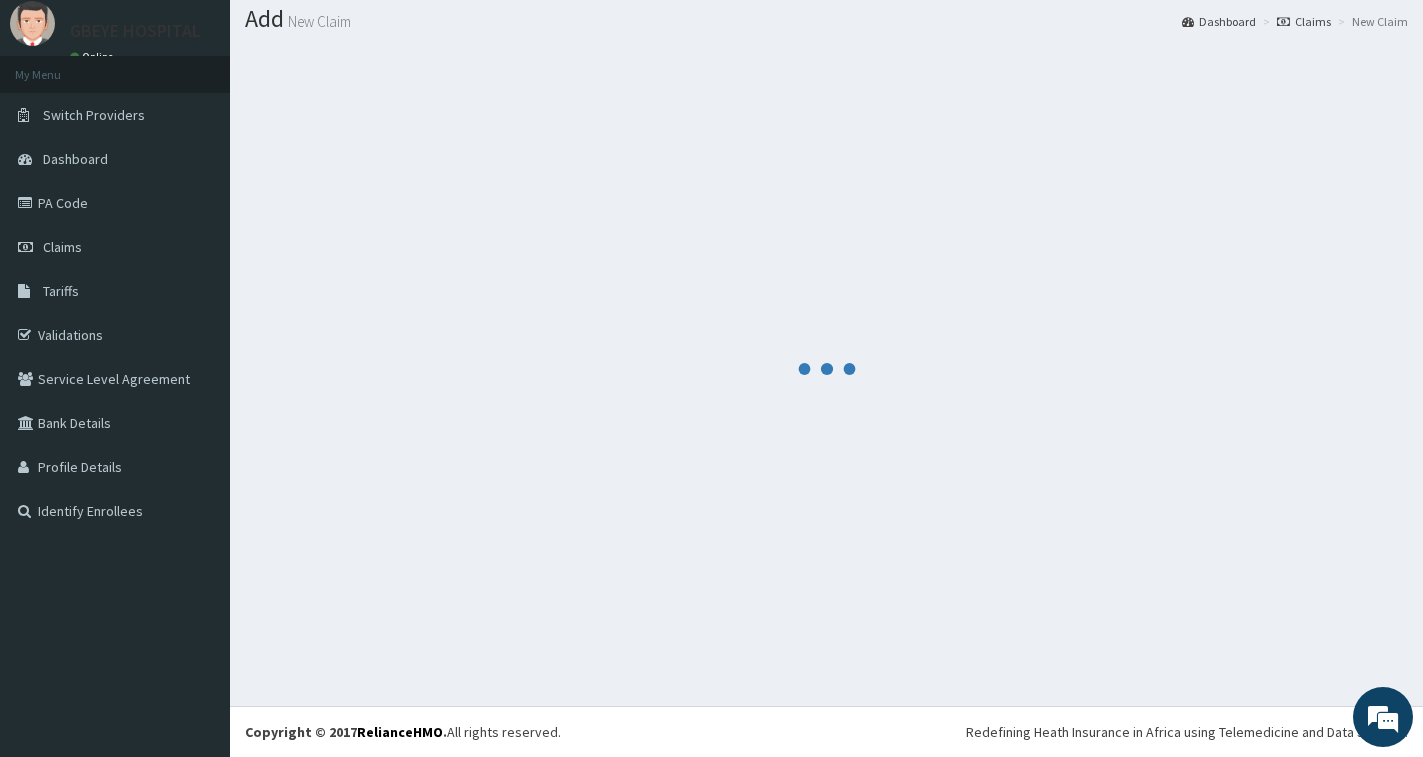 scroll, scrollTop: 969, scrollLeft: 0, axis: vertical 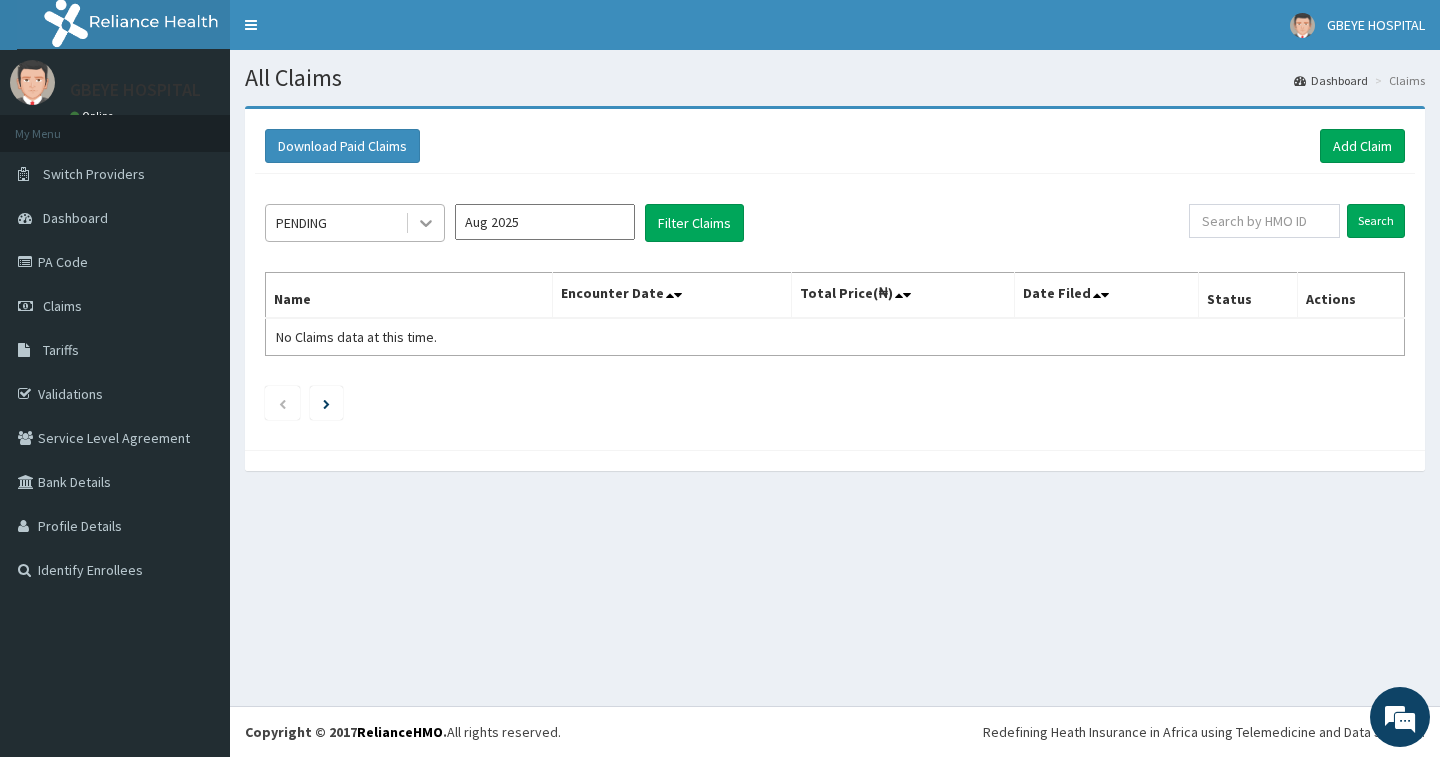 click 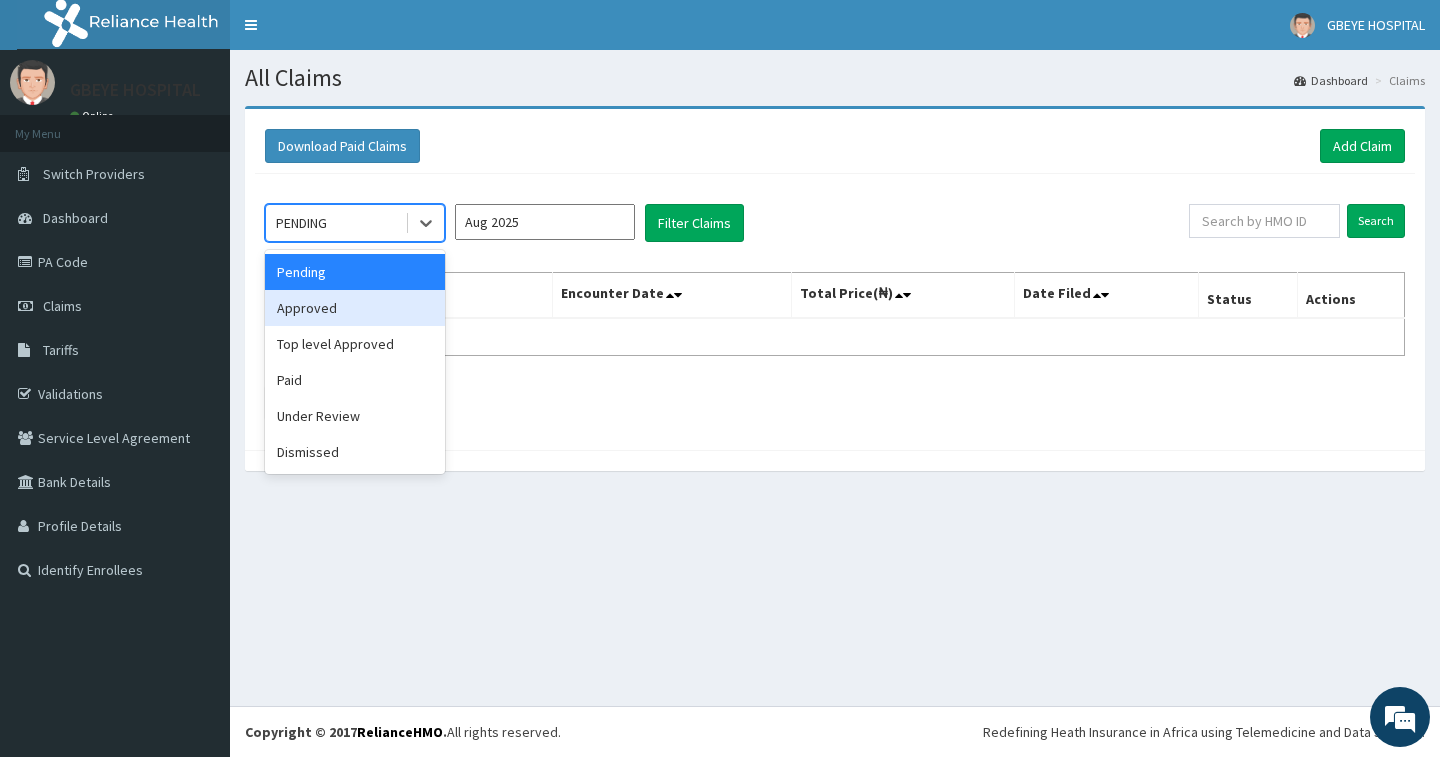 drag, startPoint x: 361, startPoint y: 302, endPoint x: 515, endPoint y: 307, distance: 154.08115 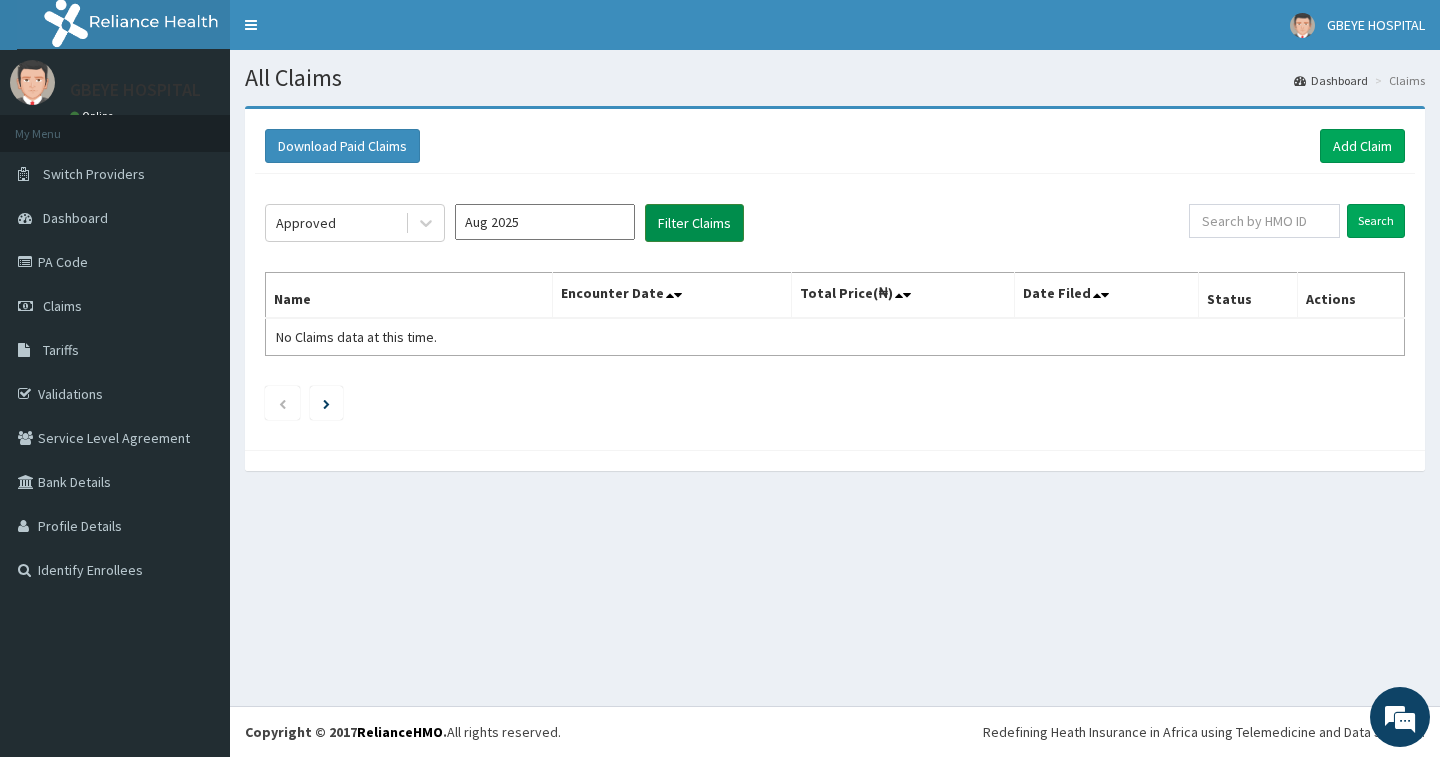 click on "Filter Claims" at bounding box center (694, 223) 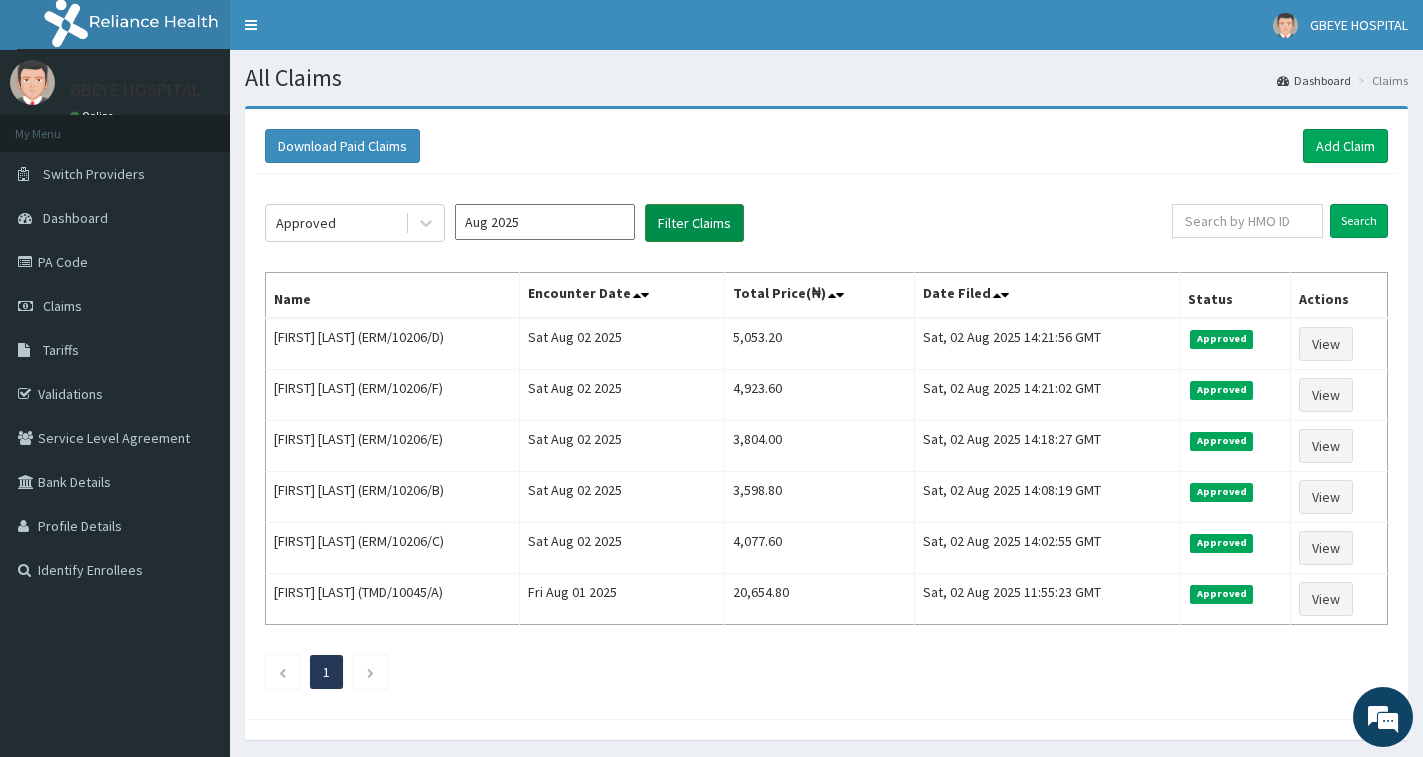 scroll, scrollTop: 0, scrollLeft: 0, axis: both 